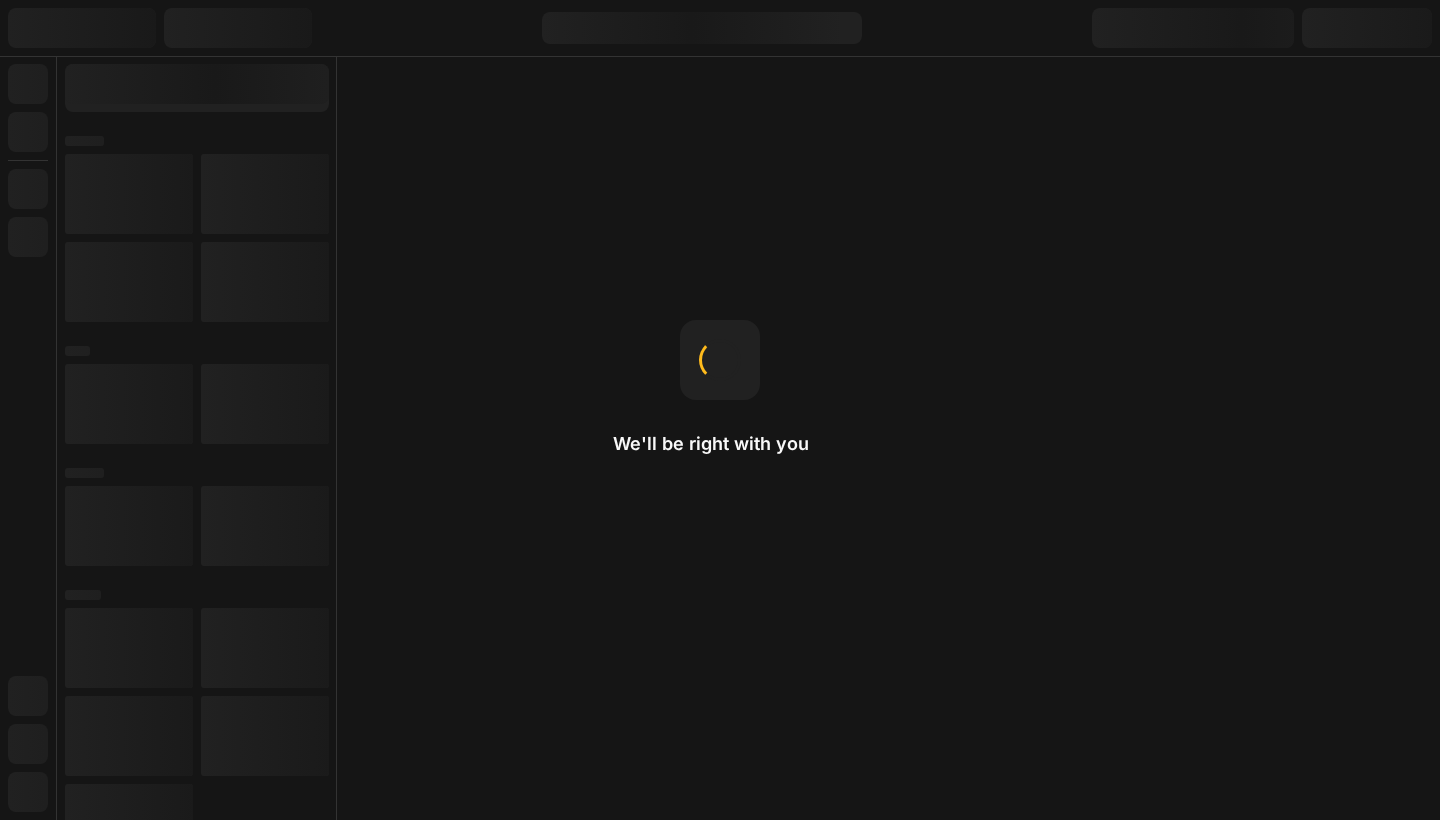 scroll, scrollTop: 0, scrollLeft: 0, axis: both 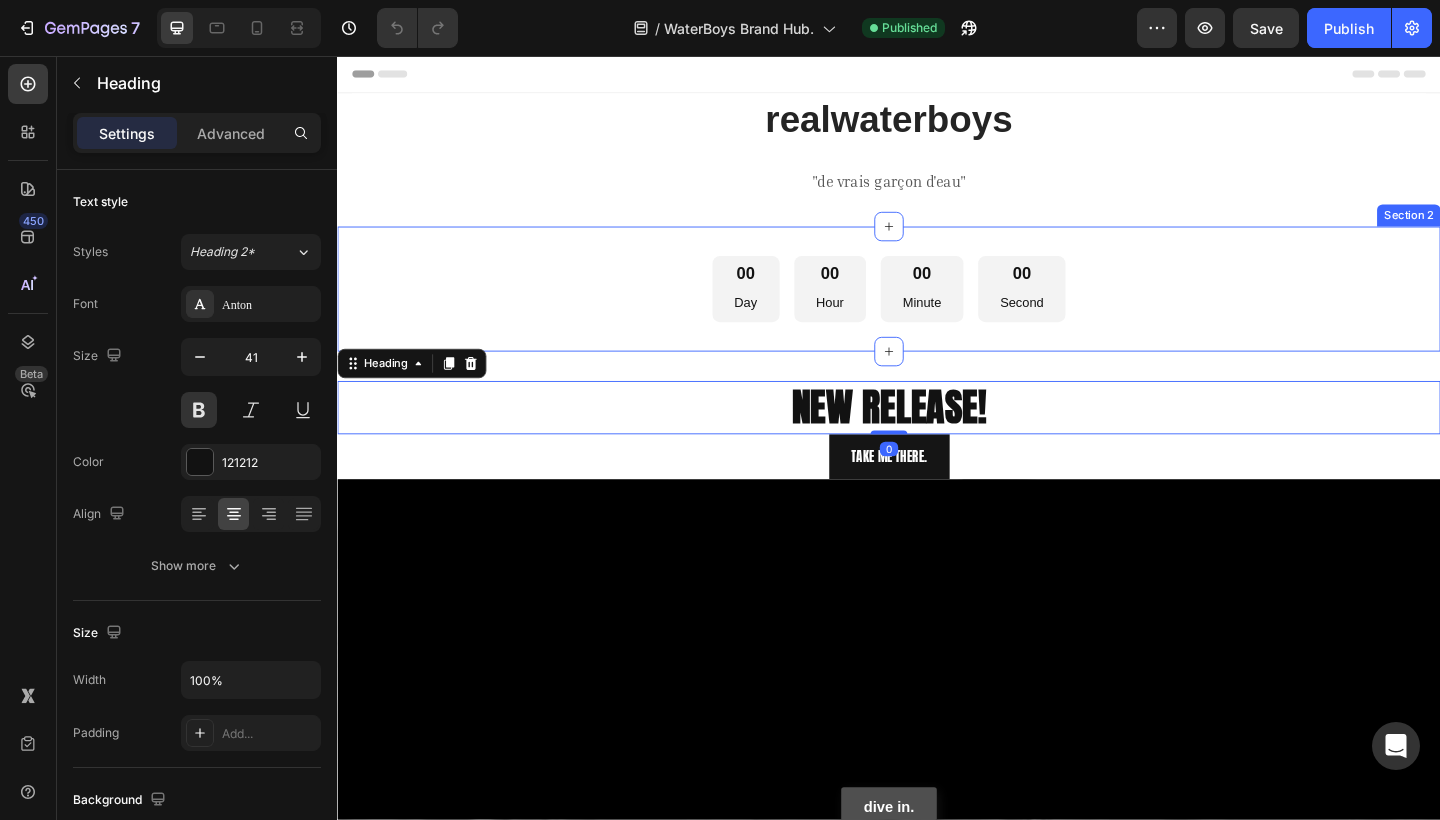 click on "Minute" at bounding box center [973, 325] 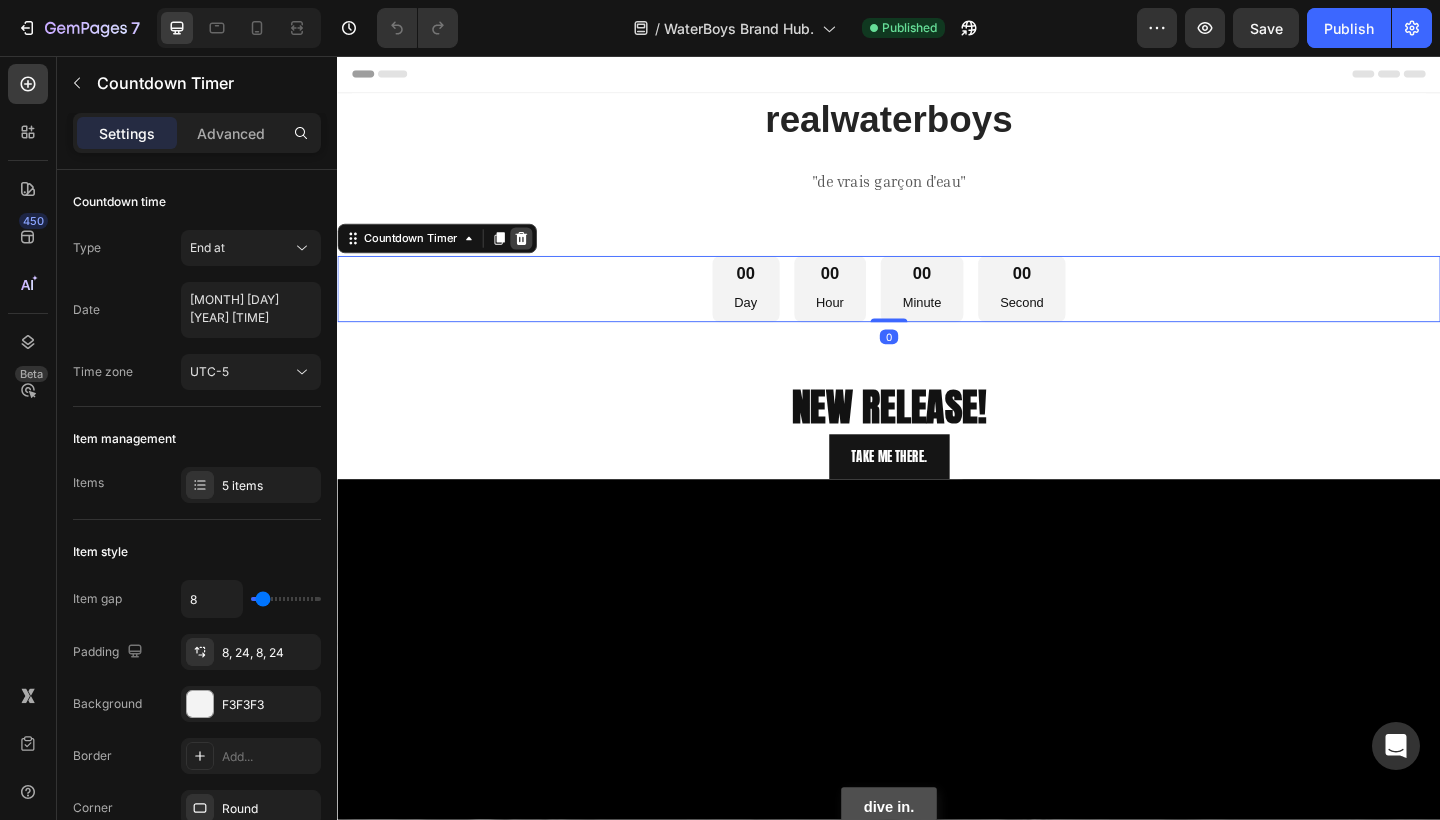 click 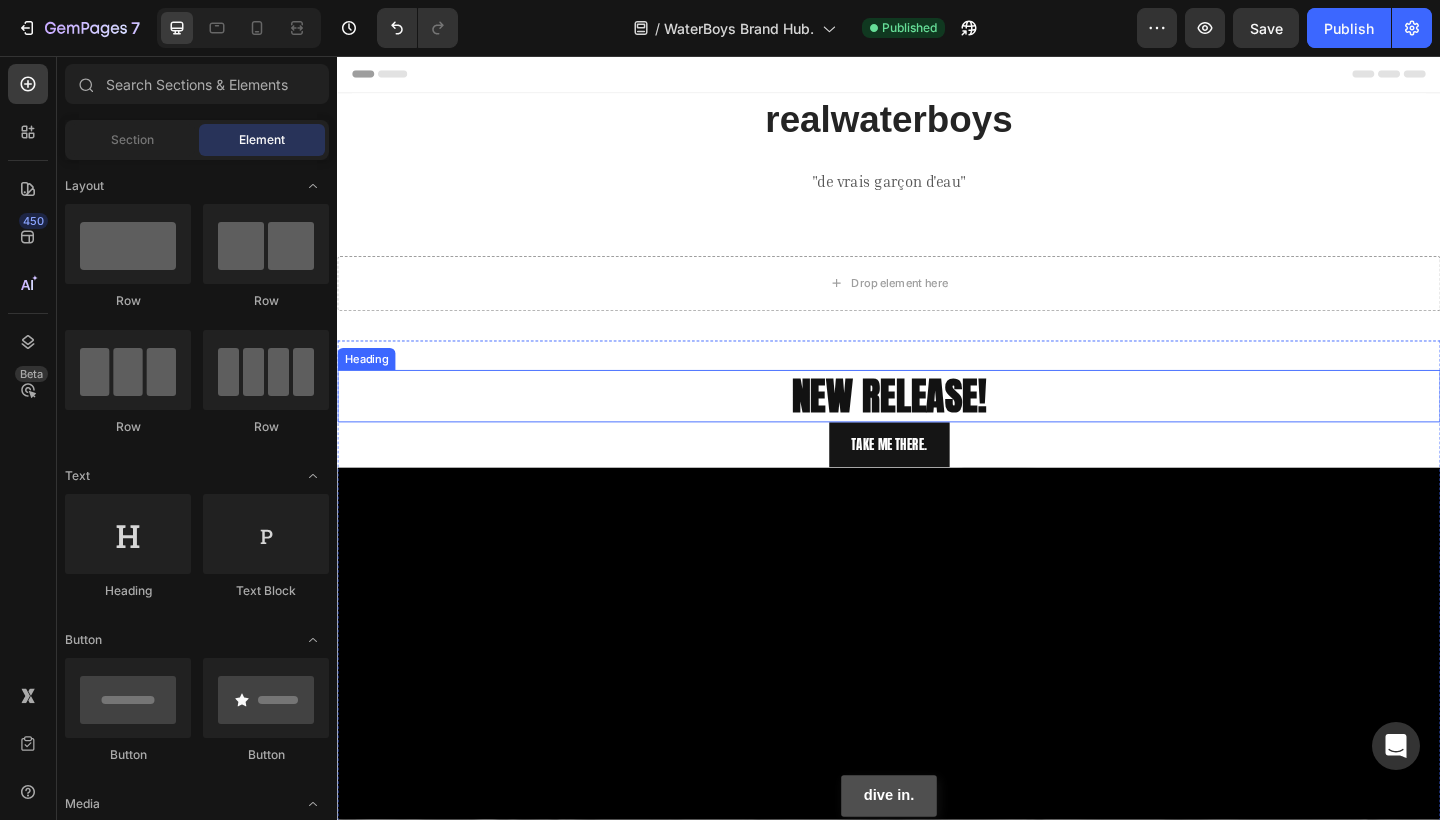 click on "NEW RELEASE!" at bounding box center (937, 426) 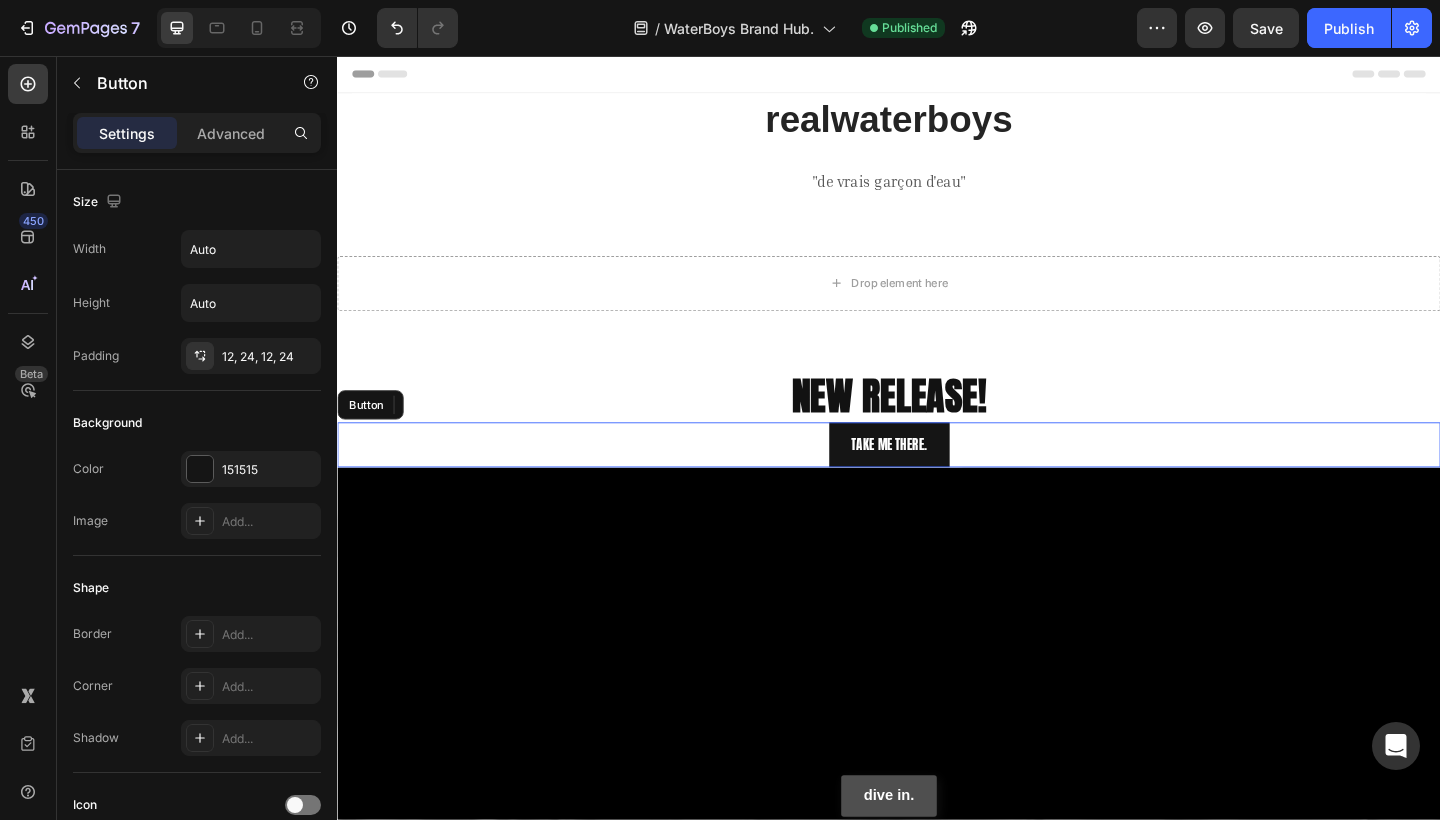 click on "Take ME There. Button" at bounding box center [937, 479] 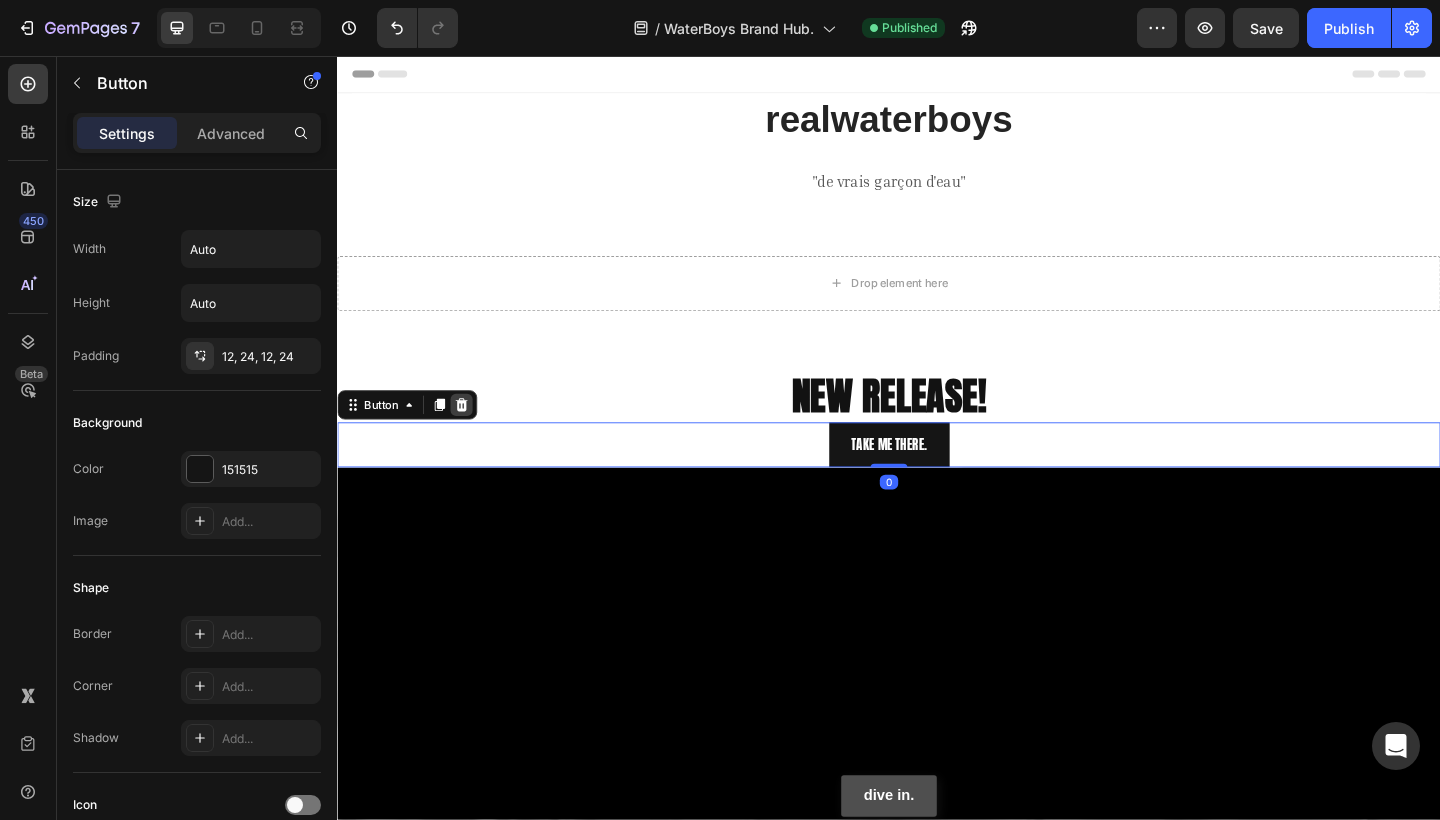 click 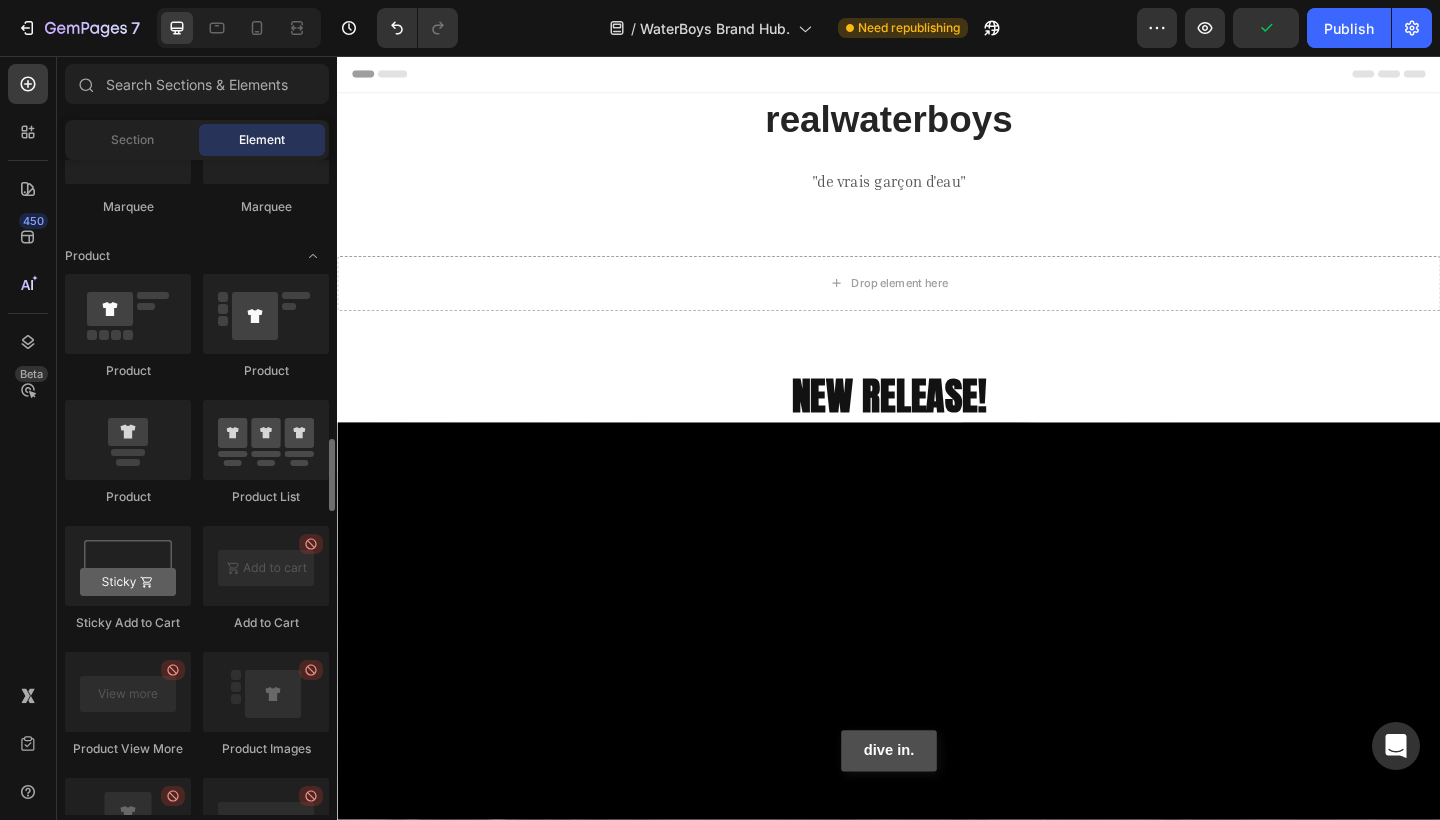 scroll, scrollTop: 2481, scrollLeft: 0, axis: vertical 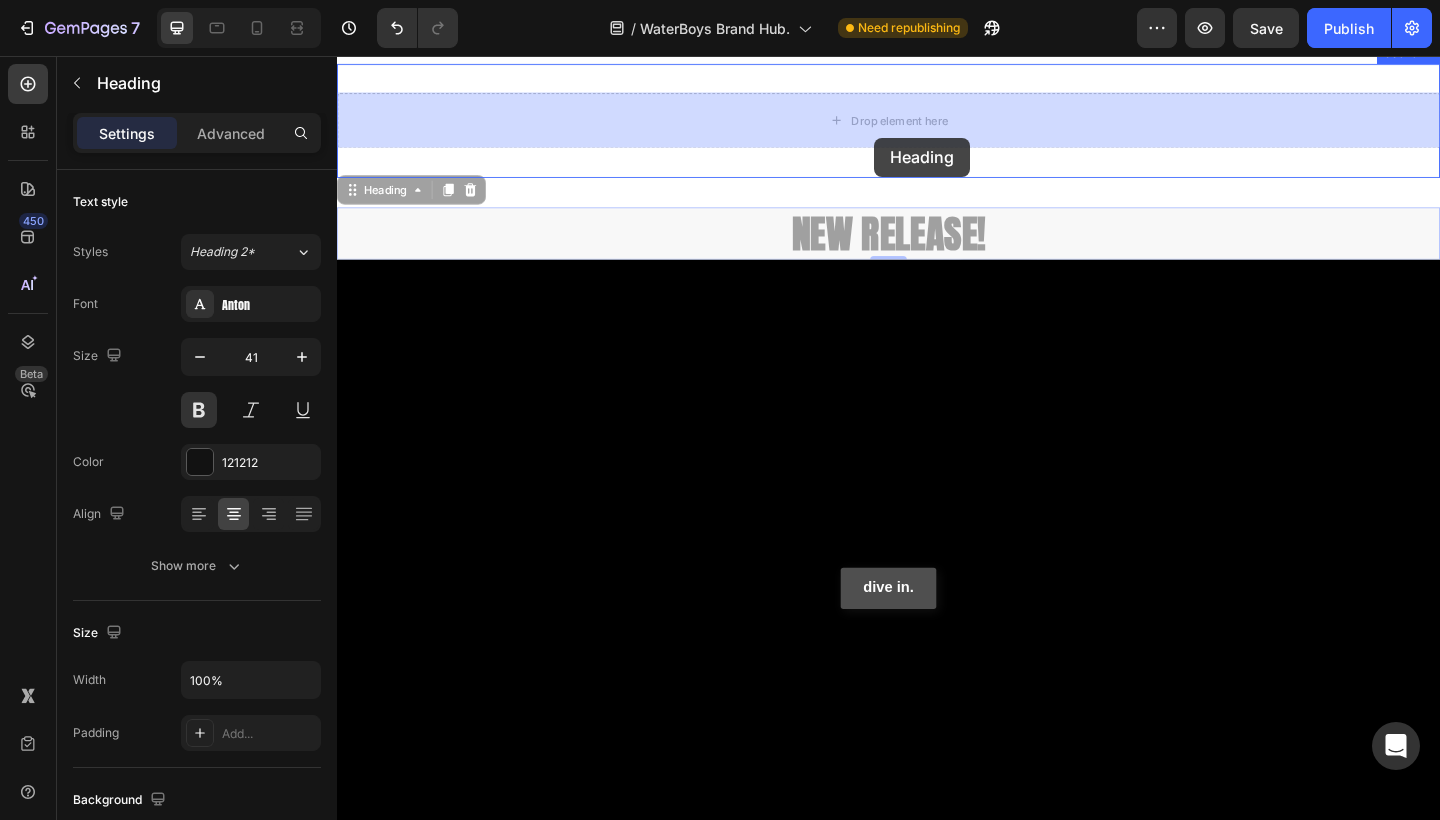 drag, startPoint x: 921, startPoint y: 253, endPoint x: 921, endPoint y: 146, distance: 107 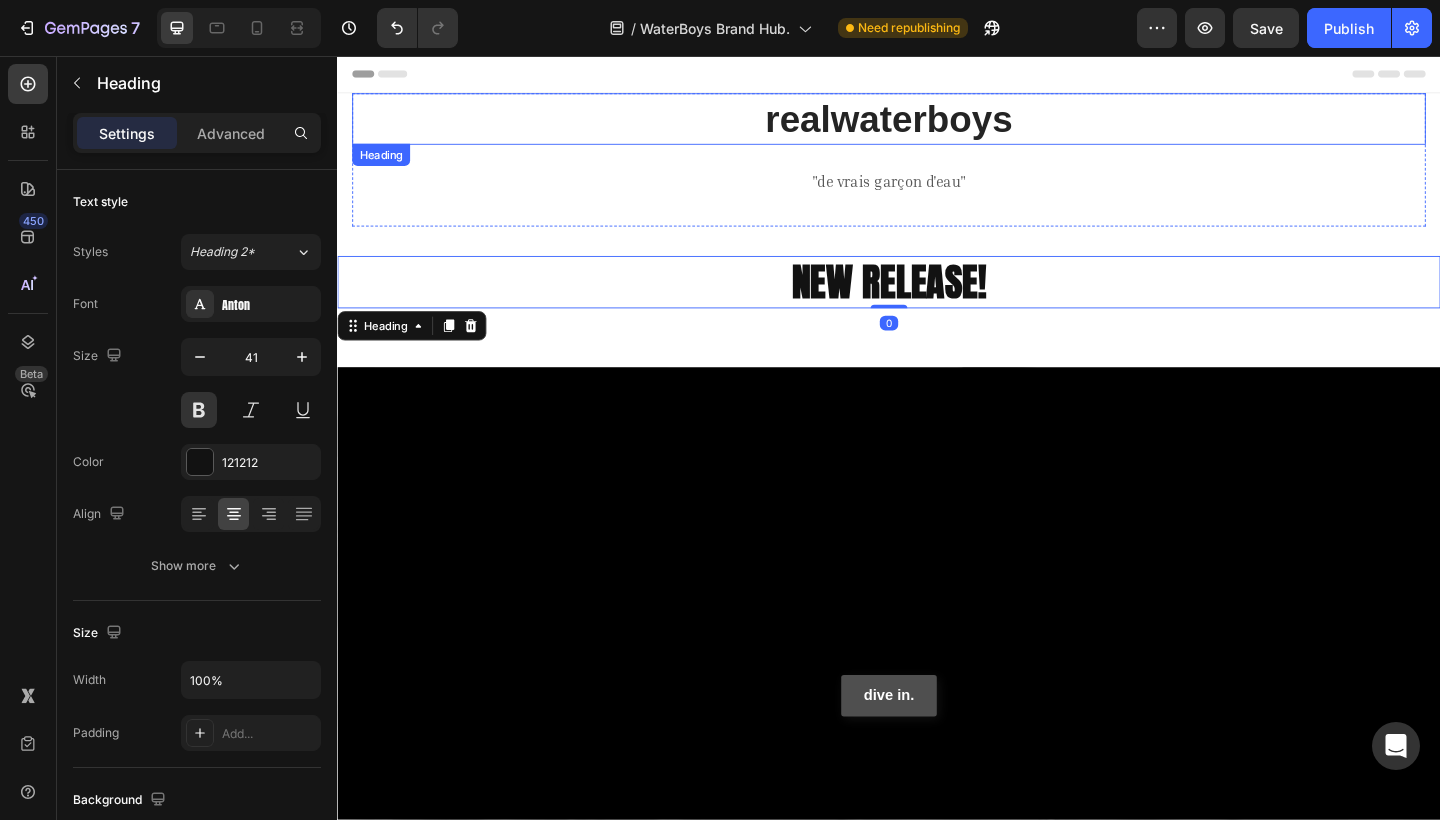 scroll, scrollTop: 0, scrollLeft: 0, axis: both 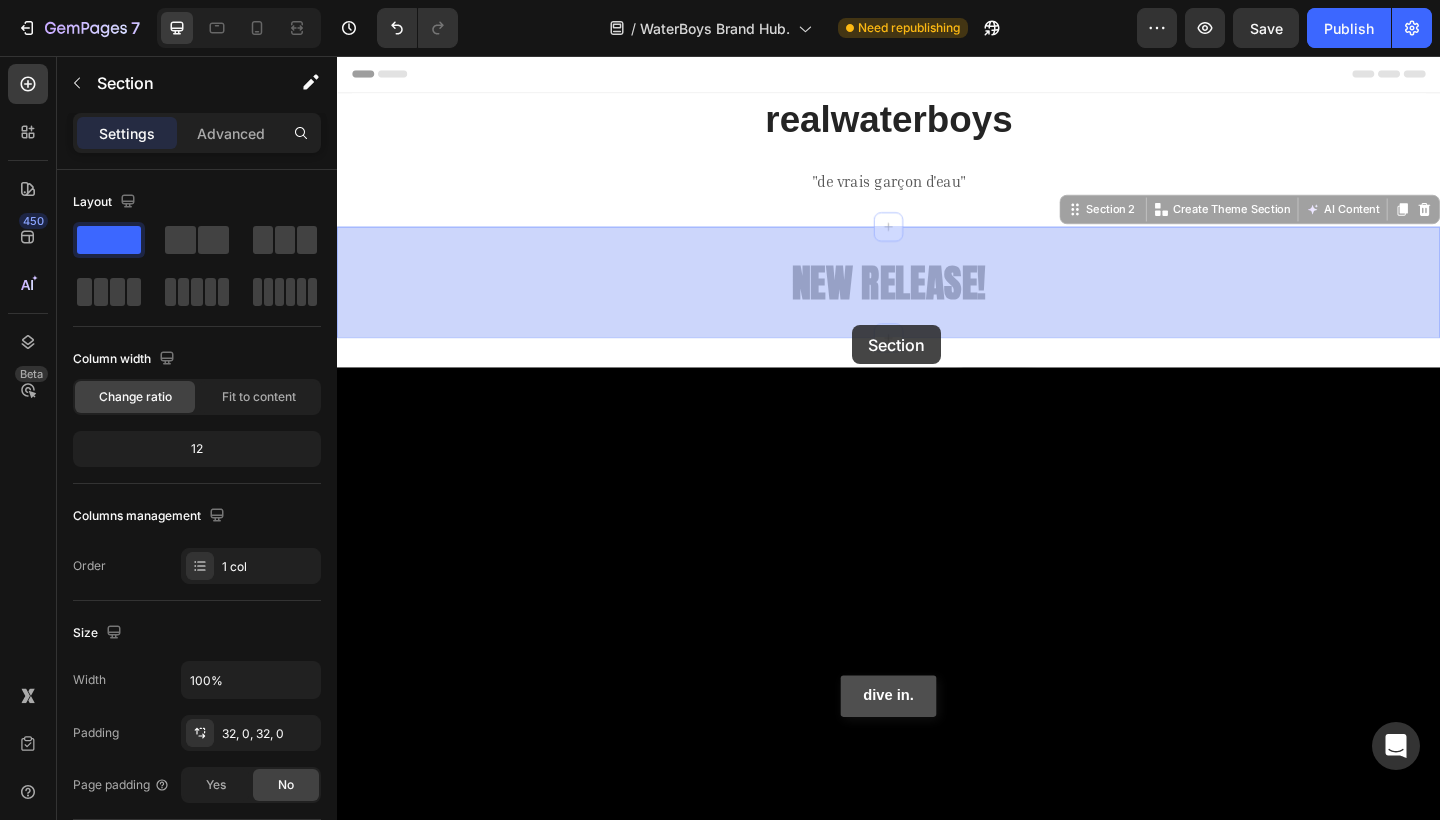 drag, startPoint x: 897, startPoint y: 360, endPoint x: 897, endPoint y: 349, distance: 11 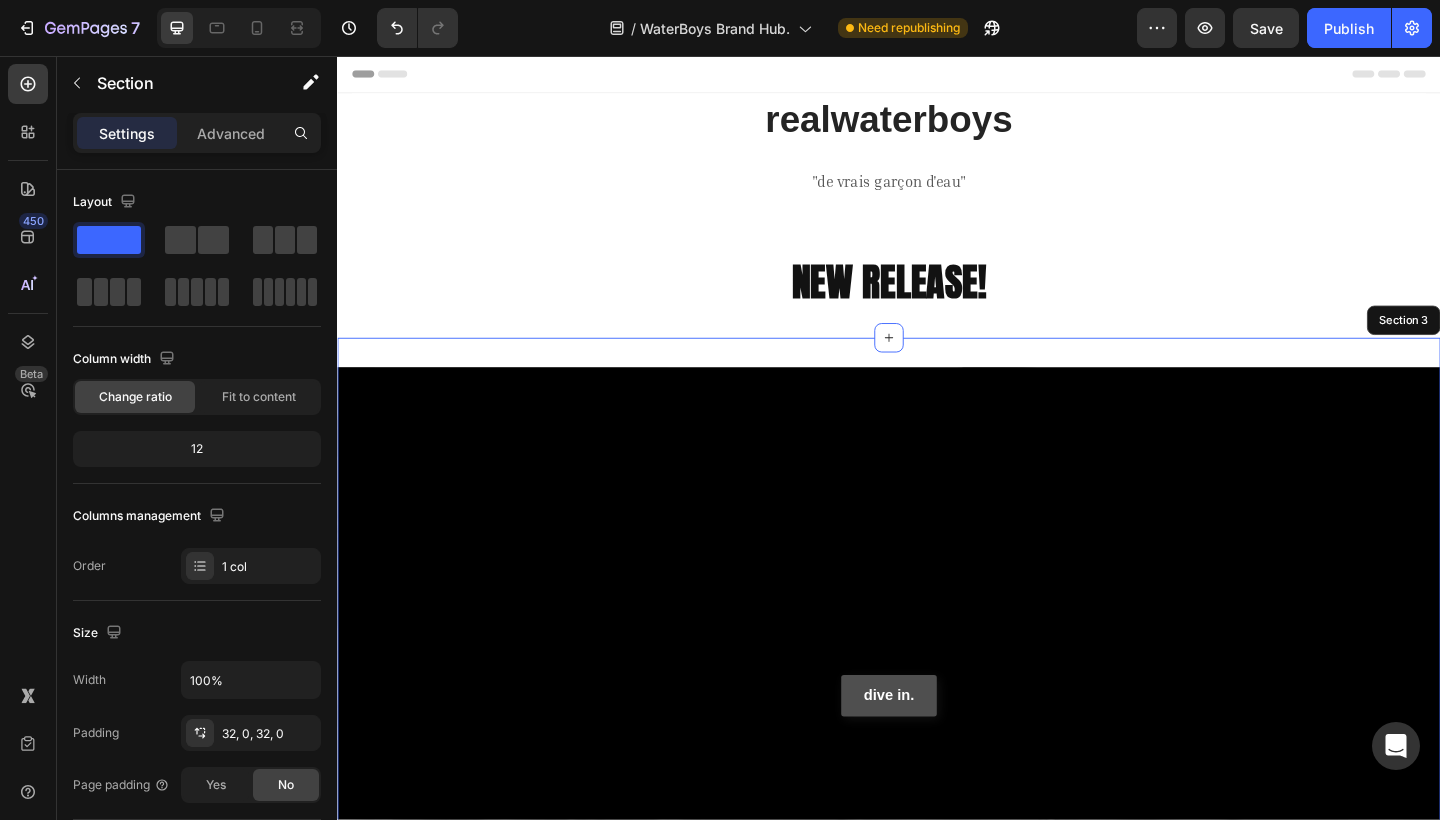 click on "Heading Text Block dive in. Button Hero Banner
Drop element here Row Section 3" at bounding box center (937, 778) 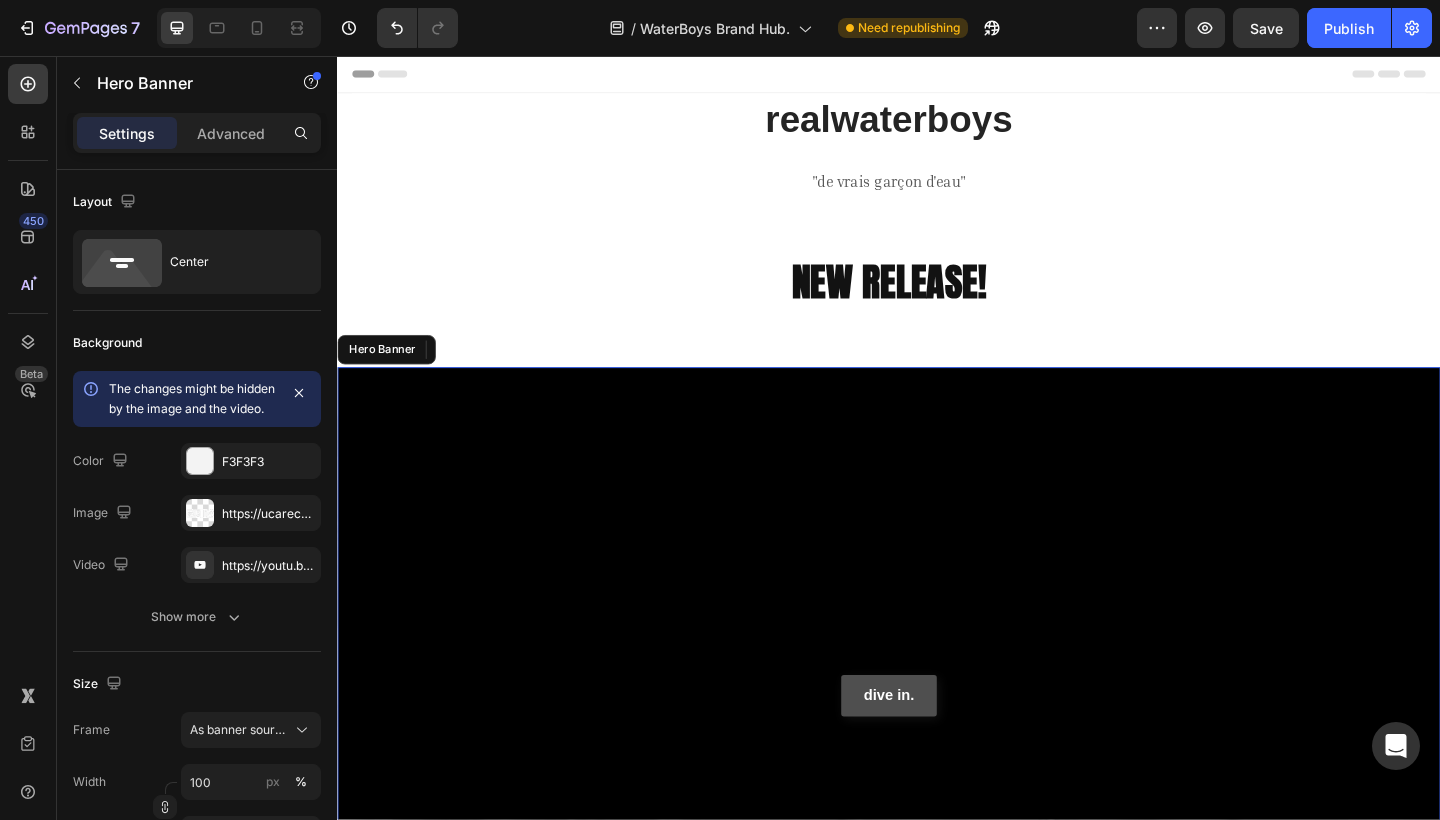click at bounding box center (937, 732) 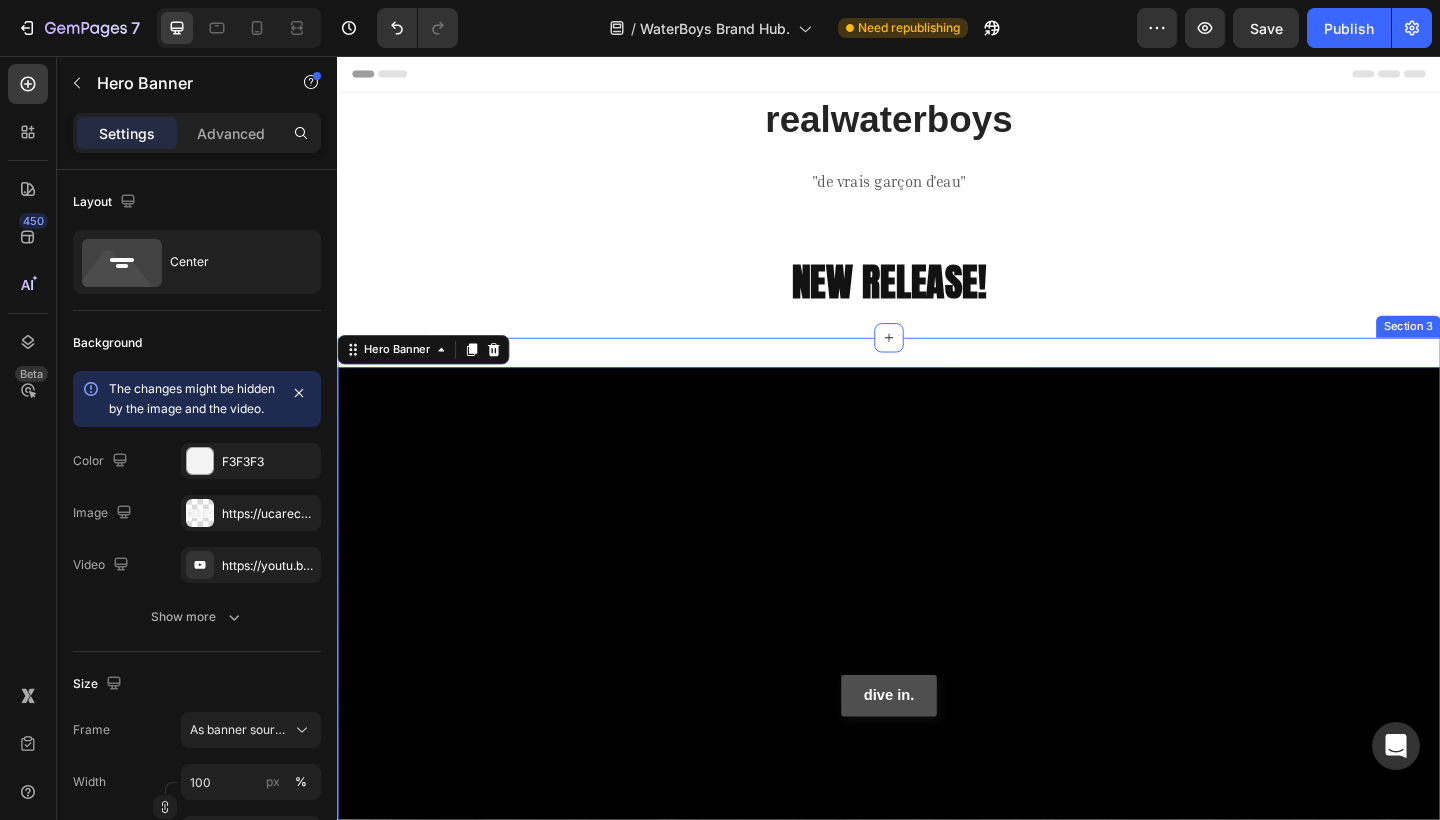 click on "Heading Text Block dive in. Button Hero Banner   0
Drop element here Row Section 3" at bounding box center (937, 778) 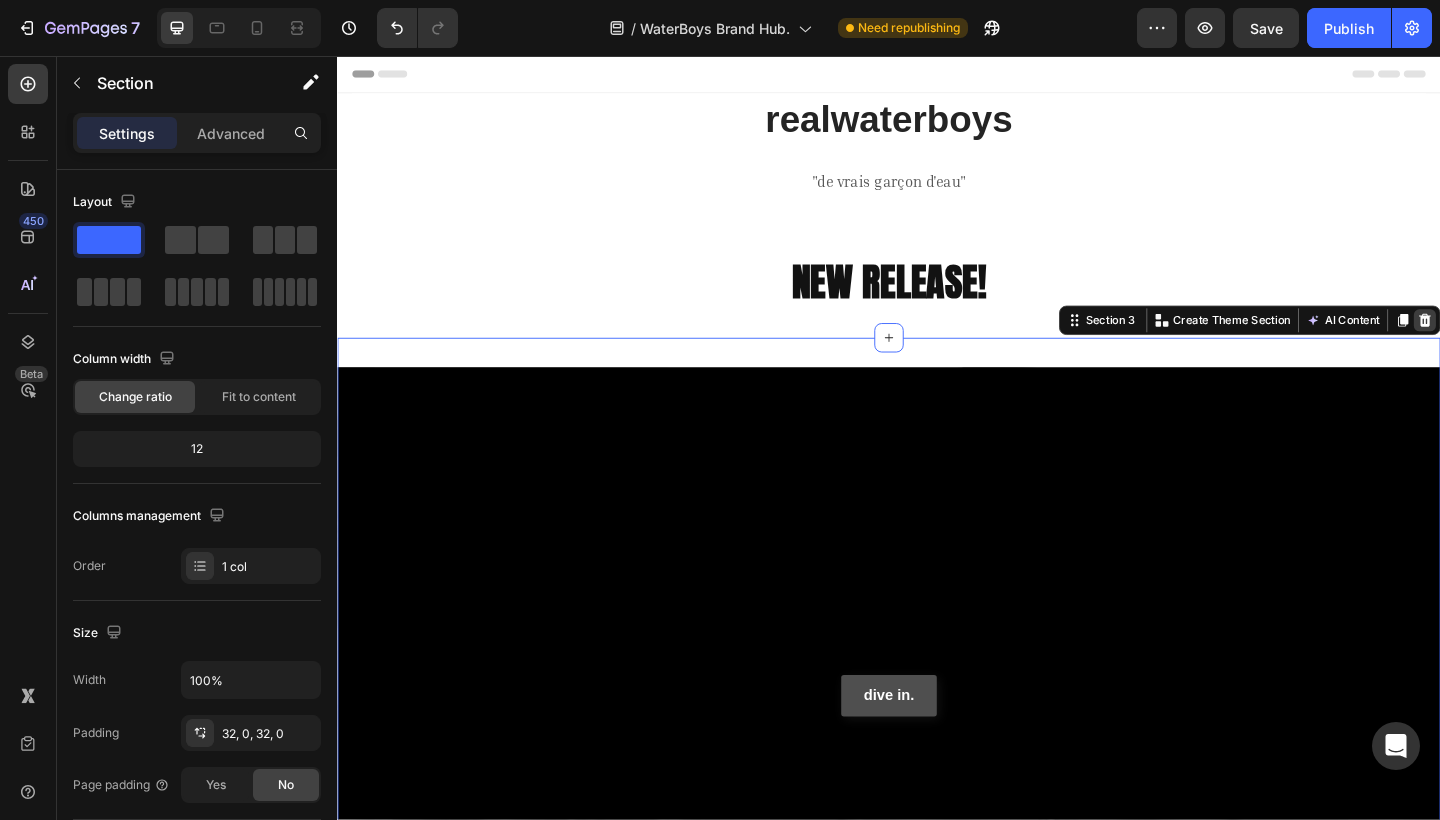 click 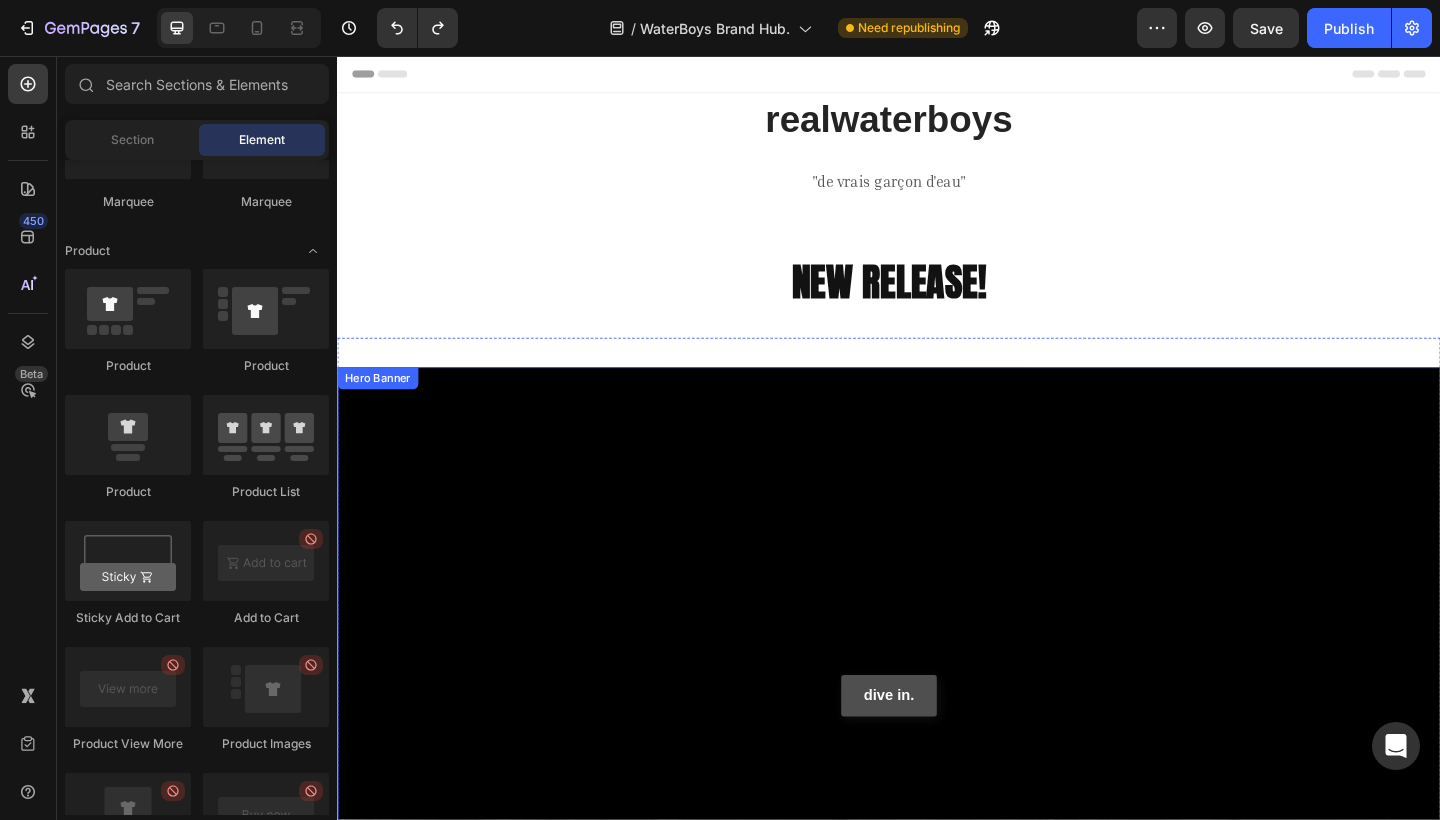 scroll, scrollTop: 0, scrollLeft: 0, axis: both 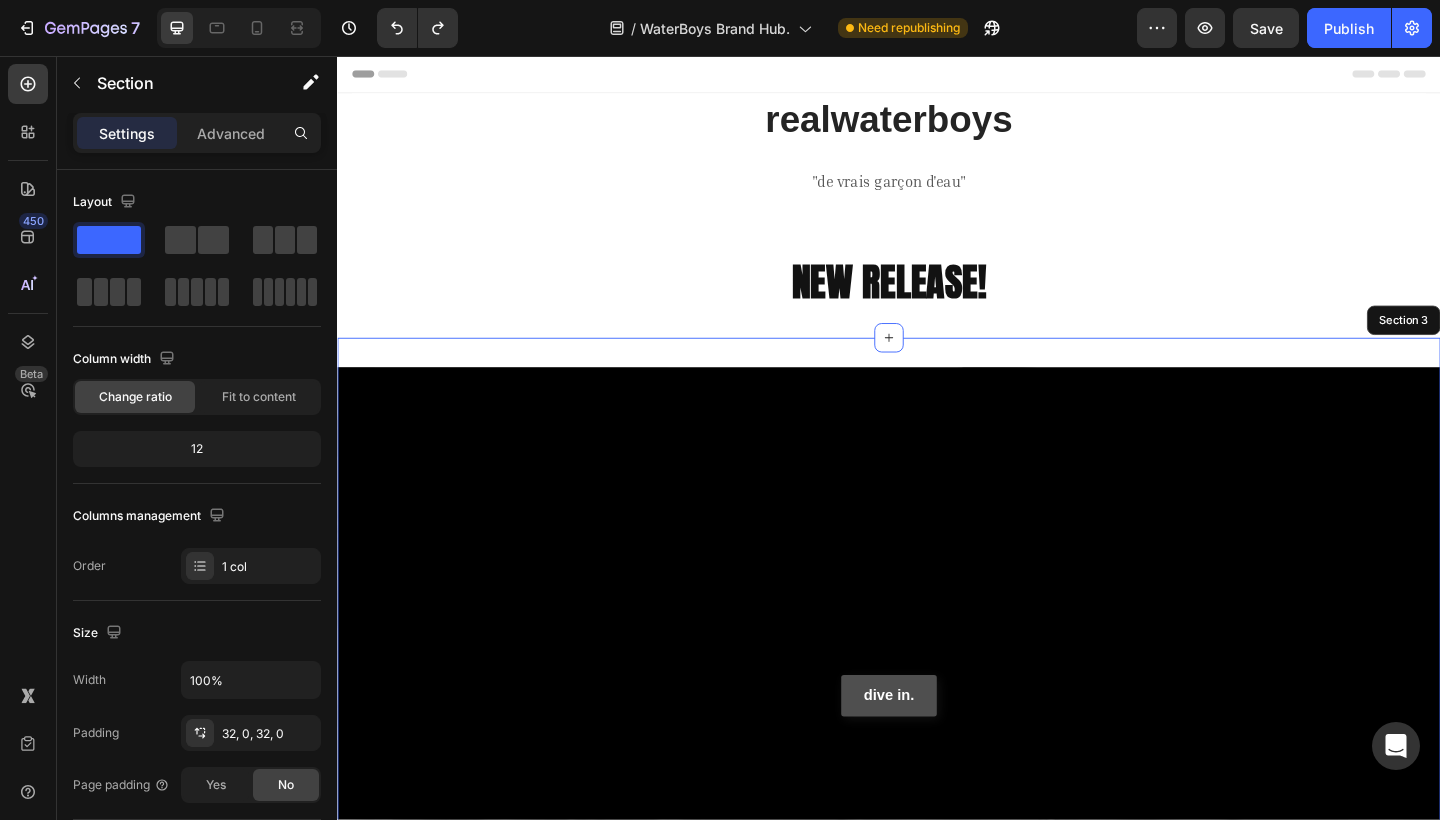 click on "Heading Text Block dive in. Button Hero Banner
Drop element here Row Section 3" at bounding box center (937, 778) 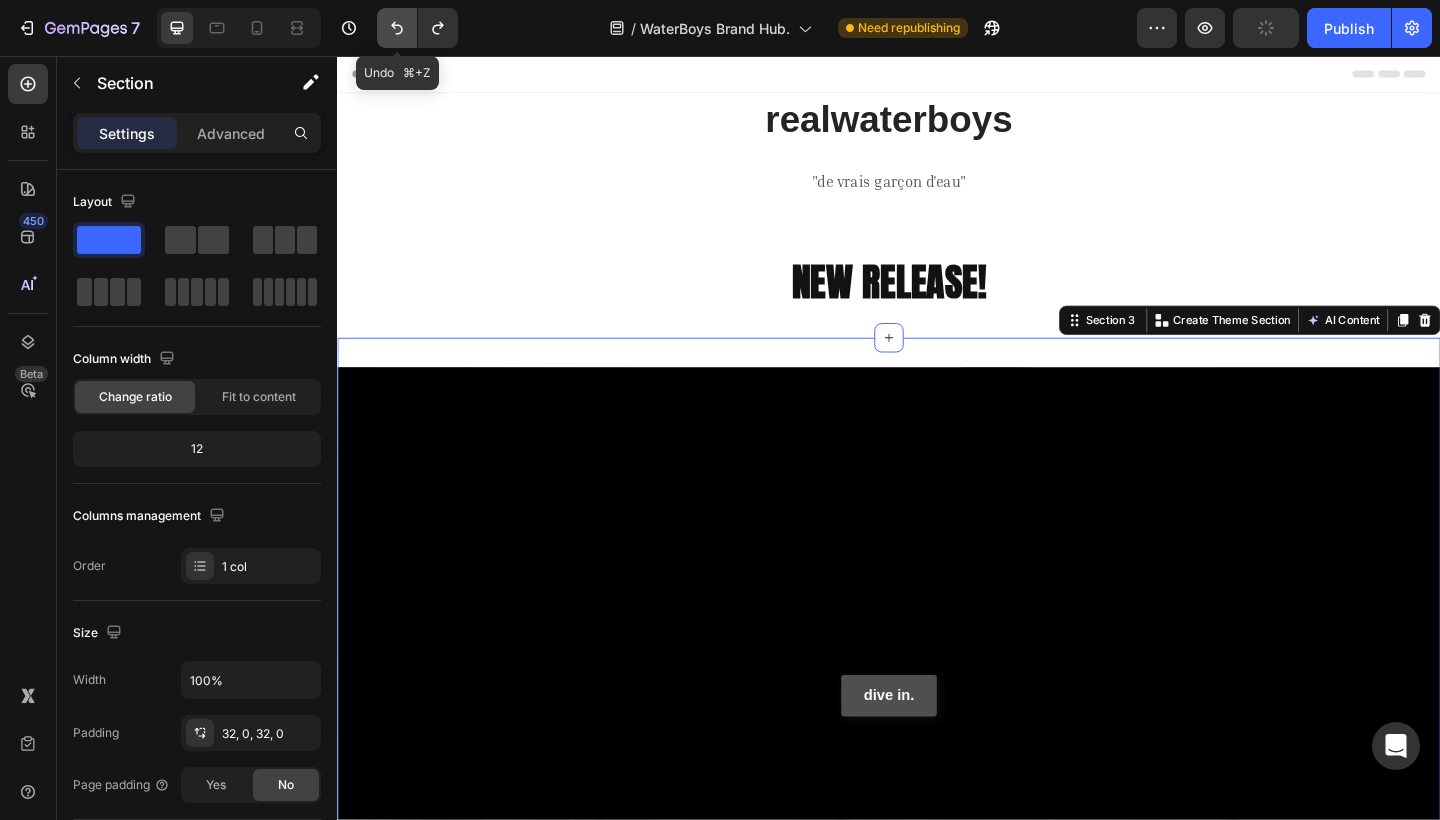 click 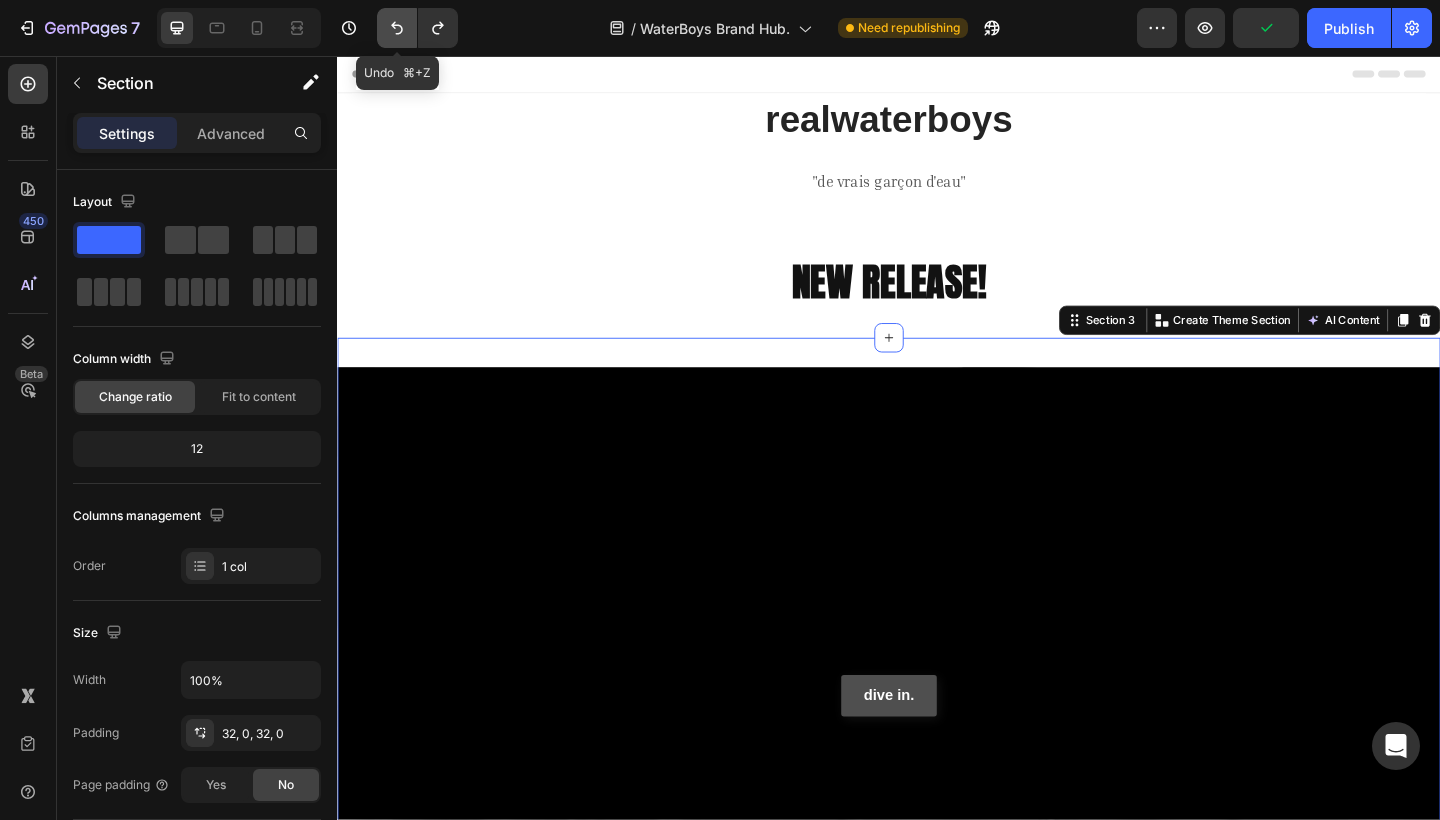 click 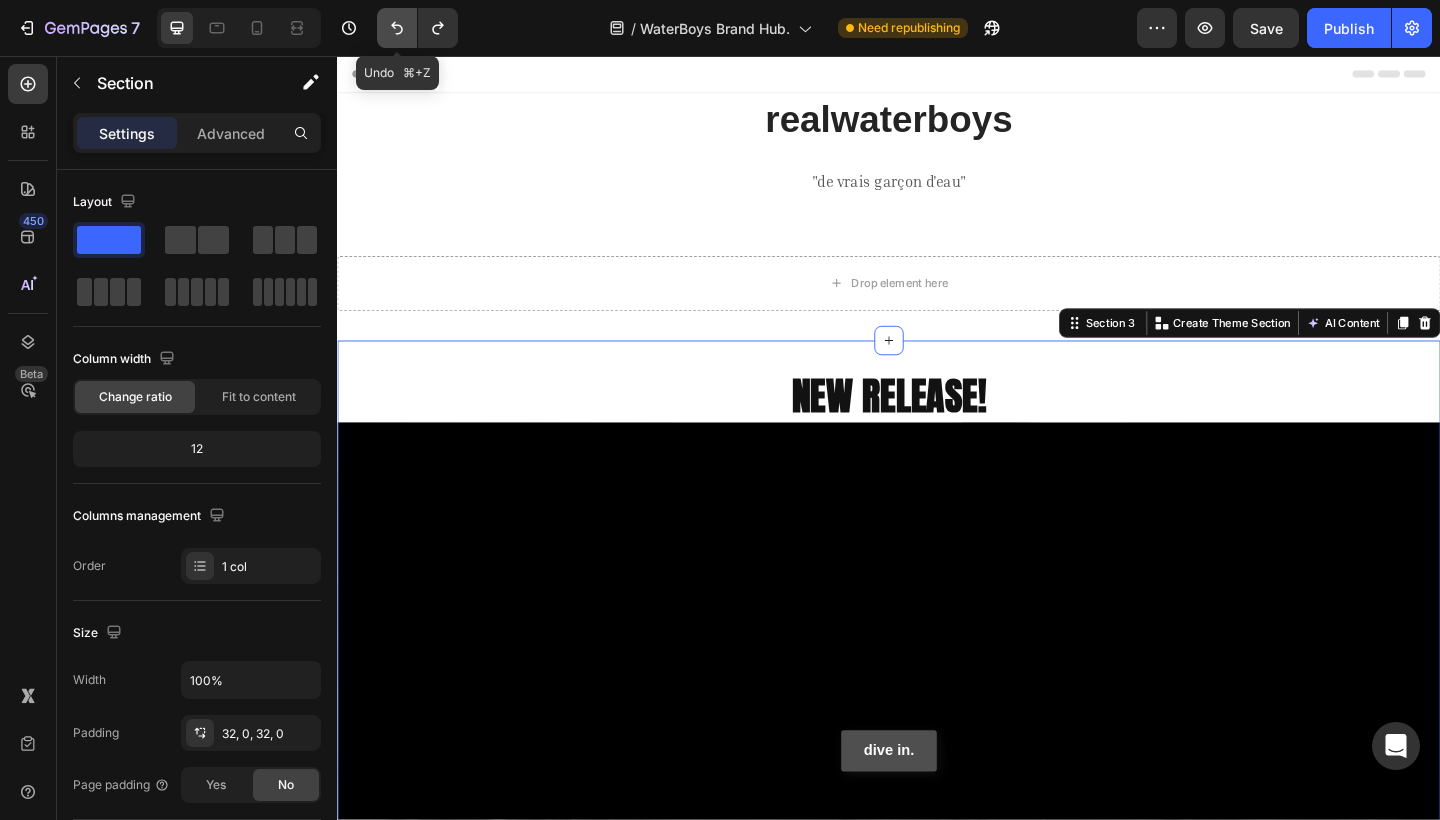 click 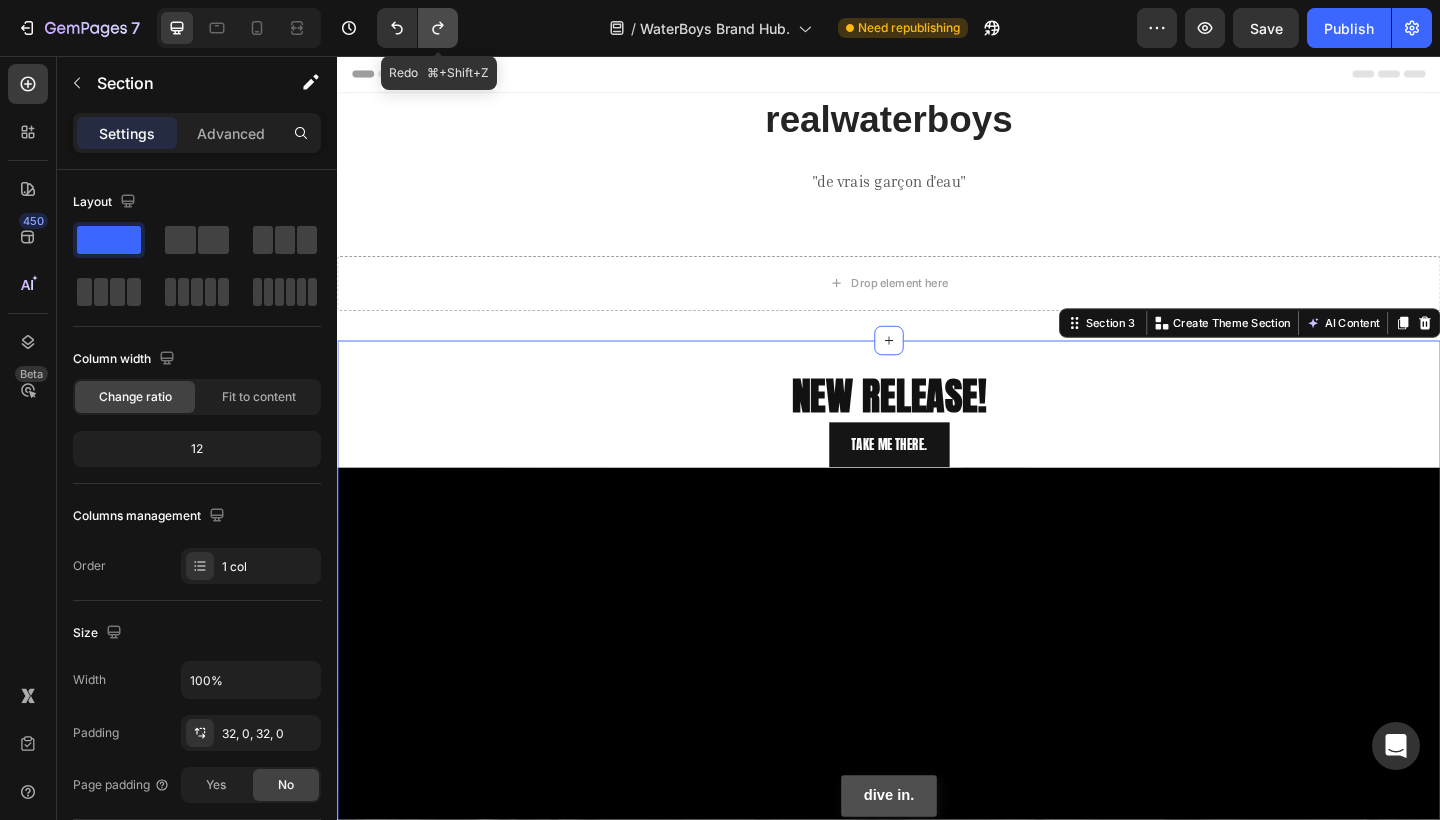 click 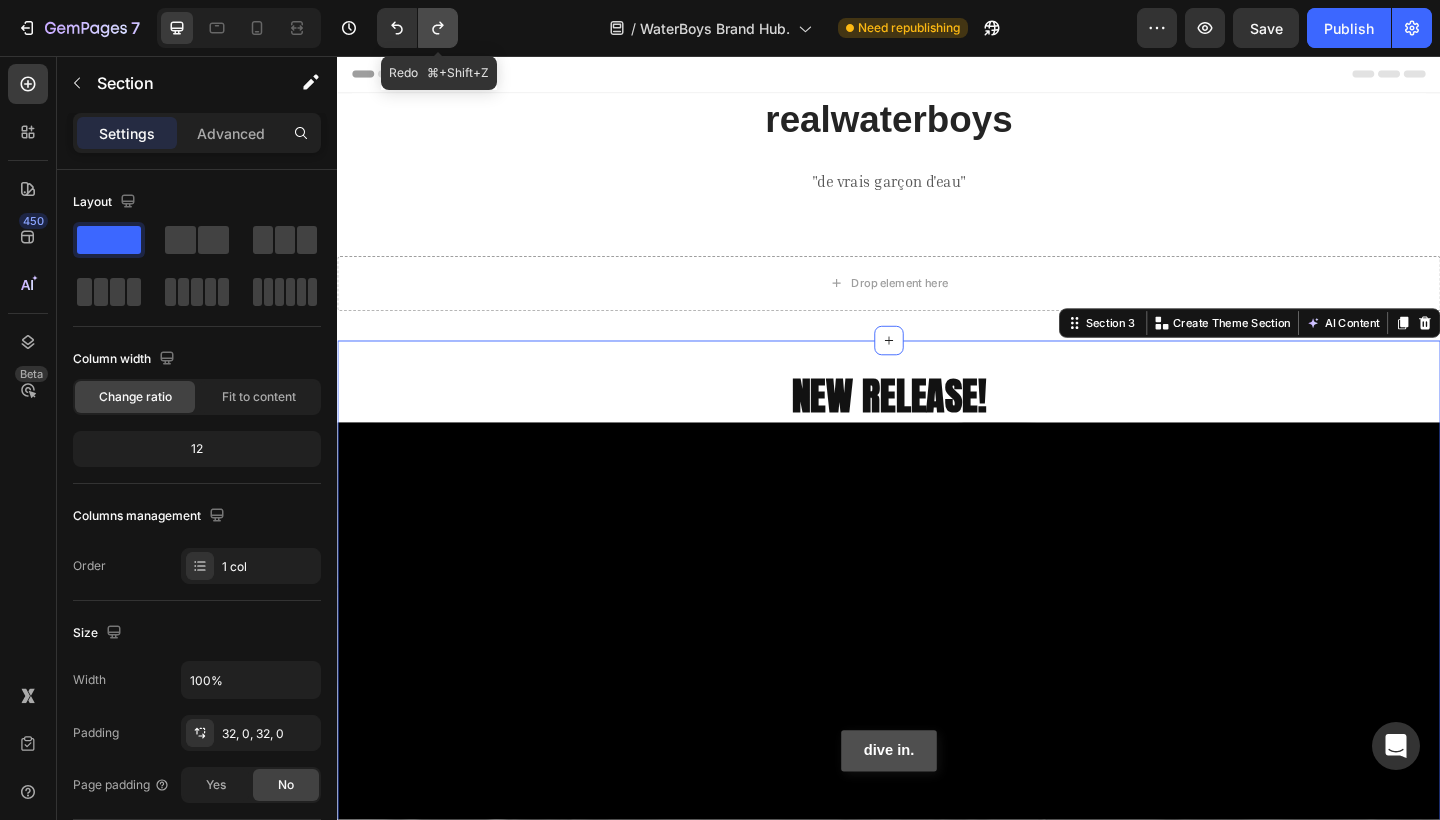 click 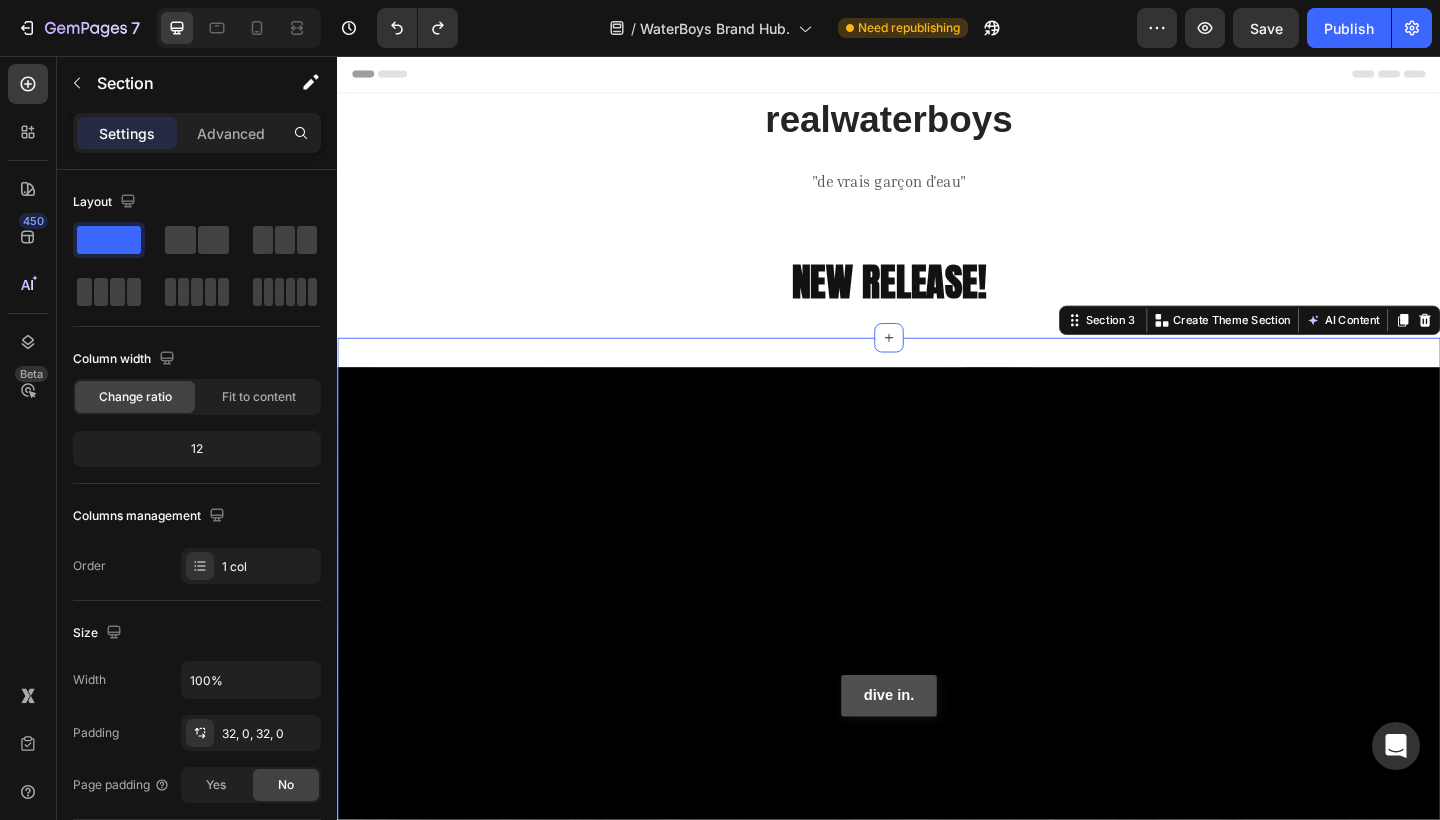 click on "Heading Text Block dive in. Button Hero Banner
Drop element here Row Section 3   You can create reusable sections Create Theme Section AI Content Write with GemAI What would you like to describe here? Tone and Voice Persuasive Product simply designed cropped tank top Show more Generate" at bounding box center (937, 778) 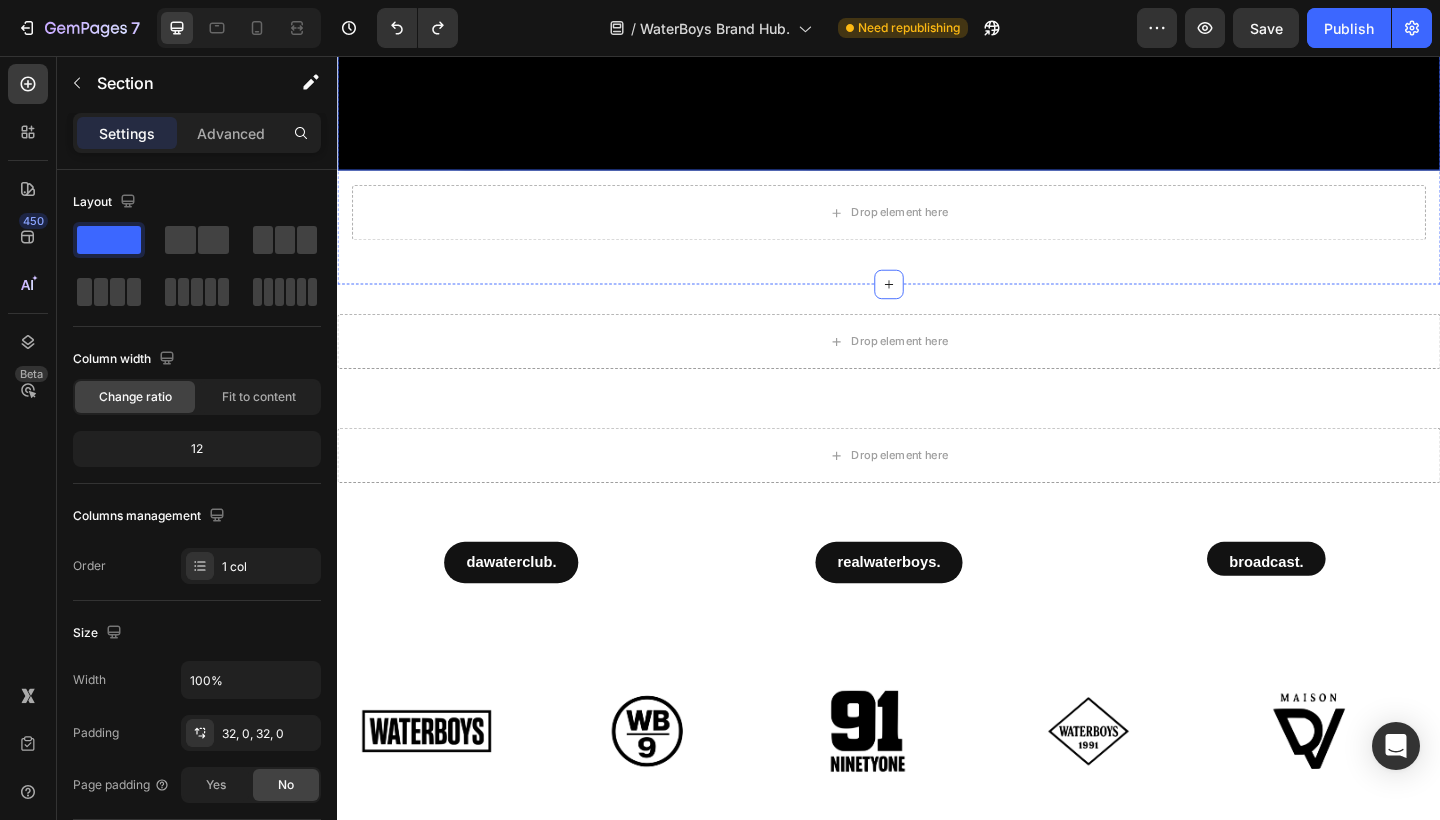scroll, scrollTop: 866, scrollLeft: 0, axis: vertical 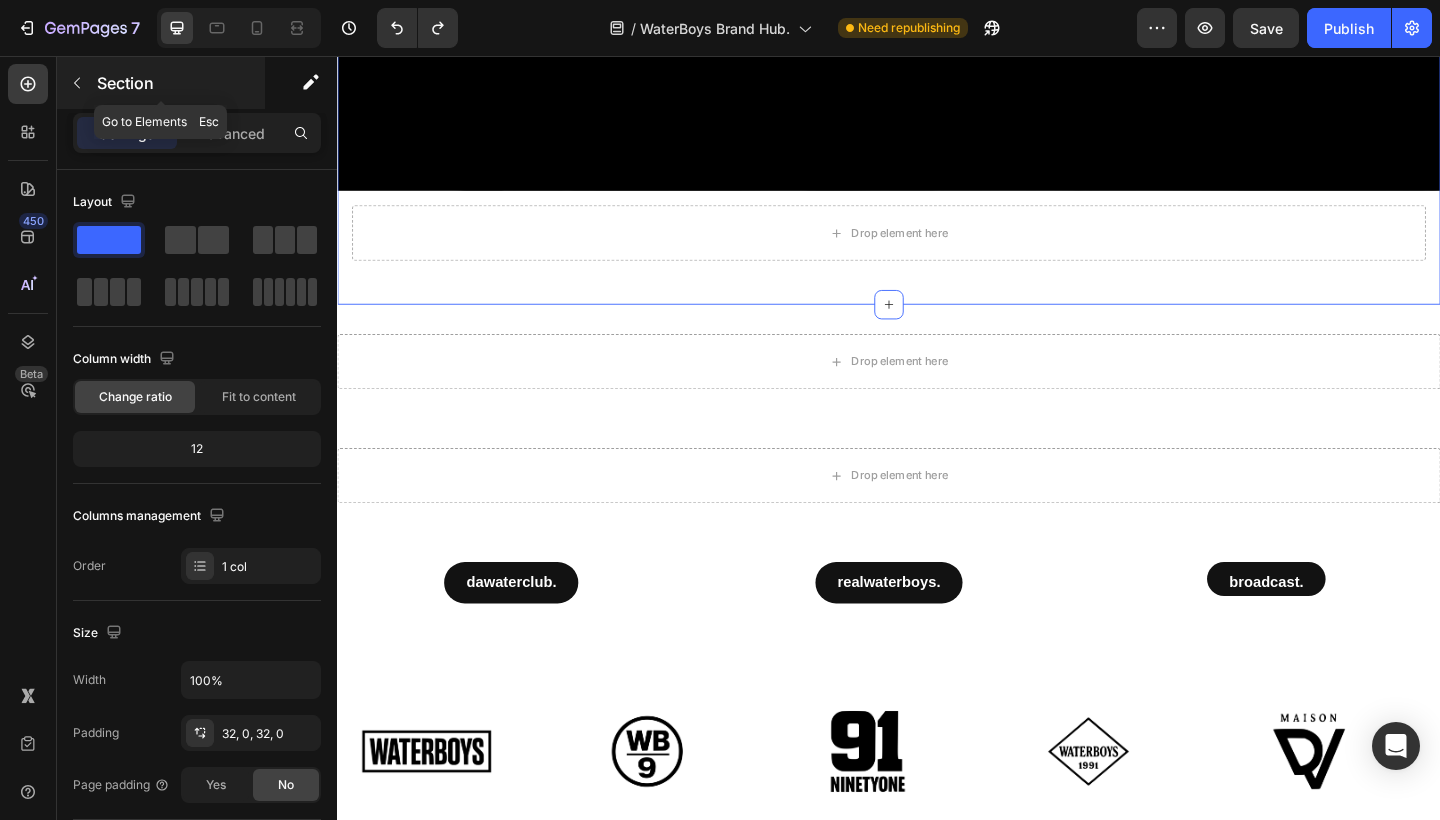 click 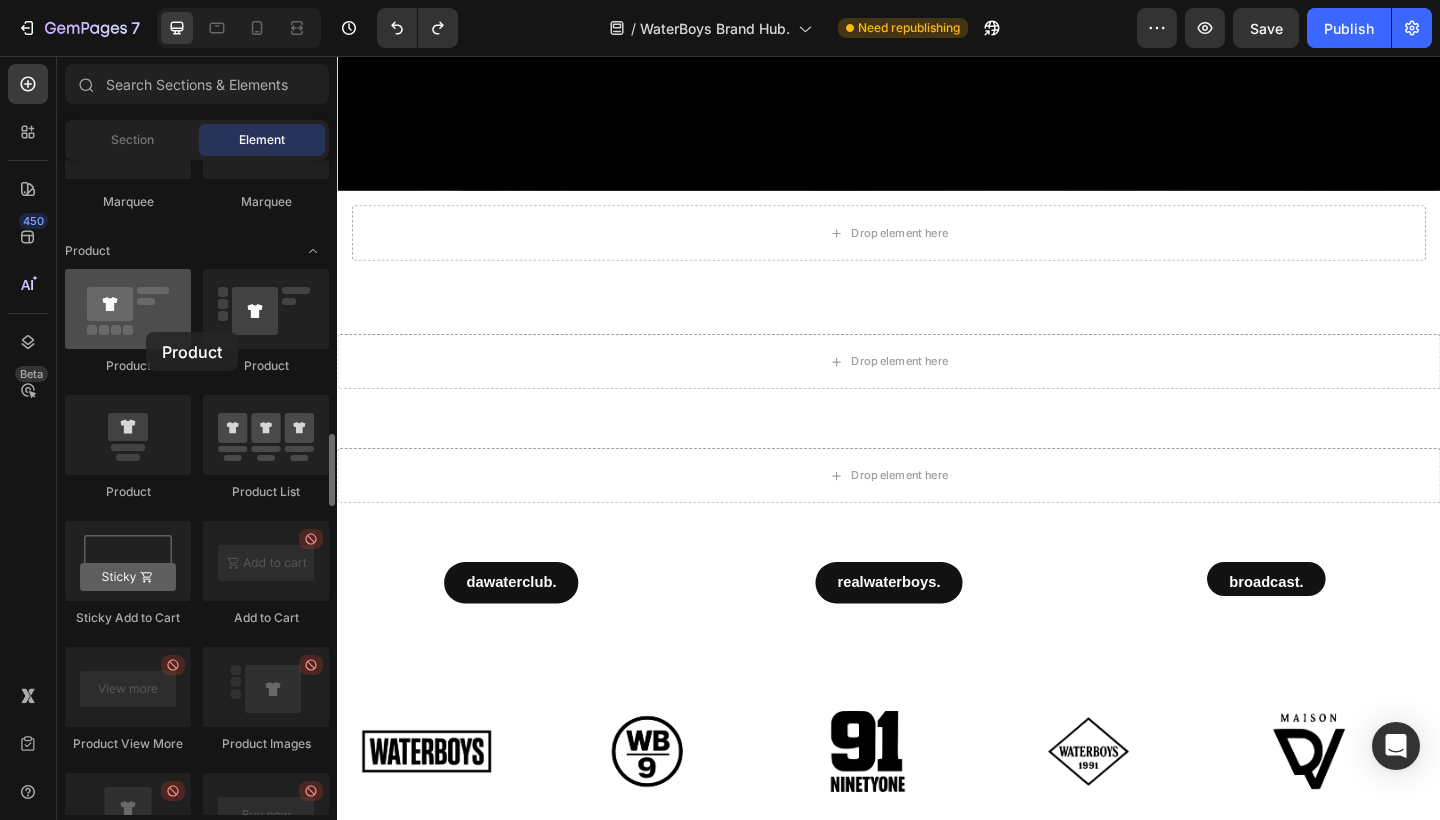 click at bounding box center [128, 309] 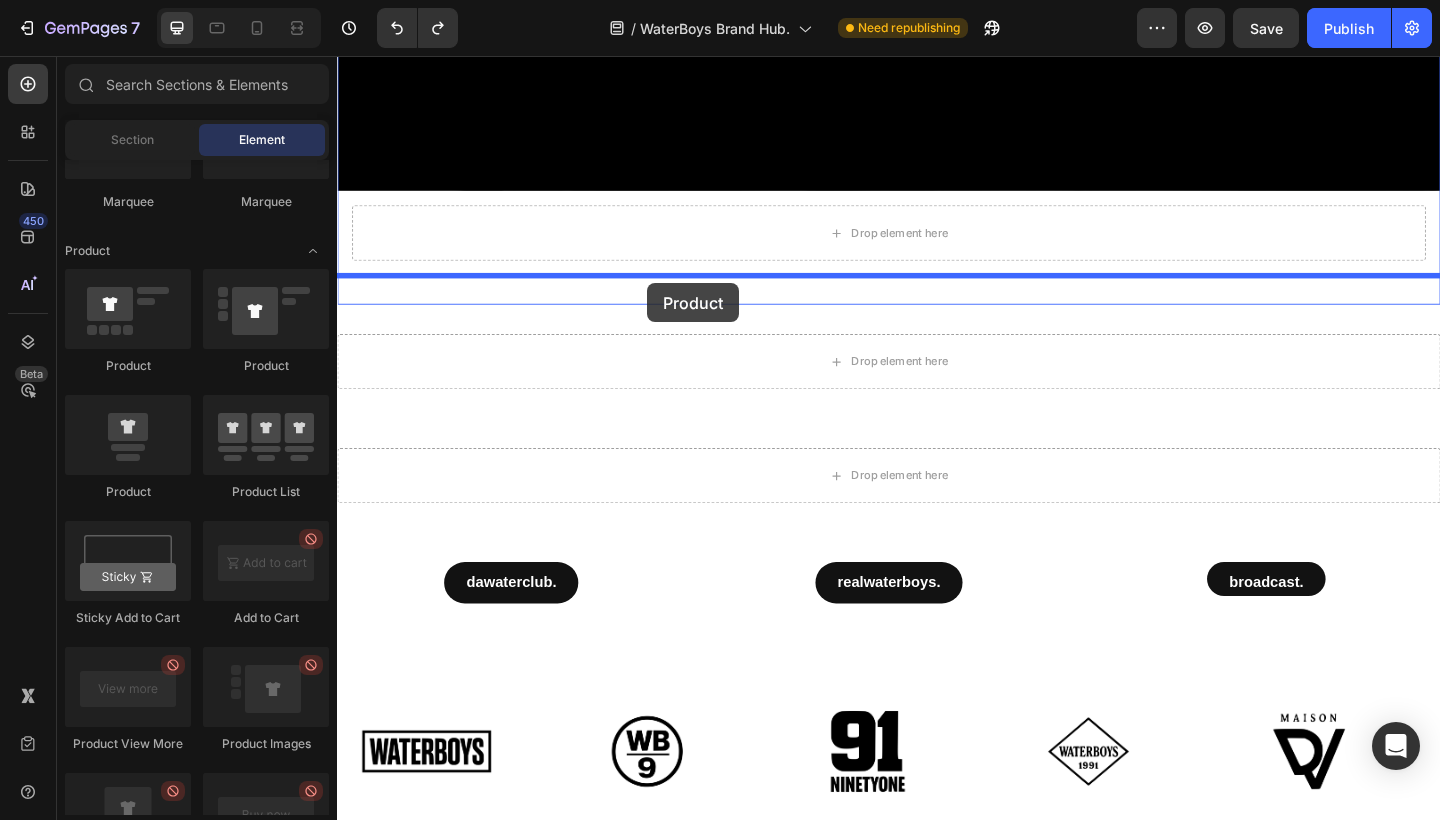 drag, startPoint x: 590, startPoint y: 391, endPoint x: 674, endPoint y: 303, distance: 121.65525 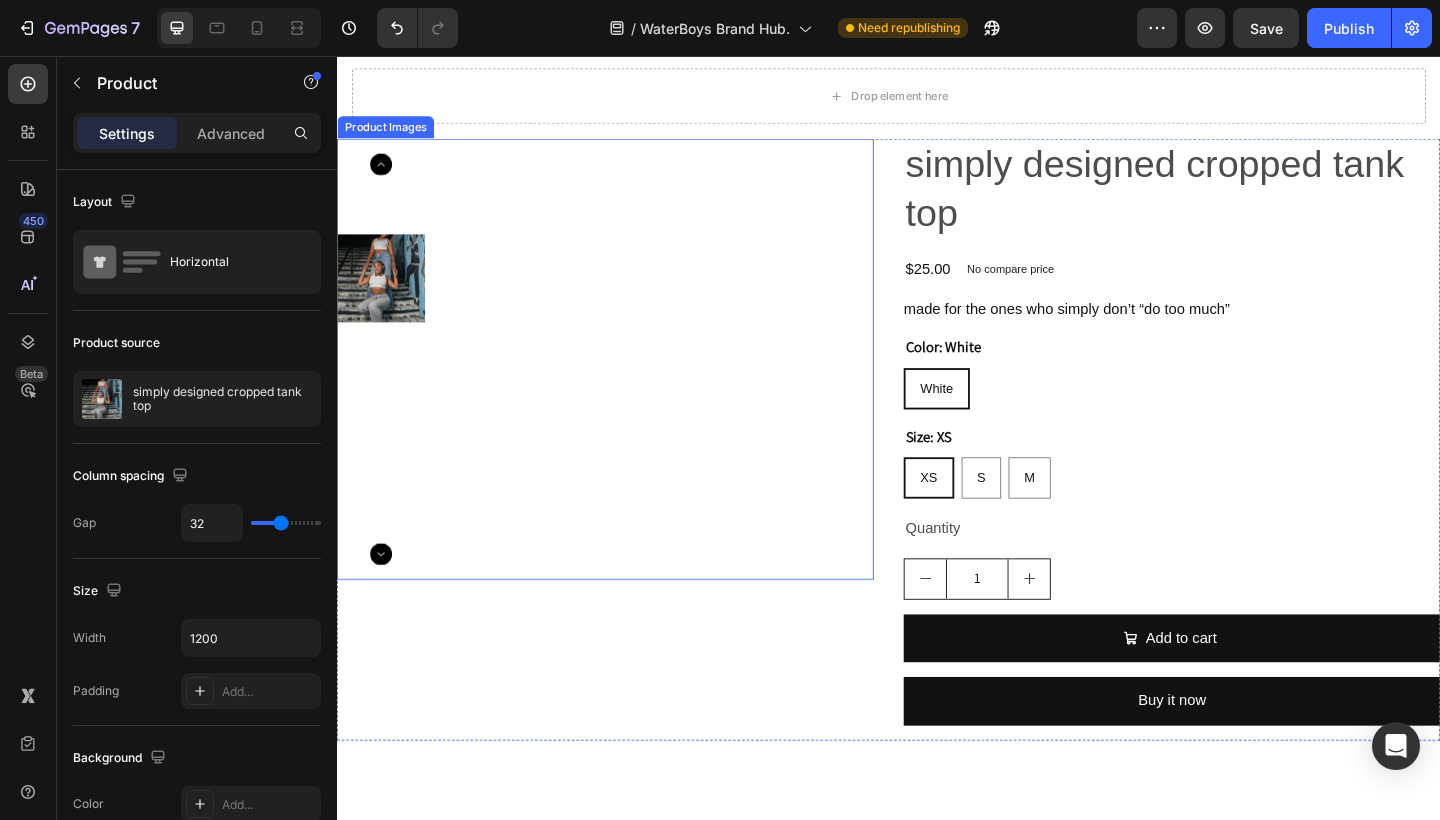 scroll, scrollTop: 1025, scrollLeft: 0, axis: vertical 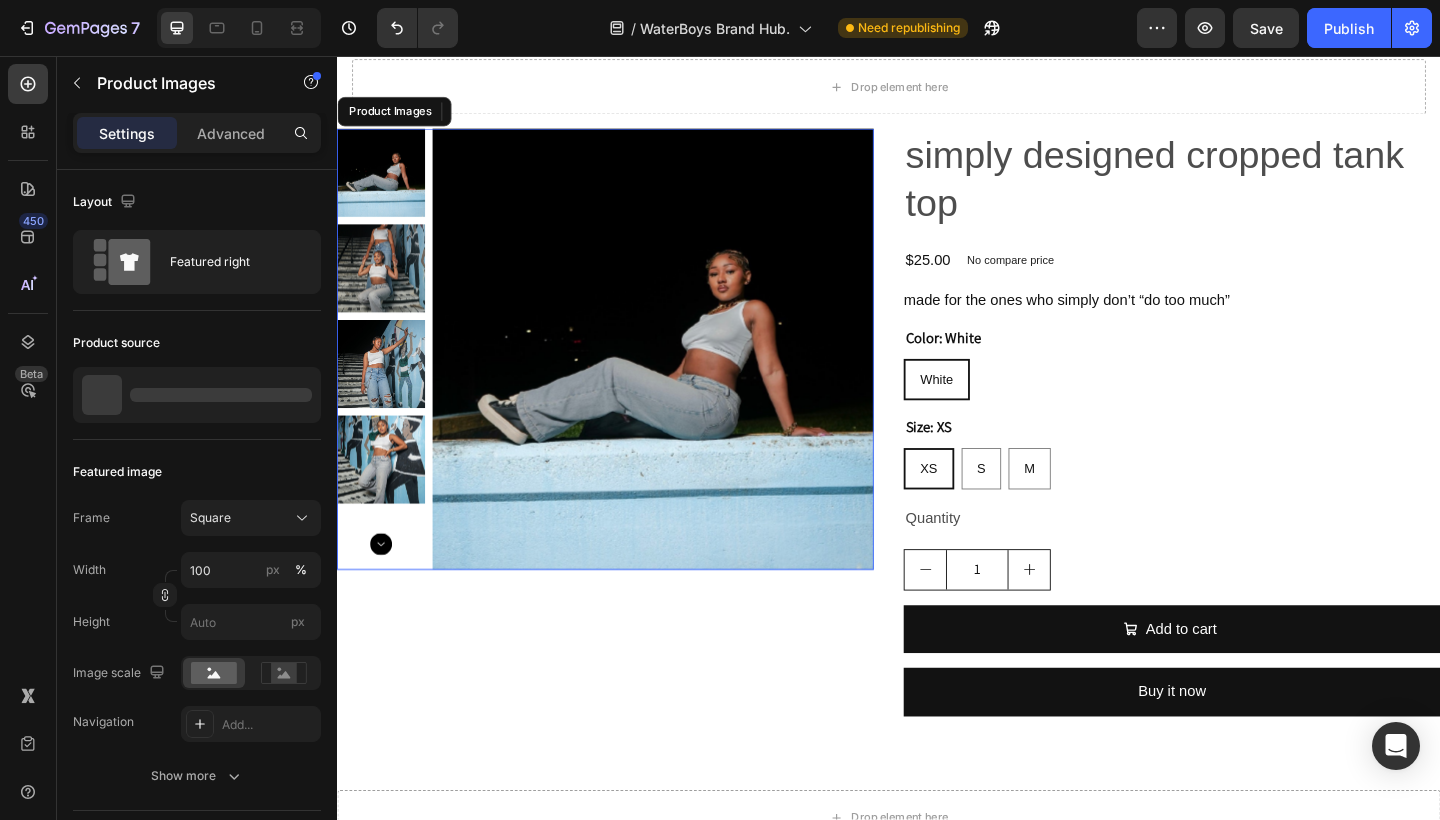 click at bounding box center (681, 376) 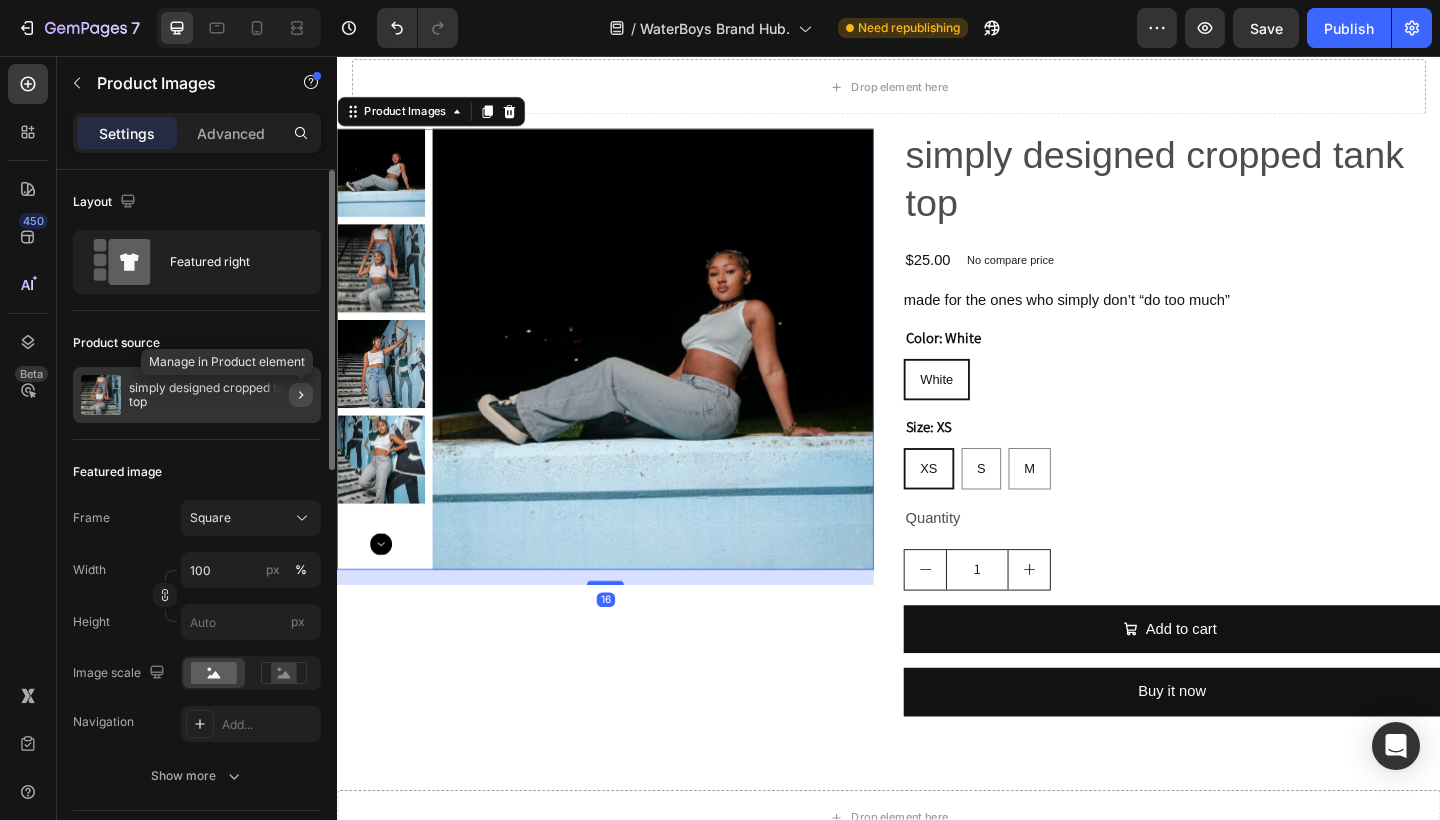 click 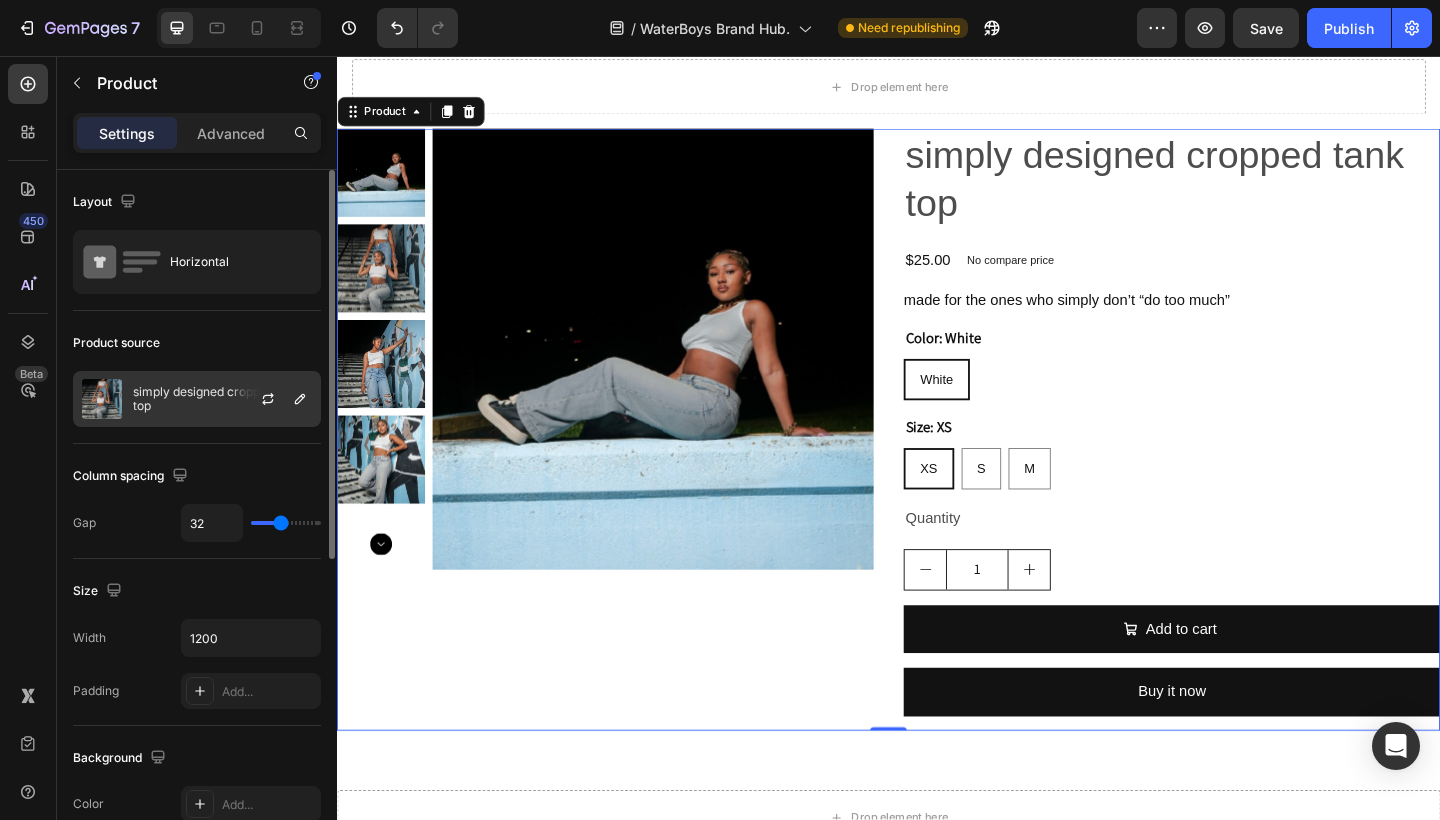 click at bounding box center (102, 399) 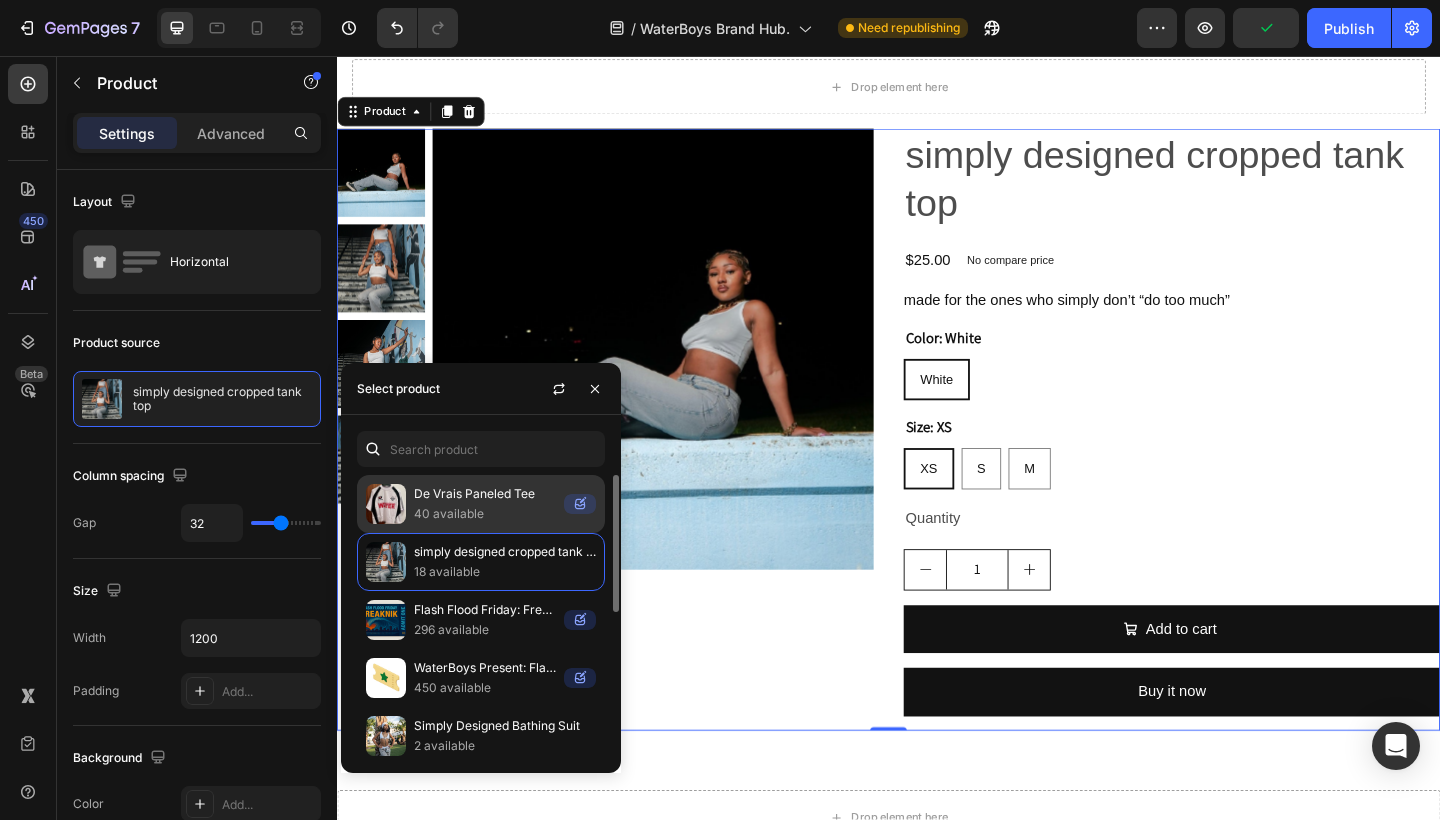 click on "De Vrais Paneled Tee" at bounding box center [485, 494] 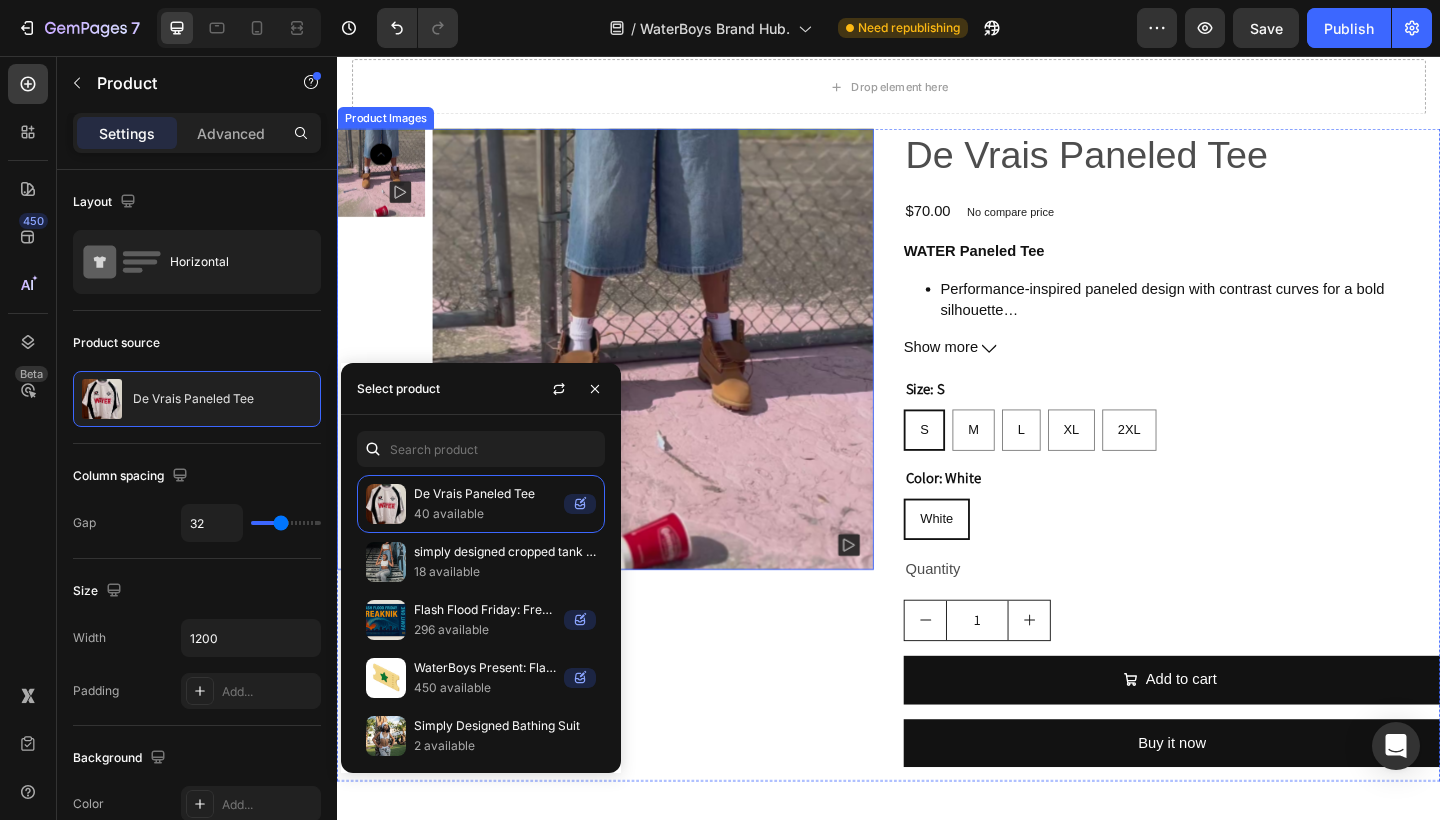 click at bounding box center [681, 376] 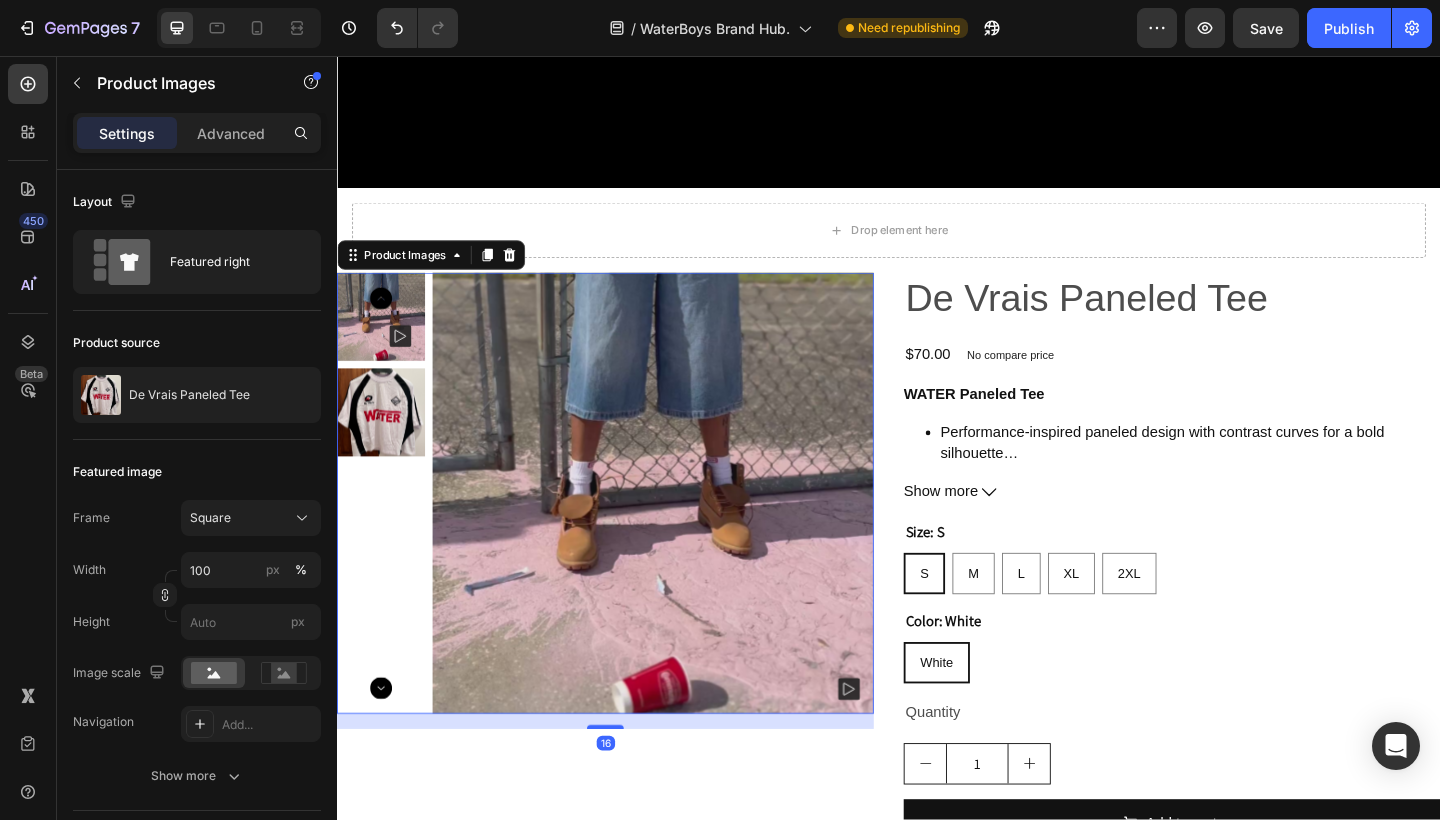 scroll, scrollTop: 787, scrollLeft: 0, axis: vertical 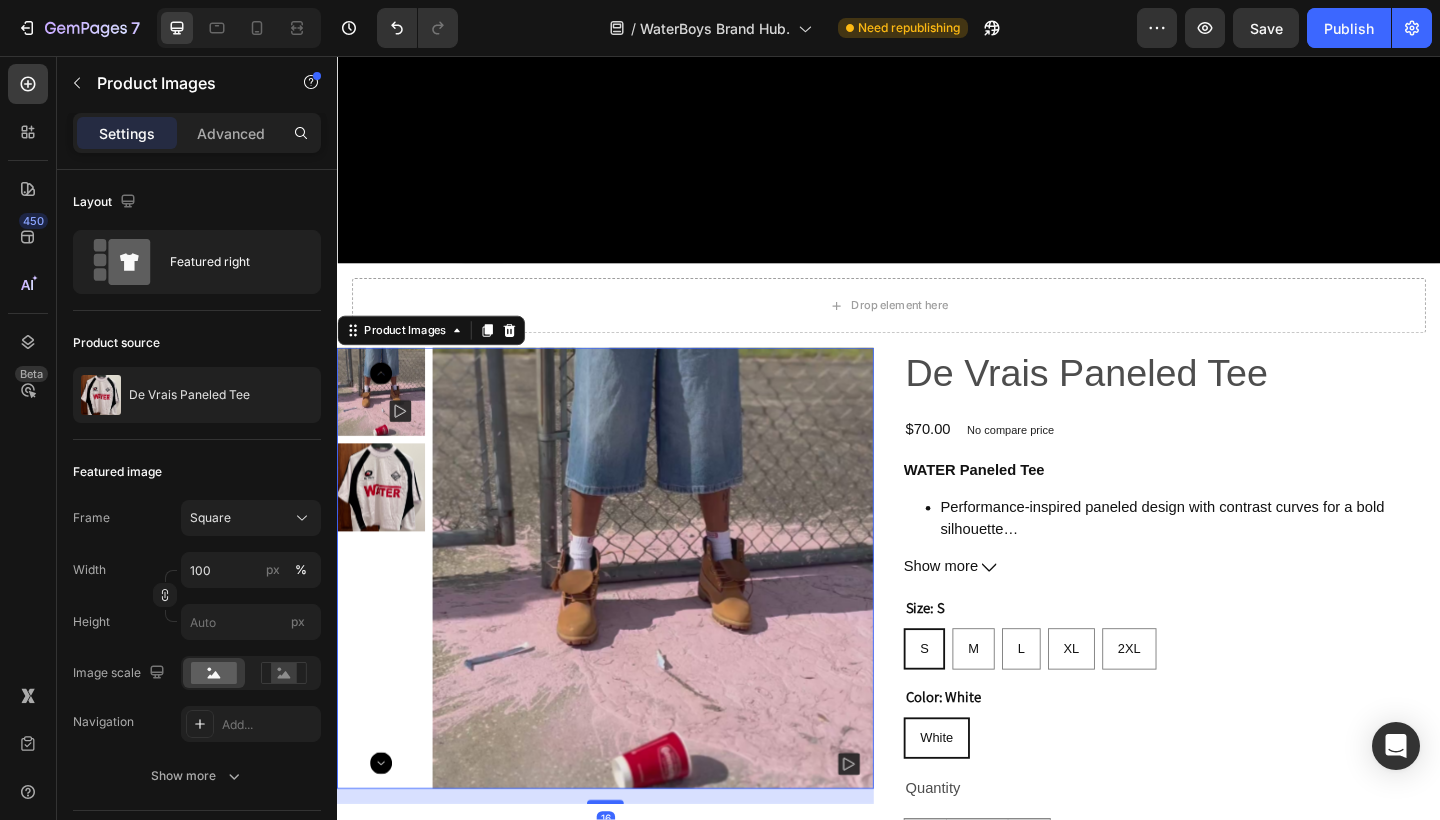 click 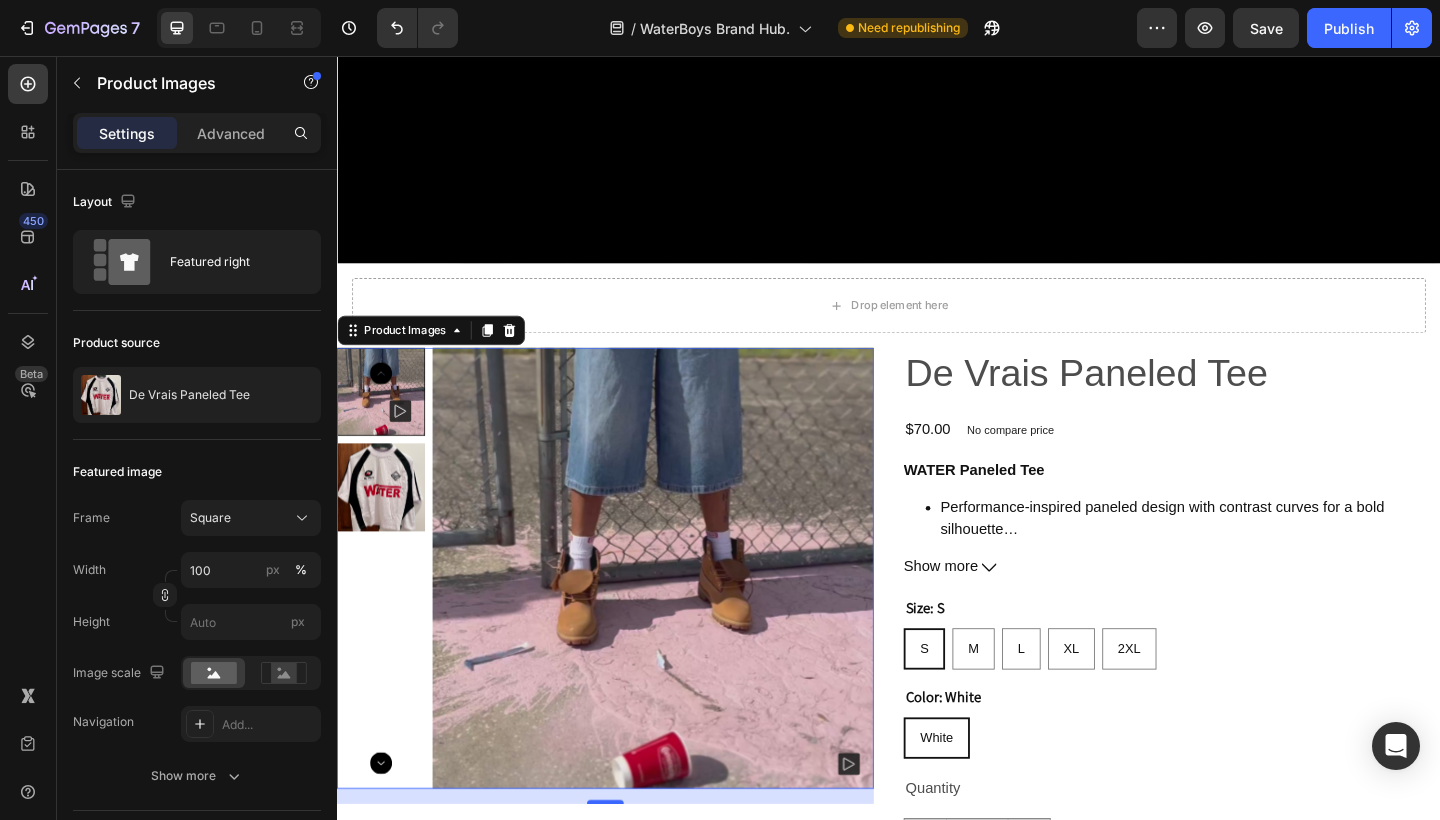 click at bounding box center (385, 526) 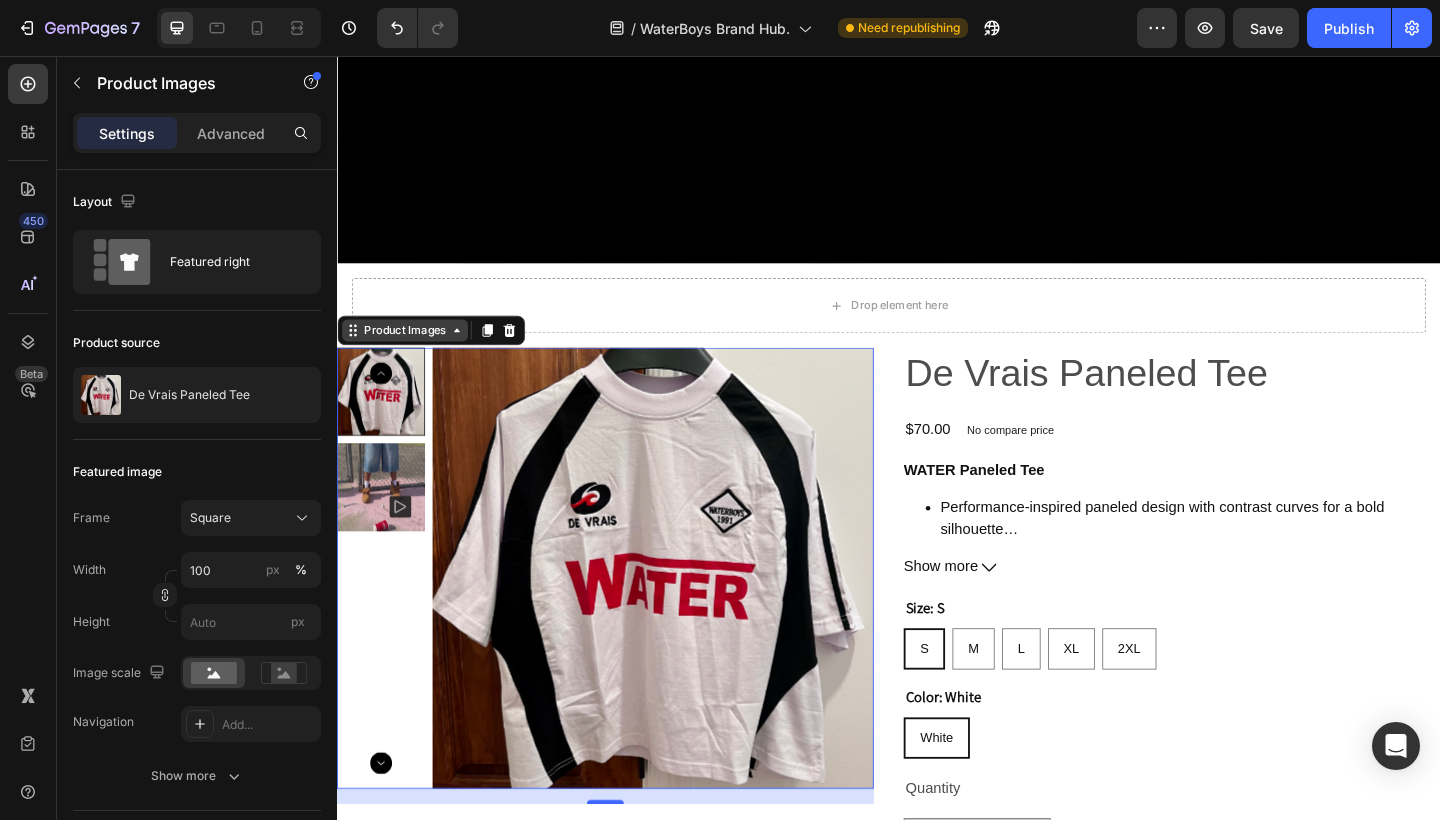 click 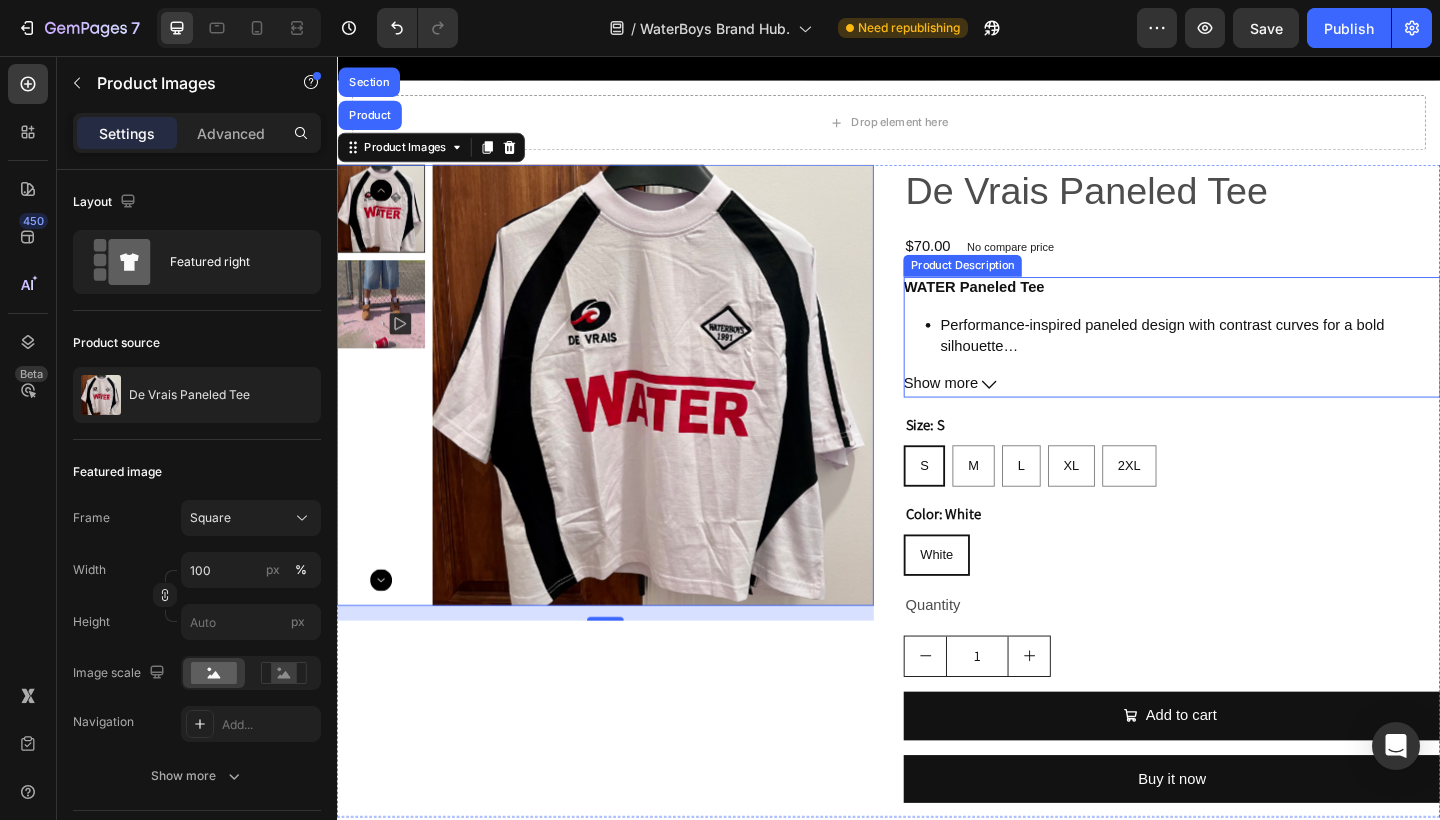 scroll, scrollTop: 1069, scrollLeft: 0, axis: vertical 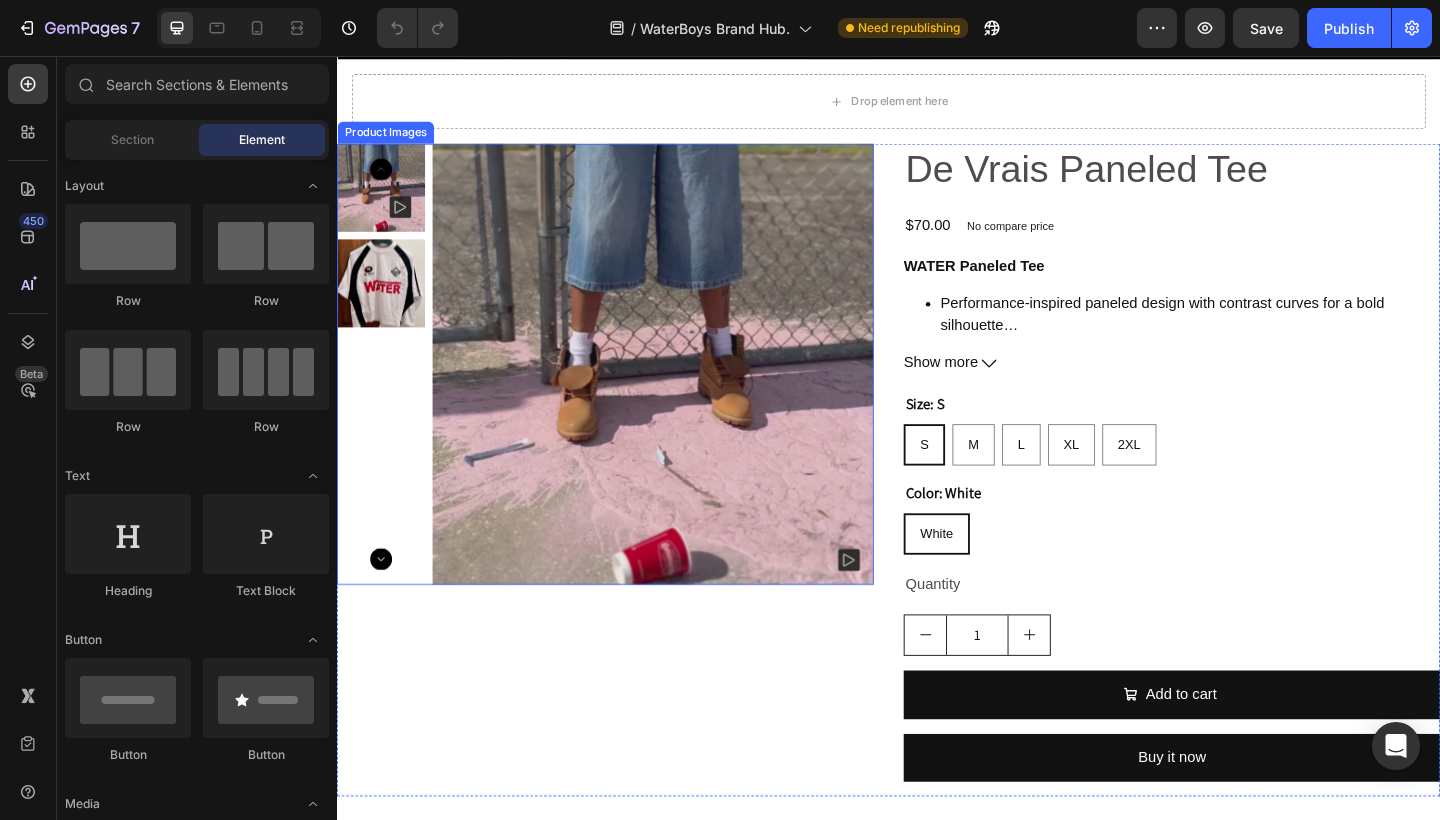 click at bounding box center (385, 304) 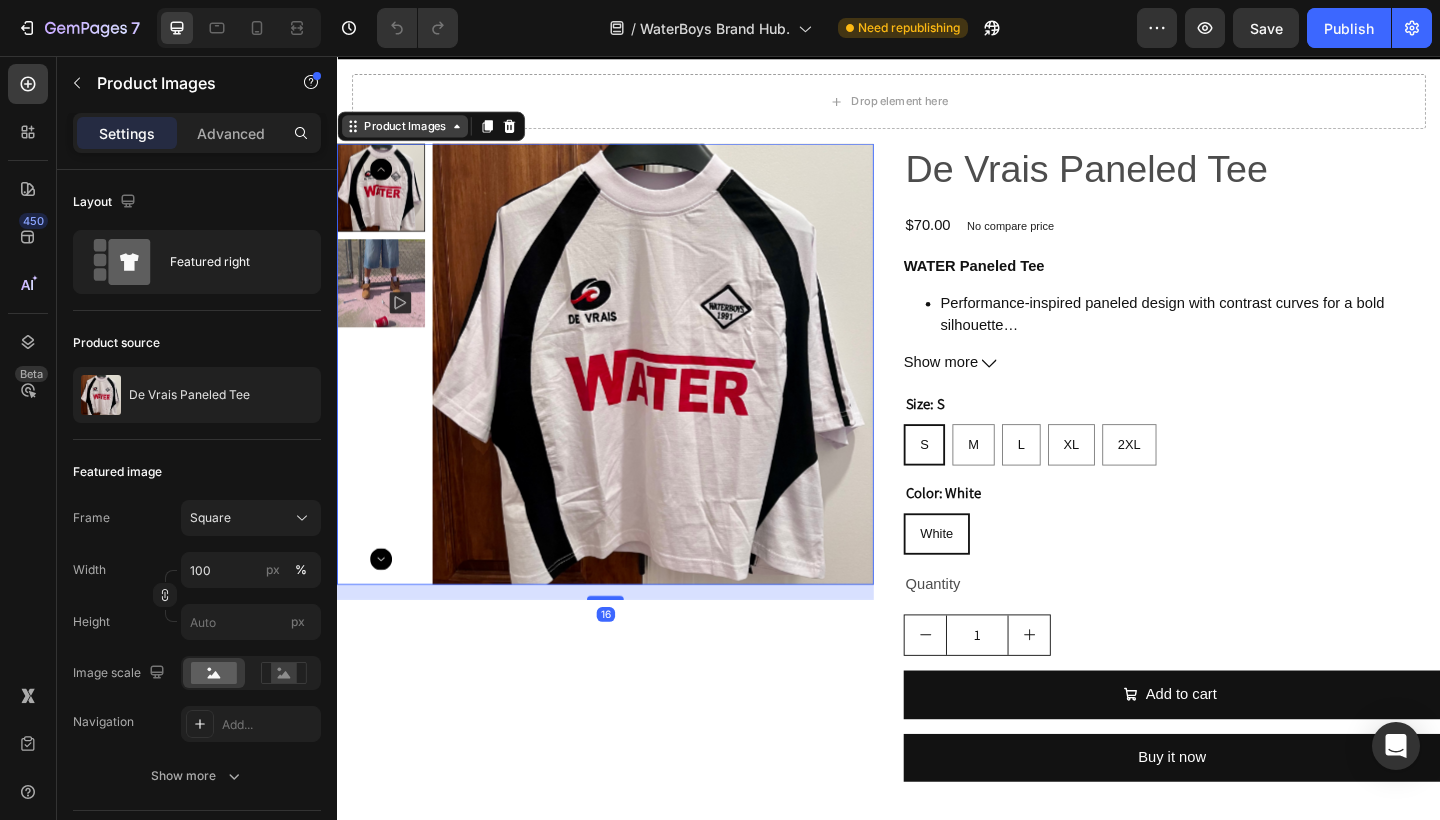 click 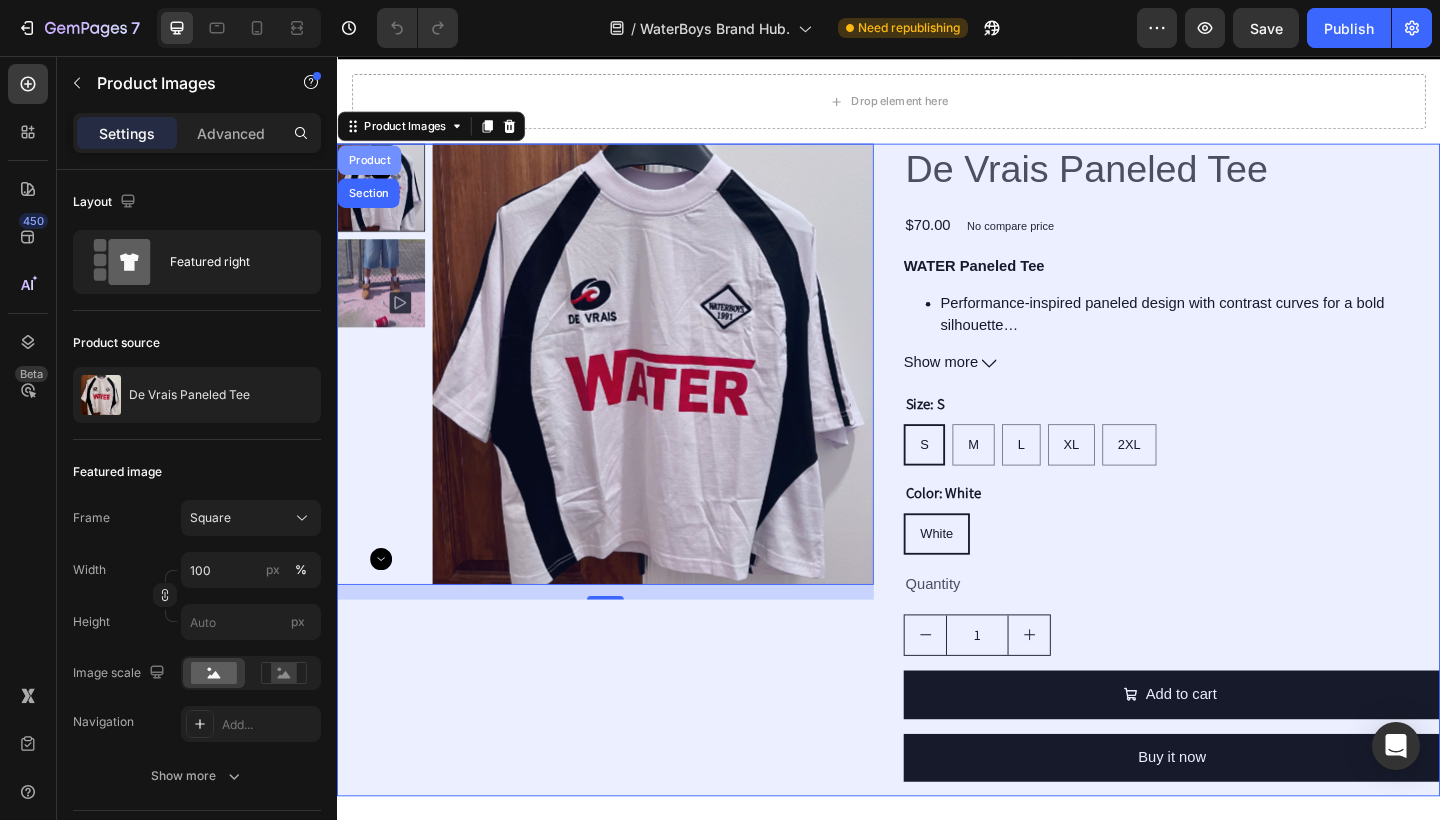 click on "Product" at bounding box center (372, 170) 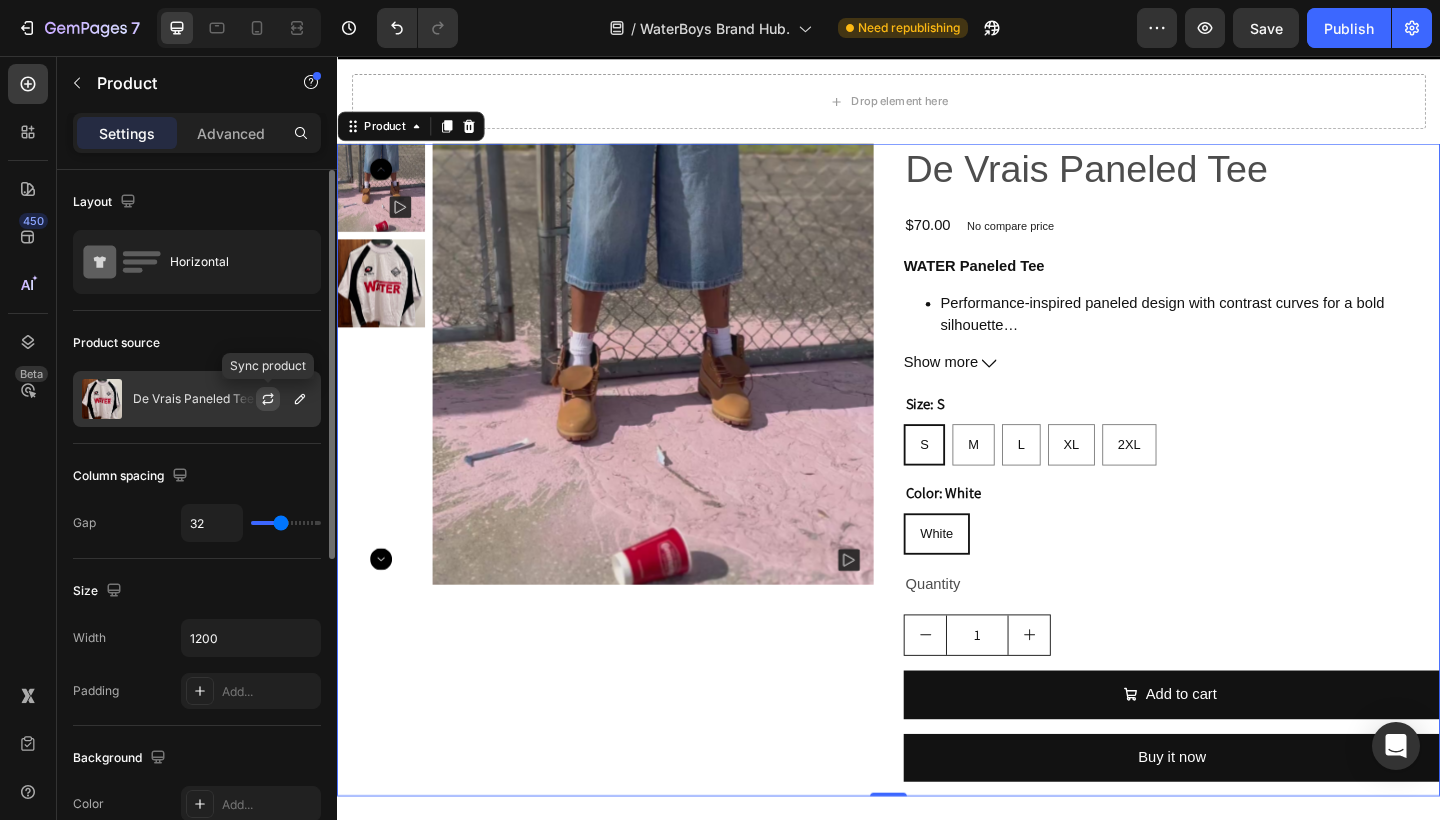 click 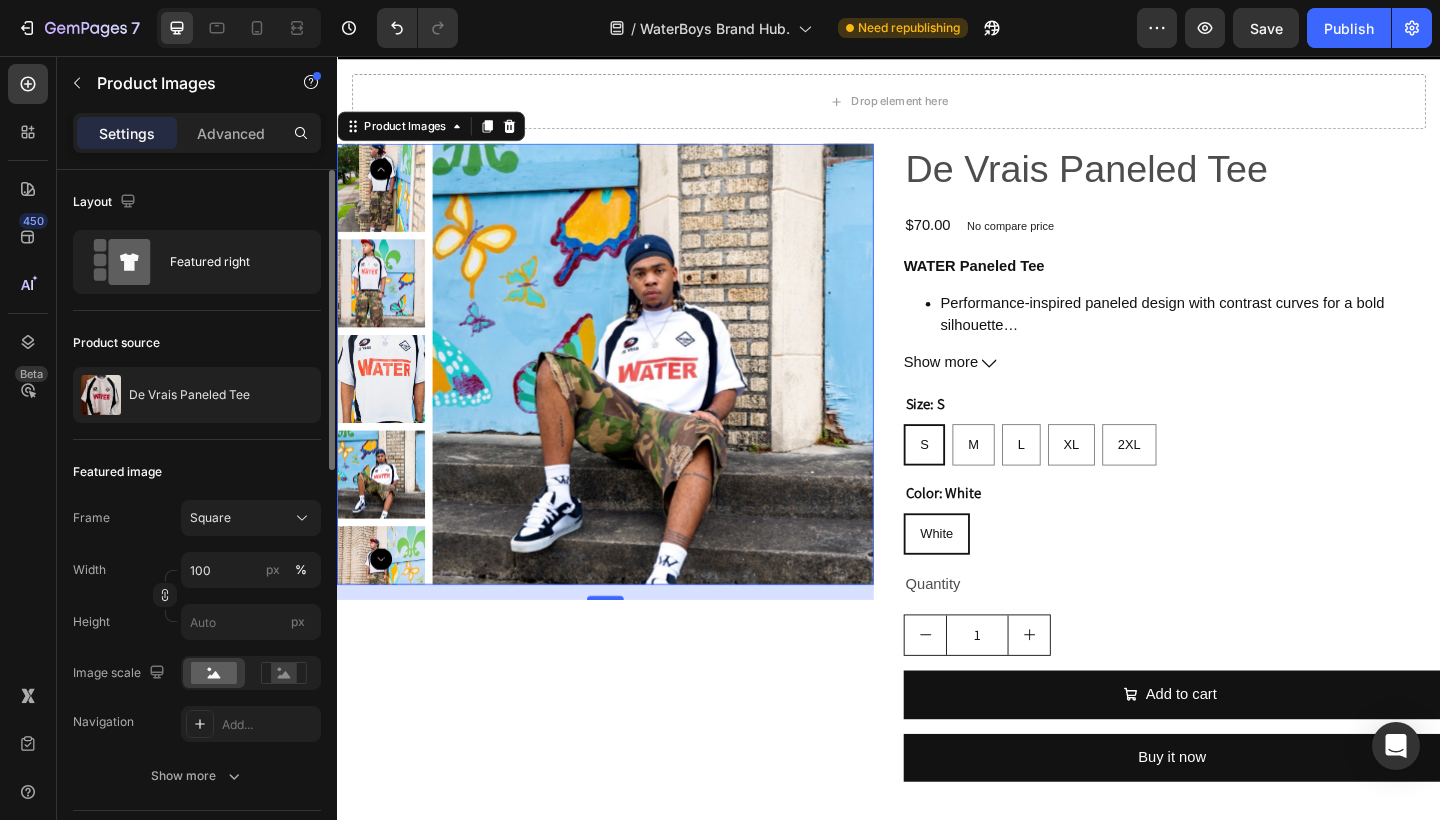 click at bounding box center (385, 200) 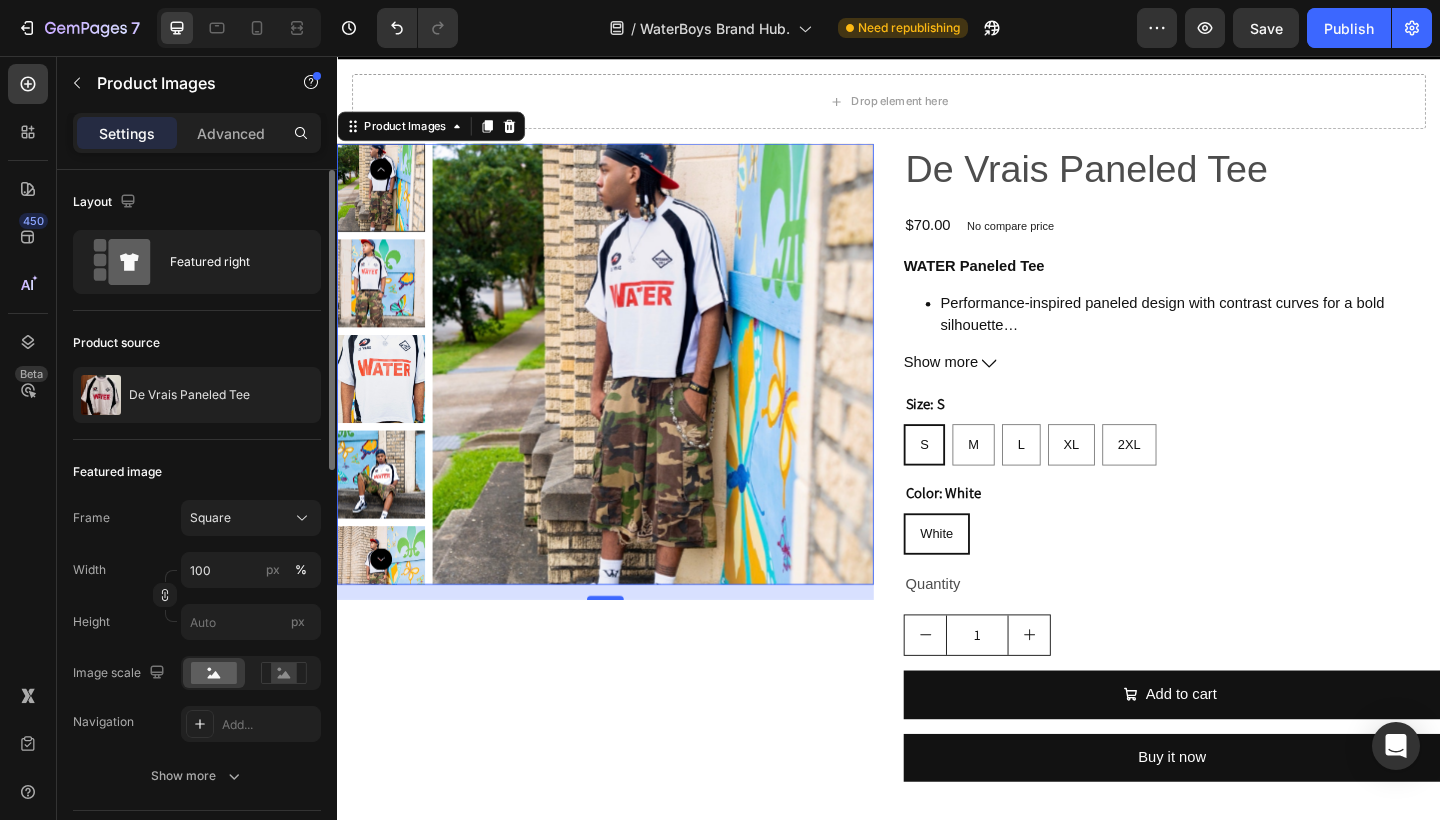 click at bounding box center [385, 304] 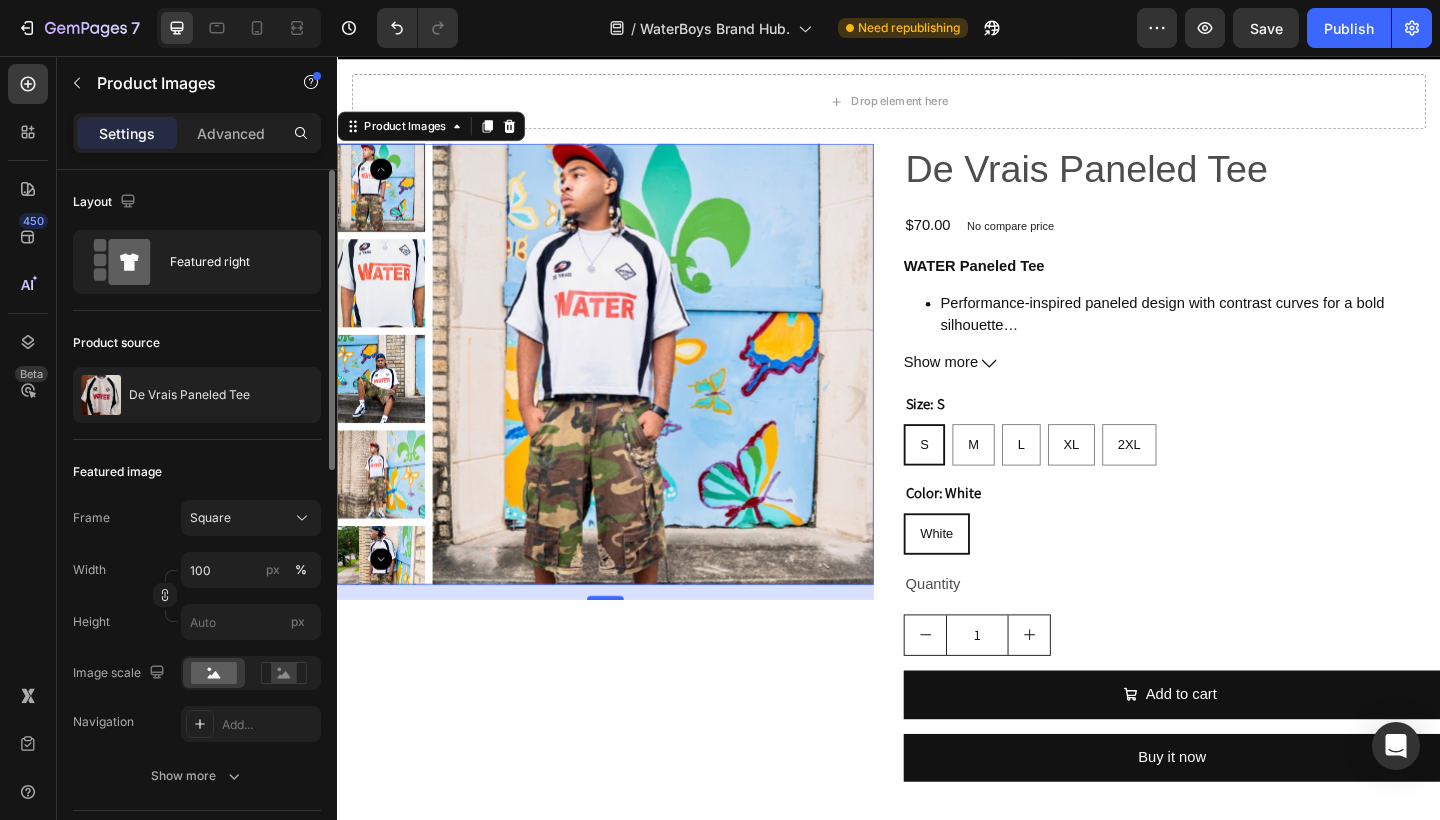 click at bounding box center [385, 304] 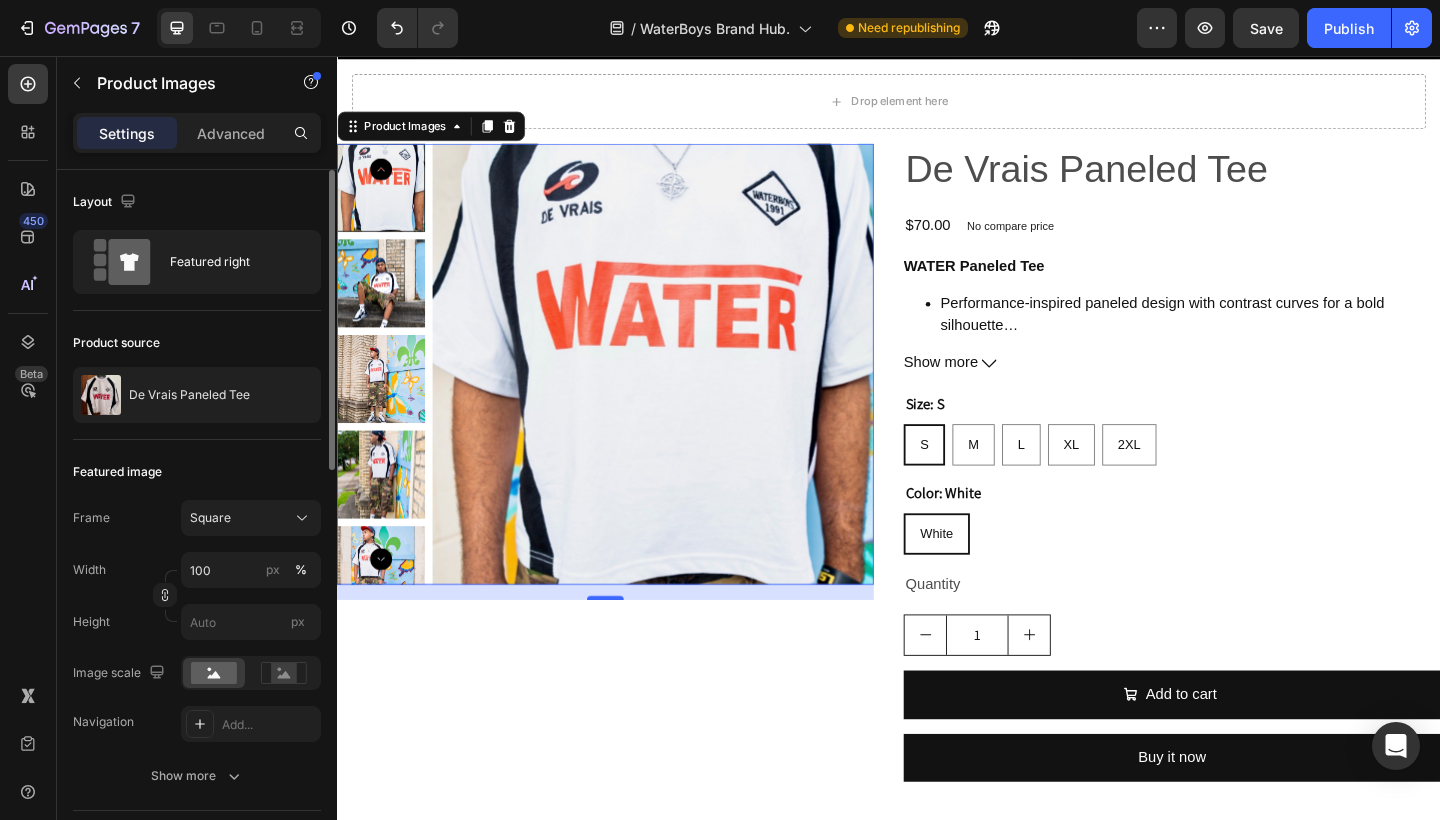 click at bounding box center (385, 304) 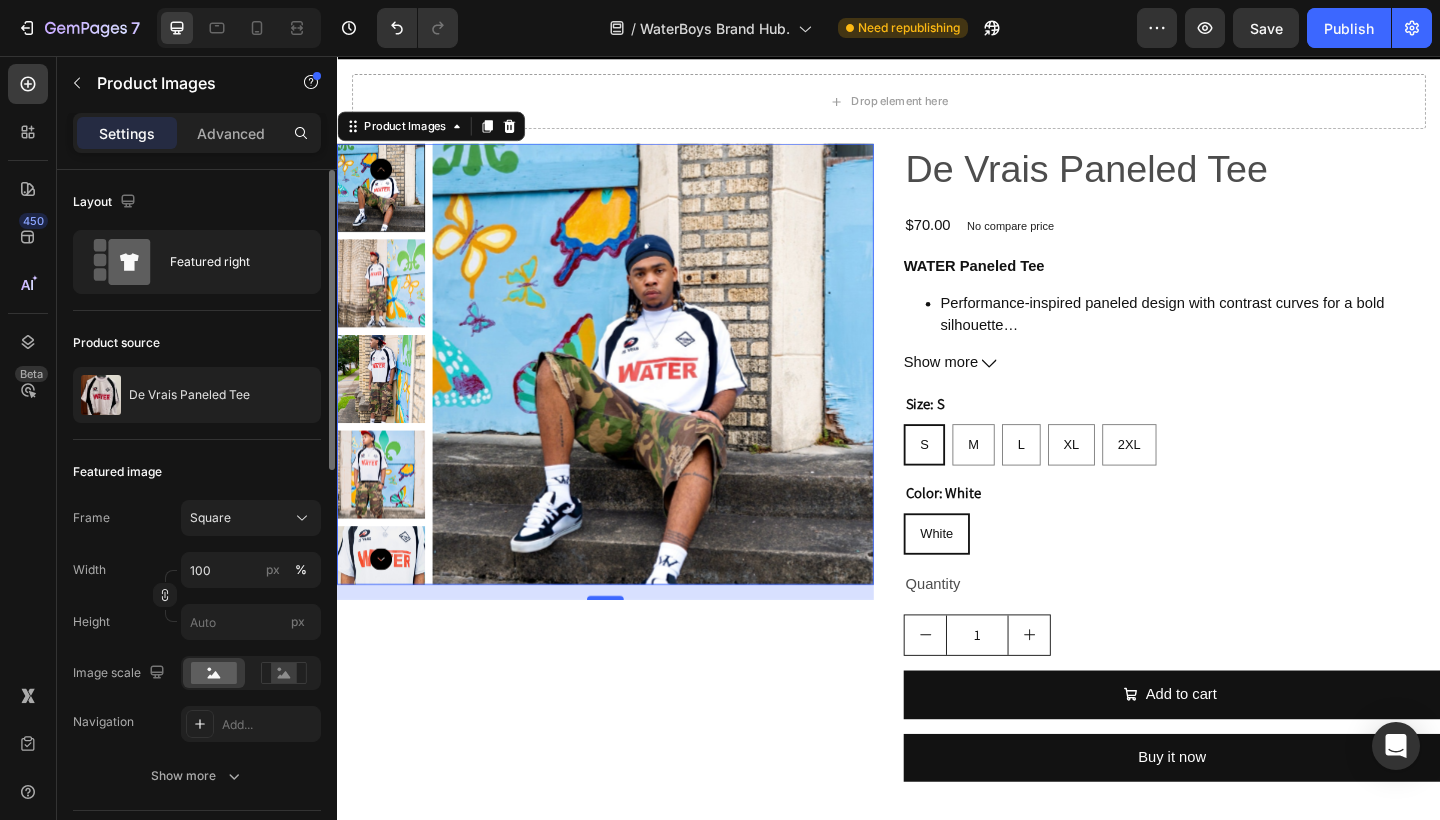 click at bounding box center [385, 408] 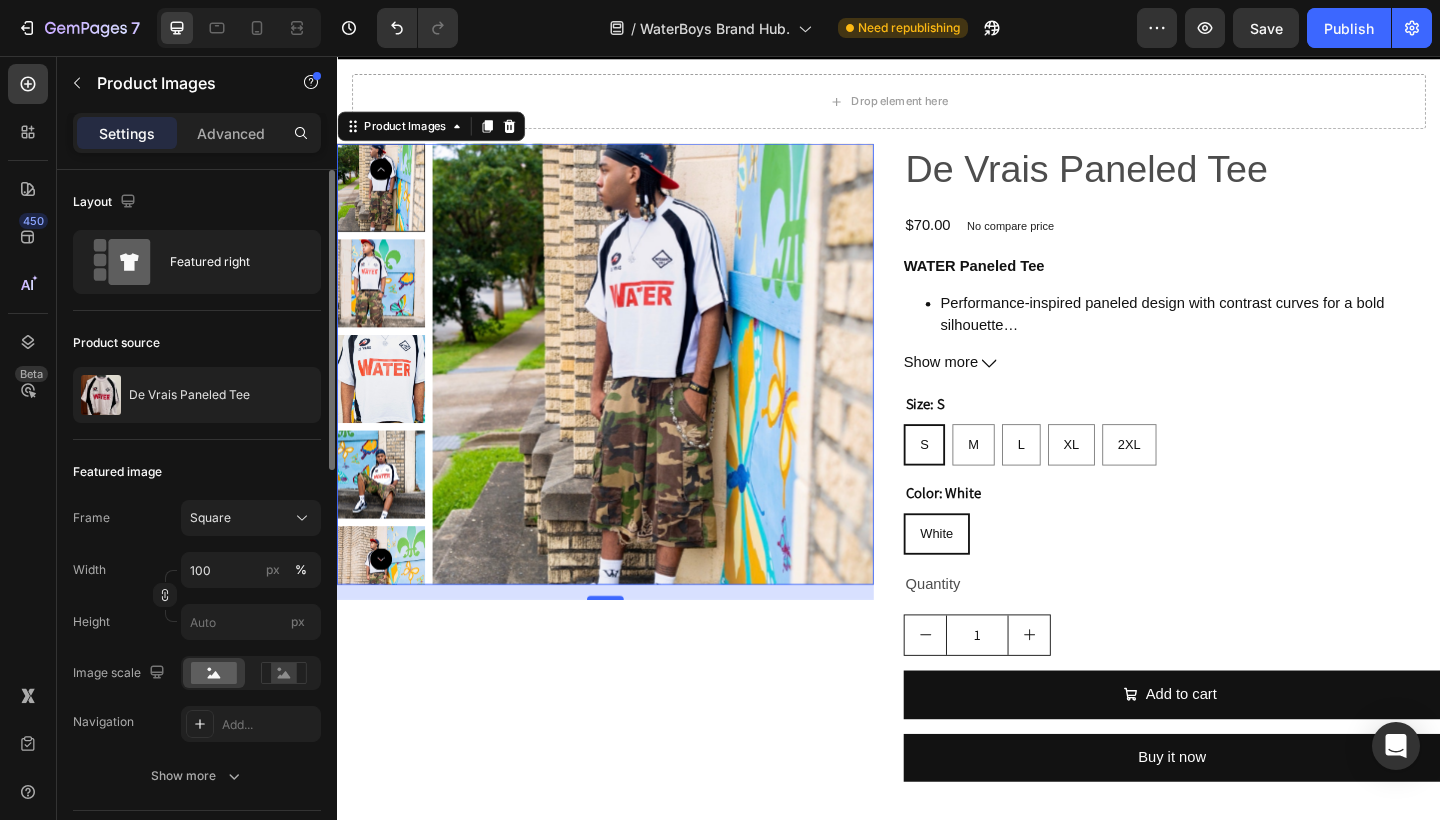 click at bounding box center (385, 512) 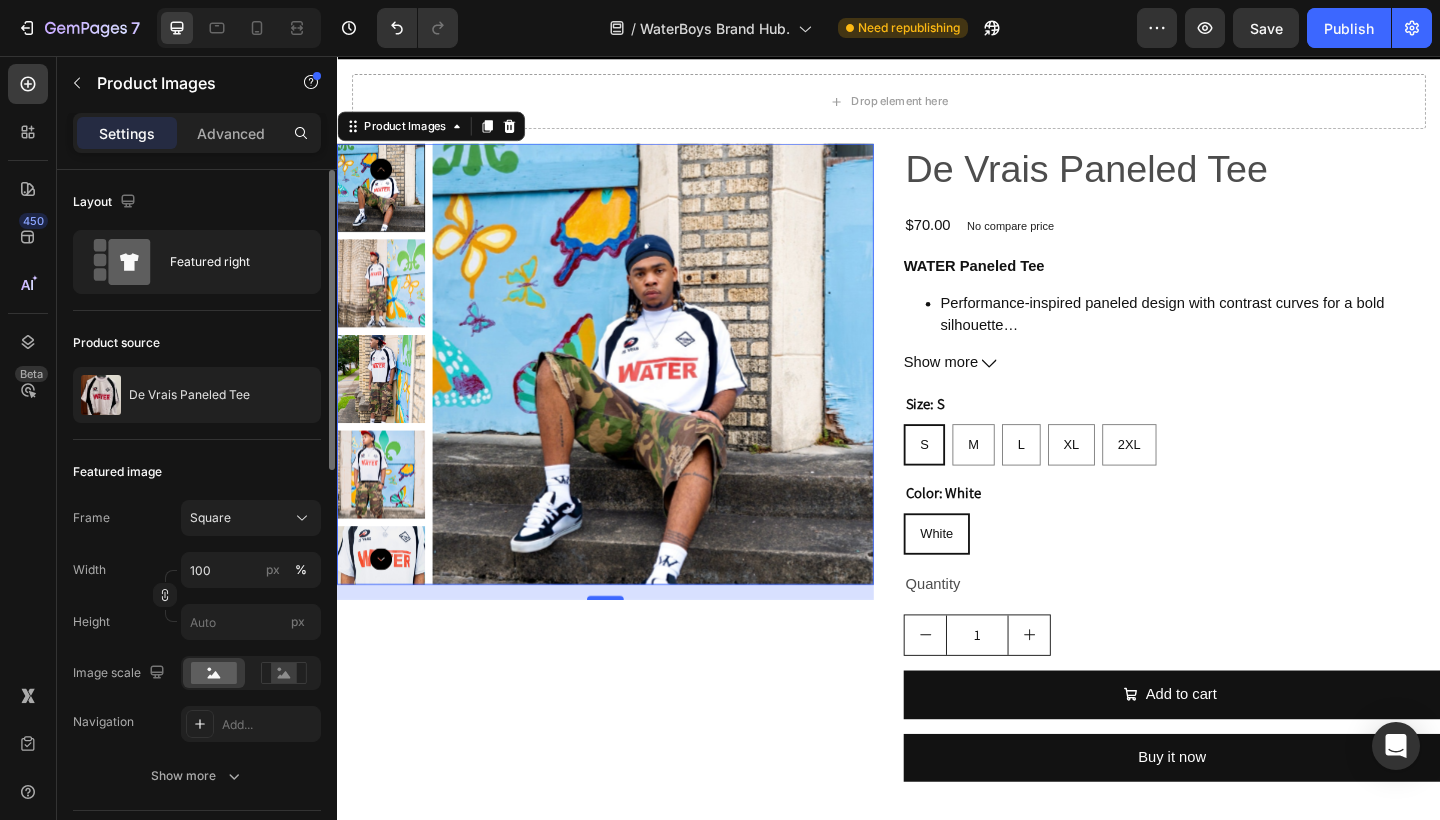 click at bounding box center [385, 200] 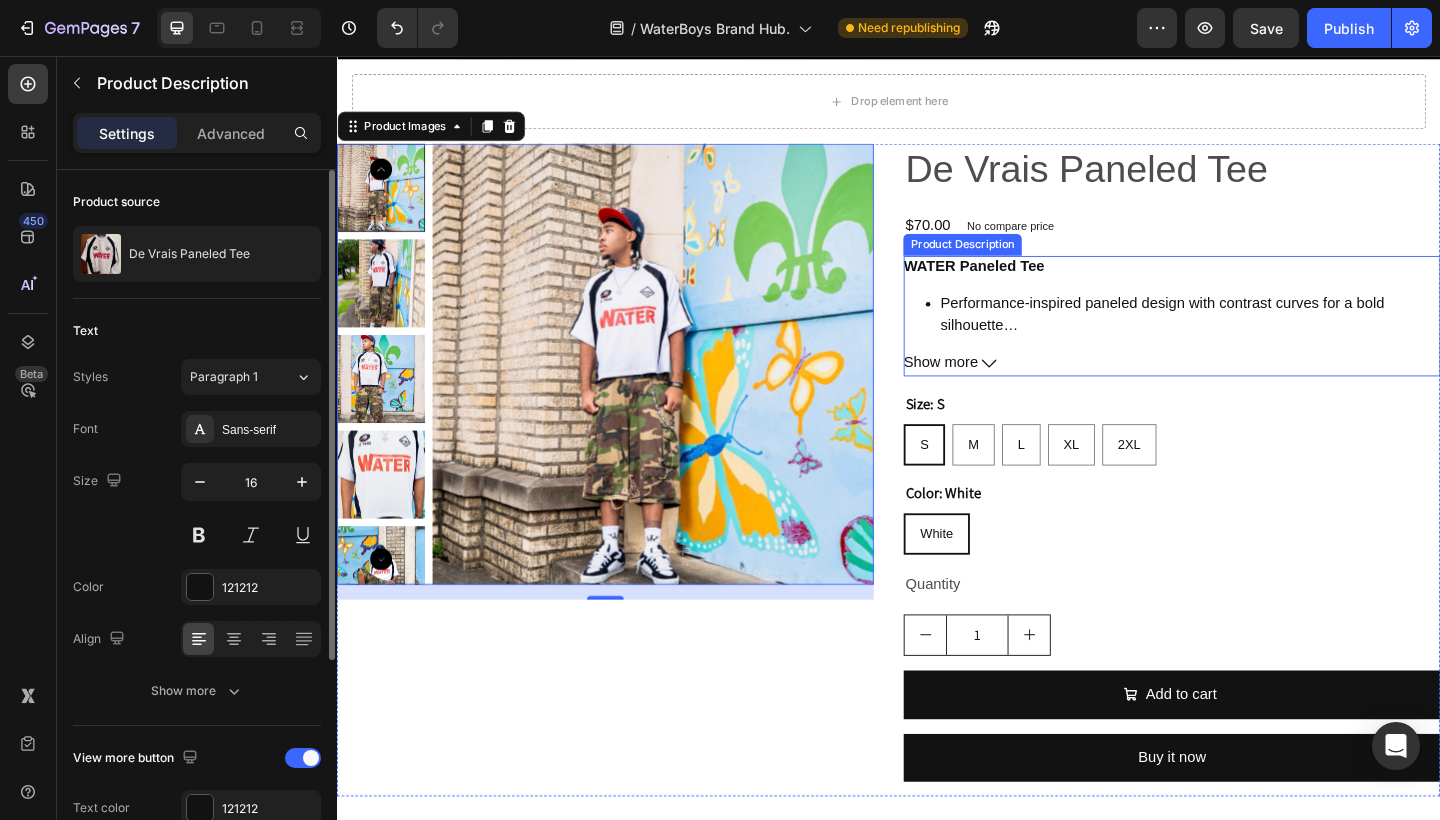 click on "WATER Paneled Tee" at bounding box center (1029, 284) 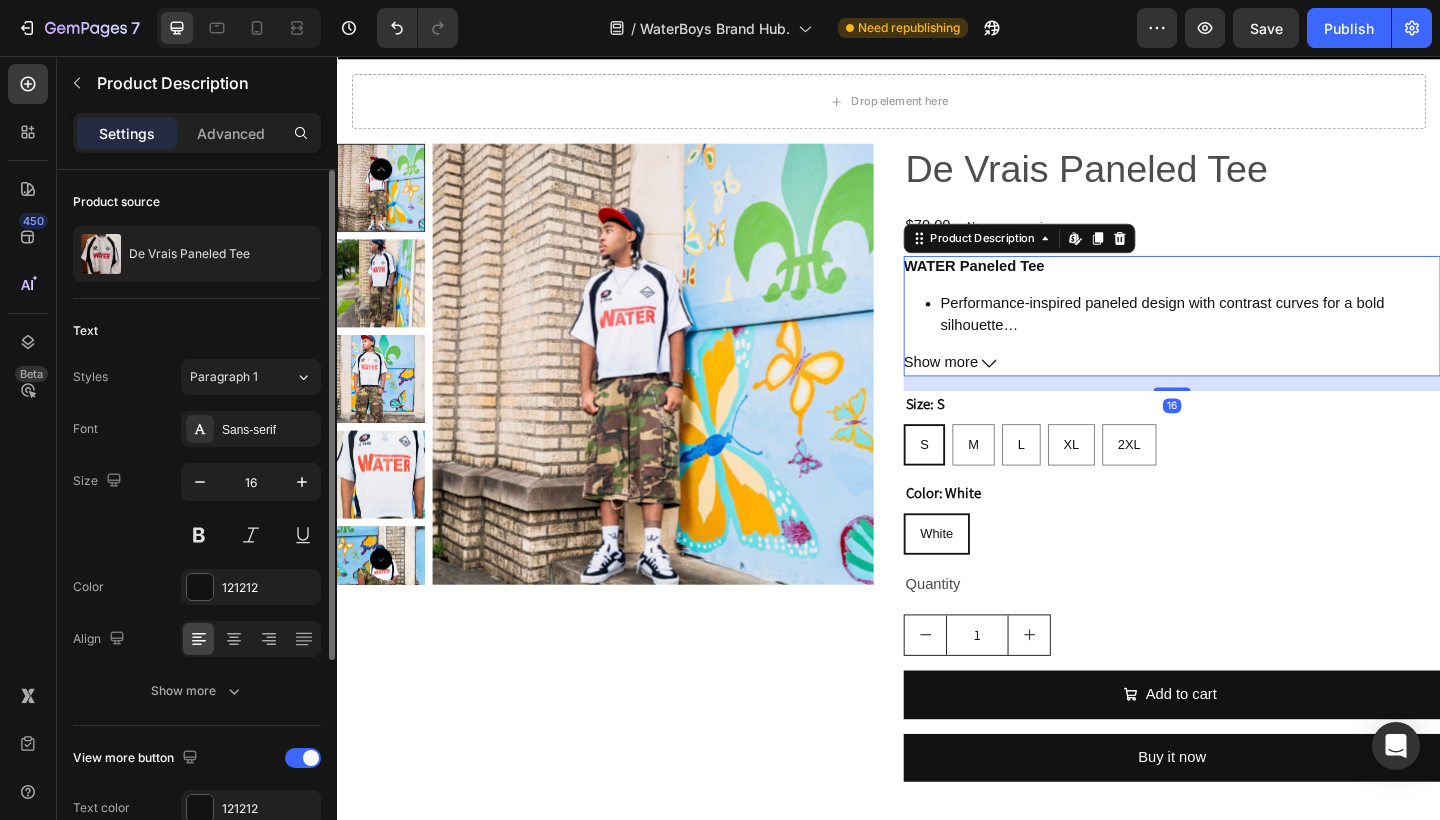 click on "WATER Paneled Tee" at bounding box center (1029, 284) 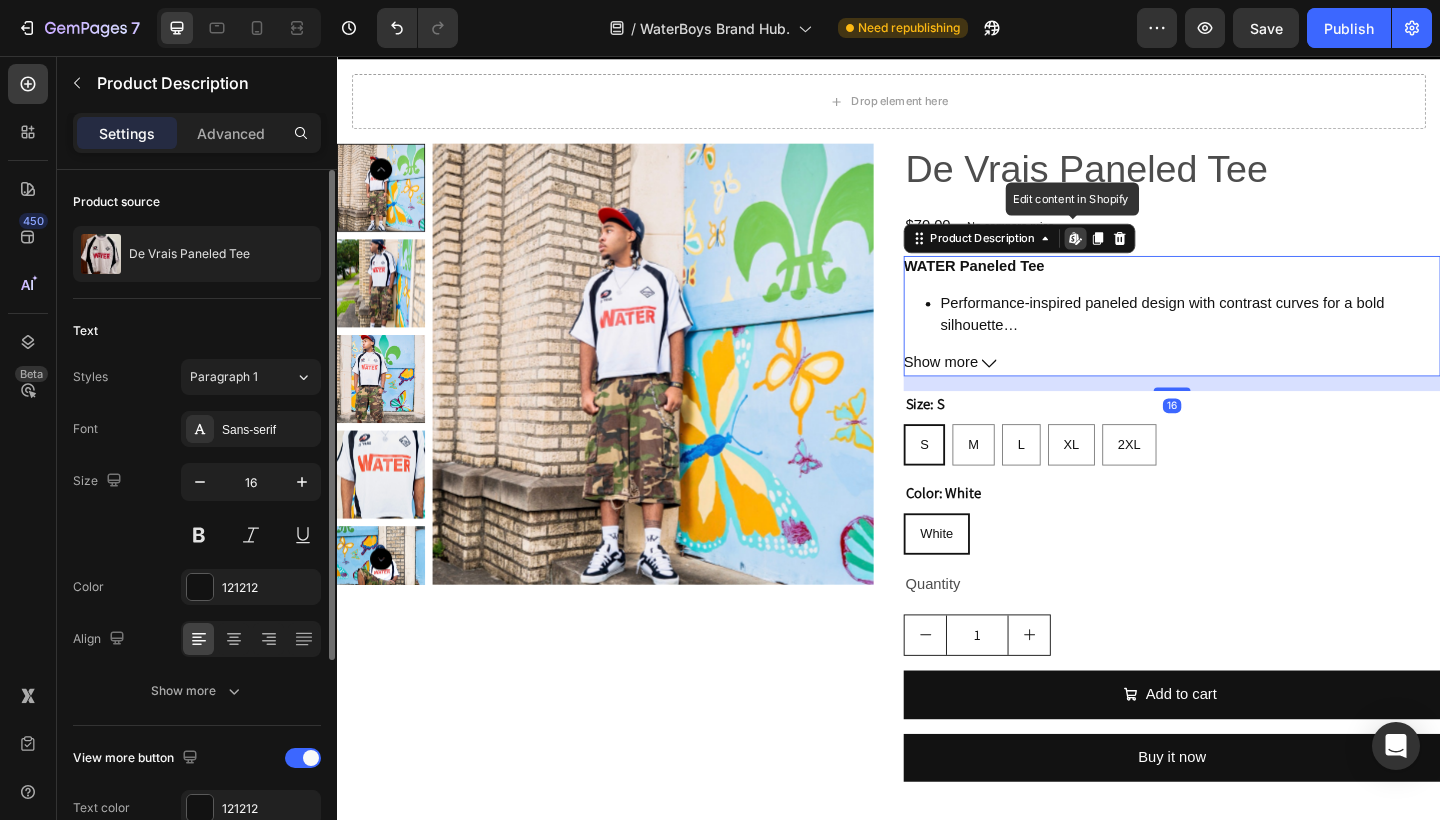 click on "WATER Paneled Tee" at bounding box center (1029, 284) 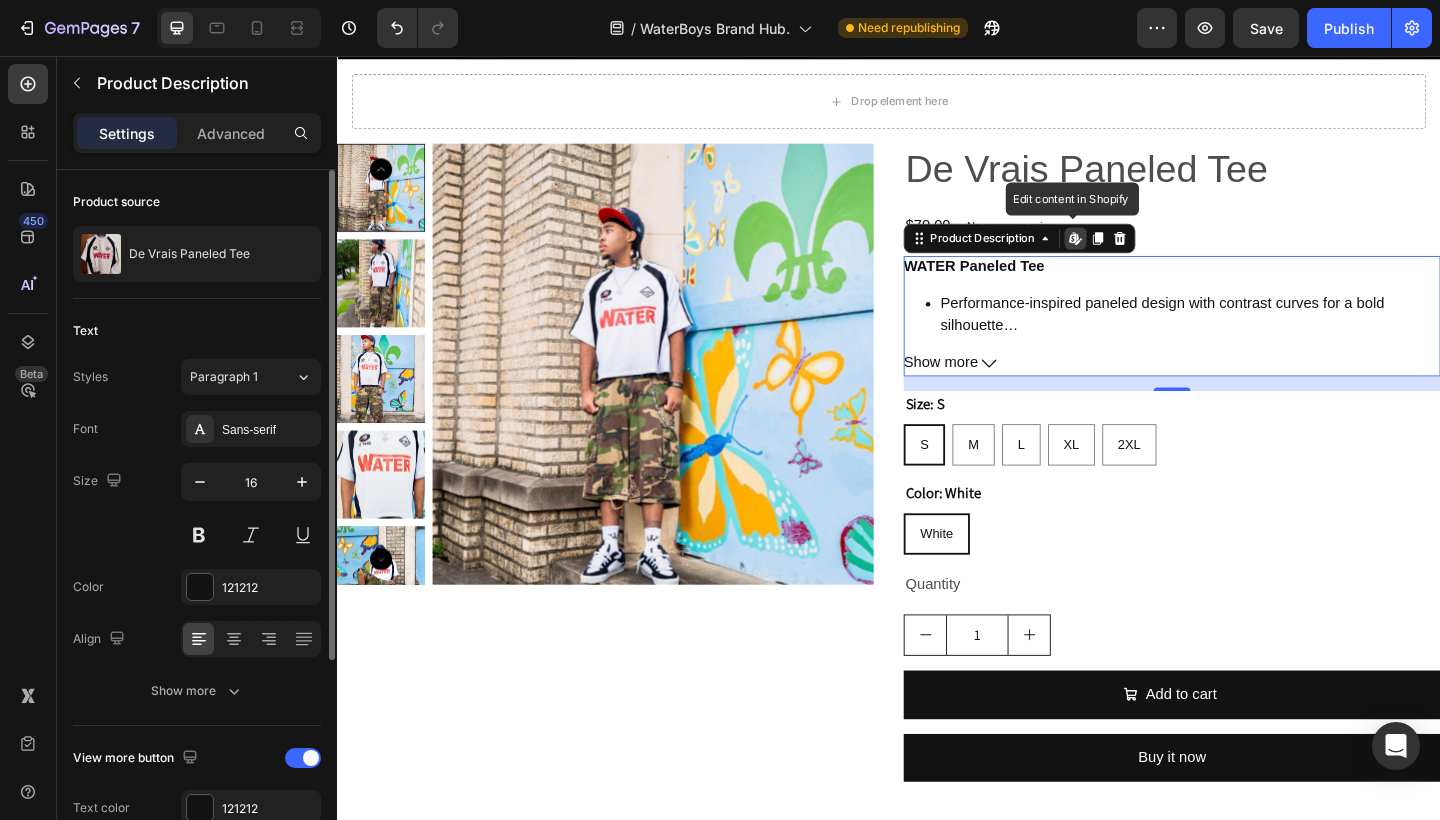 click on "WATER Paneled Tee" at bounding box center [1029, 284] 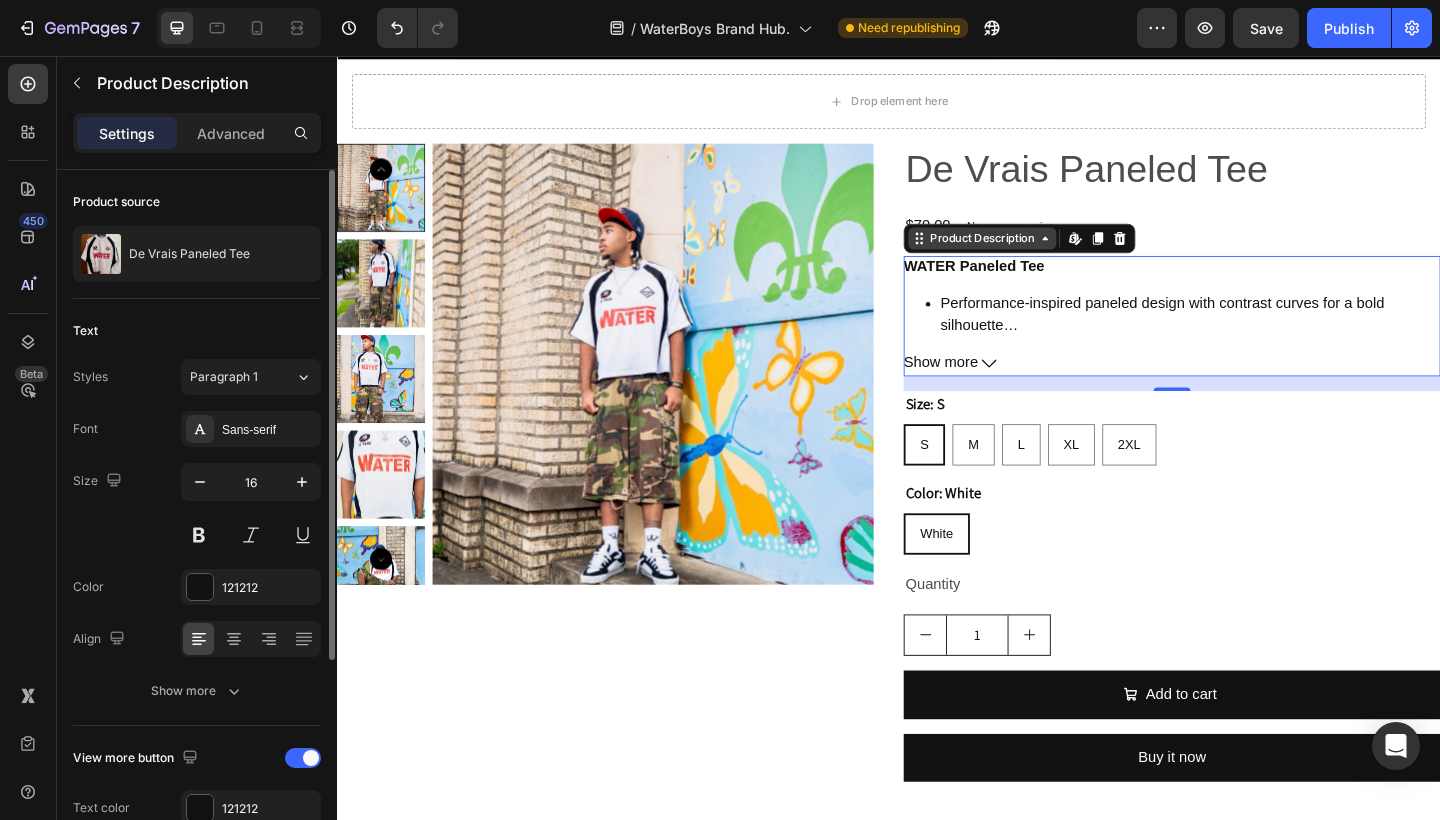 click on "Product Description" at bounding box center [1038, 255] 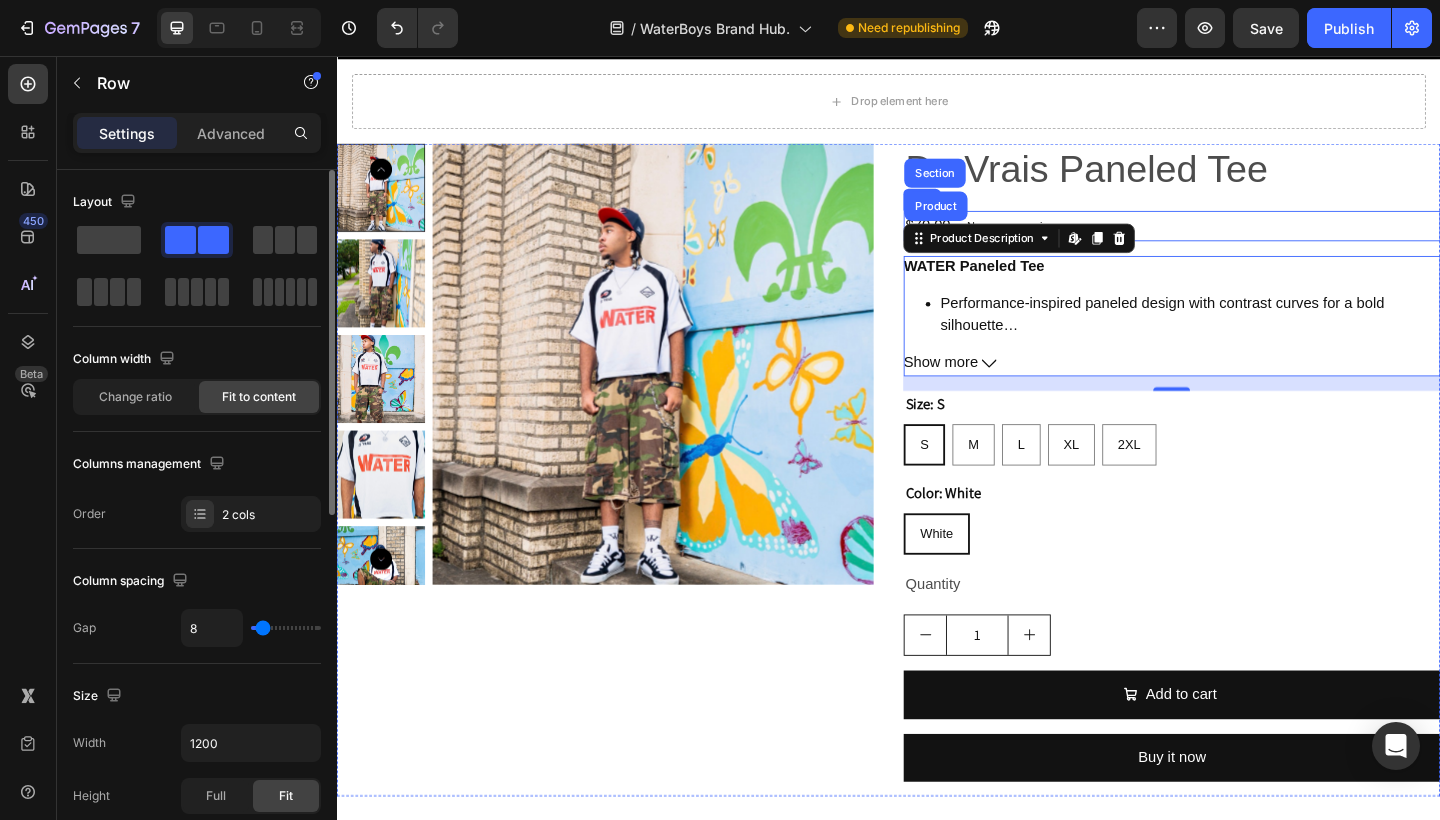 click on "$70.00 Product Price Product Price No compare price Product Price Row" at bounding box center (1245, 241) 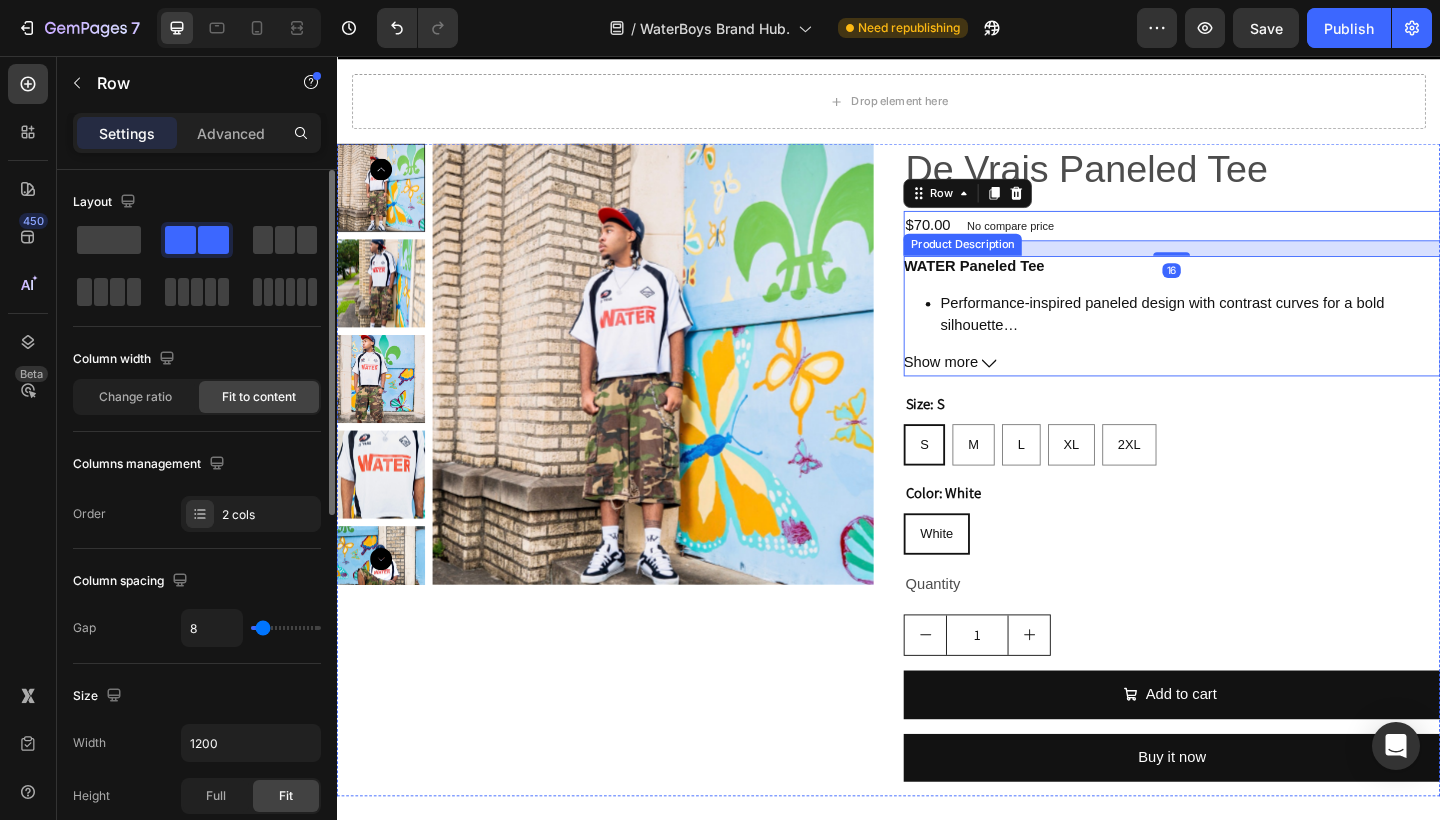click on "WATER Paneled Tee
Performance-inspired paneled design with contrast curves for a bold silhouette
Heavyweight poly-cotton blend for durability and comfort
Oversized “WATER” front print — statement branding, De Vrais-coded
Minimal logo placement for a clean, sport-lux aesthetic
Cut for a relaxed, boxy fit with dropped shoulders
Part of WaterBoys’ new directional style shift" at bounding box center (1245, 317) 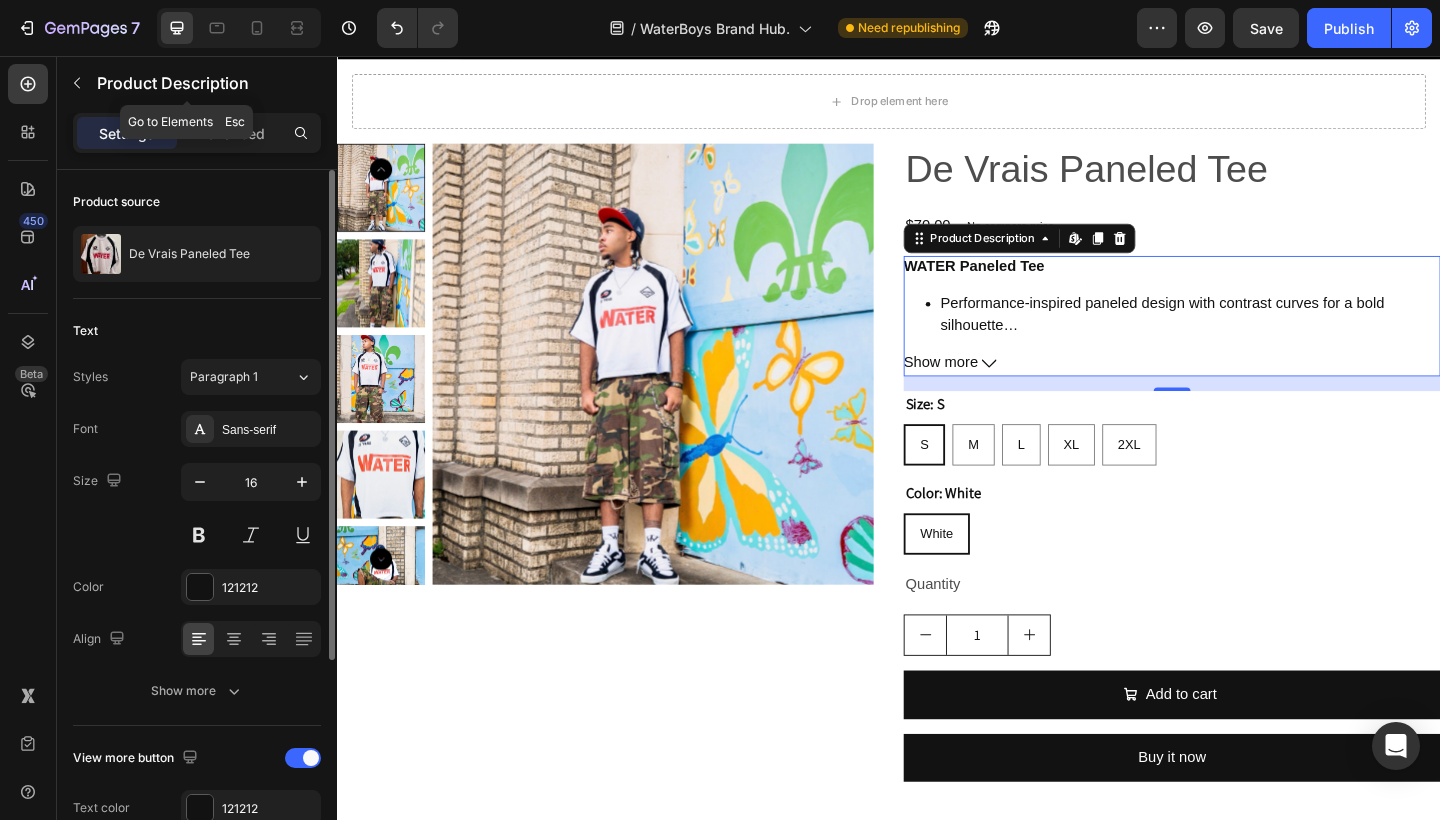 click at bounding box center [77, 83] 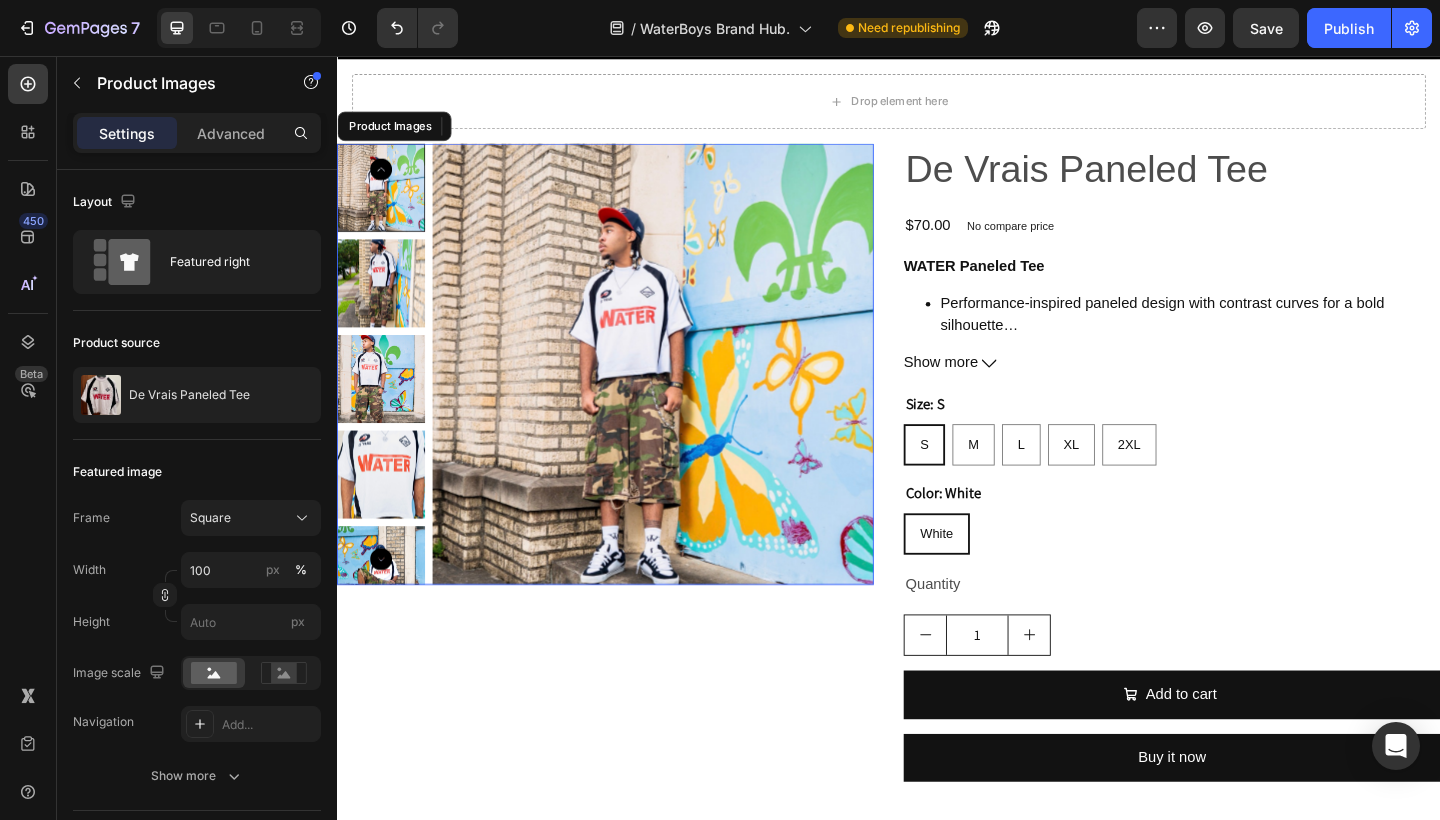 click at bounding box center [681, 392] 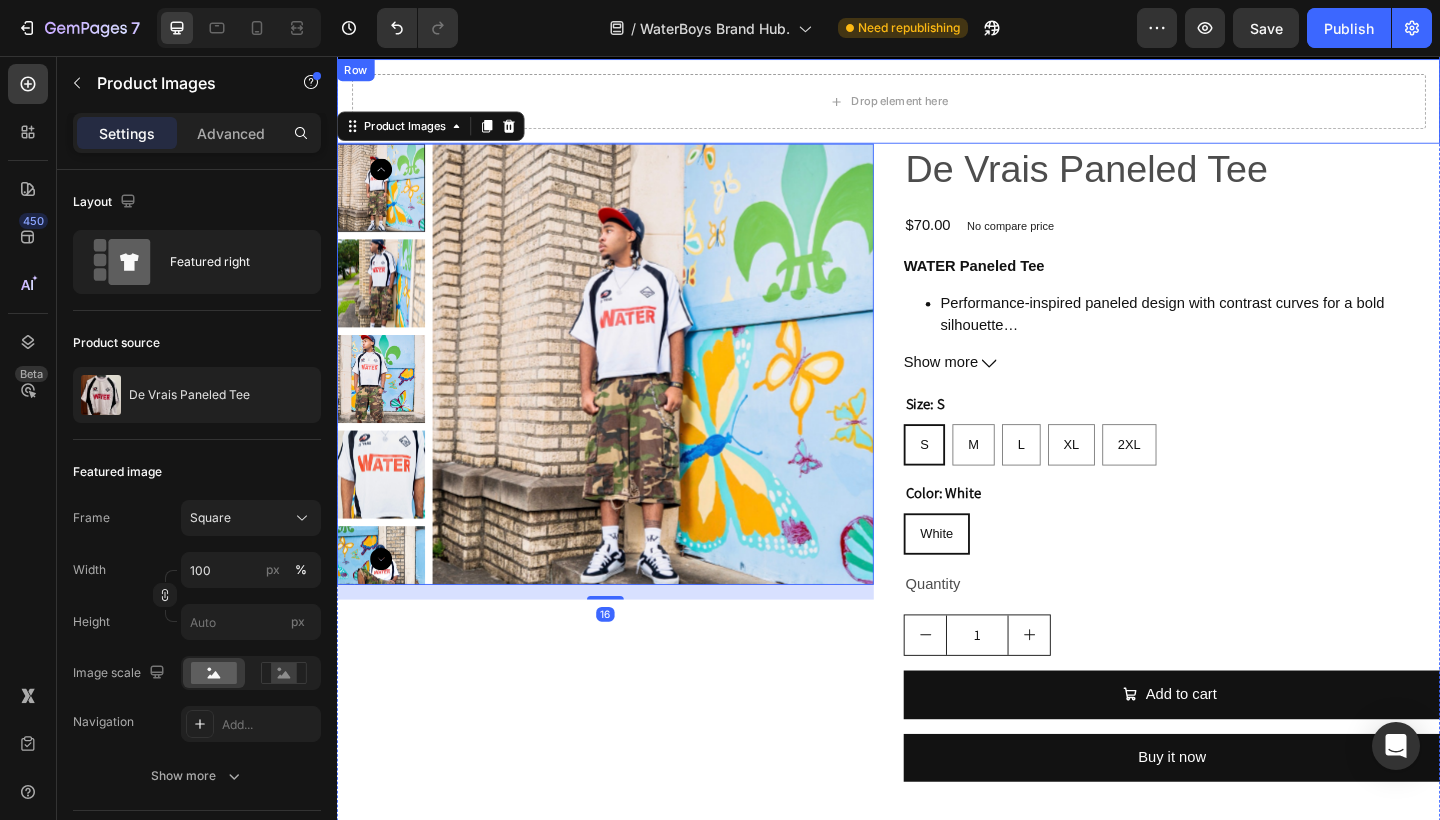 click on "Drop element here Row" at bounding box center (937, 106) 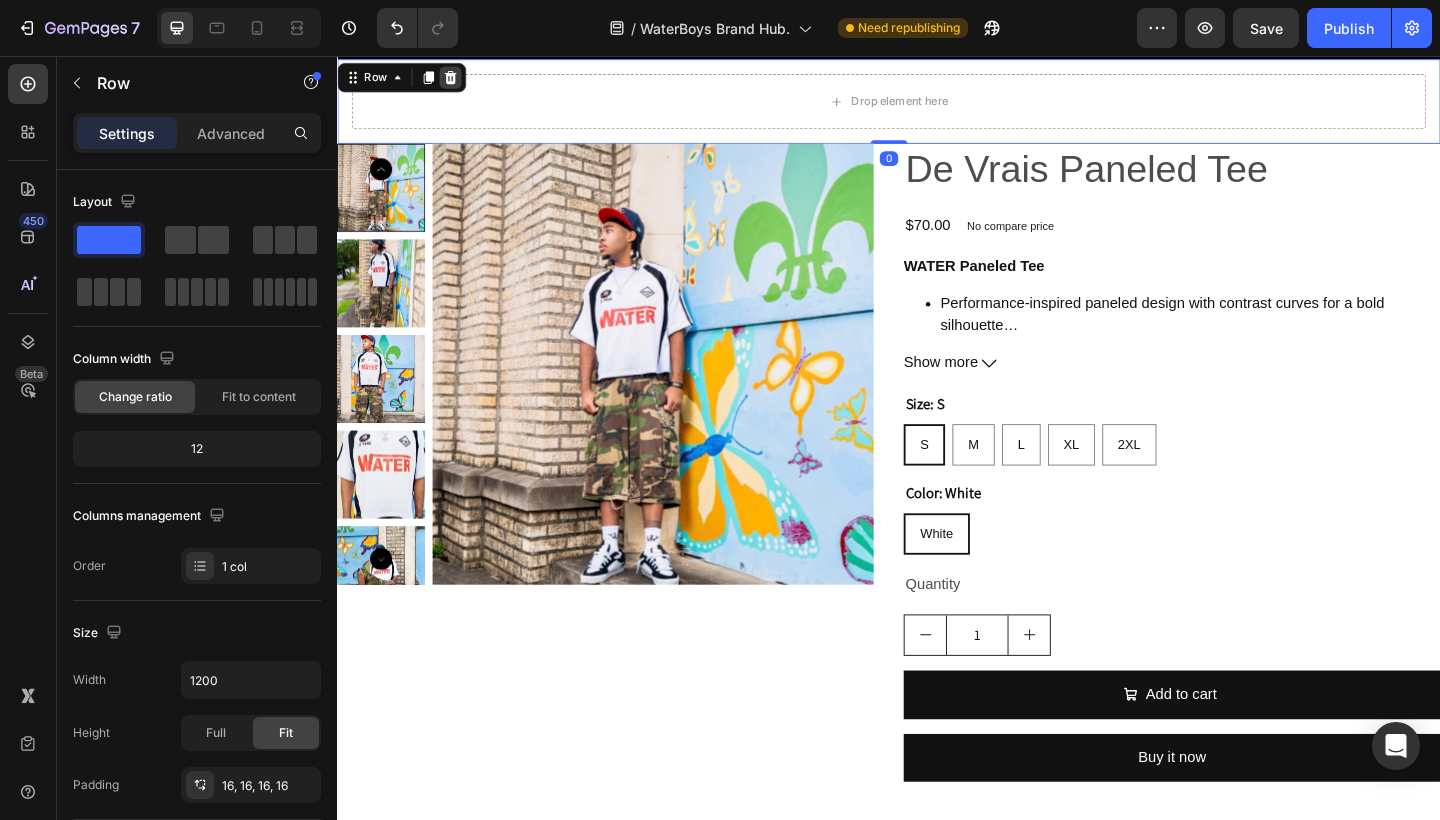 click at bounding box center (460, 80) 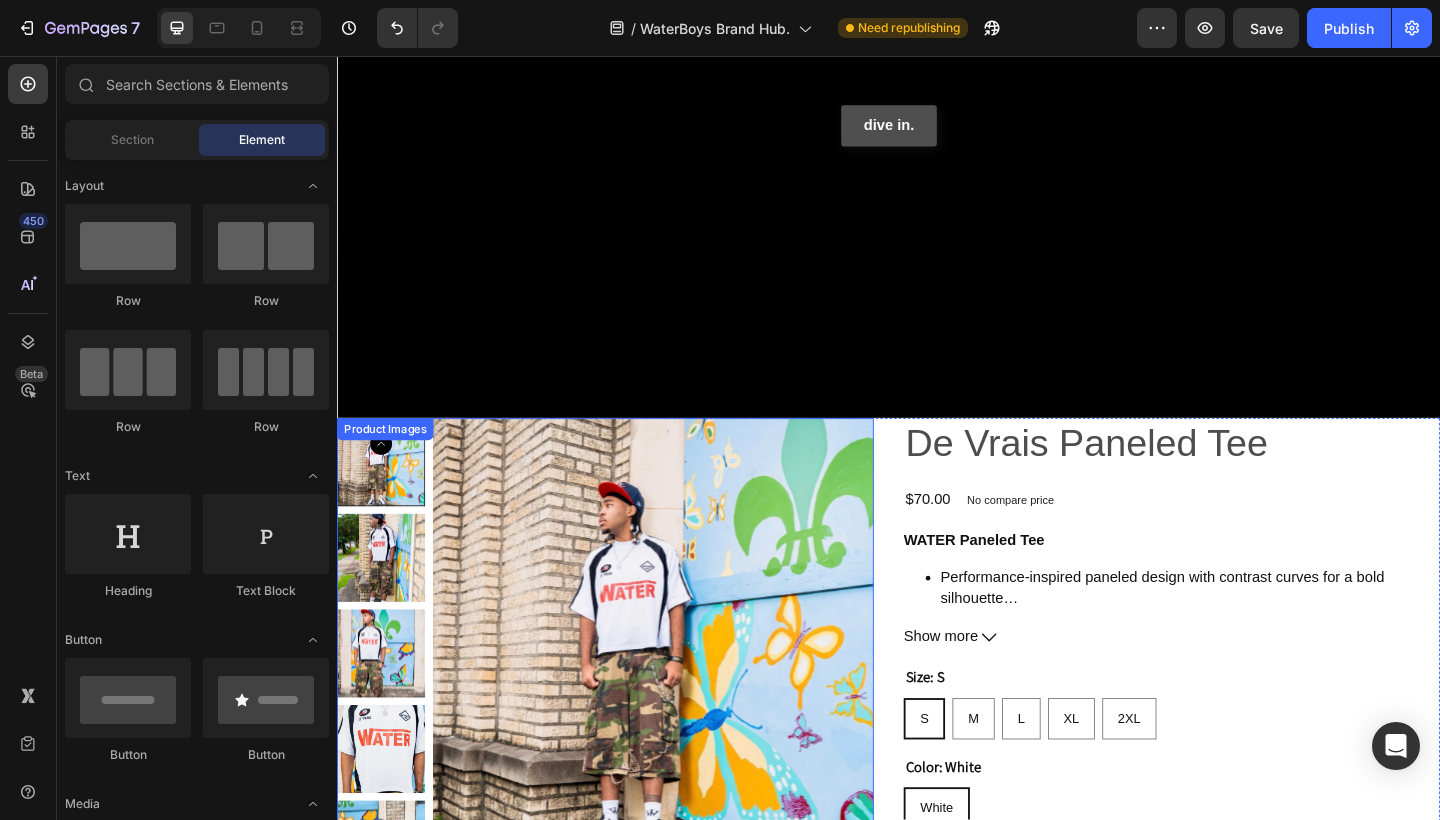 scroll, scrollTop: 600, scrollLeft: 0, axis: vertical 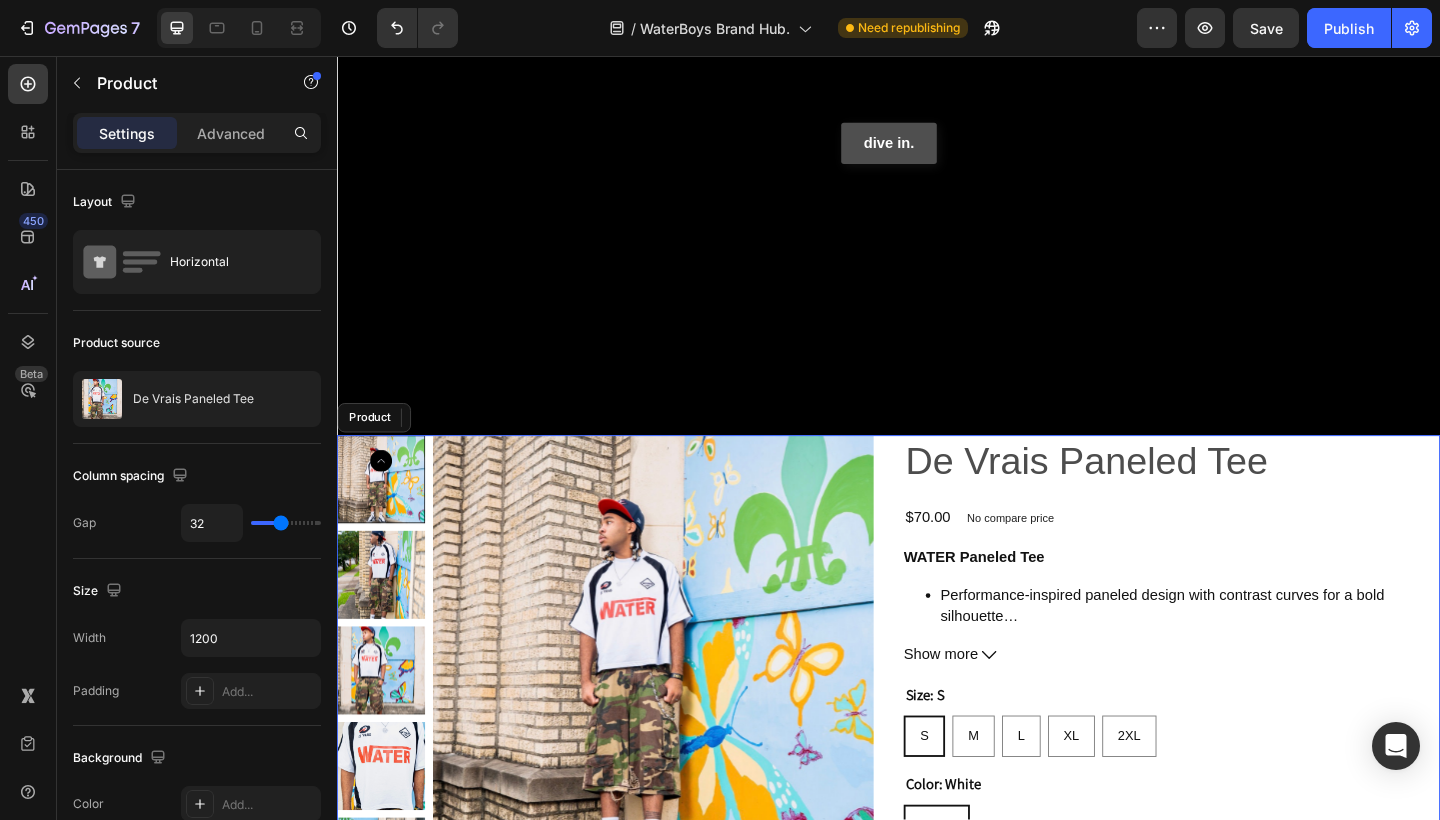 click on "De Vrais Paneled Tee Product Title $70.00 Product Price Product Price No compare price Product Price Row   WATER Paneled Tee
Performance-inspired paneled design with contrast curves for a bold silhouette
Heavyweight poly-cotton blend for durability and comfort
Oversized “WATER” front print — statement branding, De Vrais-coded
Minimal logo placement for a clean, sport-lux aesthetic
Cut for a relaxed, boxy fit with dropped shoulders
Part of WaterBoys’ new directional style shift
Show more
Product Description Size: S S S S M M M L L L XL XL XL 2XL 2XL 2XL Color: White White White White Product Variants & Swatches Quantity Text Block
1
Product Quantity
Add to cart Add to Cart Buy it now Dynamic Checkout" at bounding box center [1245, 824] 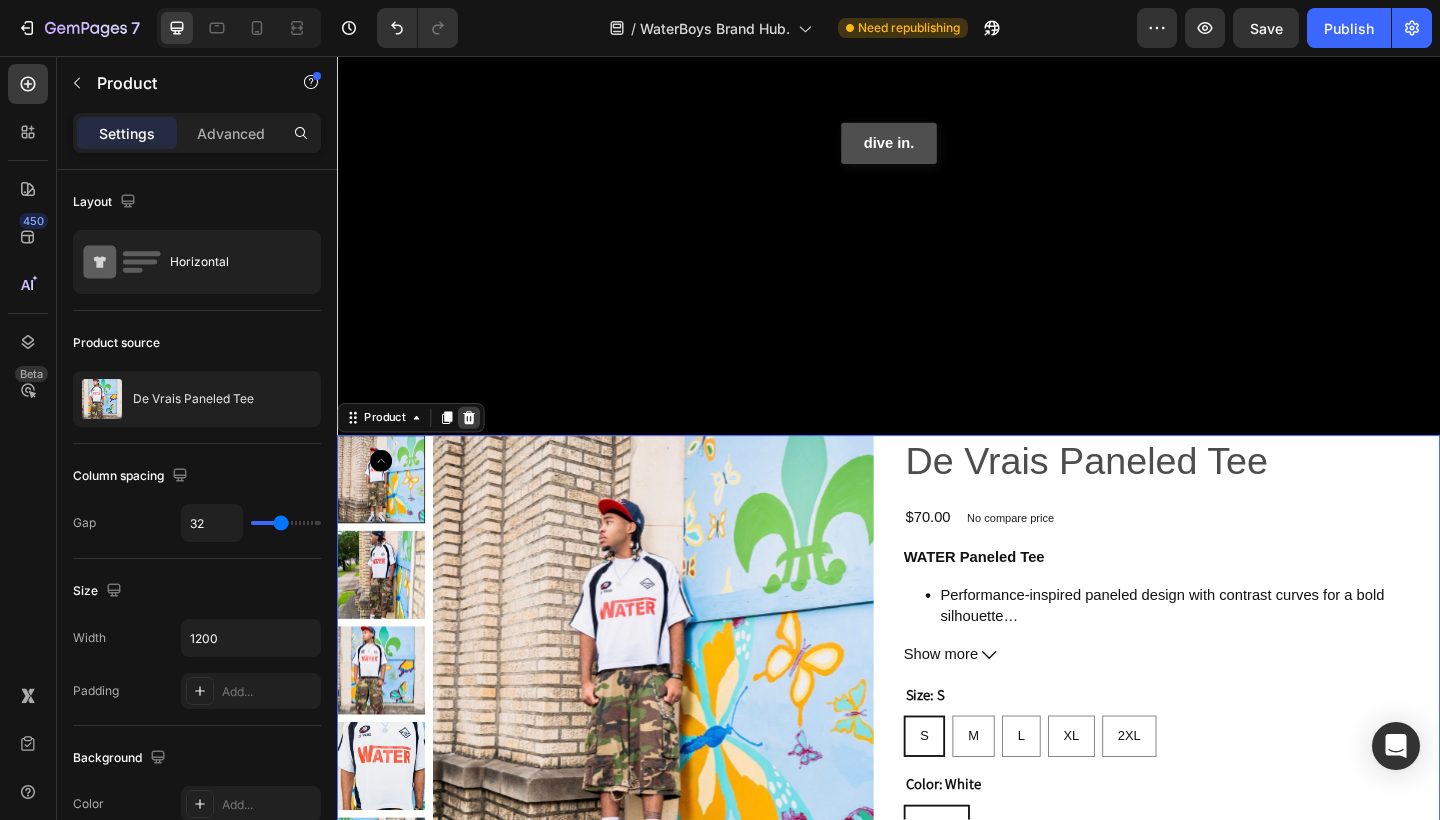 click 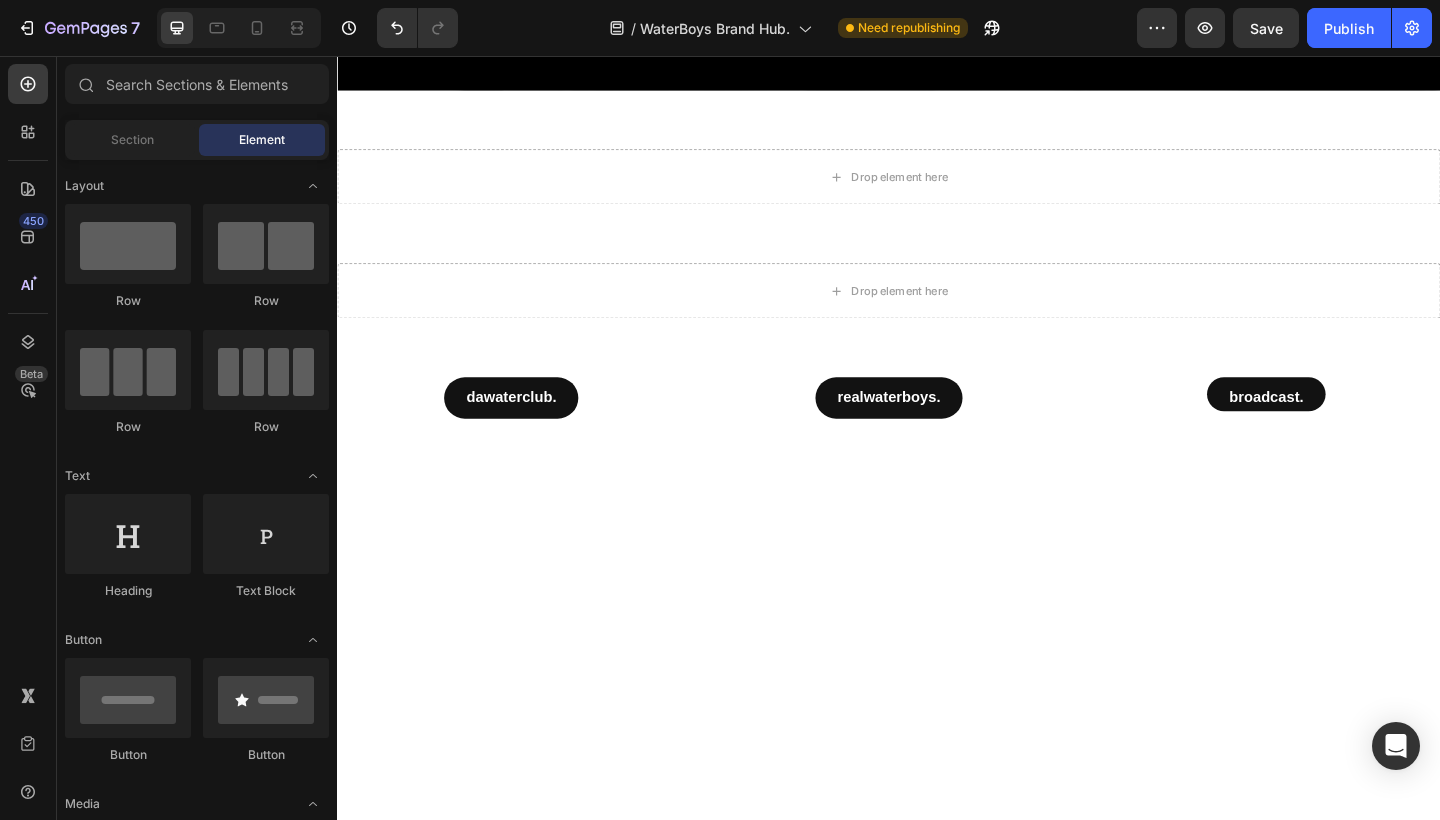 scroll, scrollTop: 989, scrollLeft: 0, axis: vertical 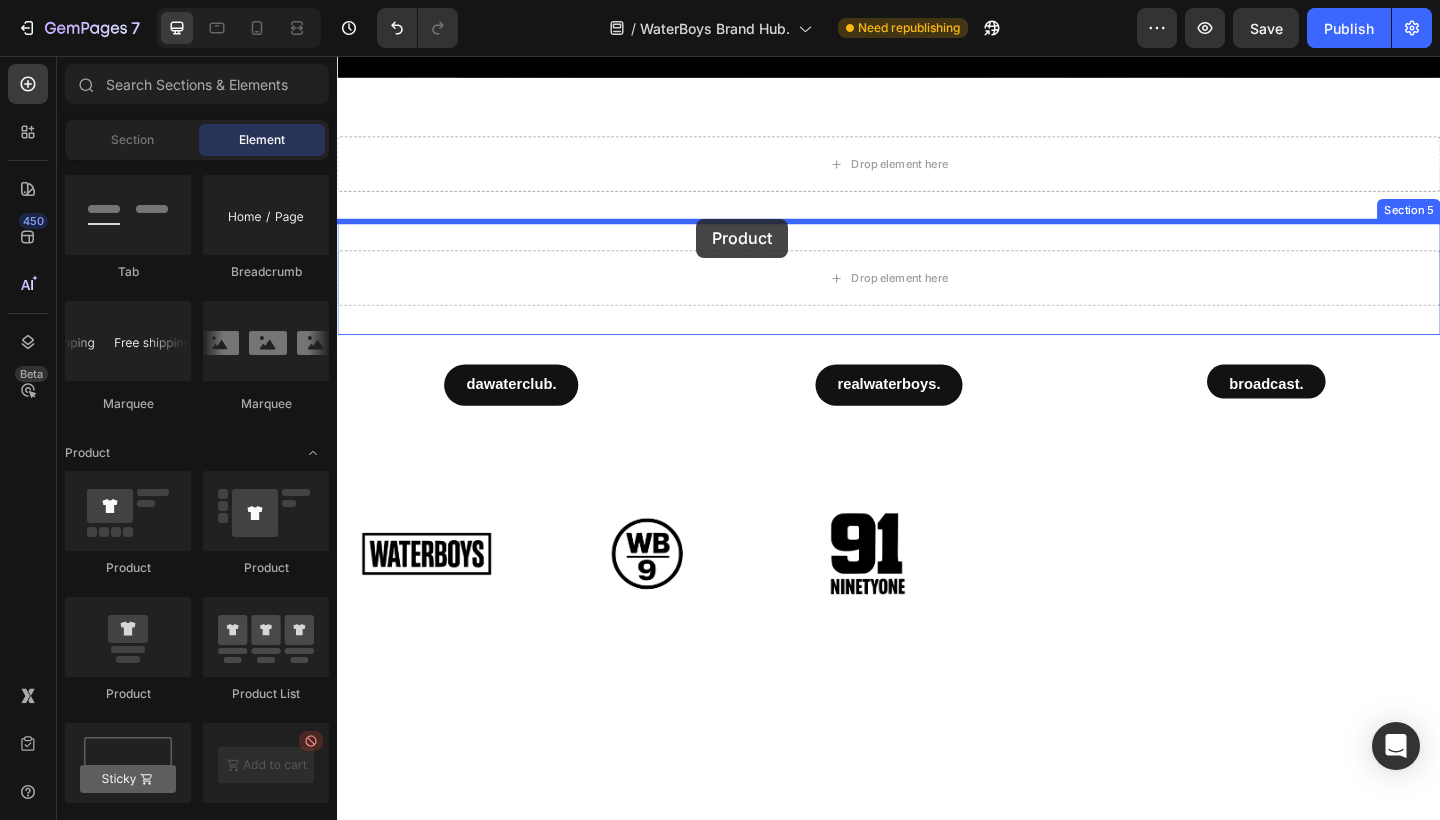 drag, startPoint x: 443, startPoint y: 722, endPoint x: 728, endPoint y: 233, distance: 565.99115 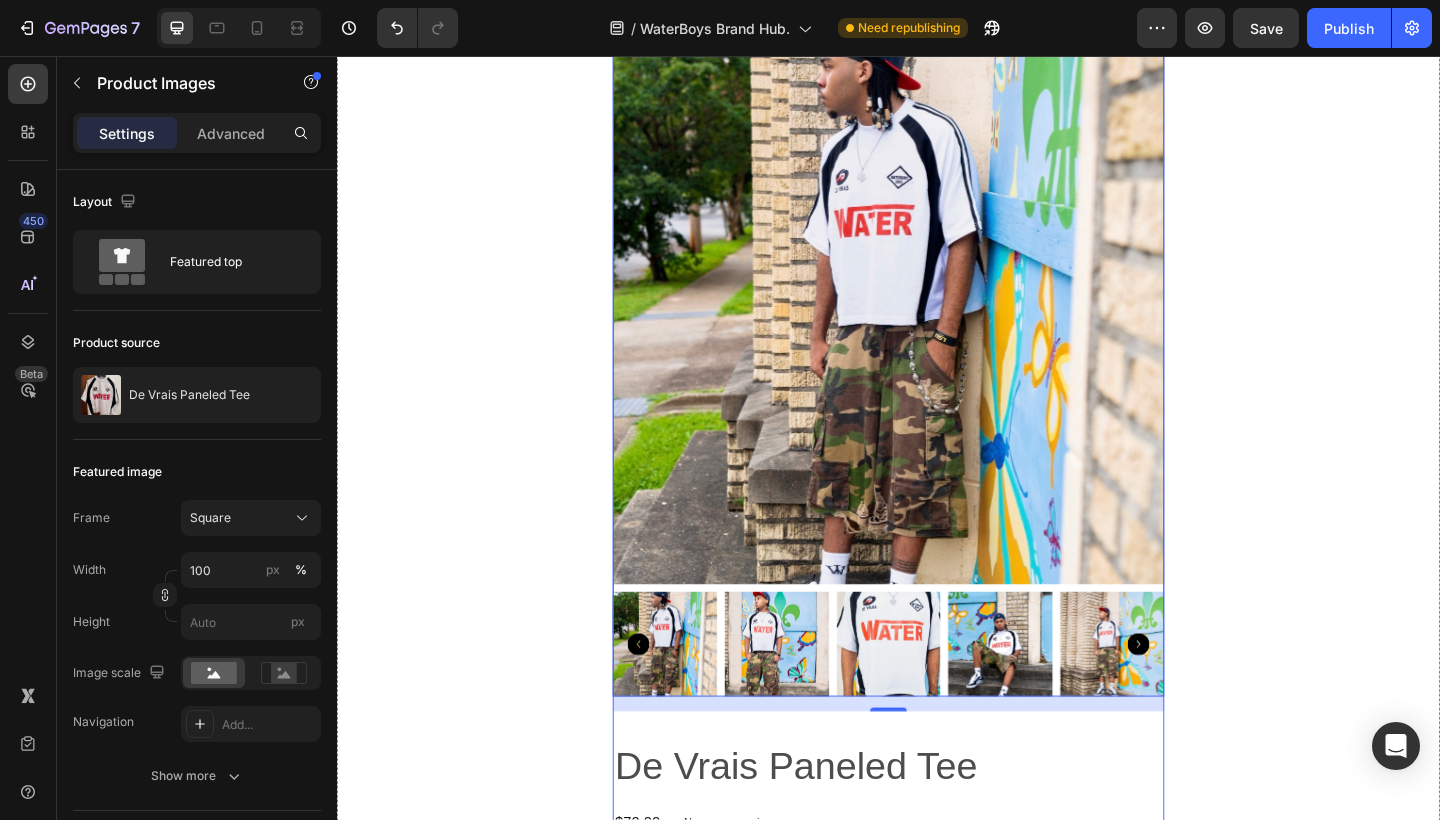 scroll, scrollTop: 919, scrollLeft: 0, axis: vertical 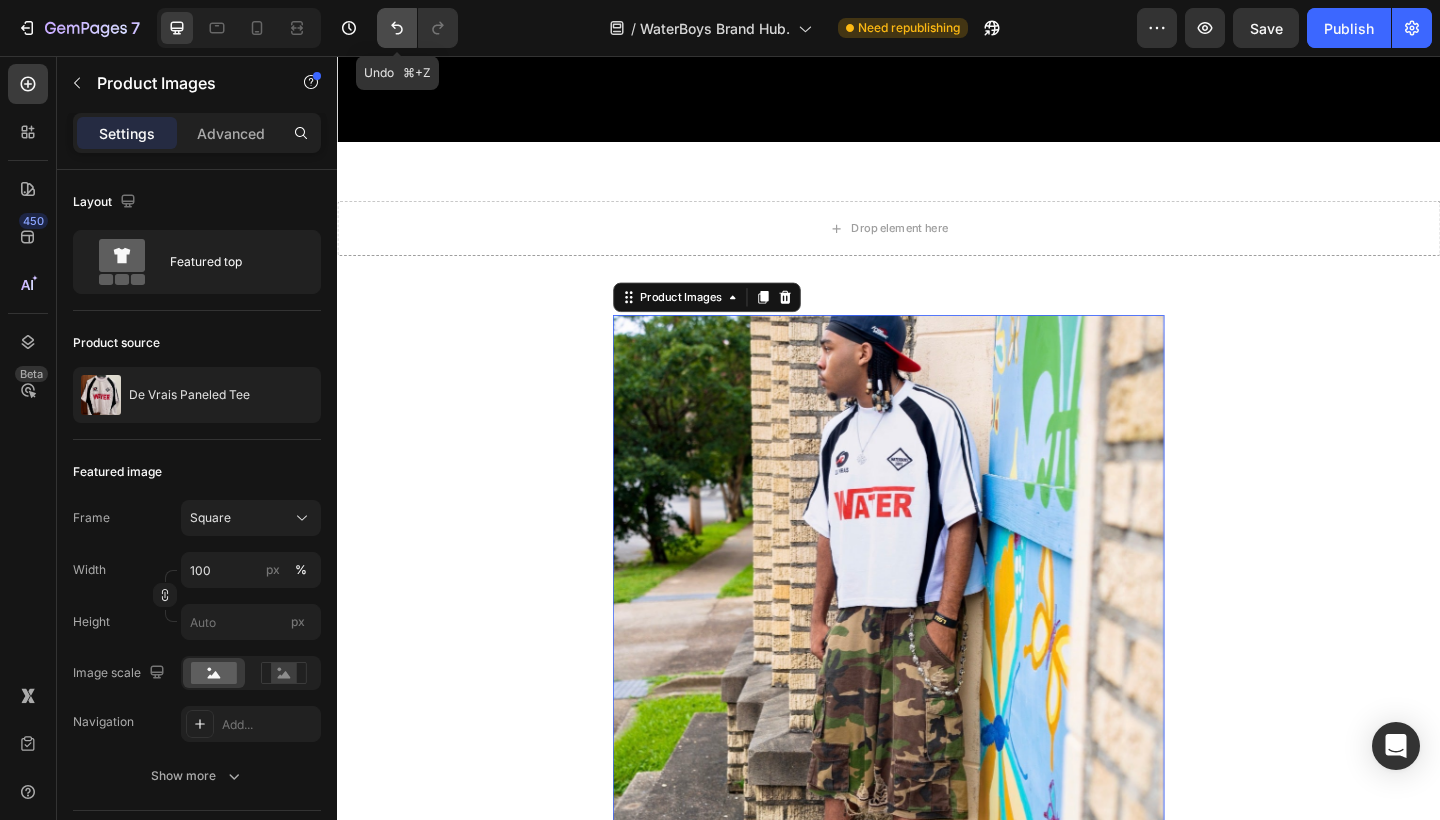 click 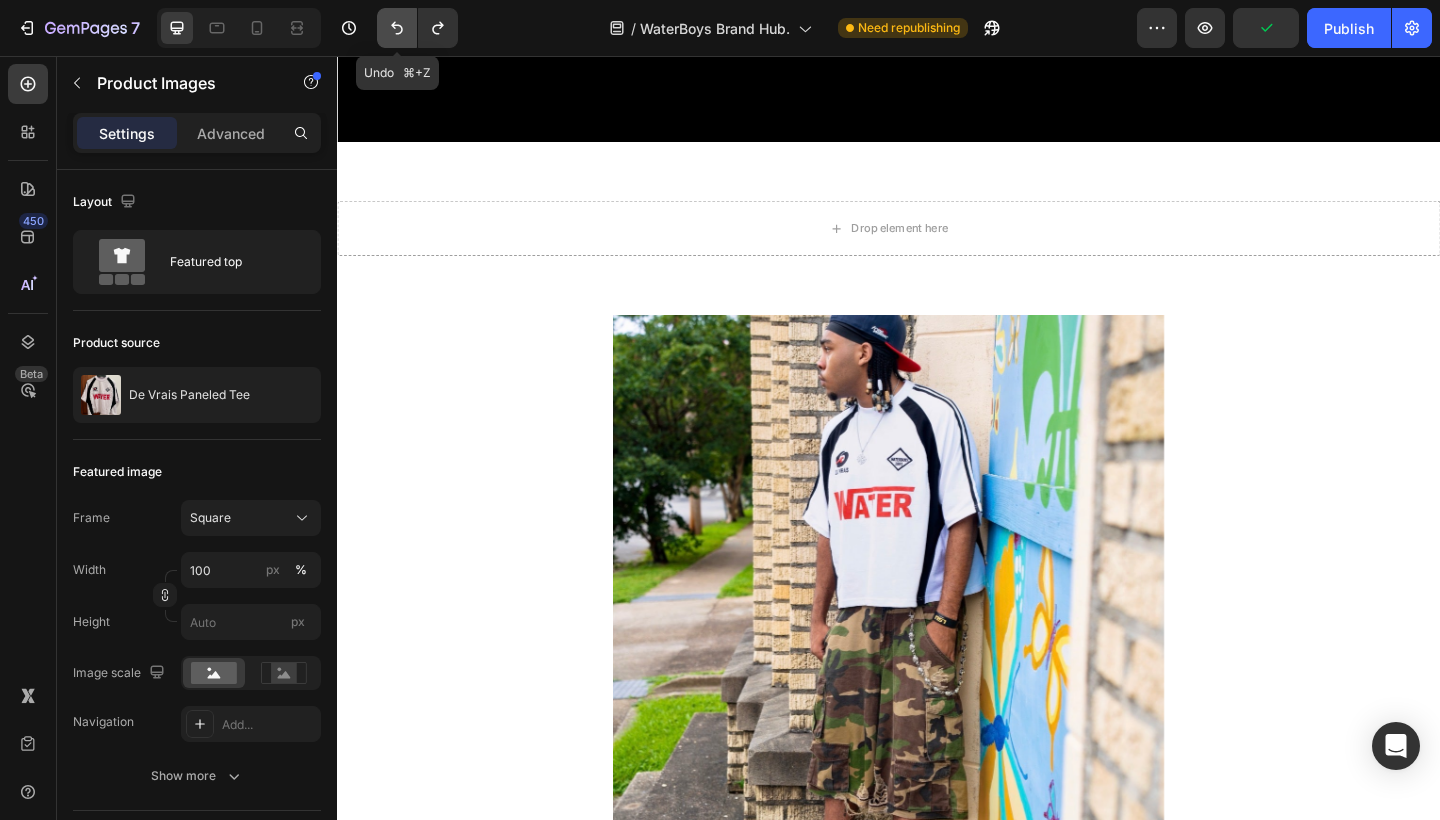 click 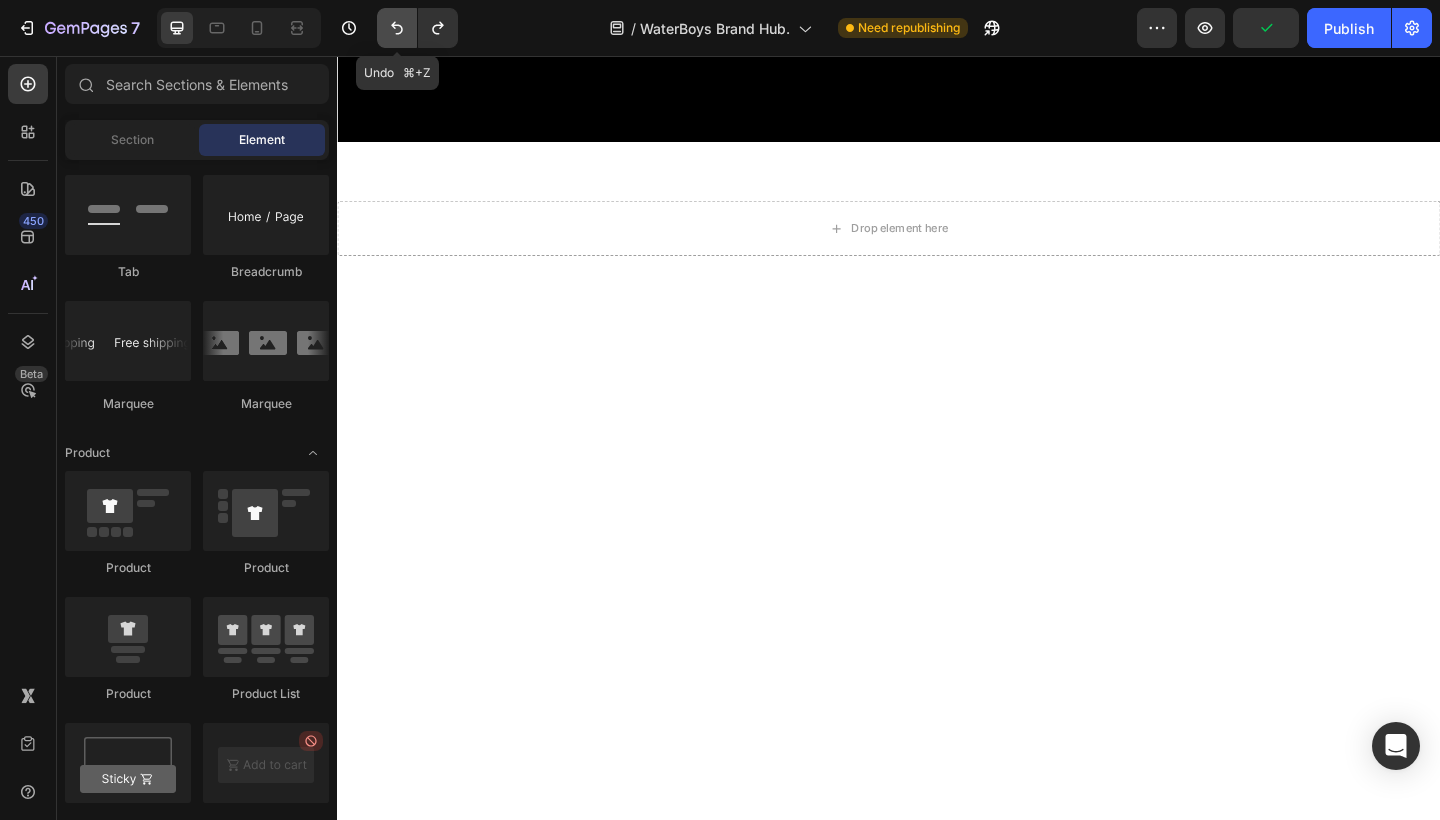 click 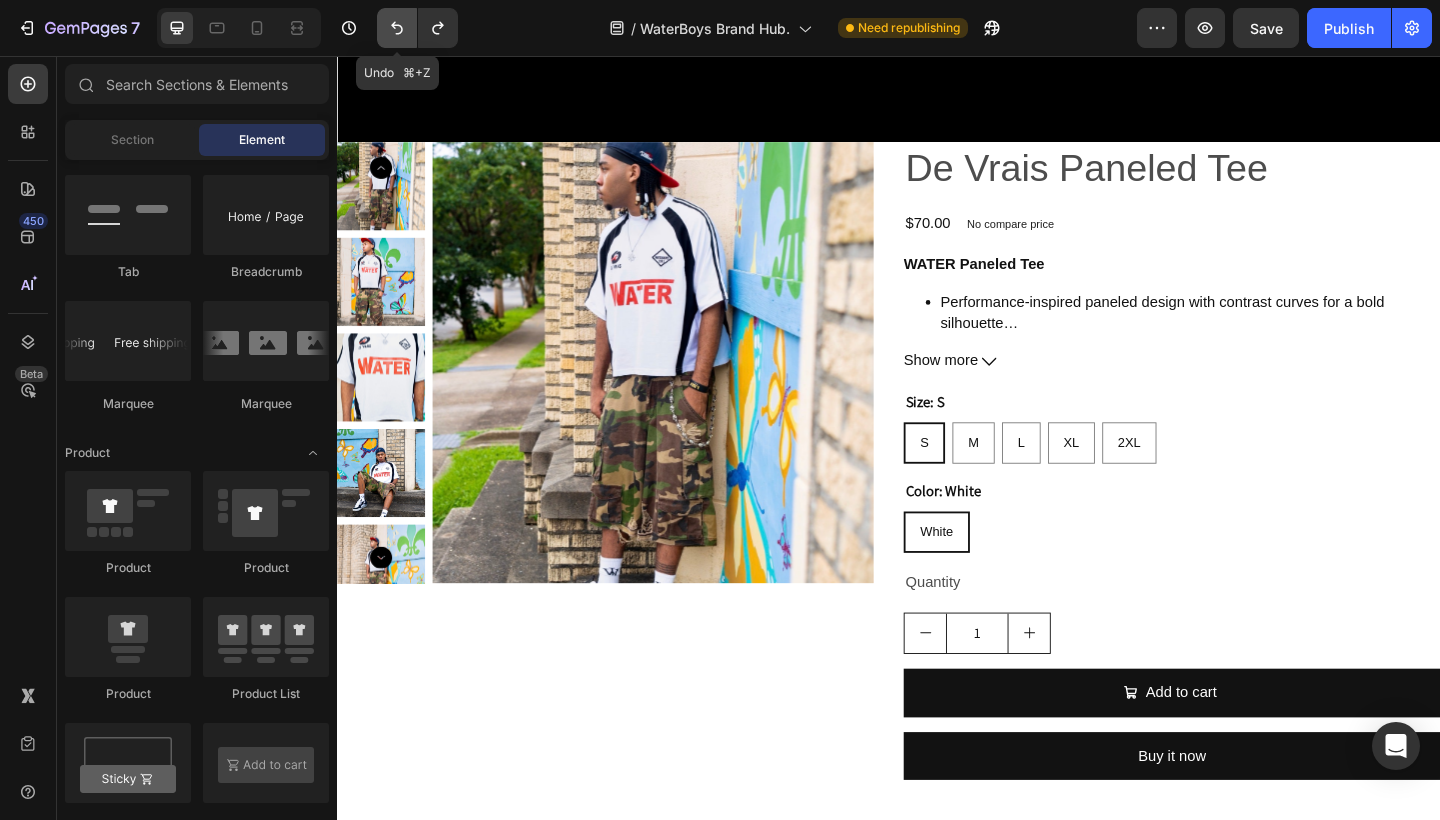 click 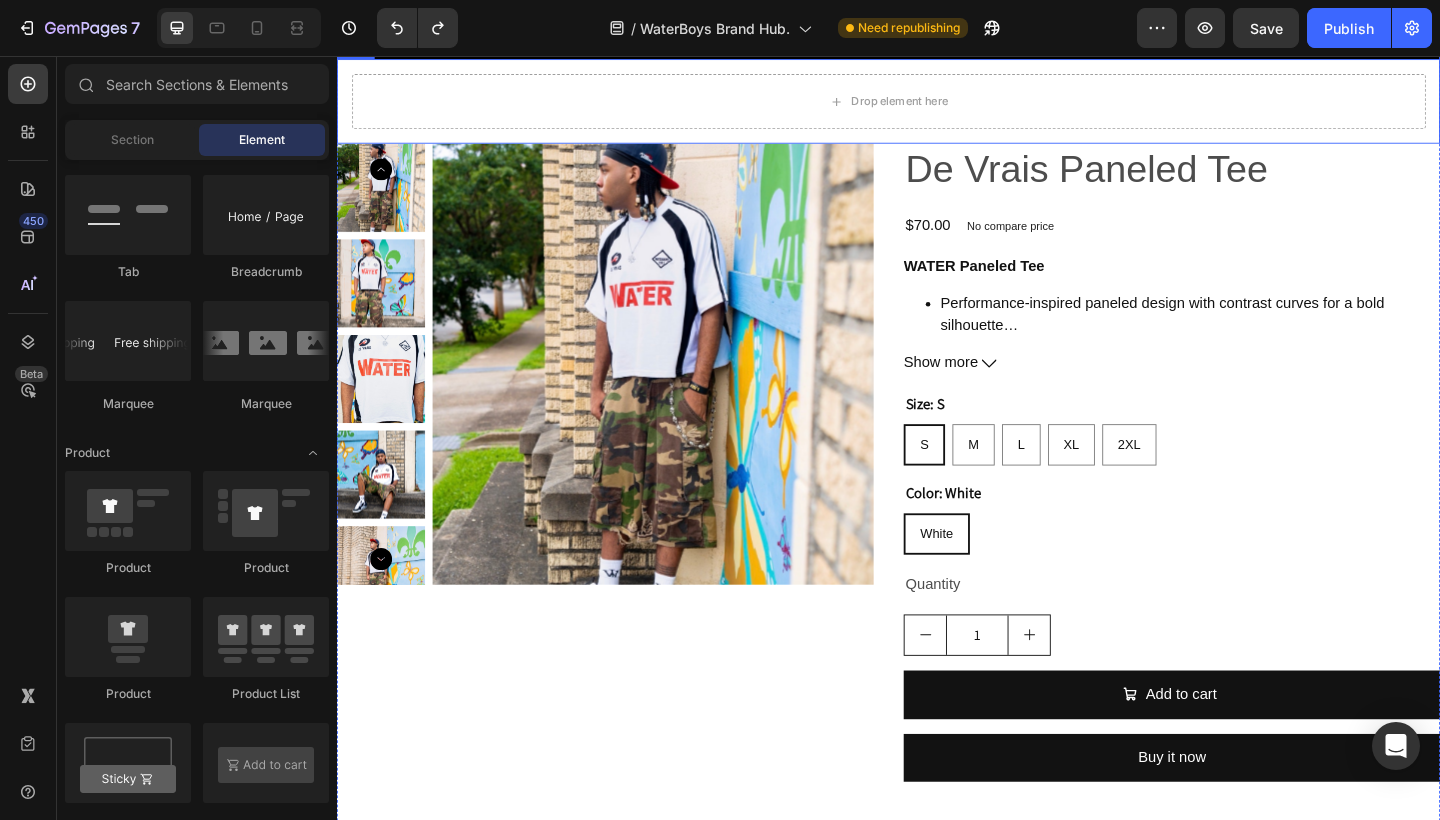 scroll, scrollTop: 1015, scrollLeft: 0, axis: vertical 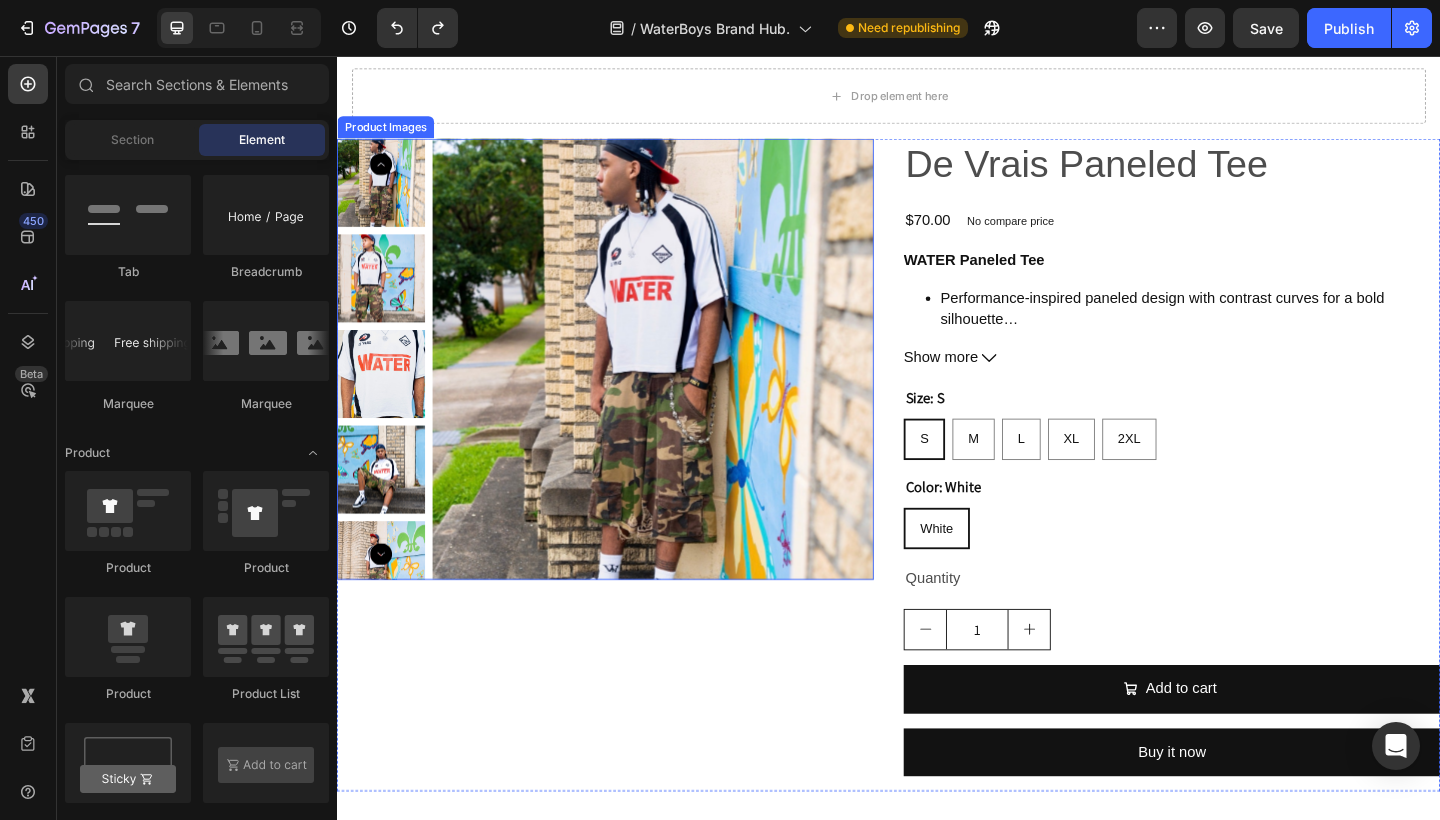 click at bounding box center (385, 402) 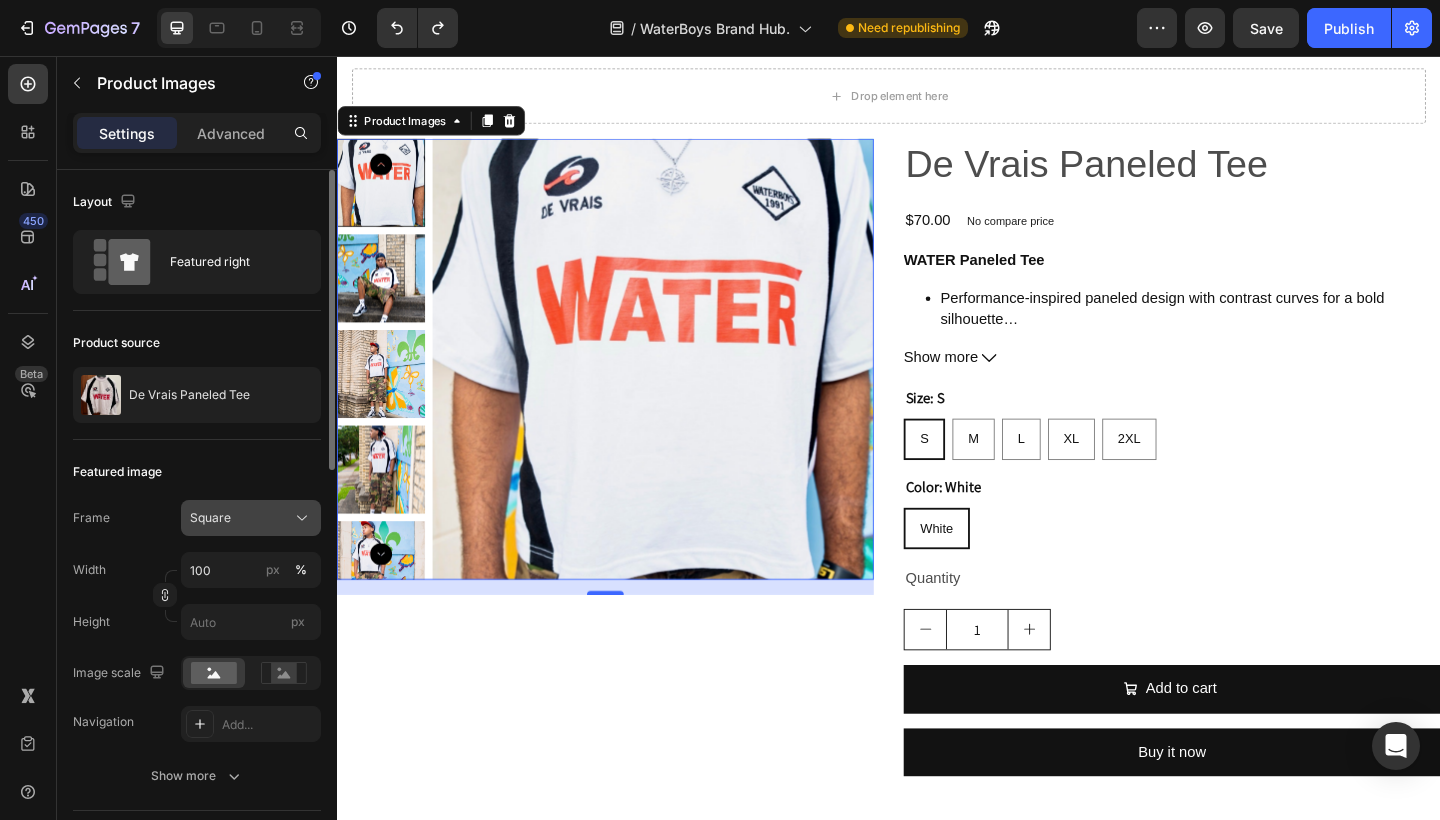 click on "Square" 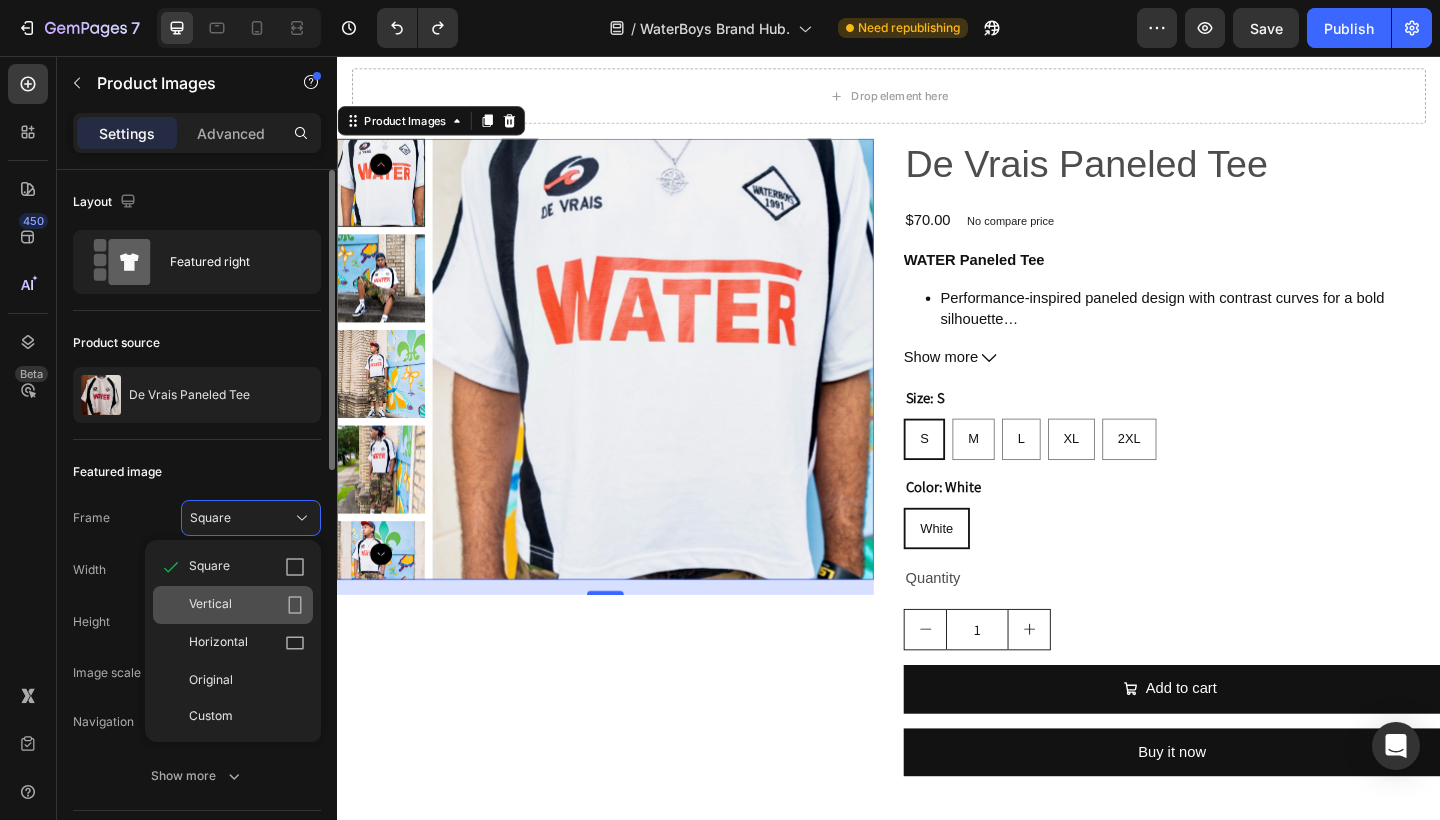 click on "Vertical" 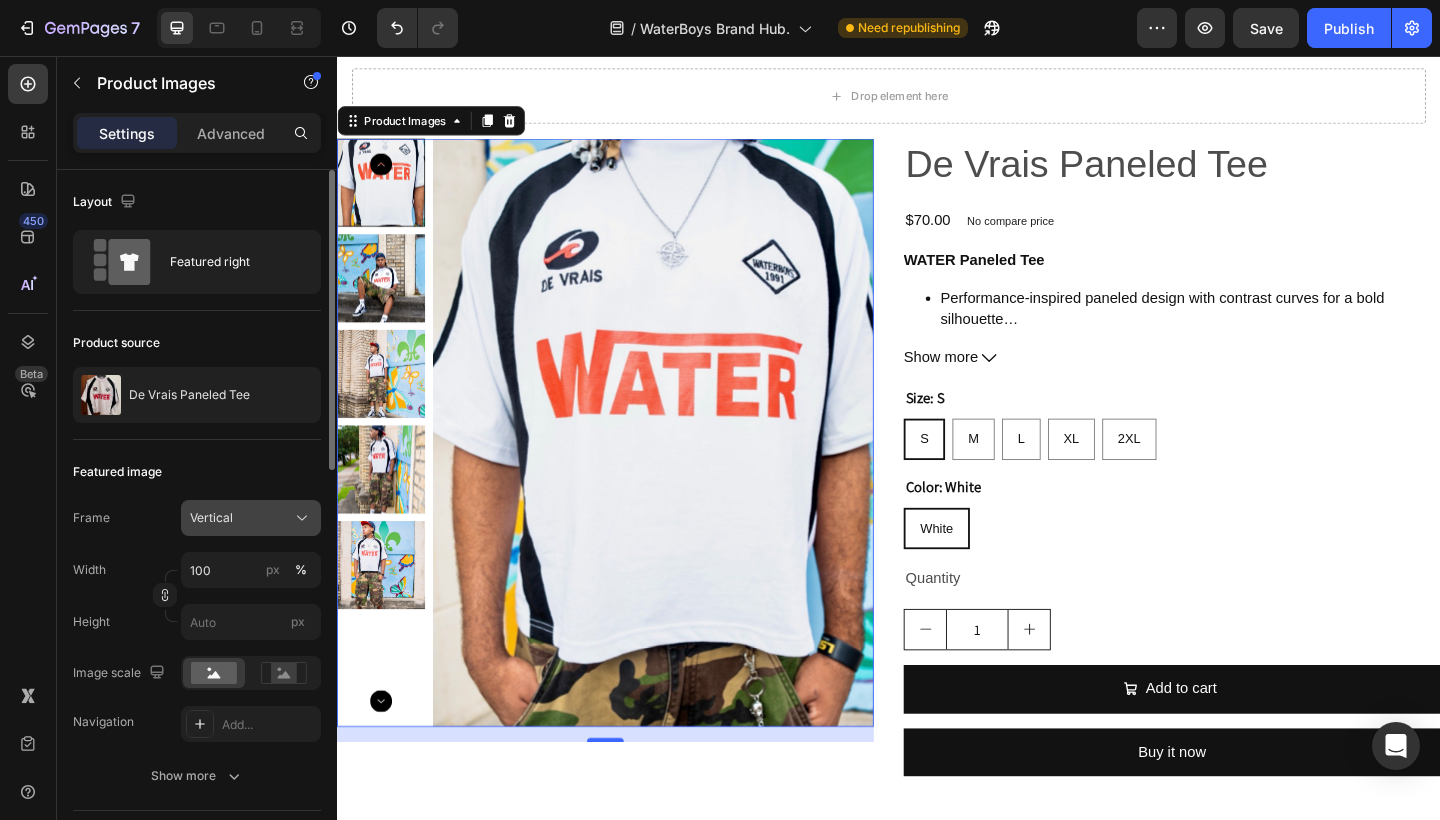 click on "Vertical" 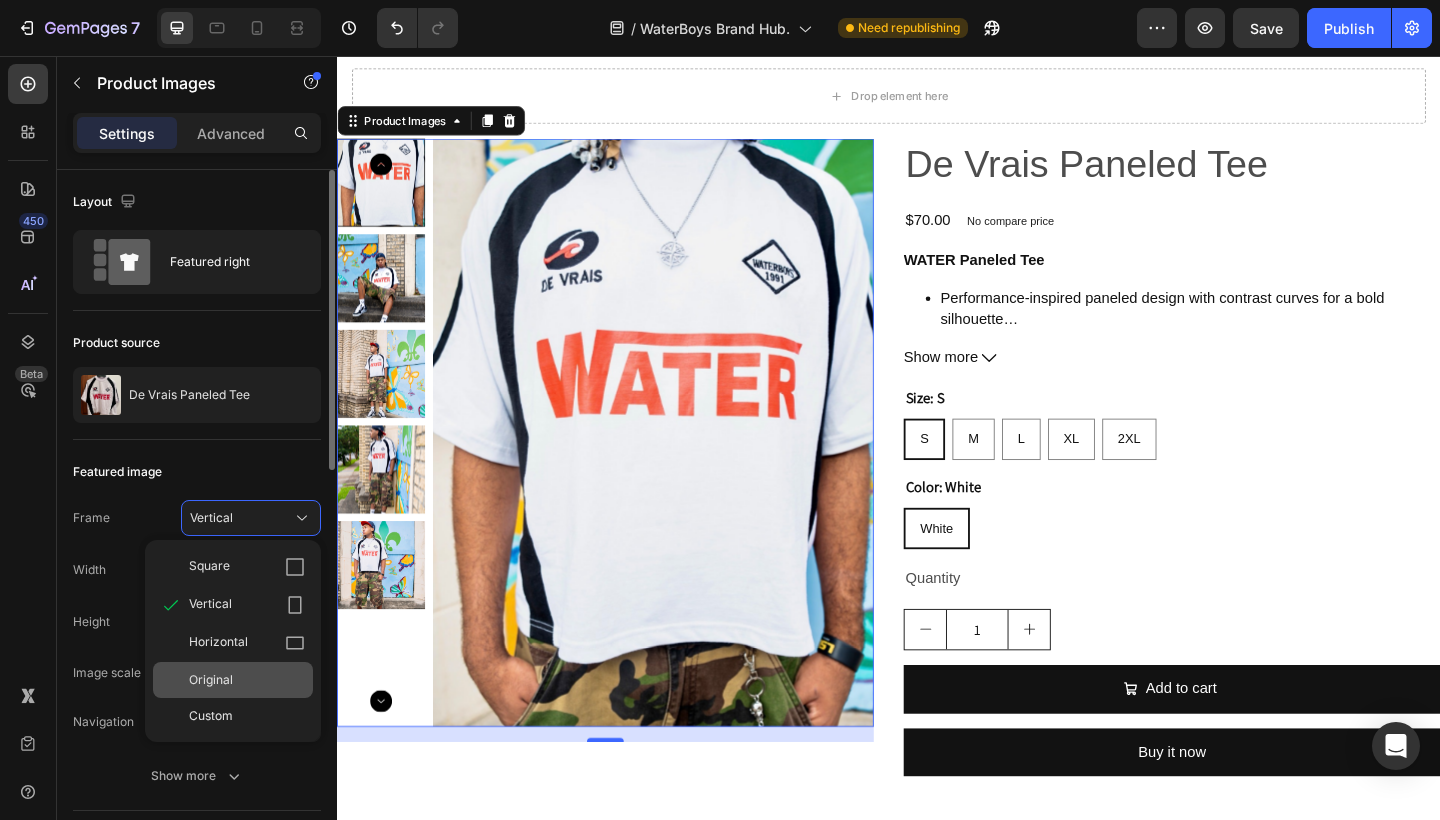 click on "Original" at bounding box center (247, 680) 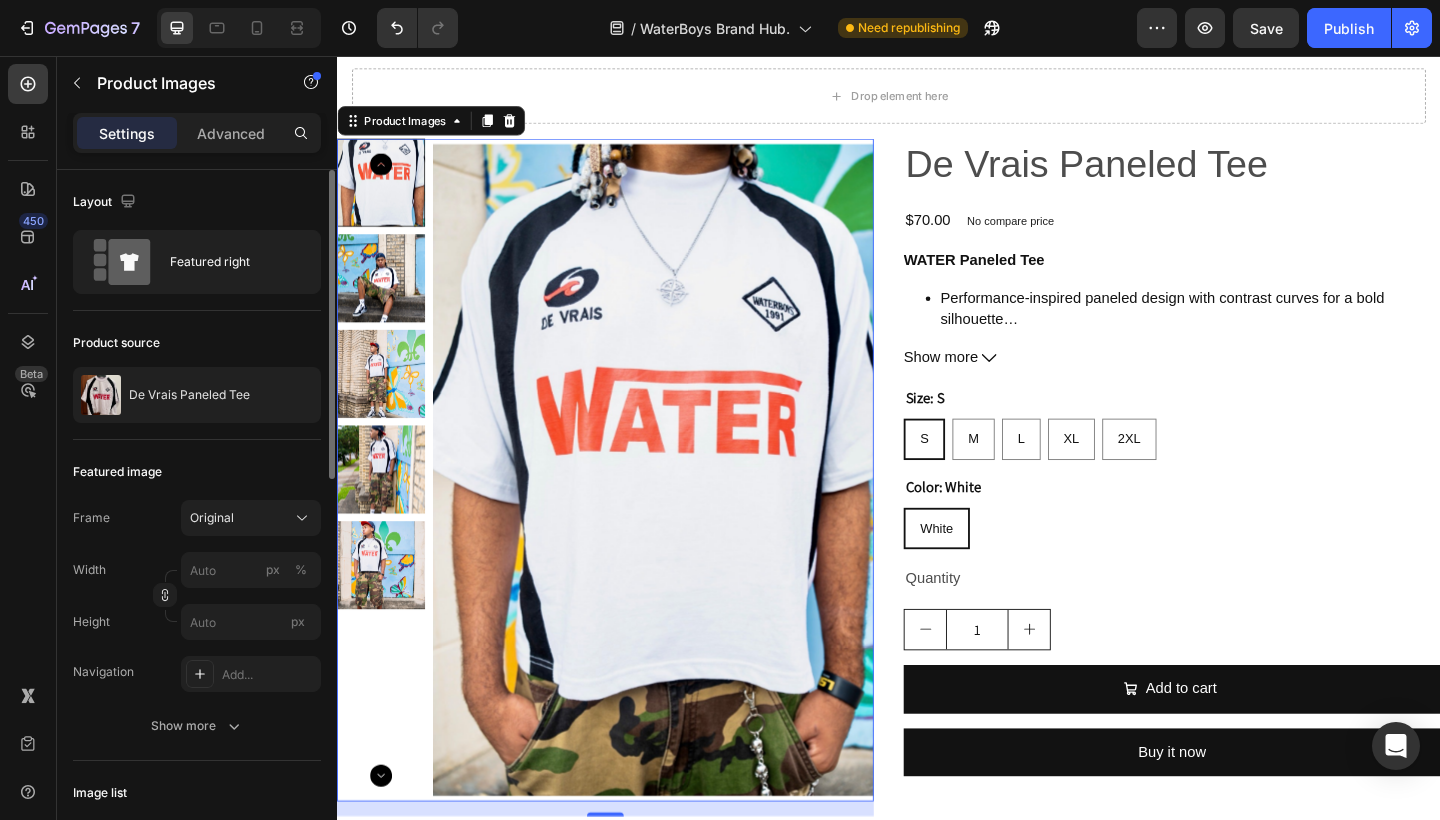 click at bounding box center [385, 298] 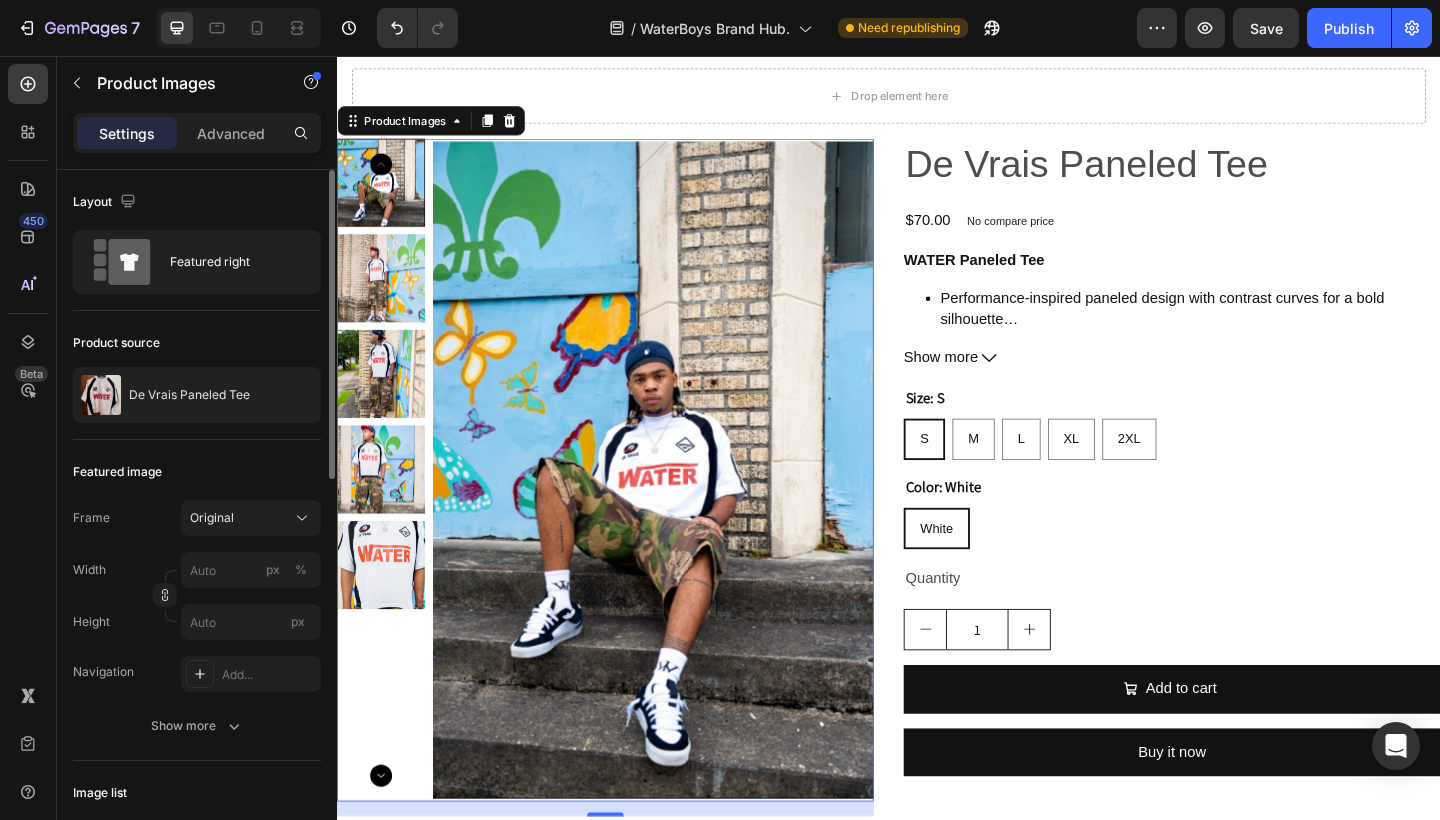 click at bounding box center [385, 402] 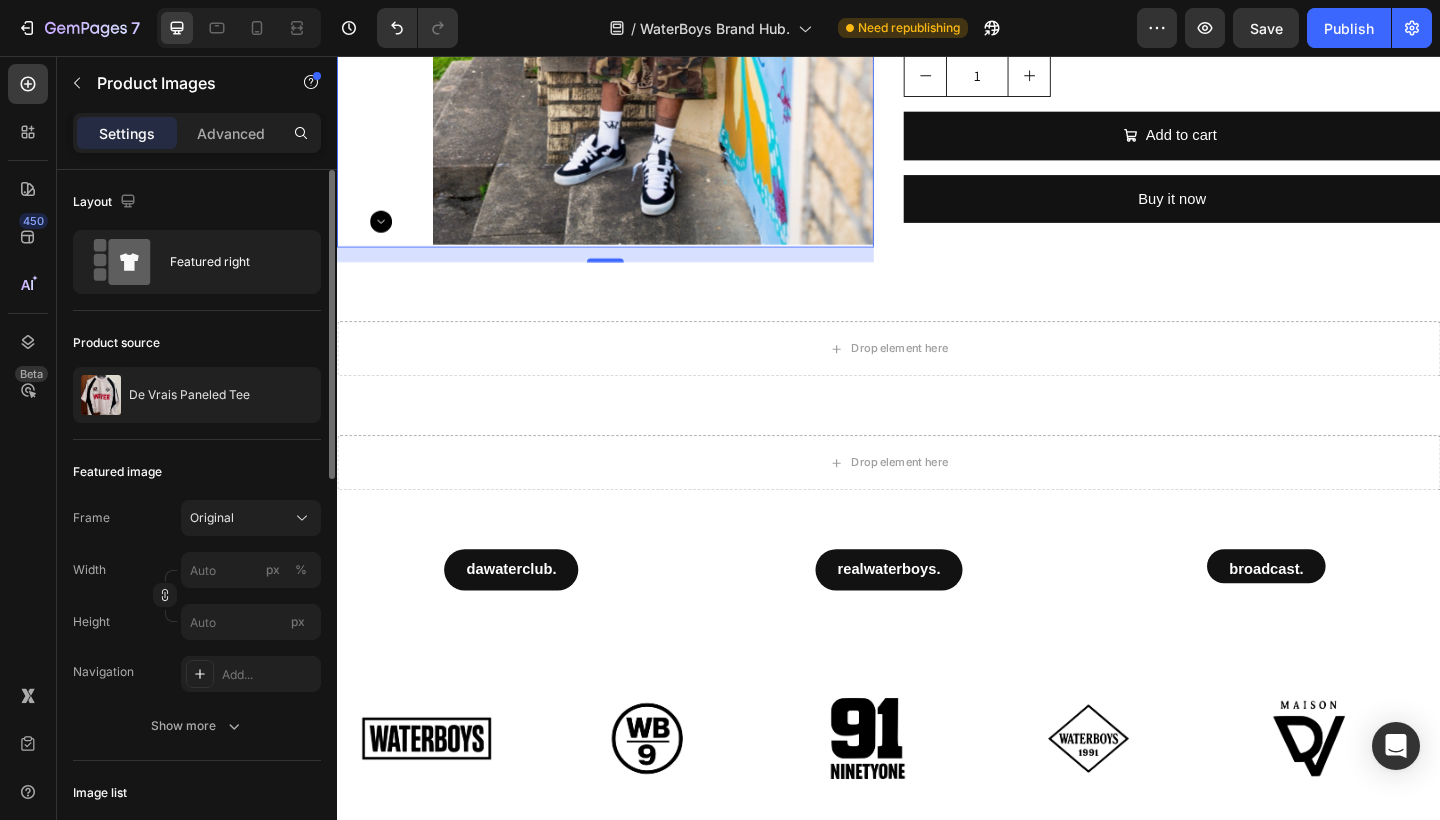 scroll, scrollTop: 1636, scrollLeft: 0, axis: vertical 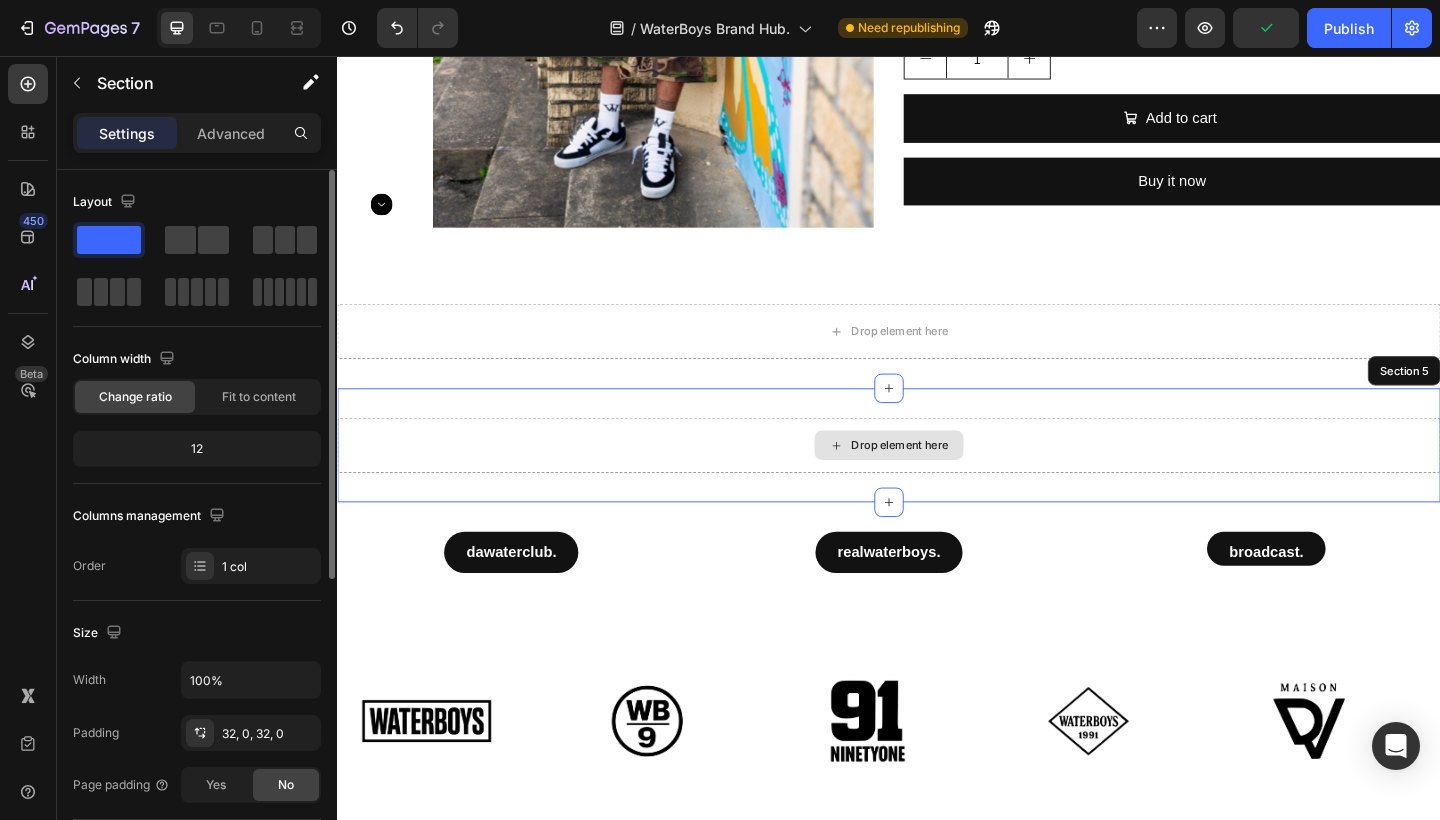 click on "Drop element here" at bounding box center (937, 480) 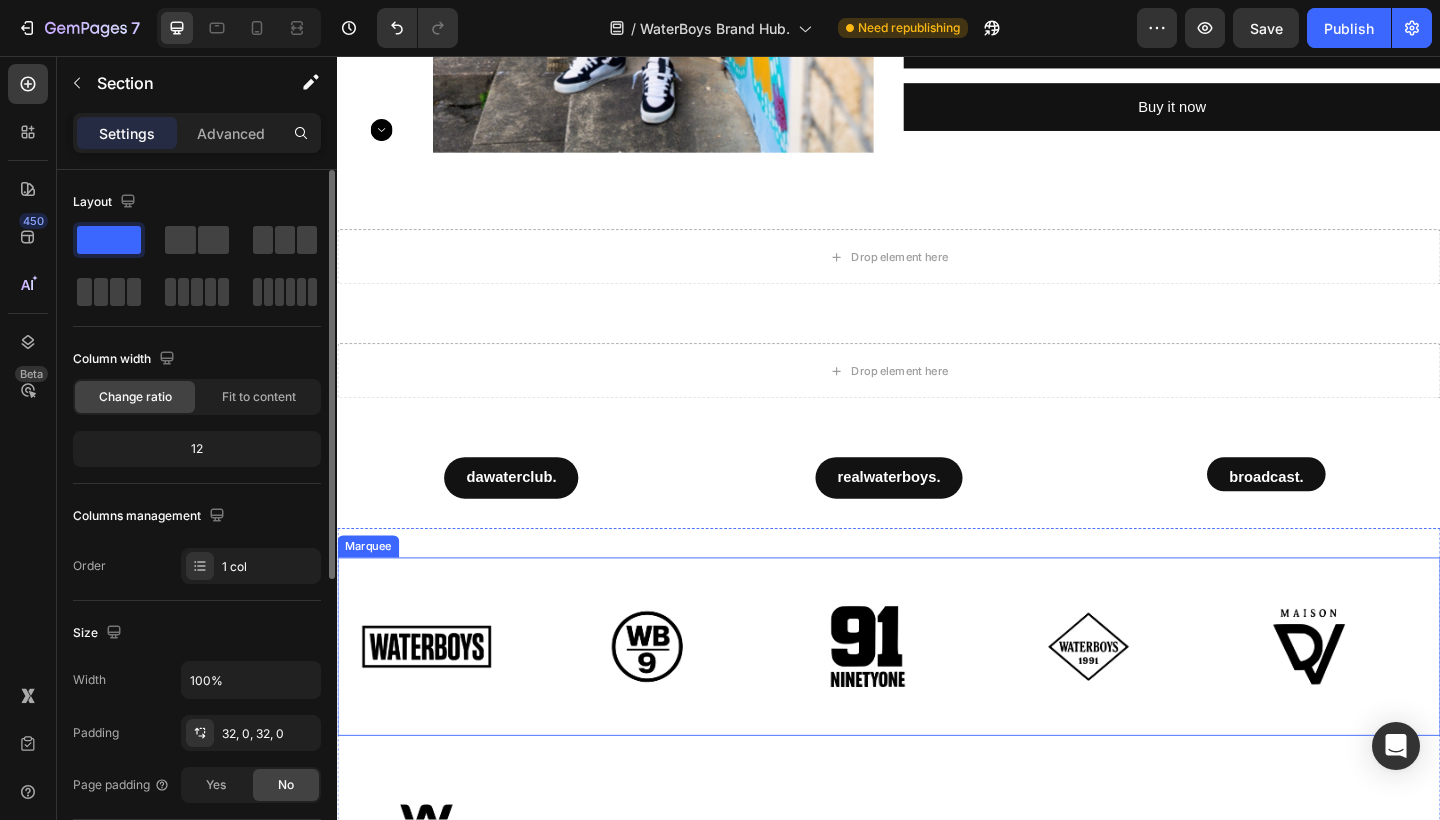 scroll, scrollTop: 1678, scrollLeft: 0, axis: vertical 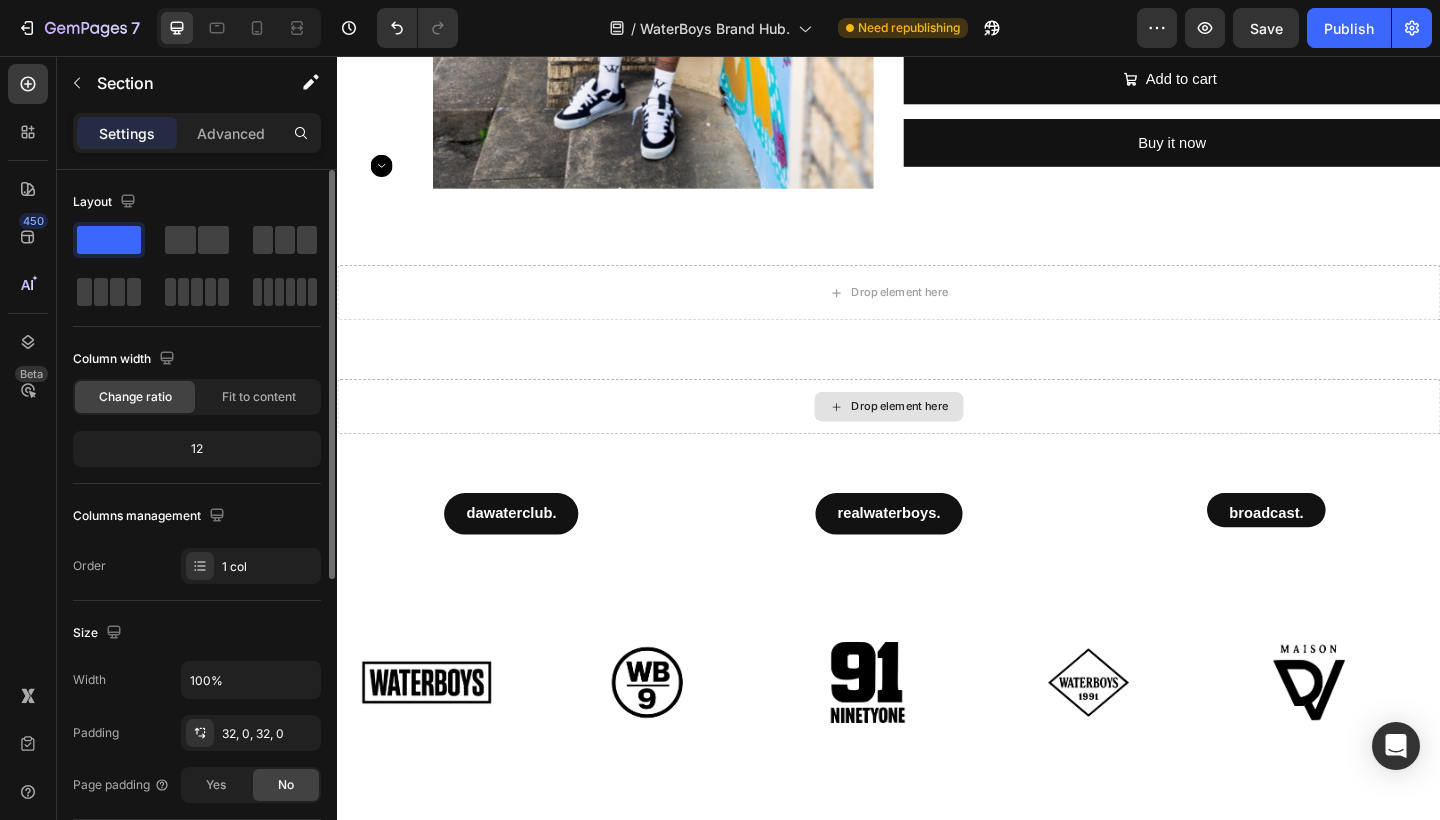 click on "Drop element here" at bounding box center (937, 438) 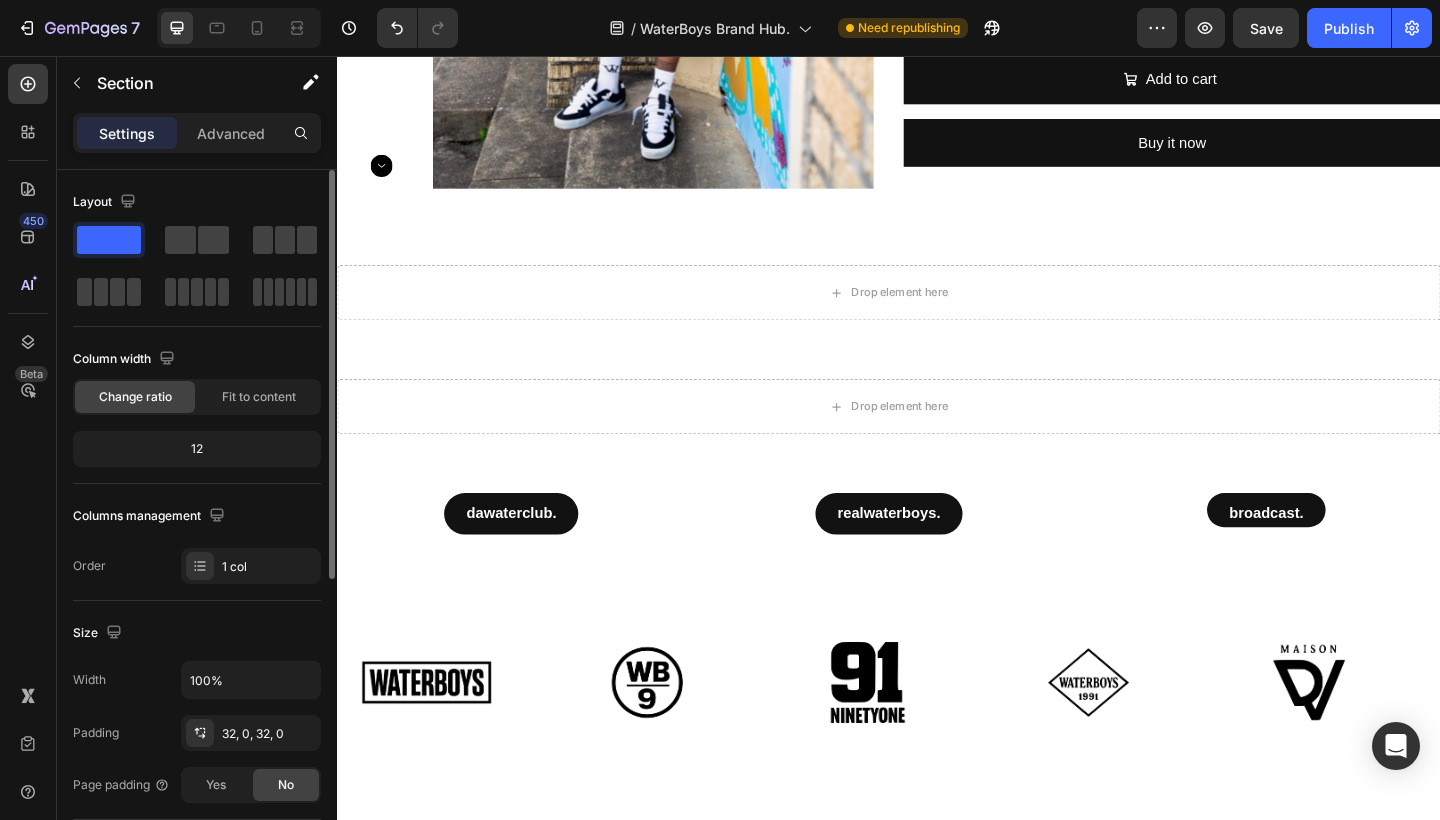 click on "Drop element here Section 5" at bounding box center [937, 438] 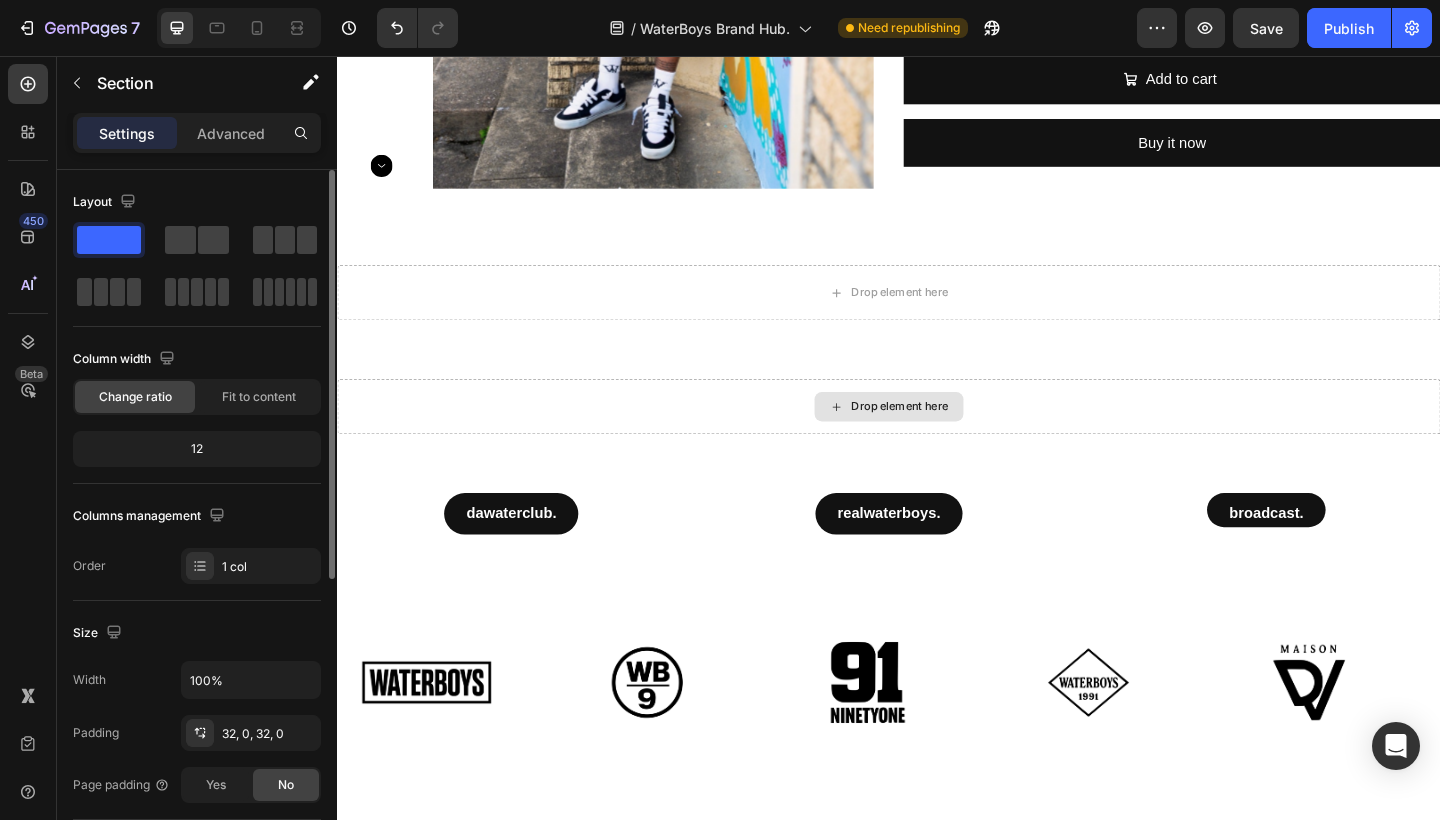 click on "Drop element here" at bounding box center (937, 438) 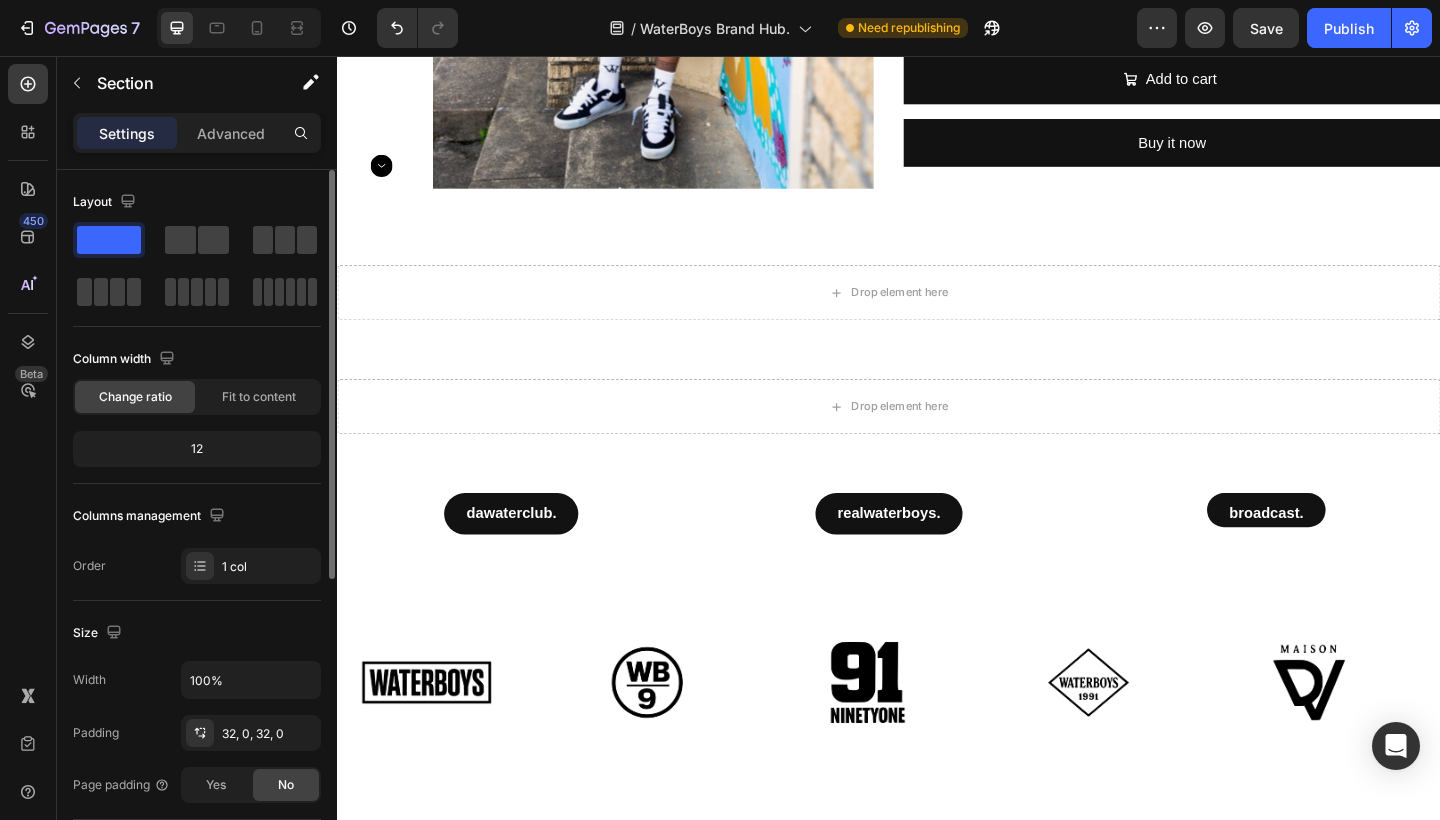 click on "Drop element here Section 5" at bounding box center (937, 438) 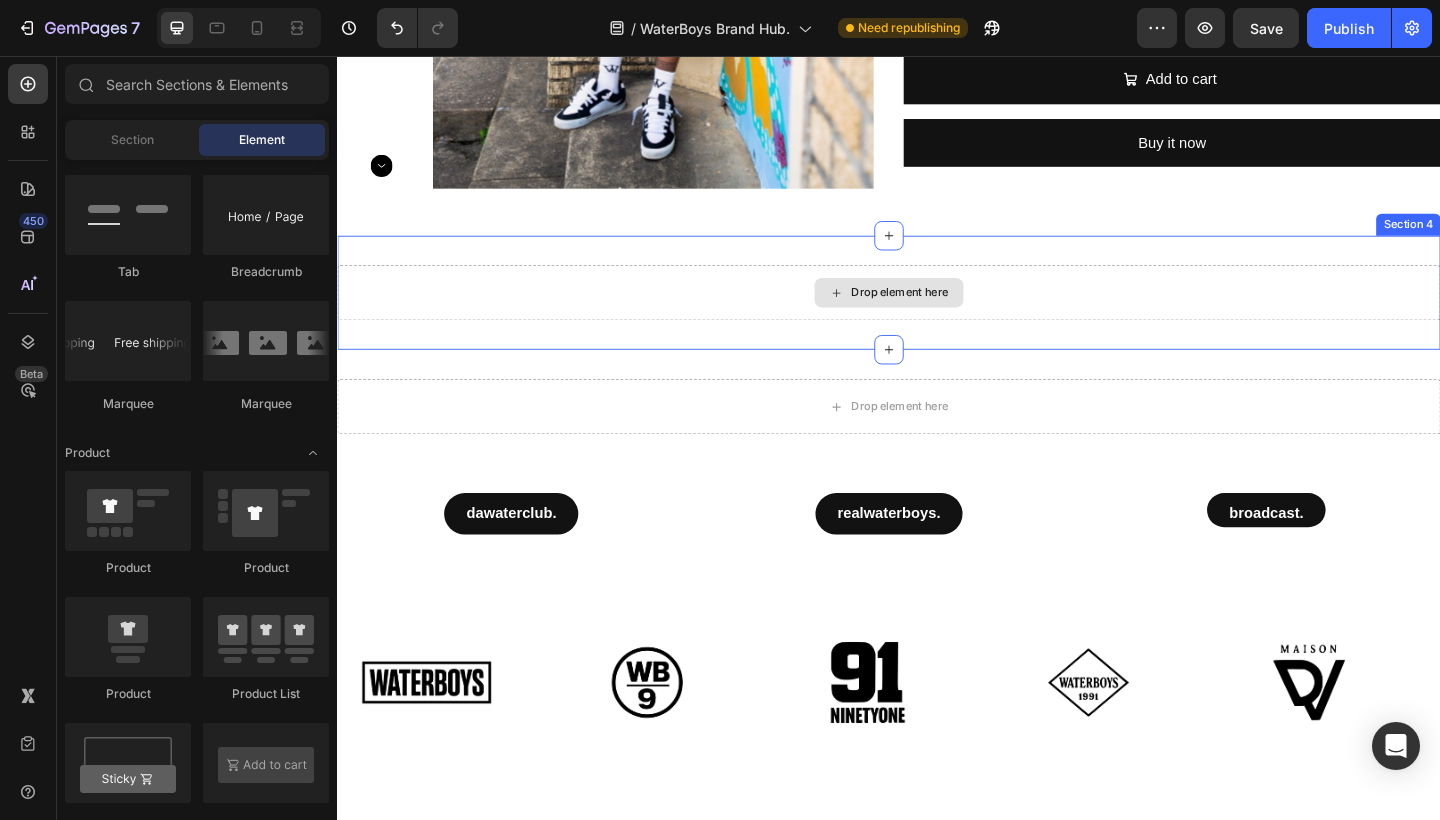 click on "Drop element here" at bounding box center [937, 314] 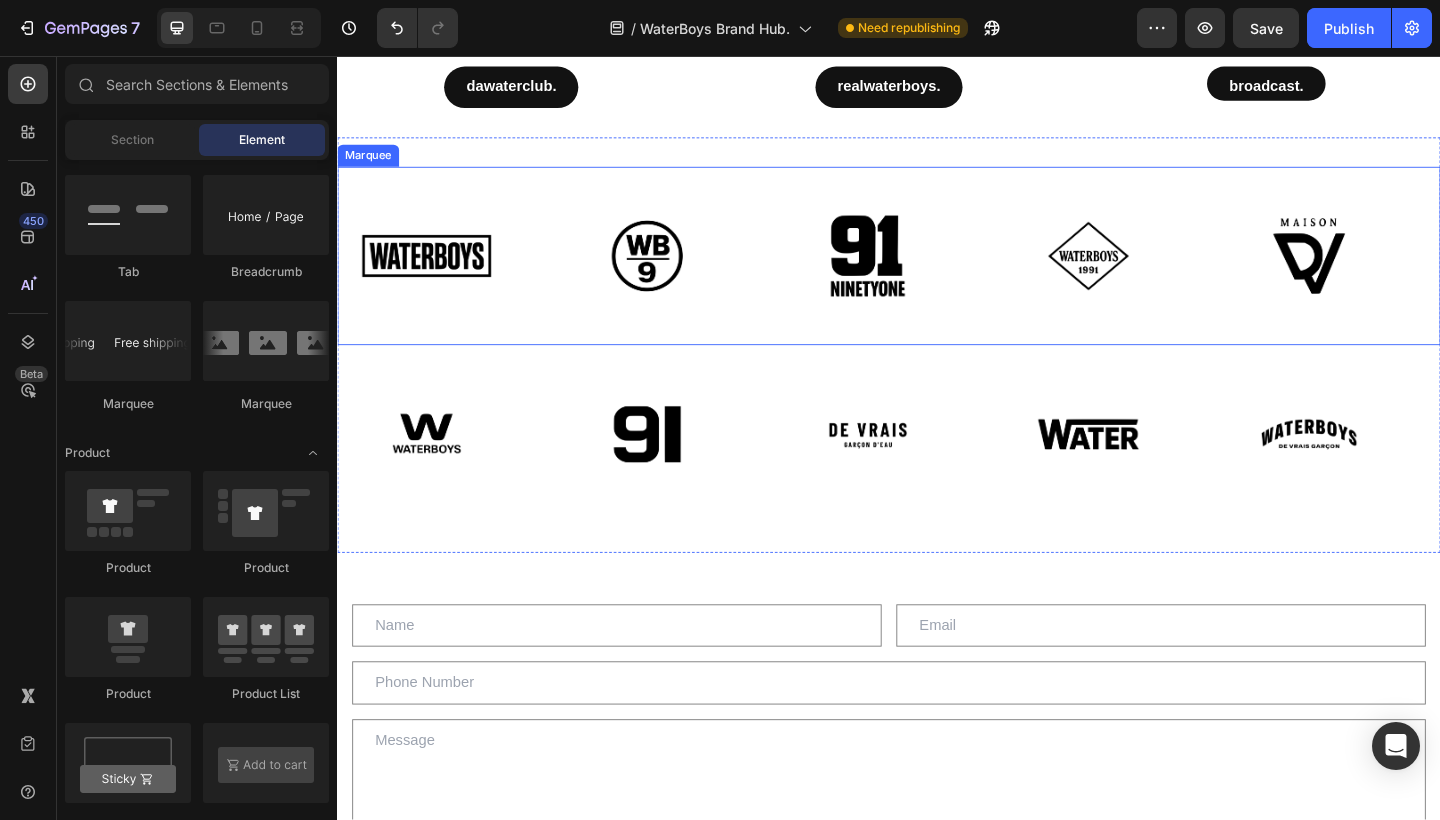 scroll, scrollTop: 2196, scrollLeft: 0, axis: vertical 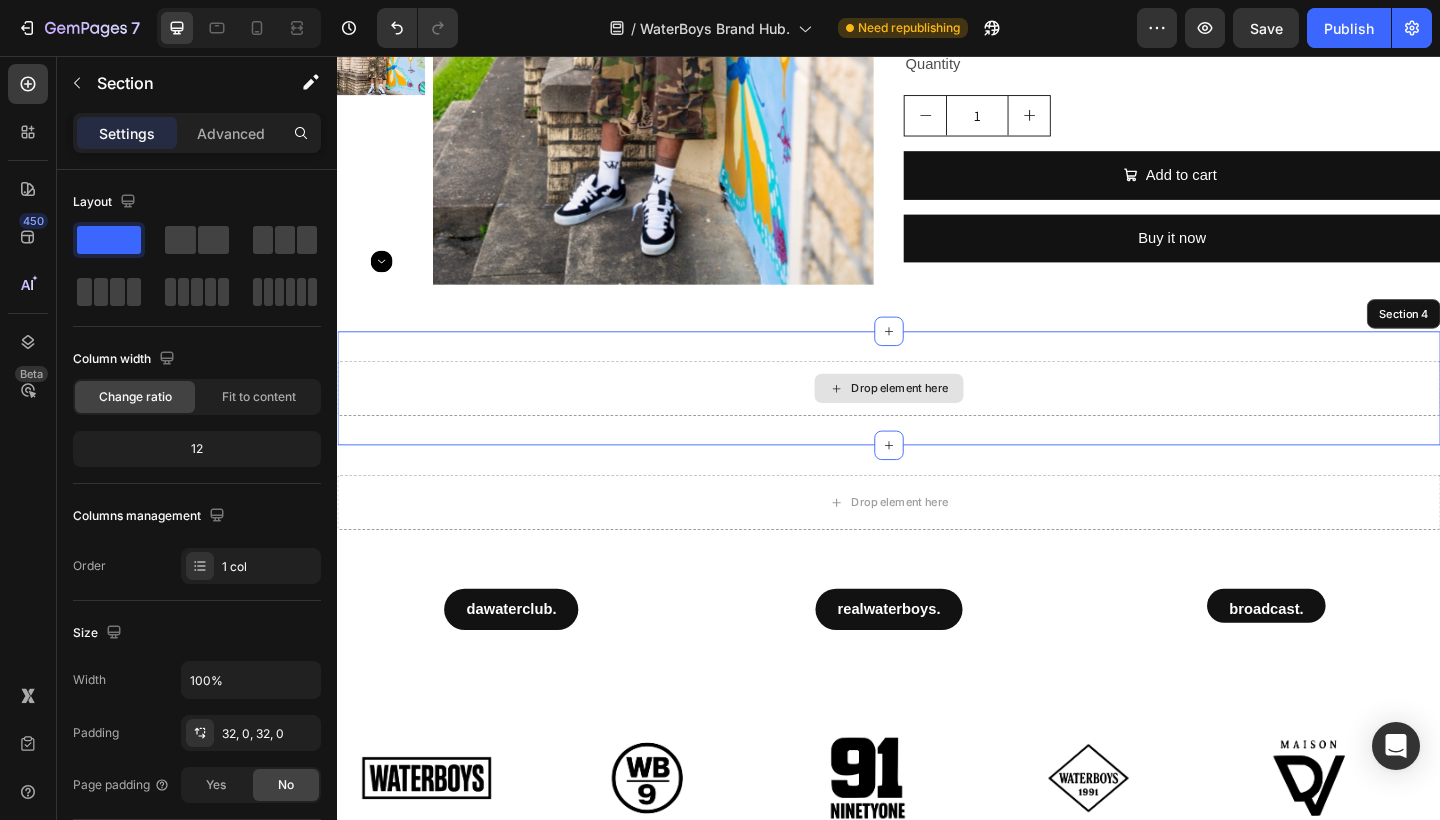 click on "Drop element here" at bounding box center [937, 418] 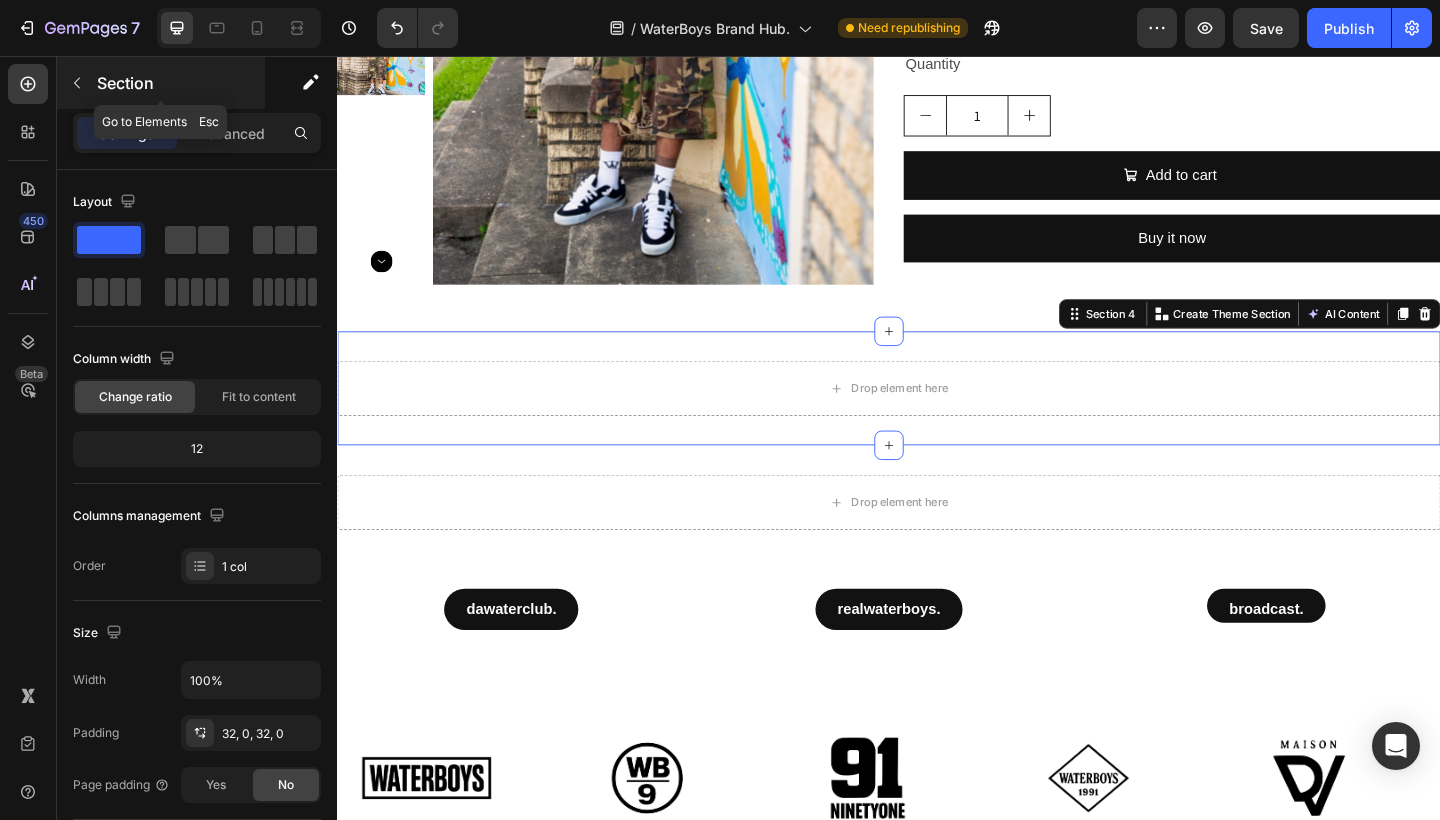 click at bounding box center [77, 83] 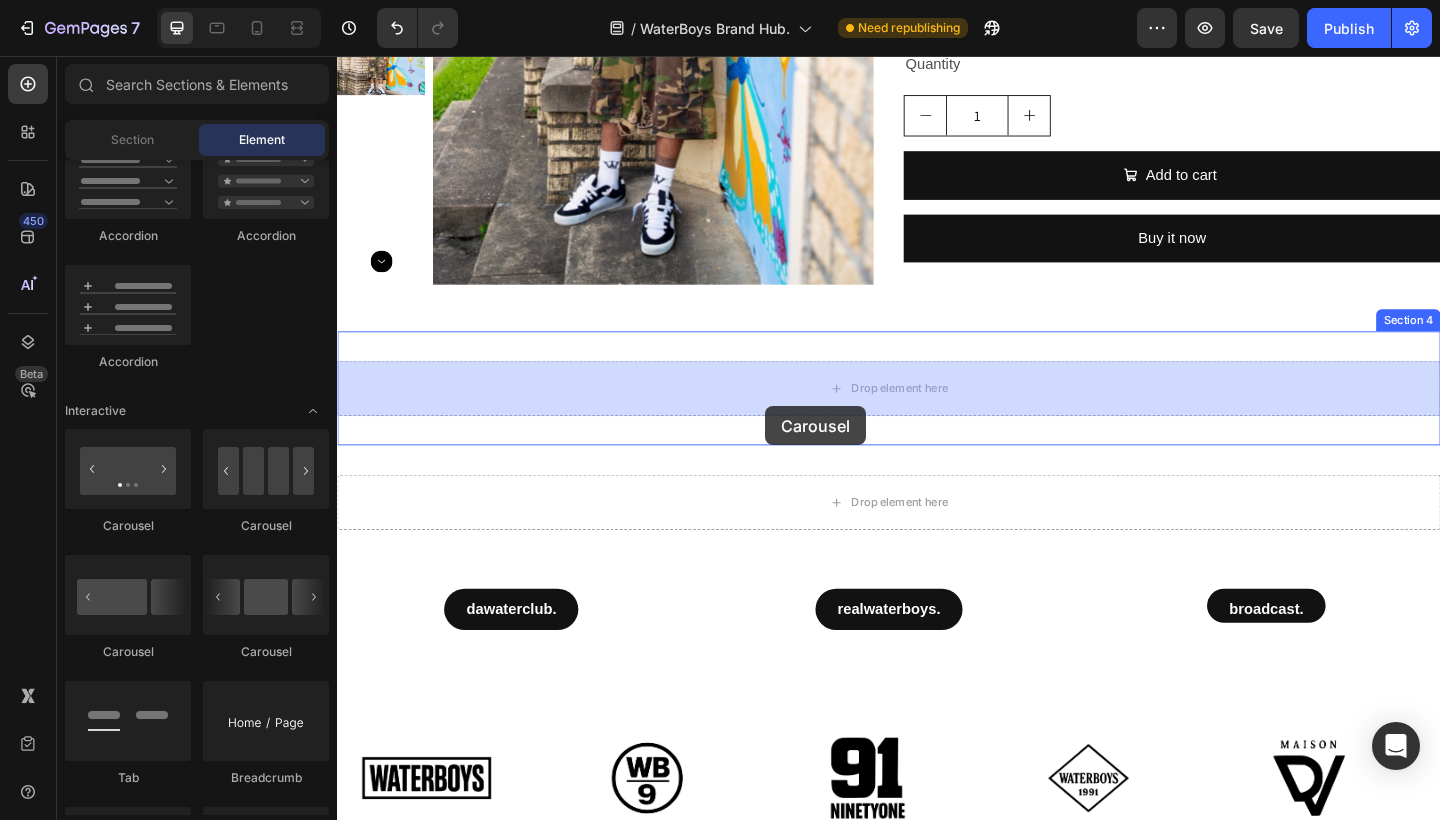 drag, startPoint x: 485, startPoint y: 537, endPoint x: 803, endPoint y: 435, distance: 333.95807 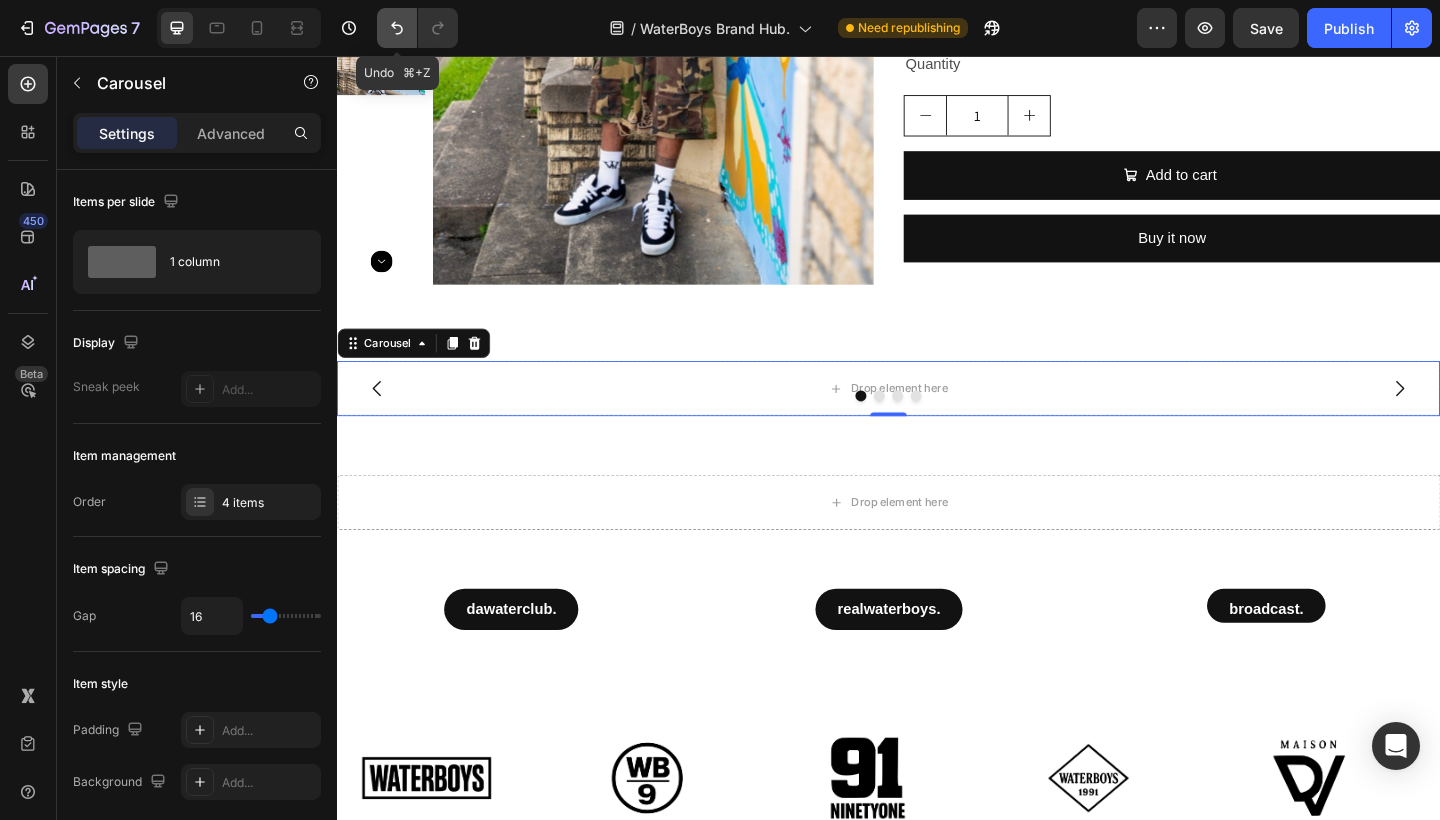 click 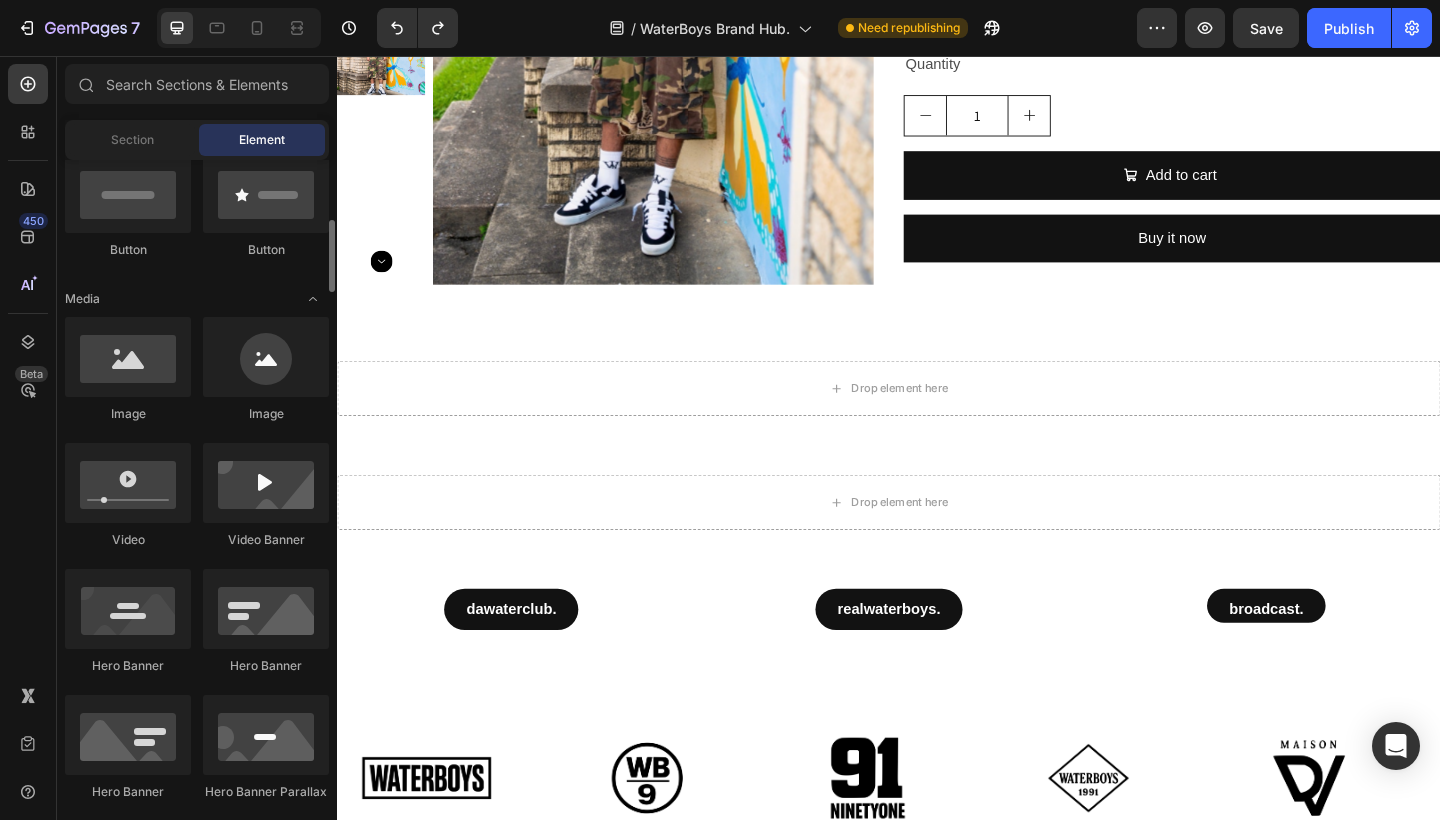 scroll, scrollTop: 495, scrollLeft: 0, axis: vertical 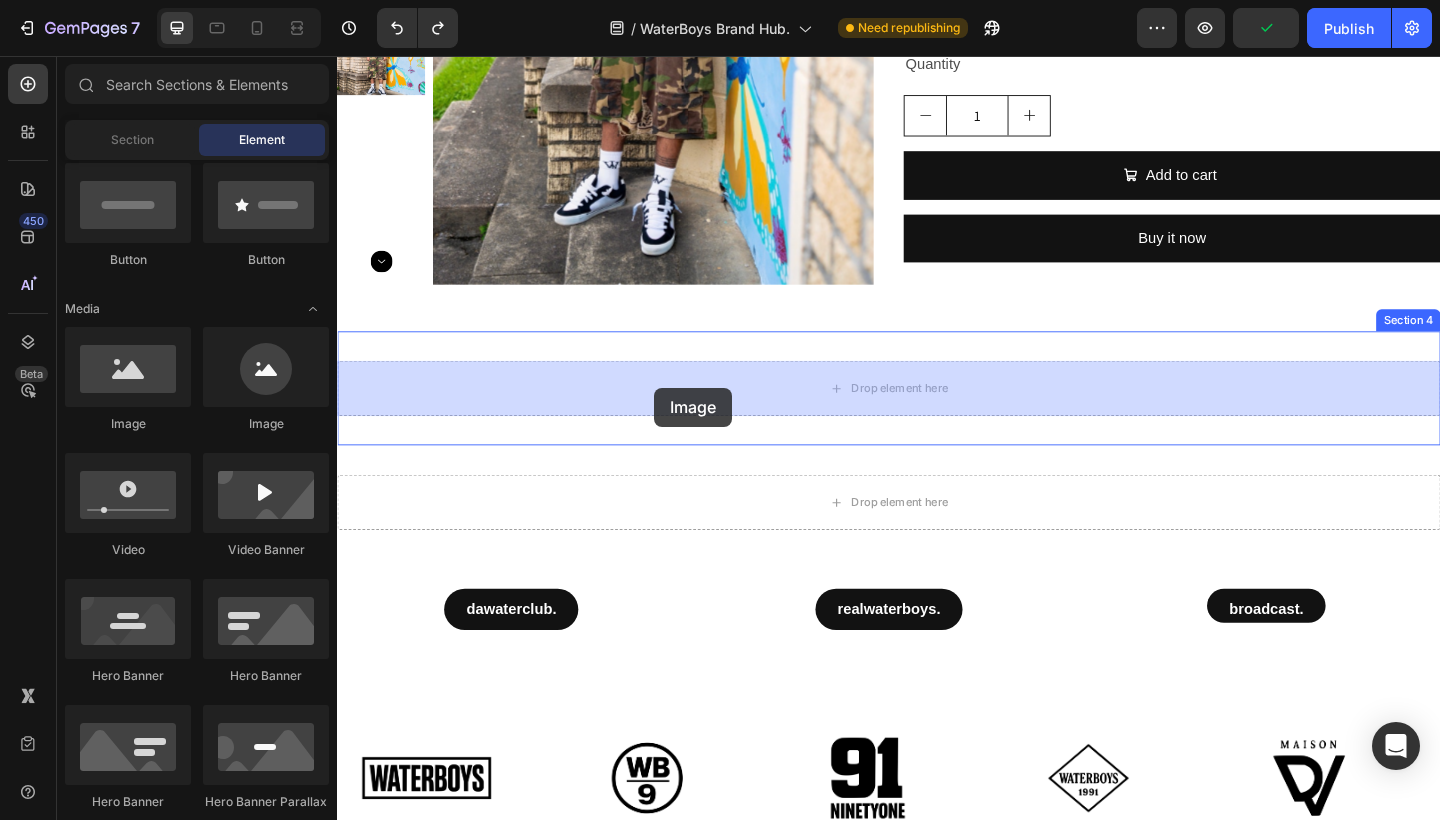 drag, startPoint x: 463, startPoint y: 440, endPoint x: 682, endPoint y: 417, distance: 220.20445 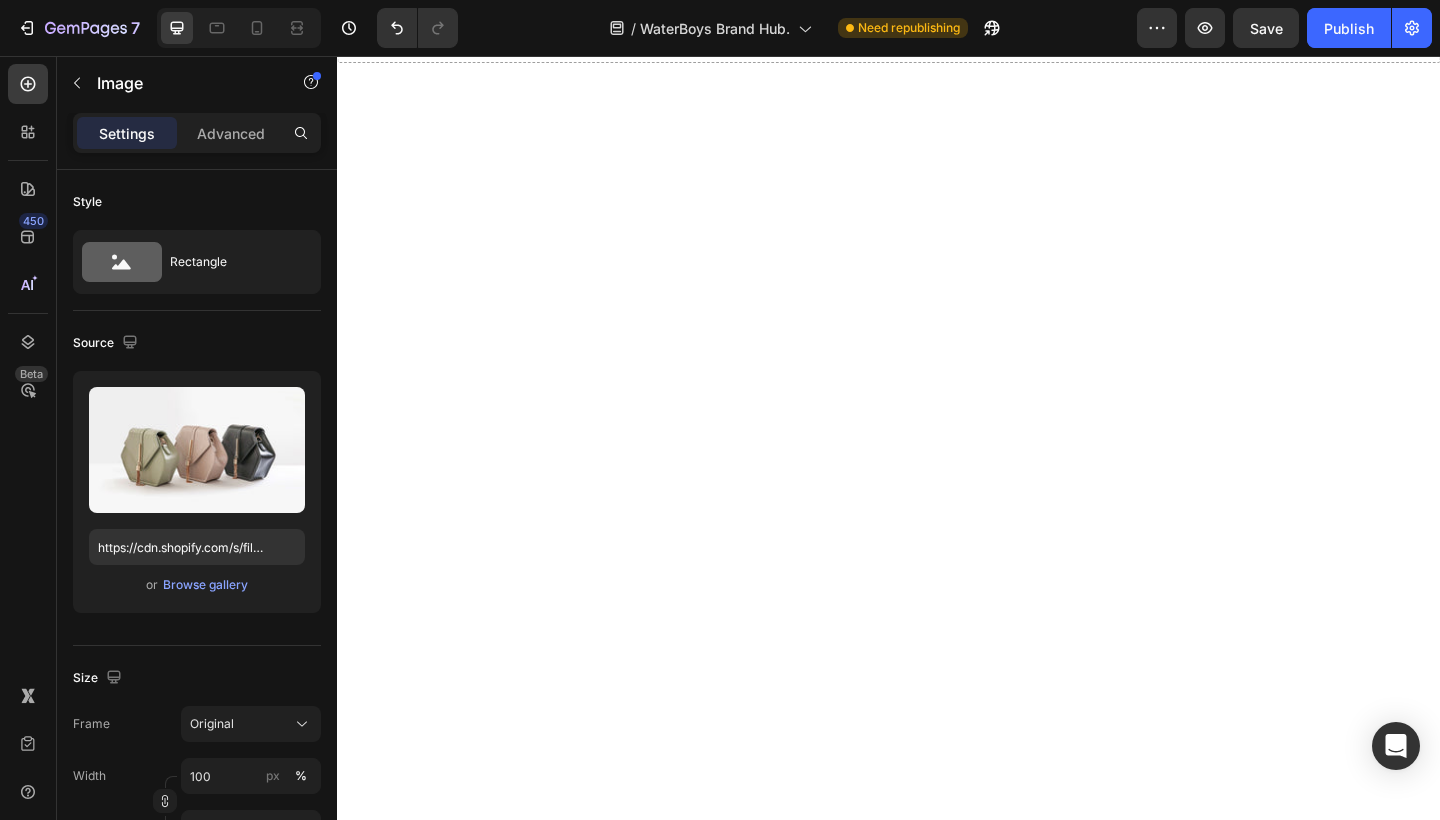 scroll, scrollTop: 2036, scrollLeft: 0, axis: vertical 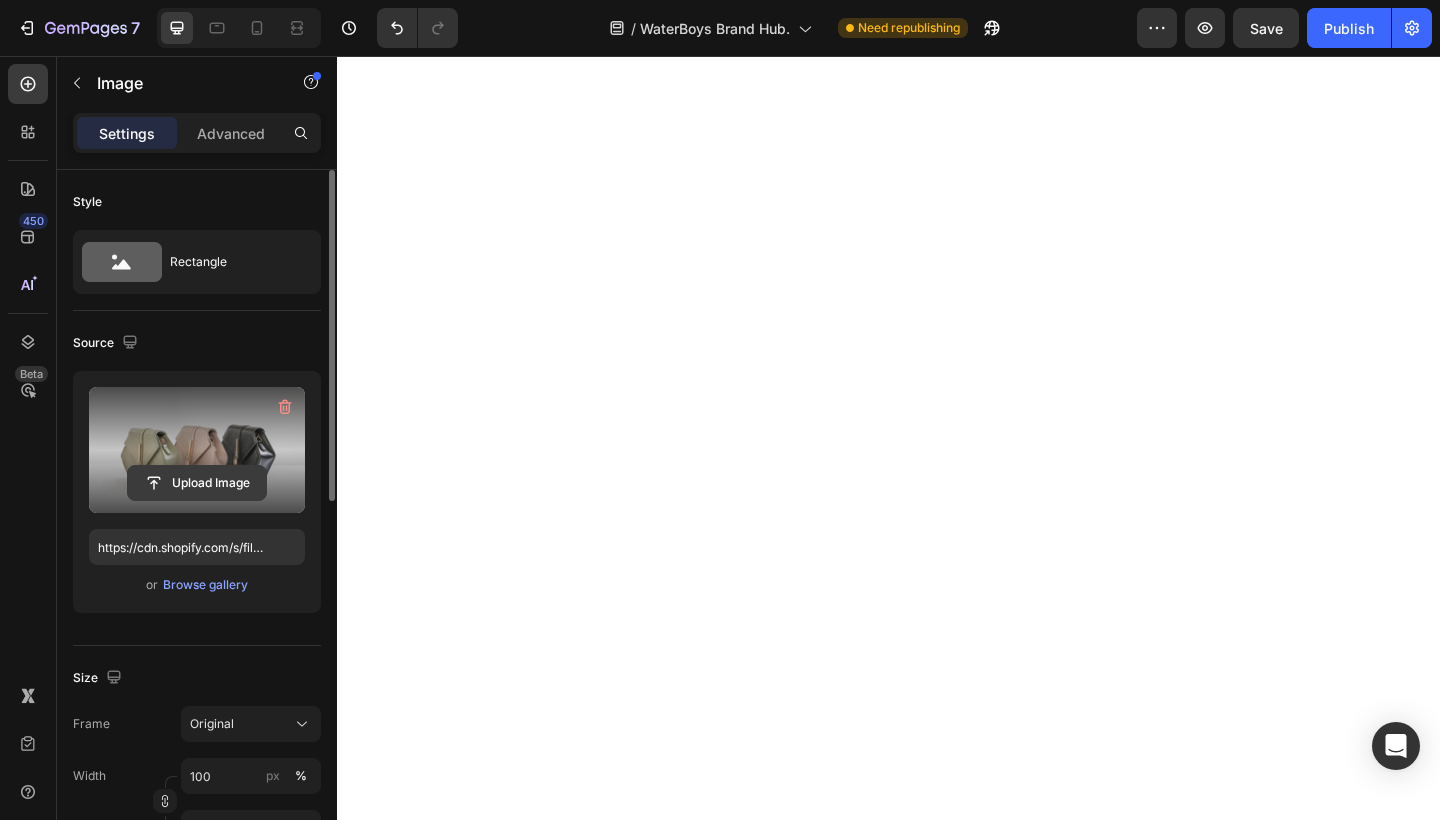 click 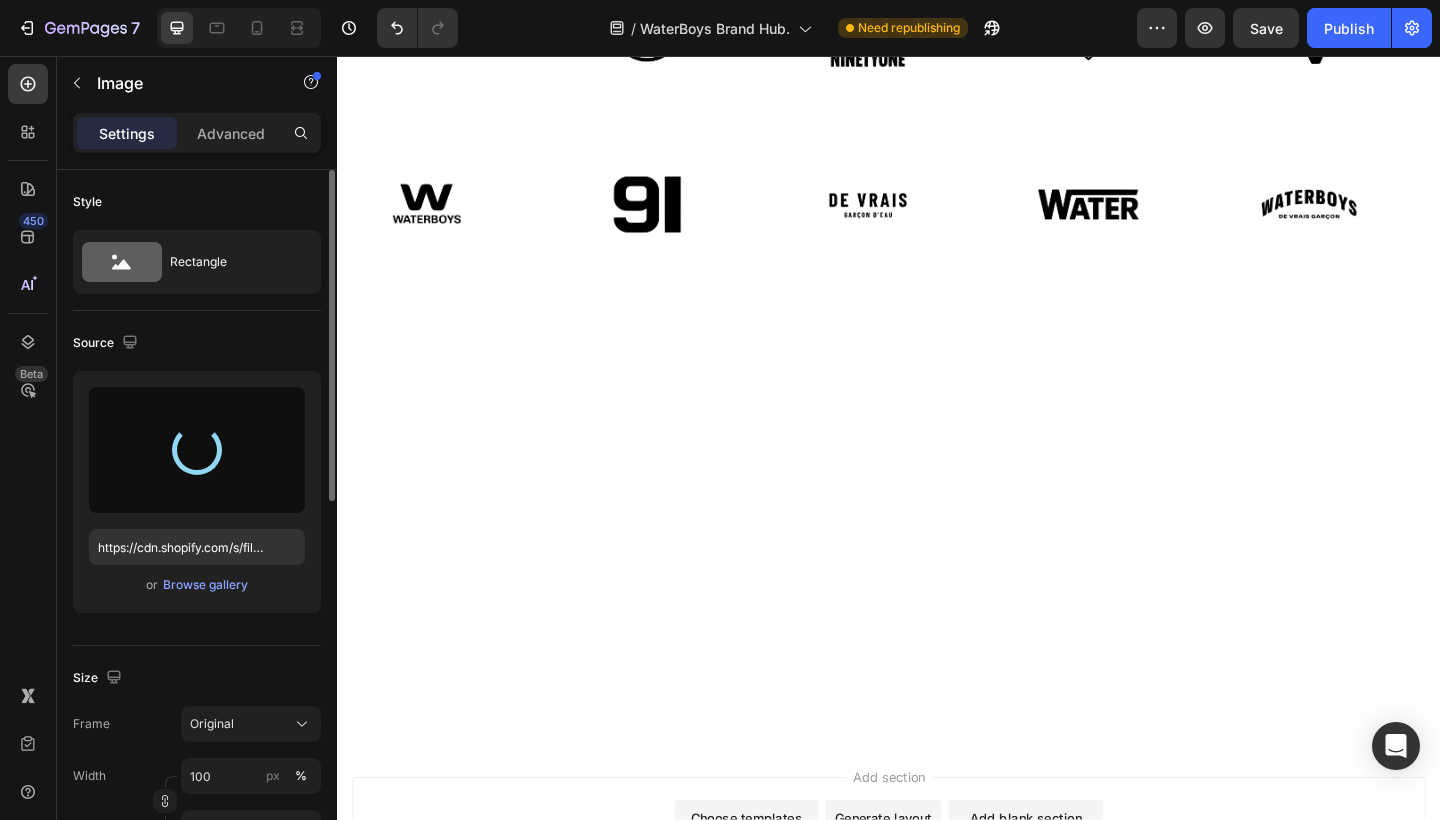scroll, scrollTop: 2269, scrollLeft: 0, axis: vertical 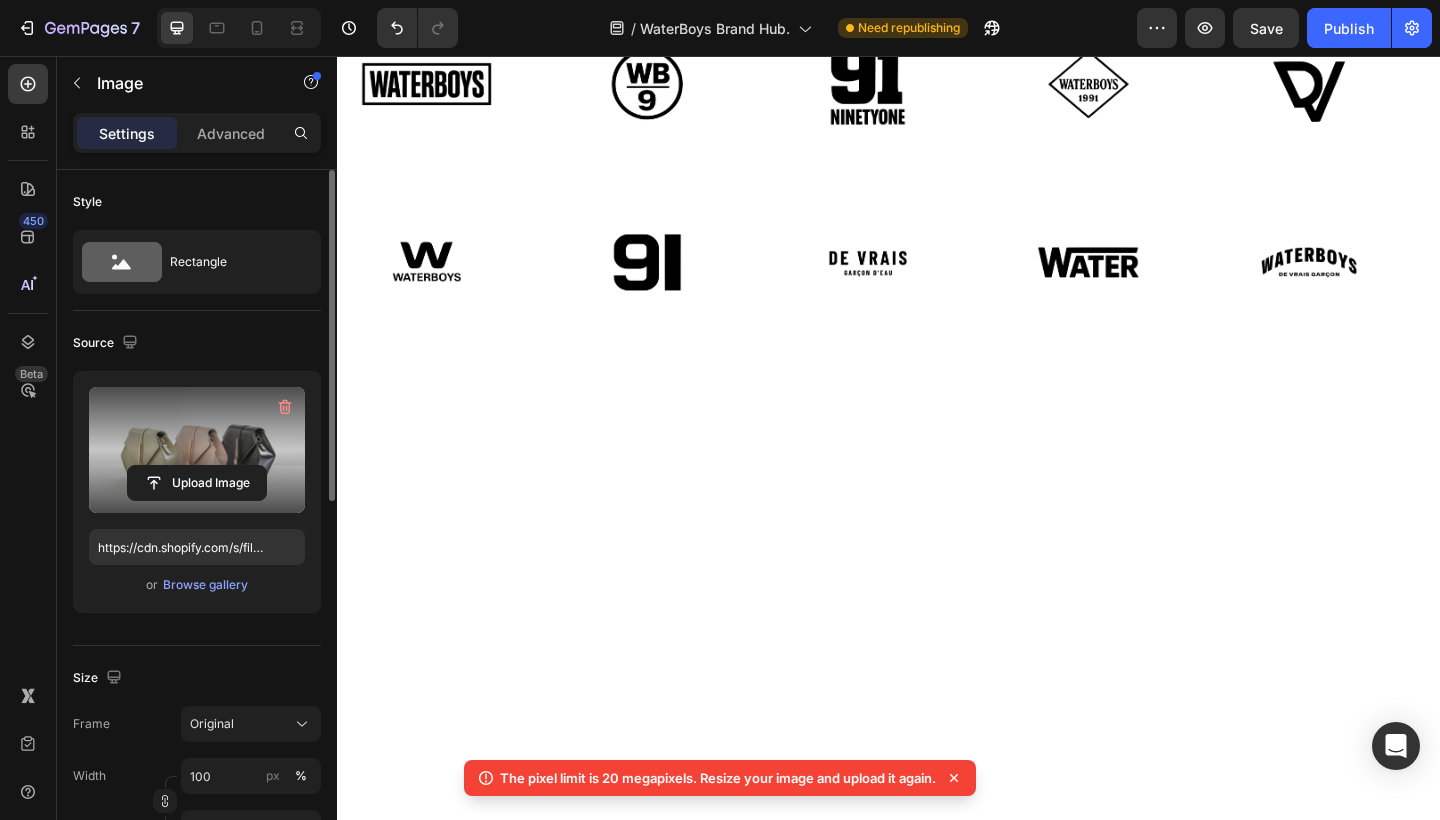 click 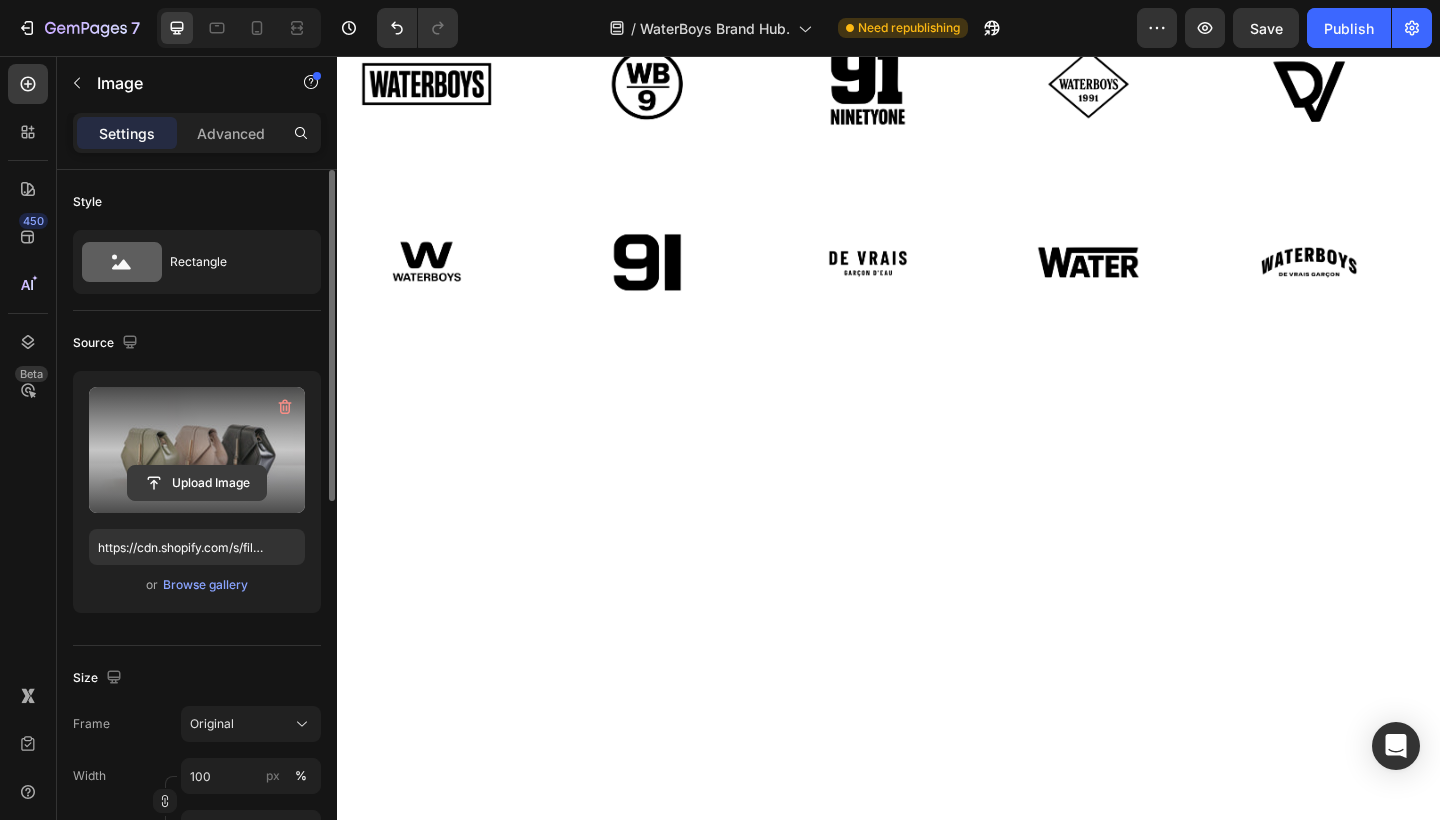 click 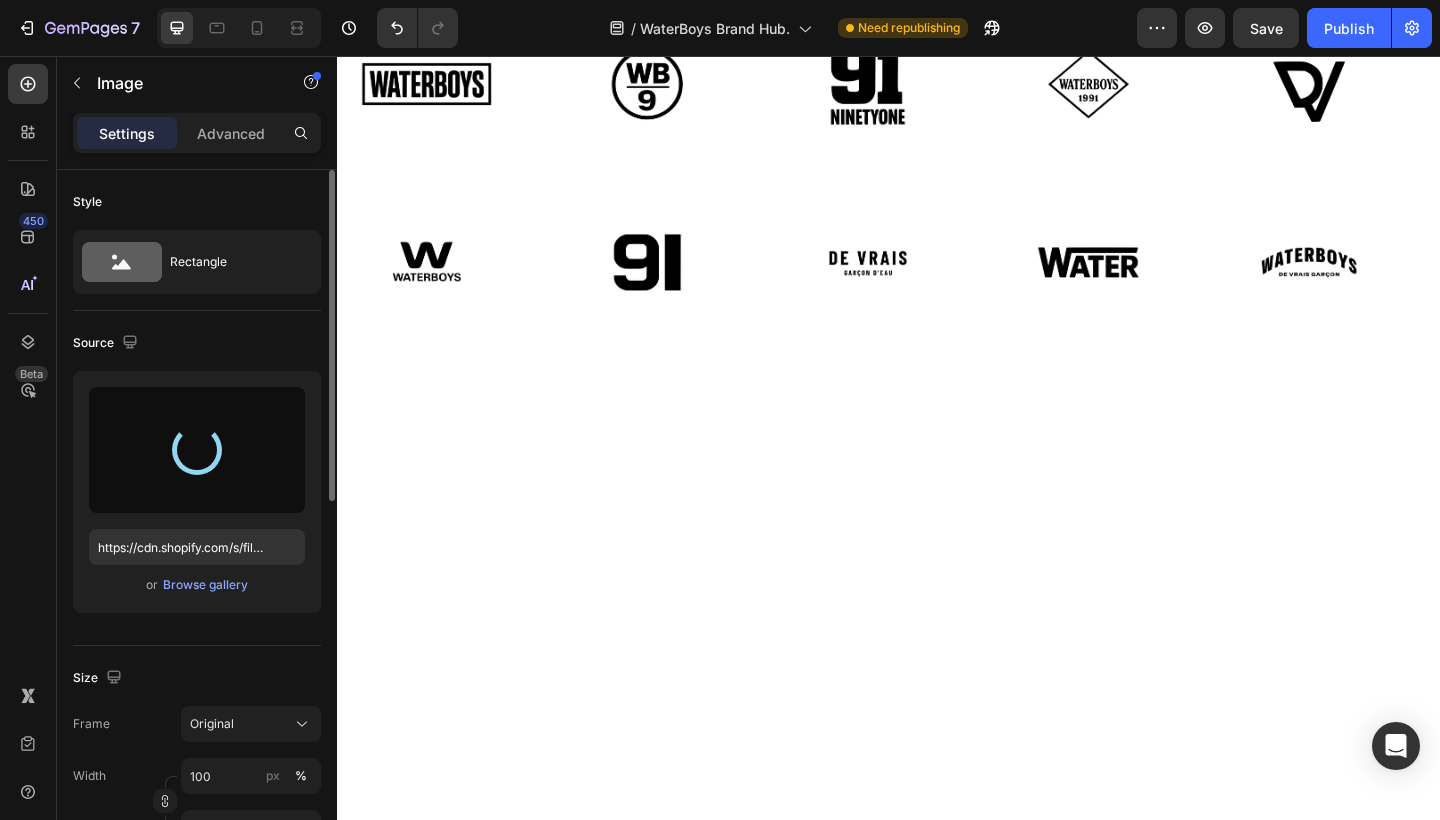 type on "https://cdn.shopify.com/s/files/1/0665/3234/3988/files/gempages_575716727367664466-aa7c03c3-d52b-4f63-9b4c-1939c2e6693d.jpg" 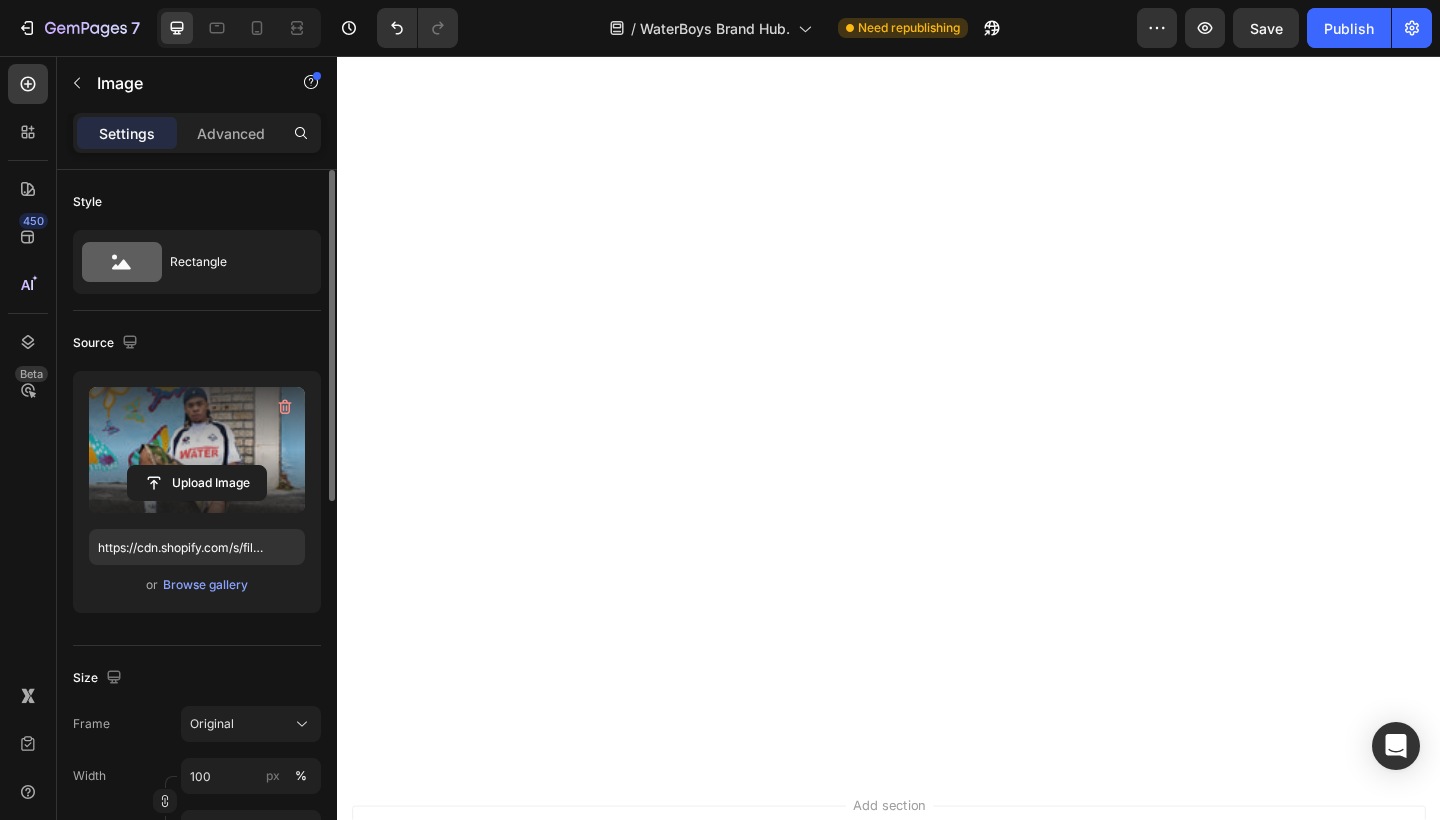 scroll, scrollTop: 2299, scrollLeft: 0, axis: vertical 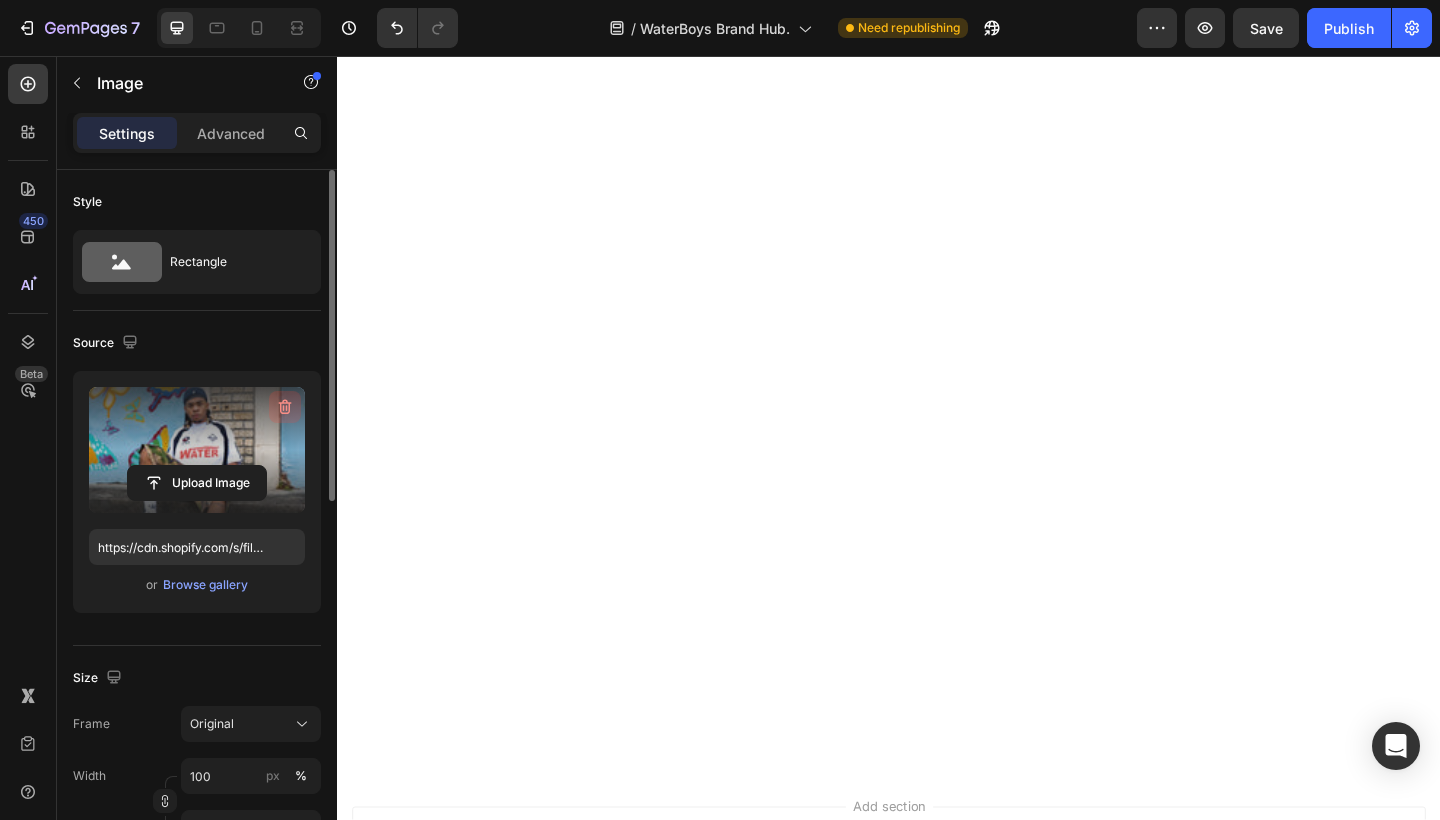 click 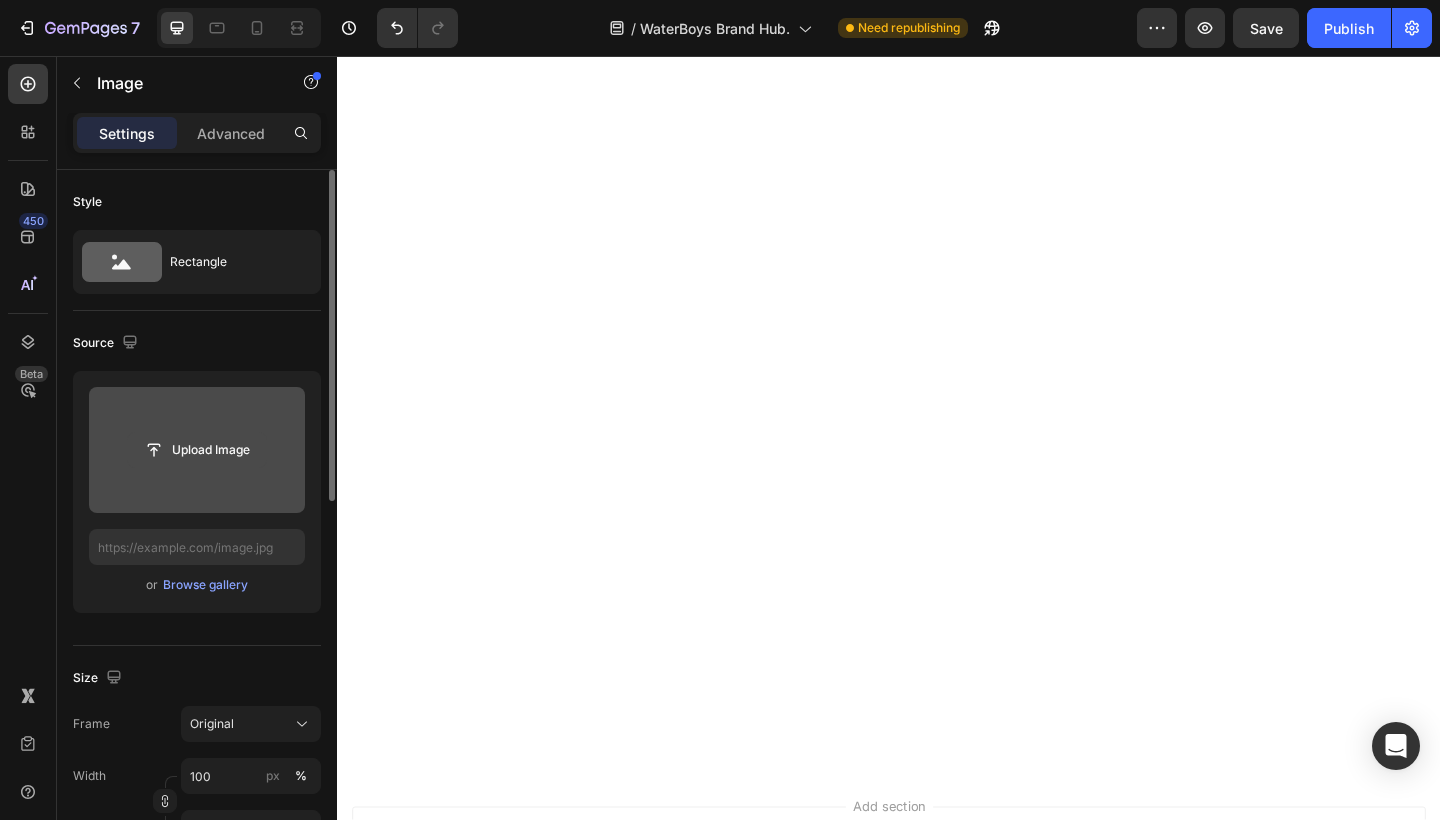 click 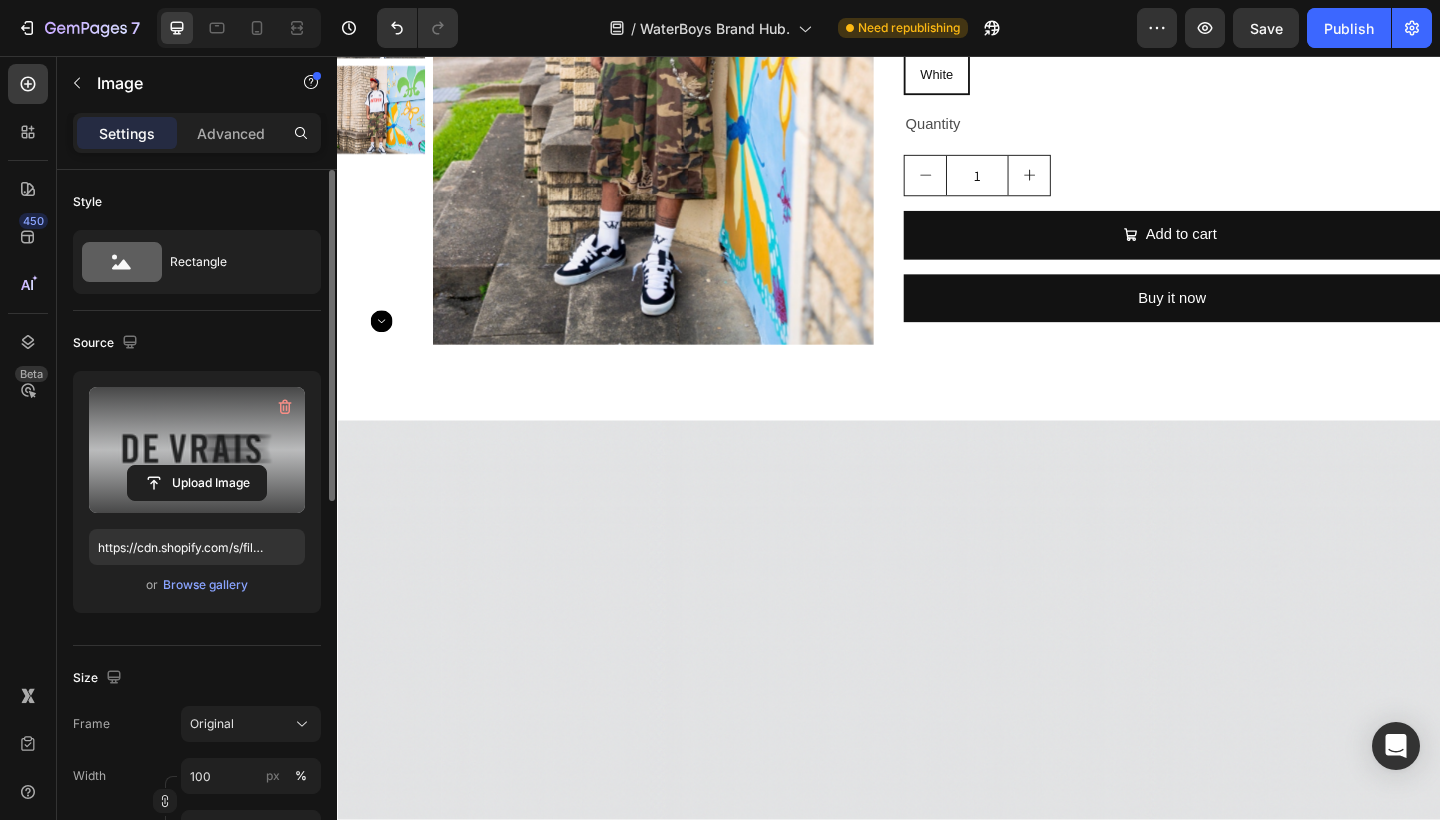 scroll, scrollTop: 1815, scrollLeft: 0, axis: vertical 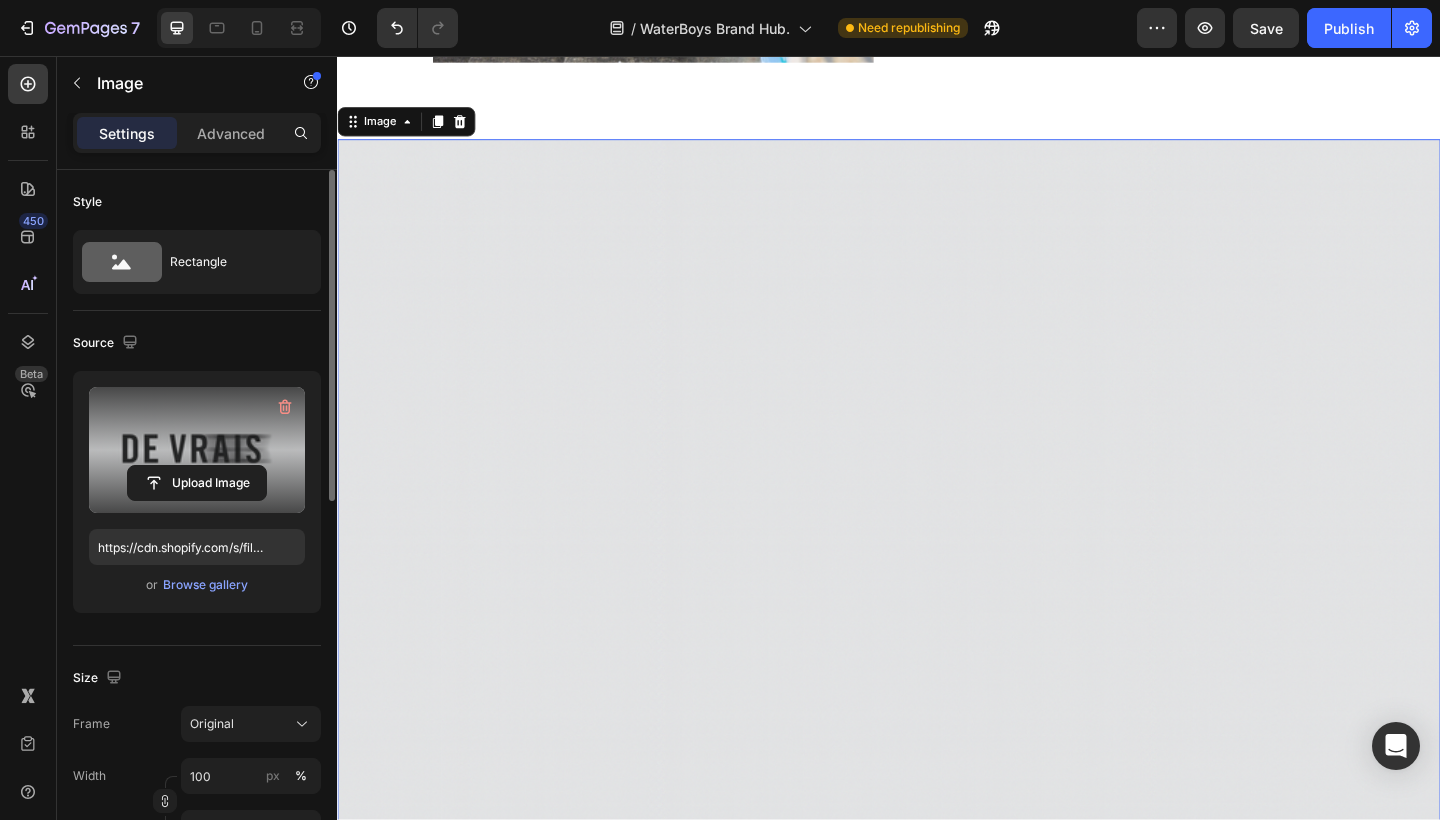 click at bounding box center [937, 1047] 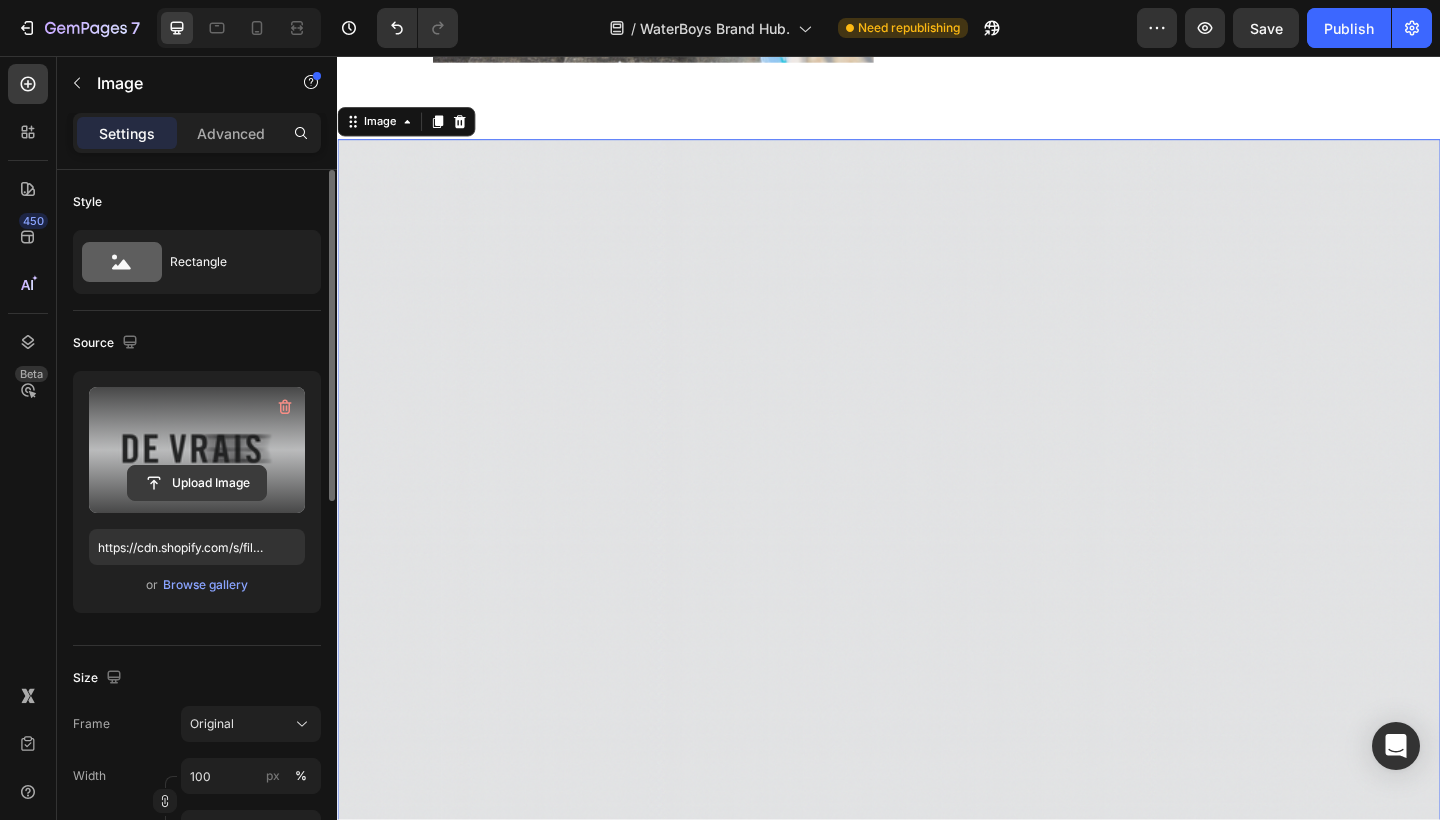 click 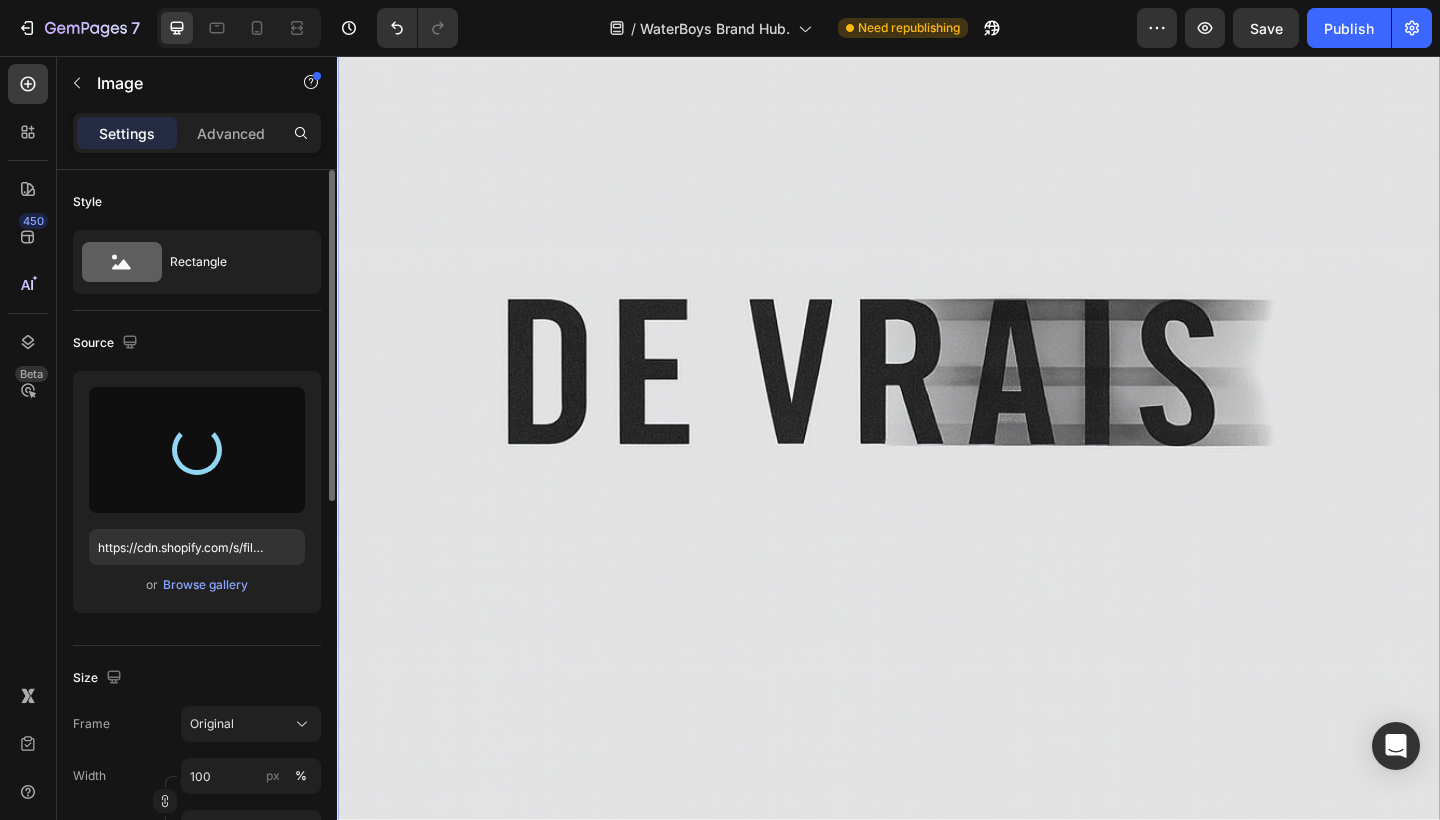 type on "https://cdn.shopify.com/s/files/1/0665/3234/3988/files/gempages_575716727367664466-e4c73cb4-c6f1-47d5-9e5c-f4f0557d385d.png" 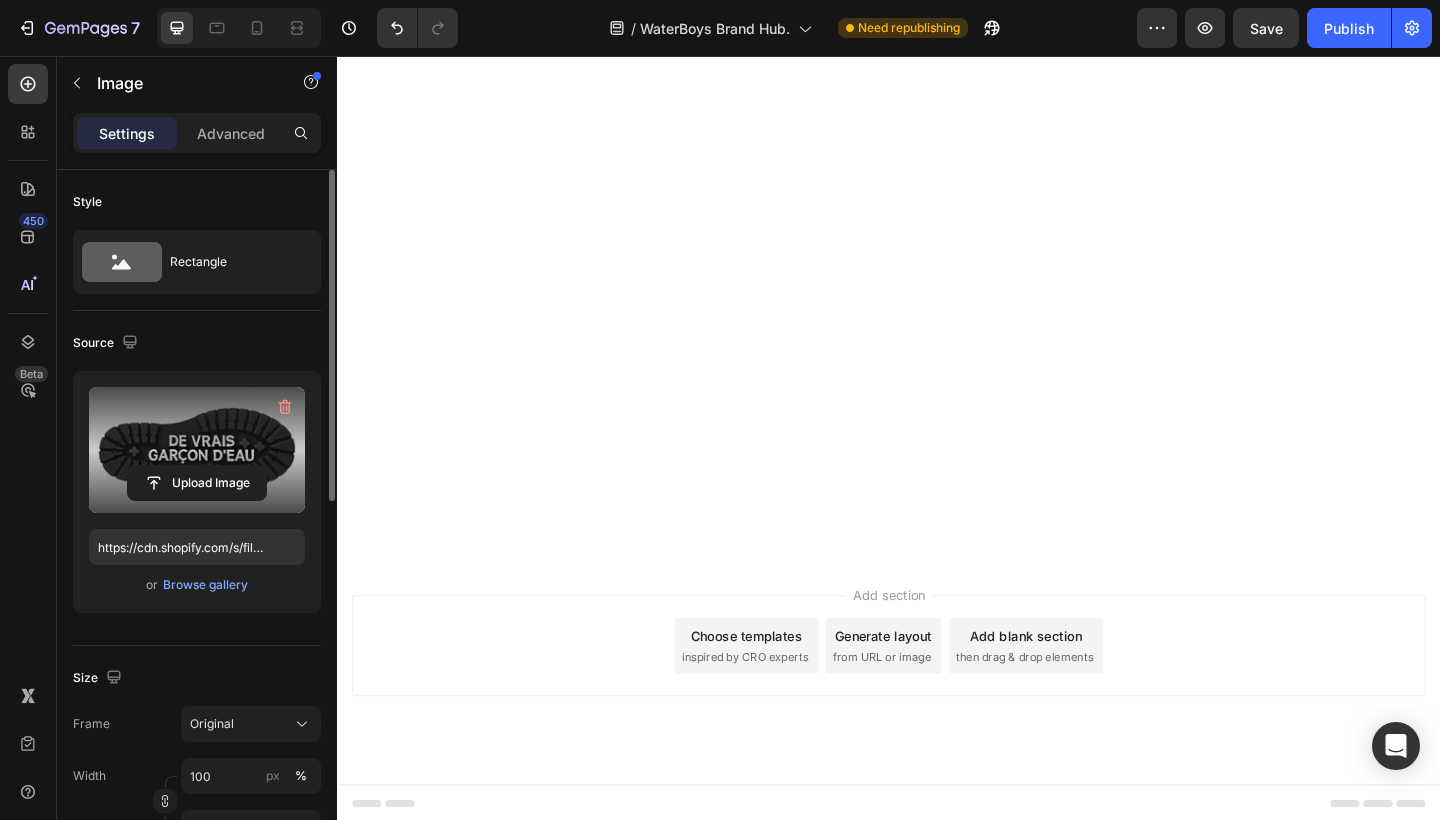 scroll, scrollTop: 2717, scrollLeft: 0, axis: vertical 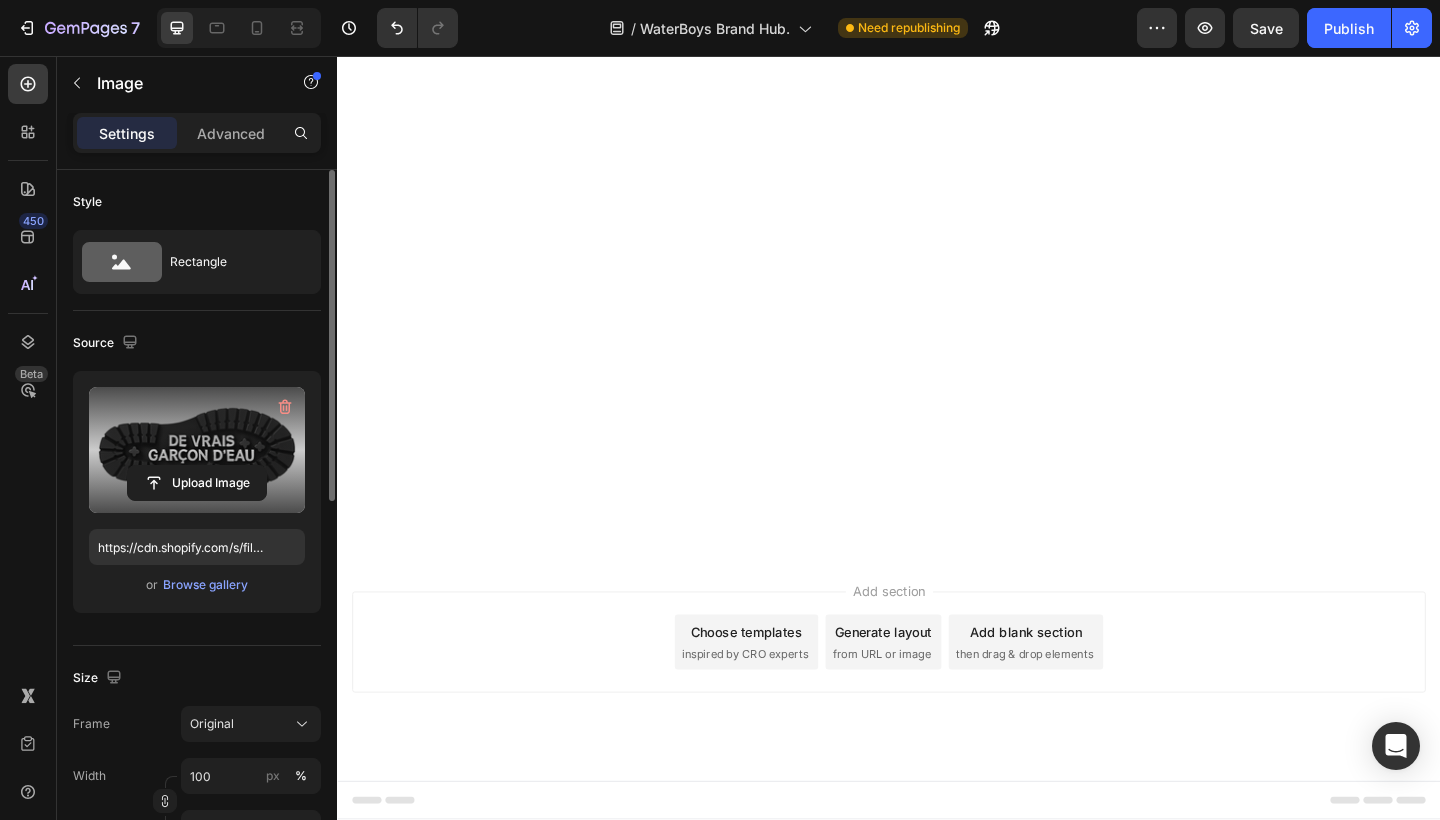 click at bounding box center (937, -572) 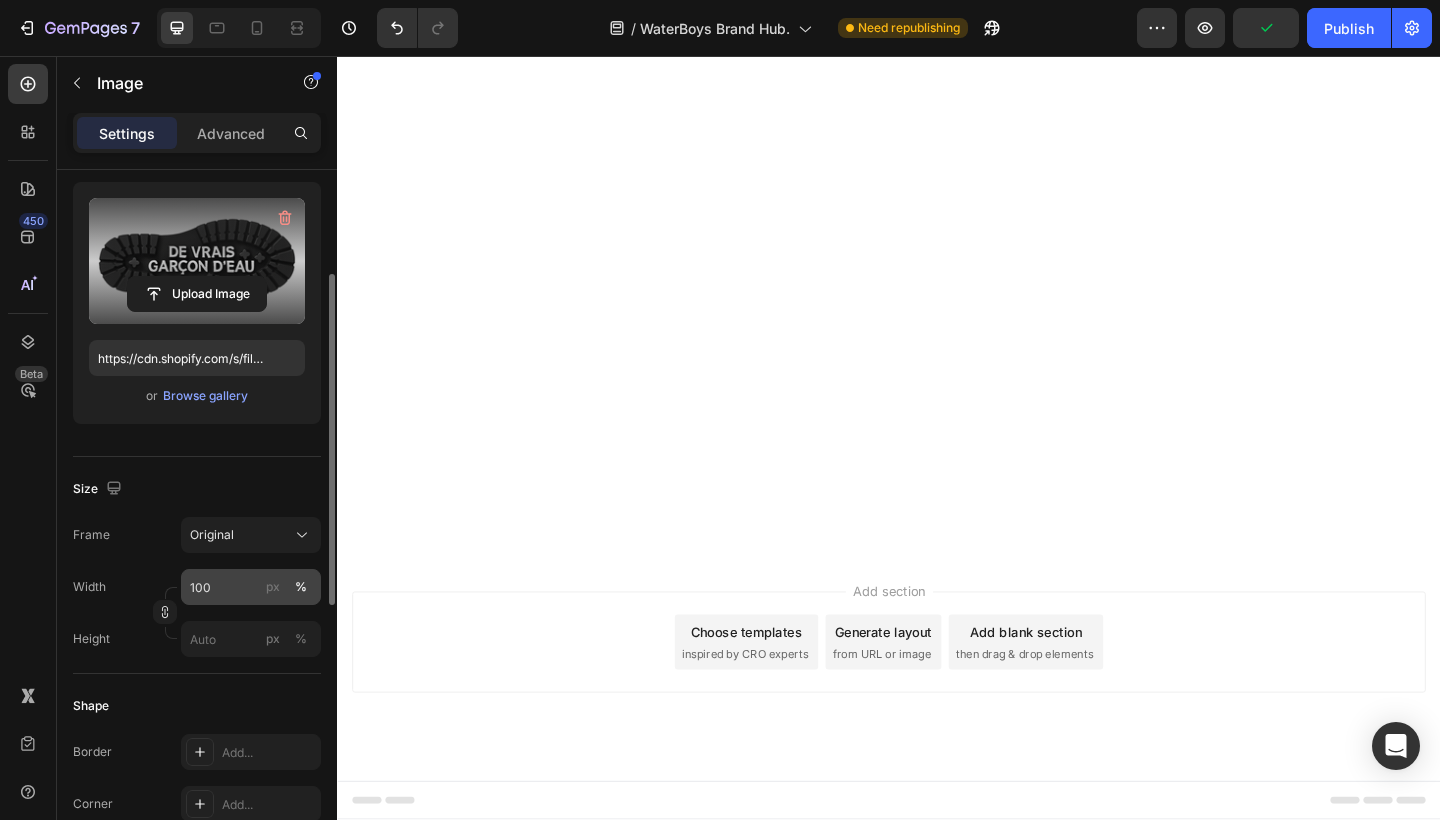 scroll, scrollTop: 200, scrollLeft: 0, axis: vertical 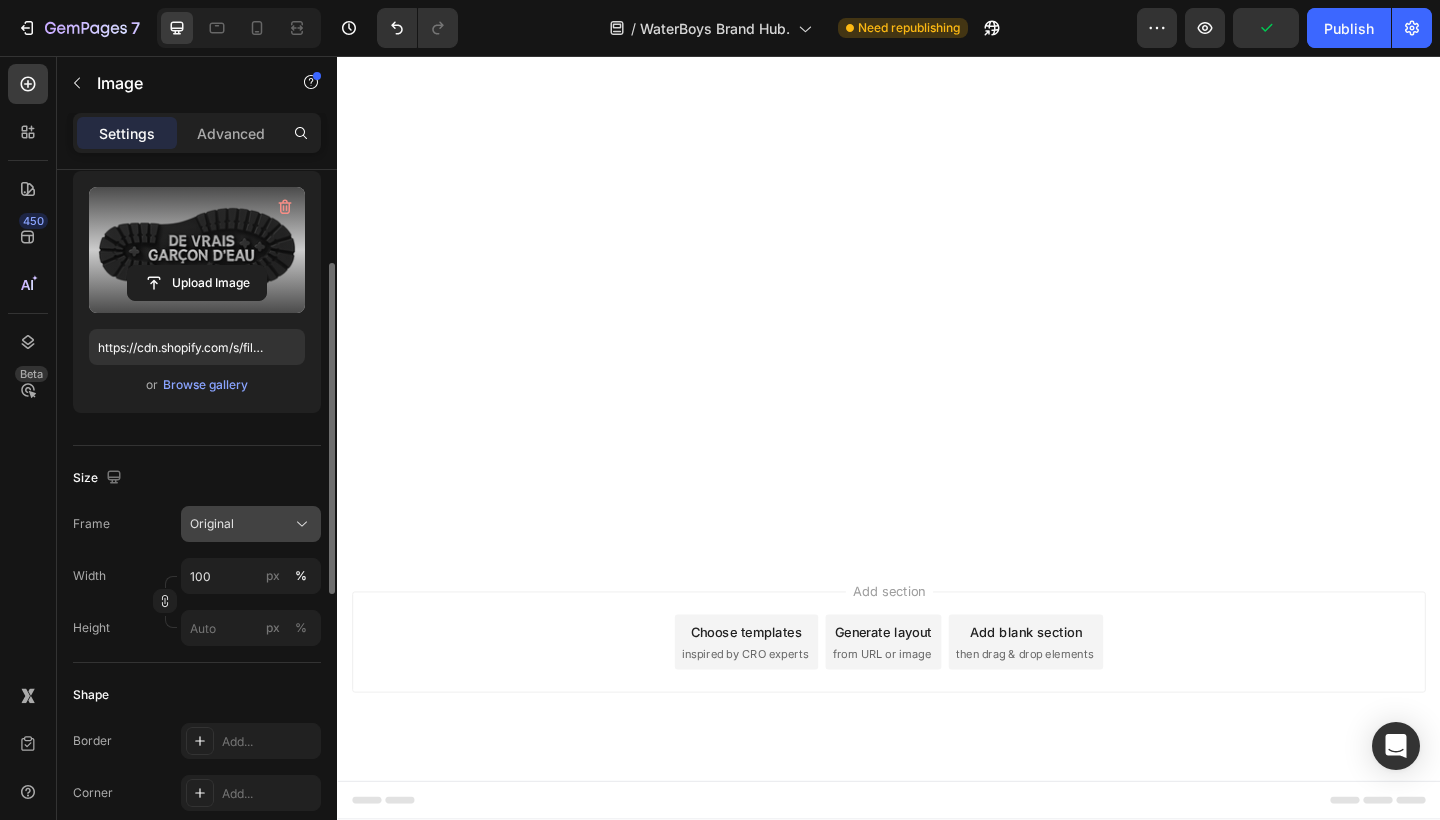 click 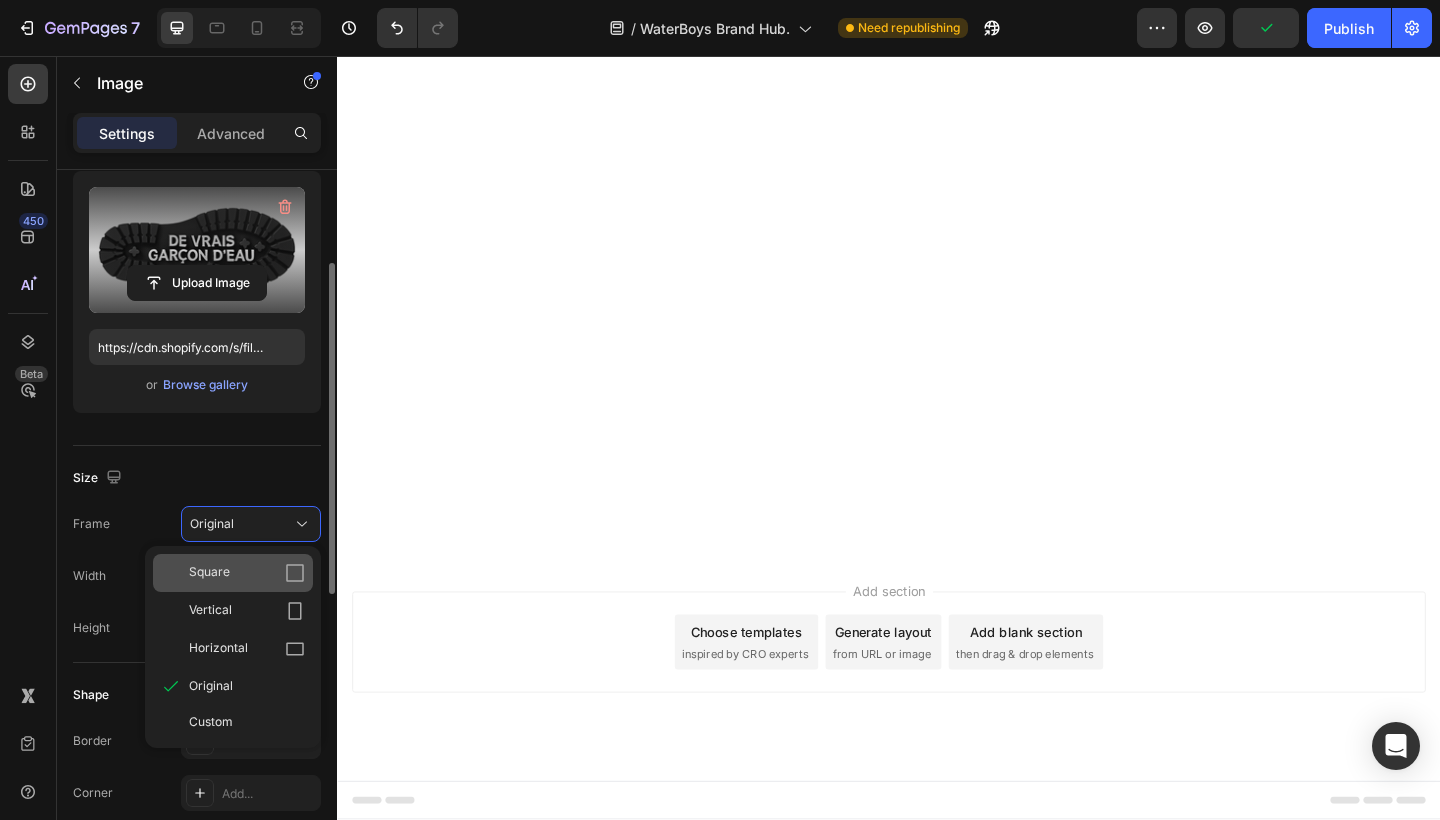 click on "Square" at bounding box center [247, 573] 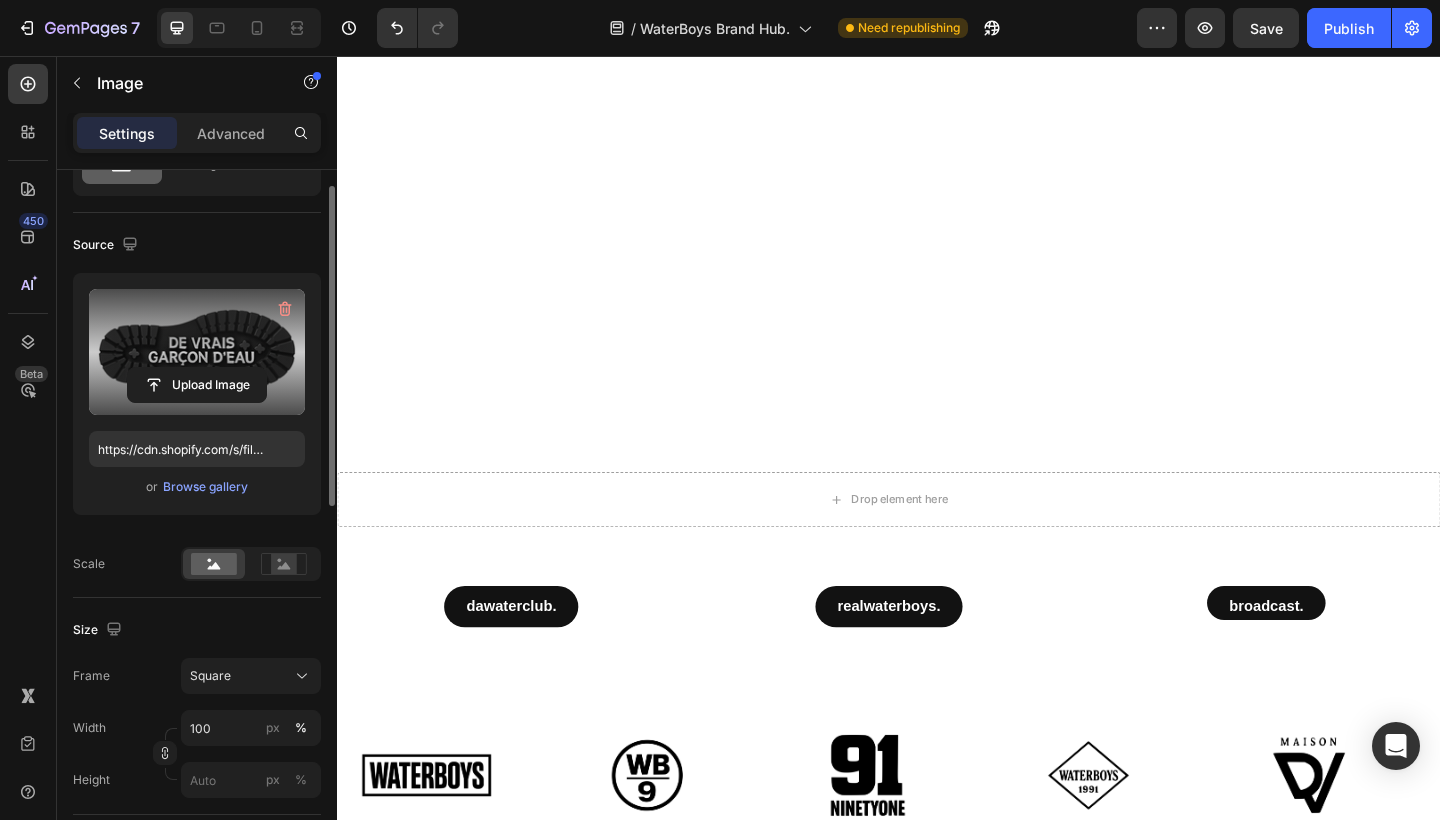 scroll, scrollTop: 73, scrollLeft: 0, axis: vertical 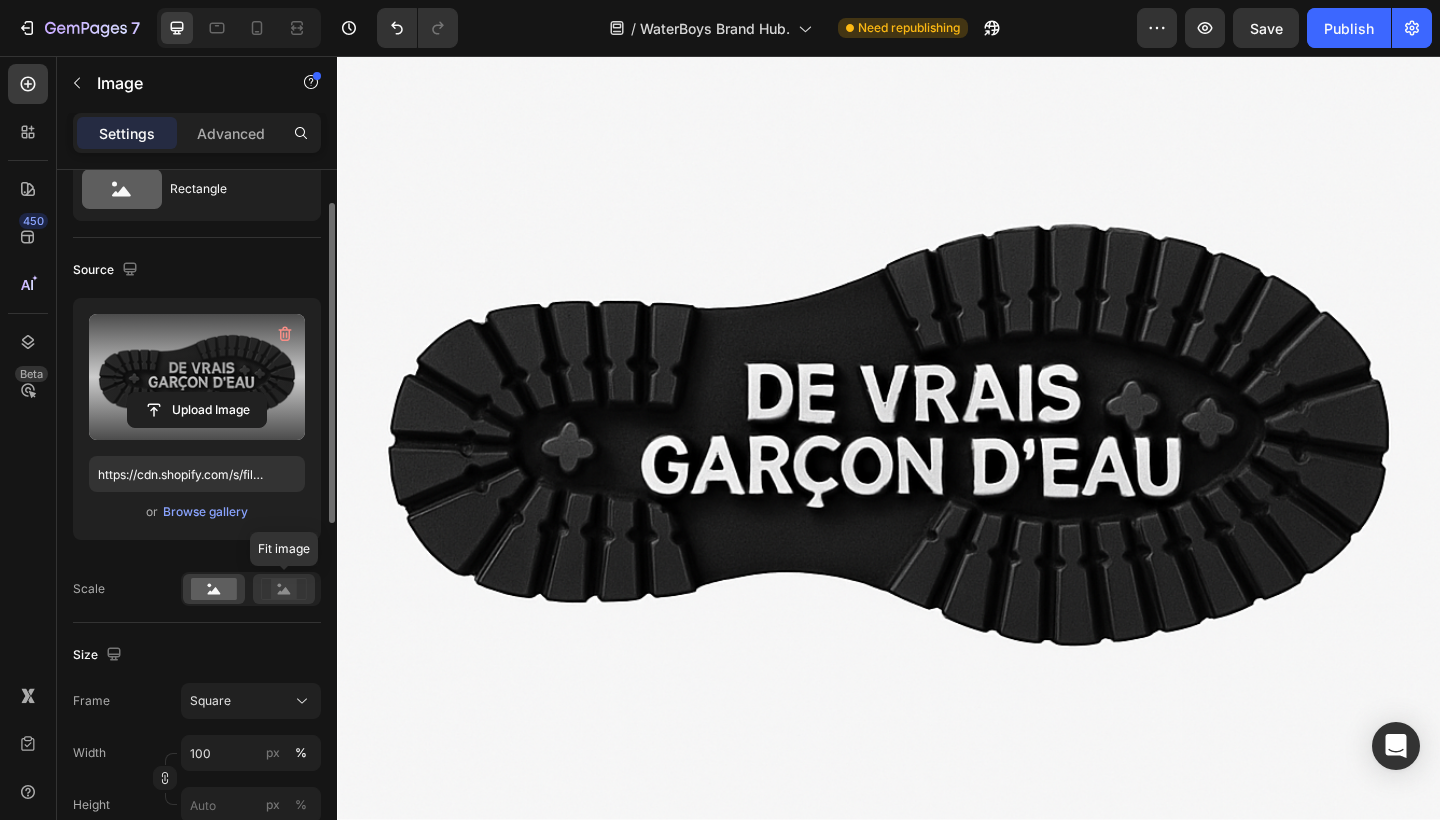click 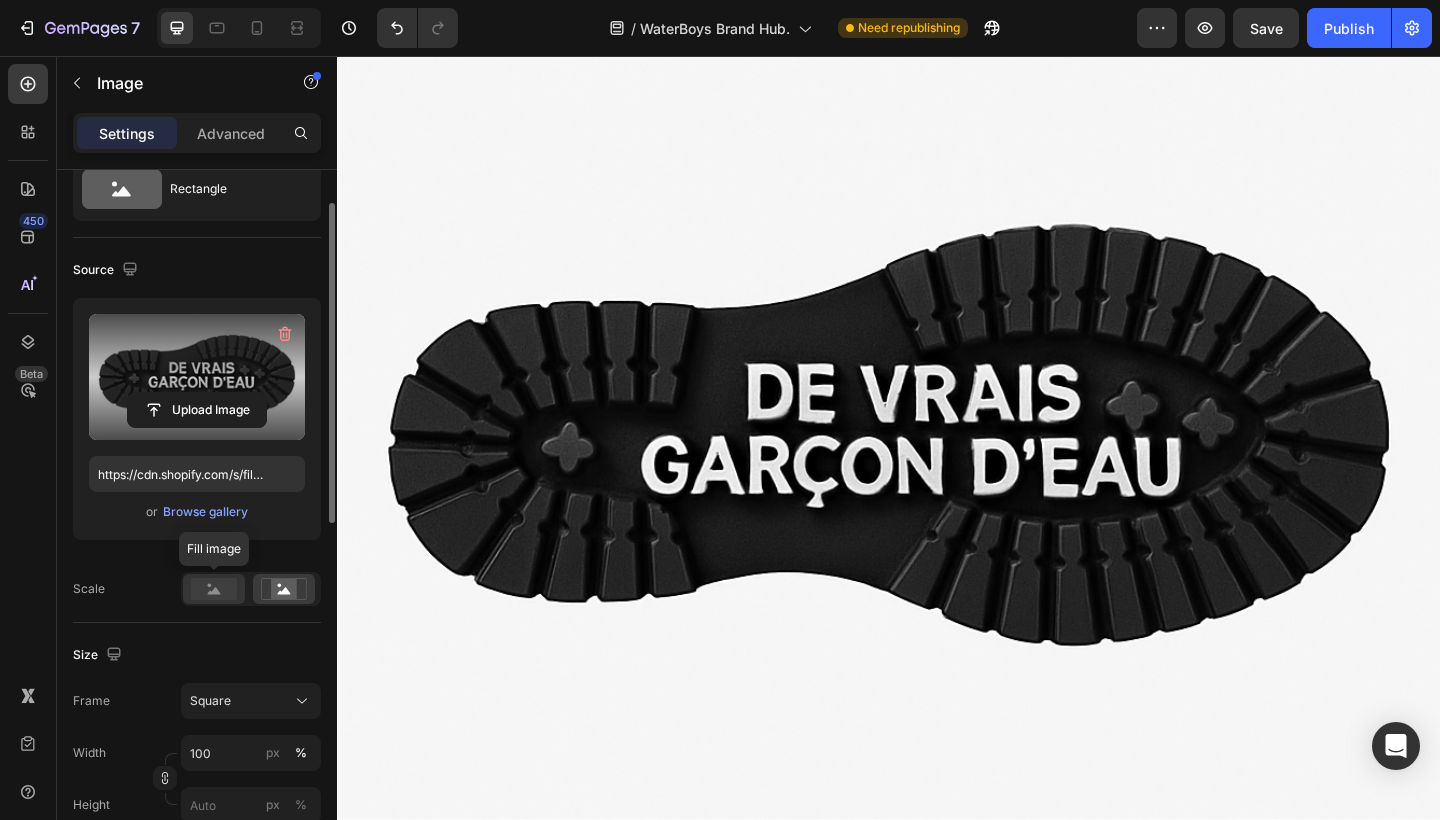 click 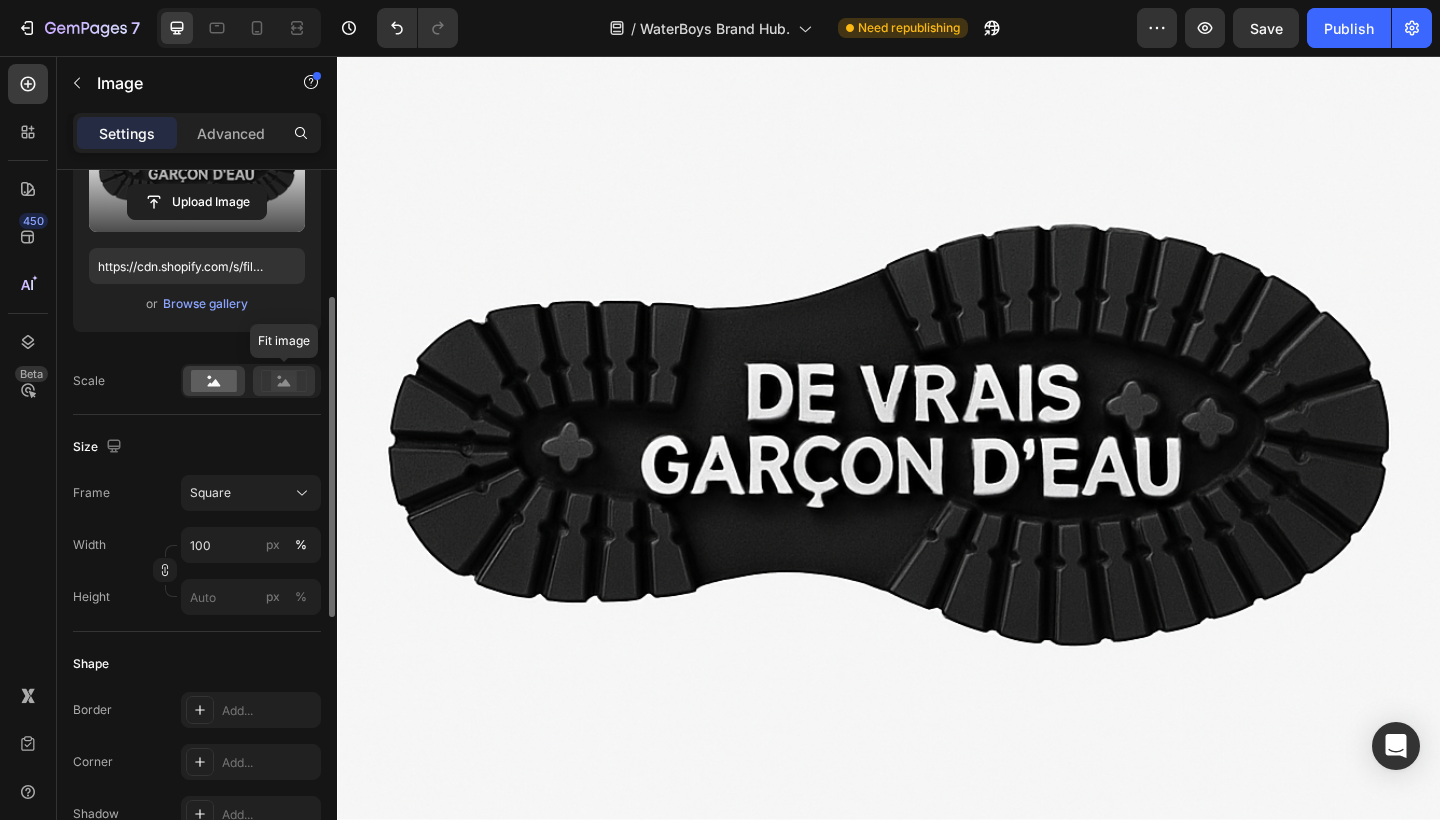 scroll, scrollTop: 301, scrollLeft: 0, axis: vertical 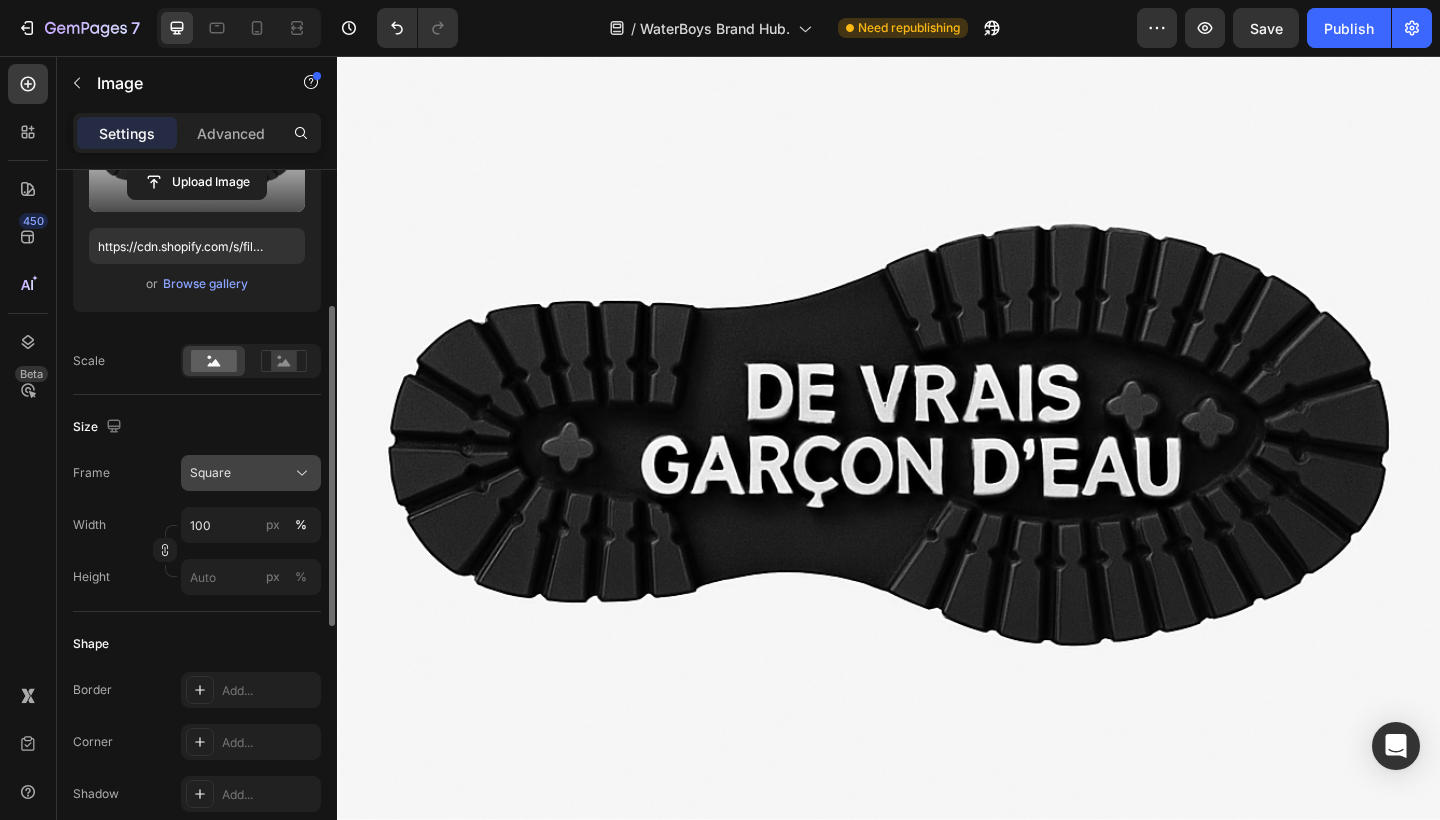 click 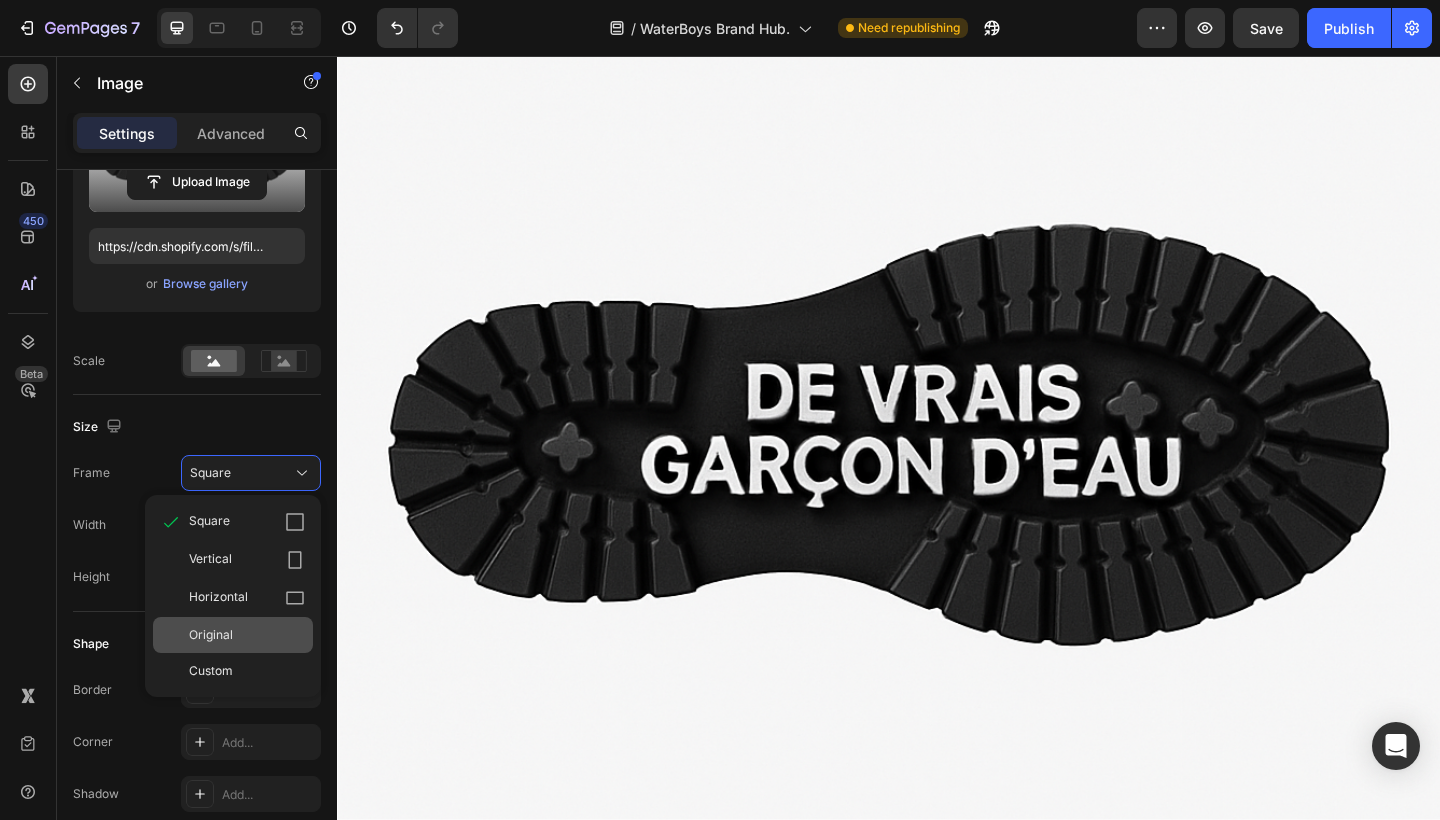 click on "Original" at bounding box center [247, 635] 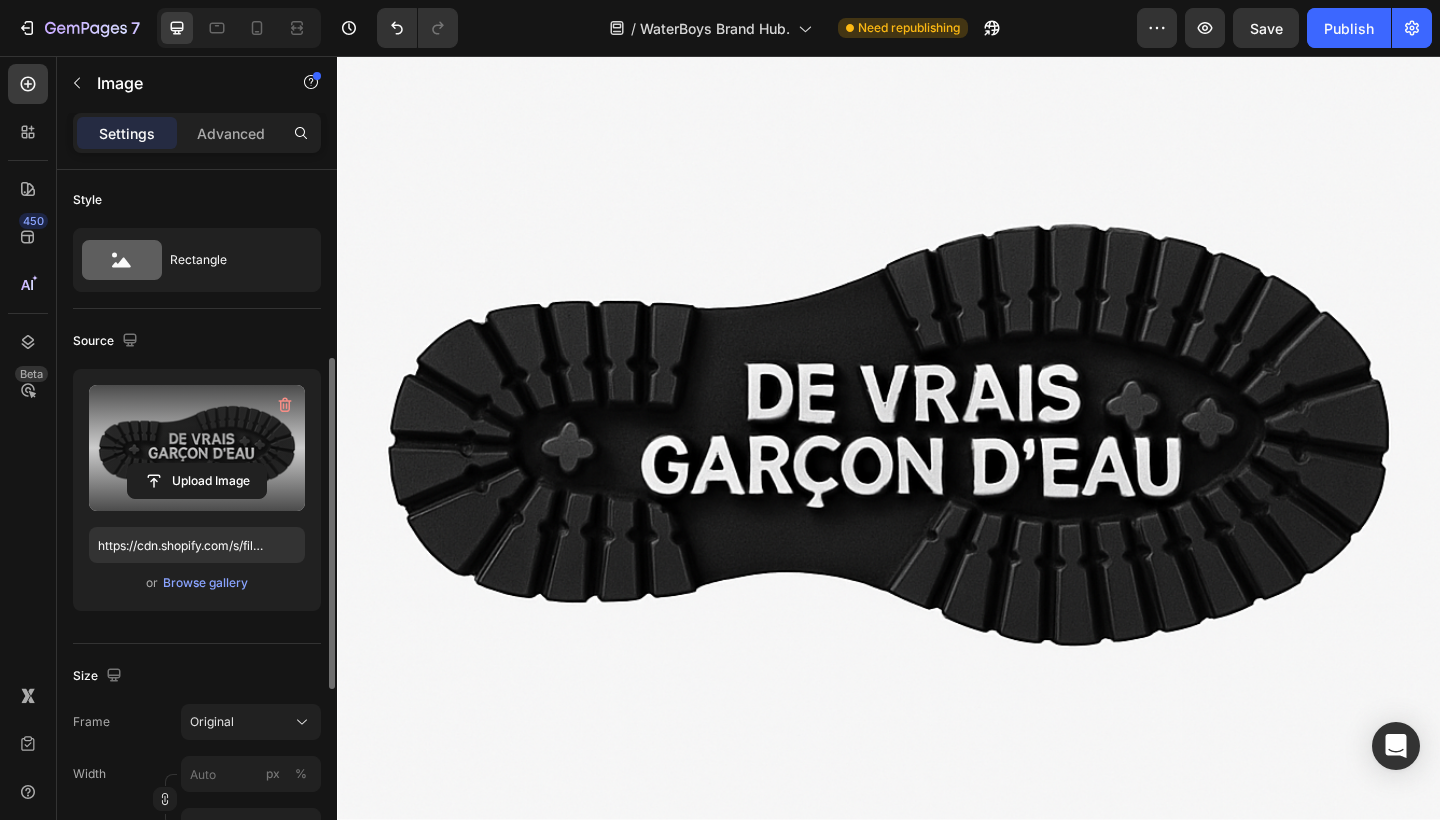 scroll, scrollTop: 0, scrollLeft: 0, axis: both 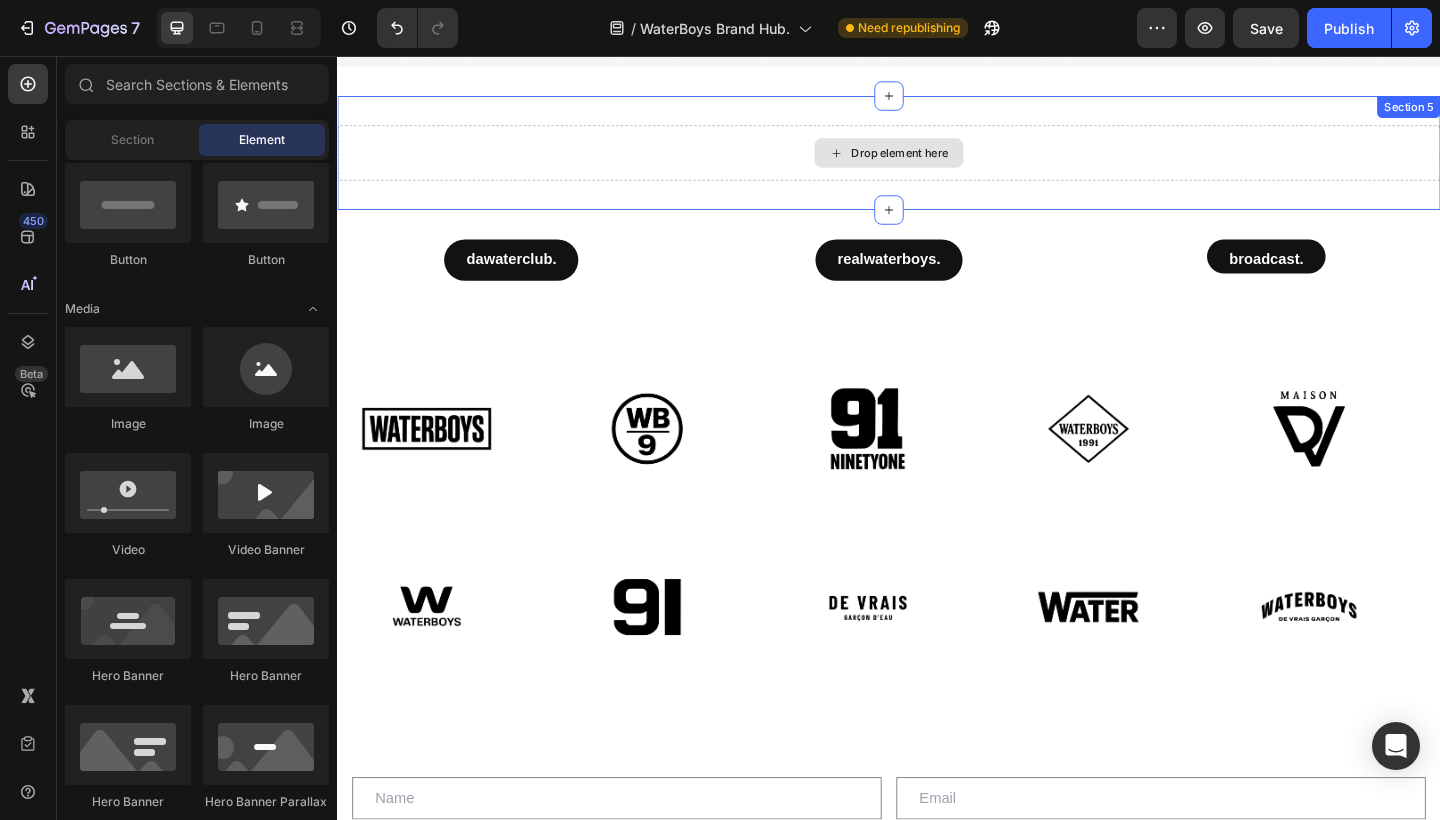 click on "Drop element here" at bounding box center [937, 162] 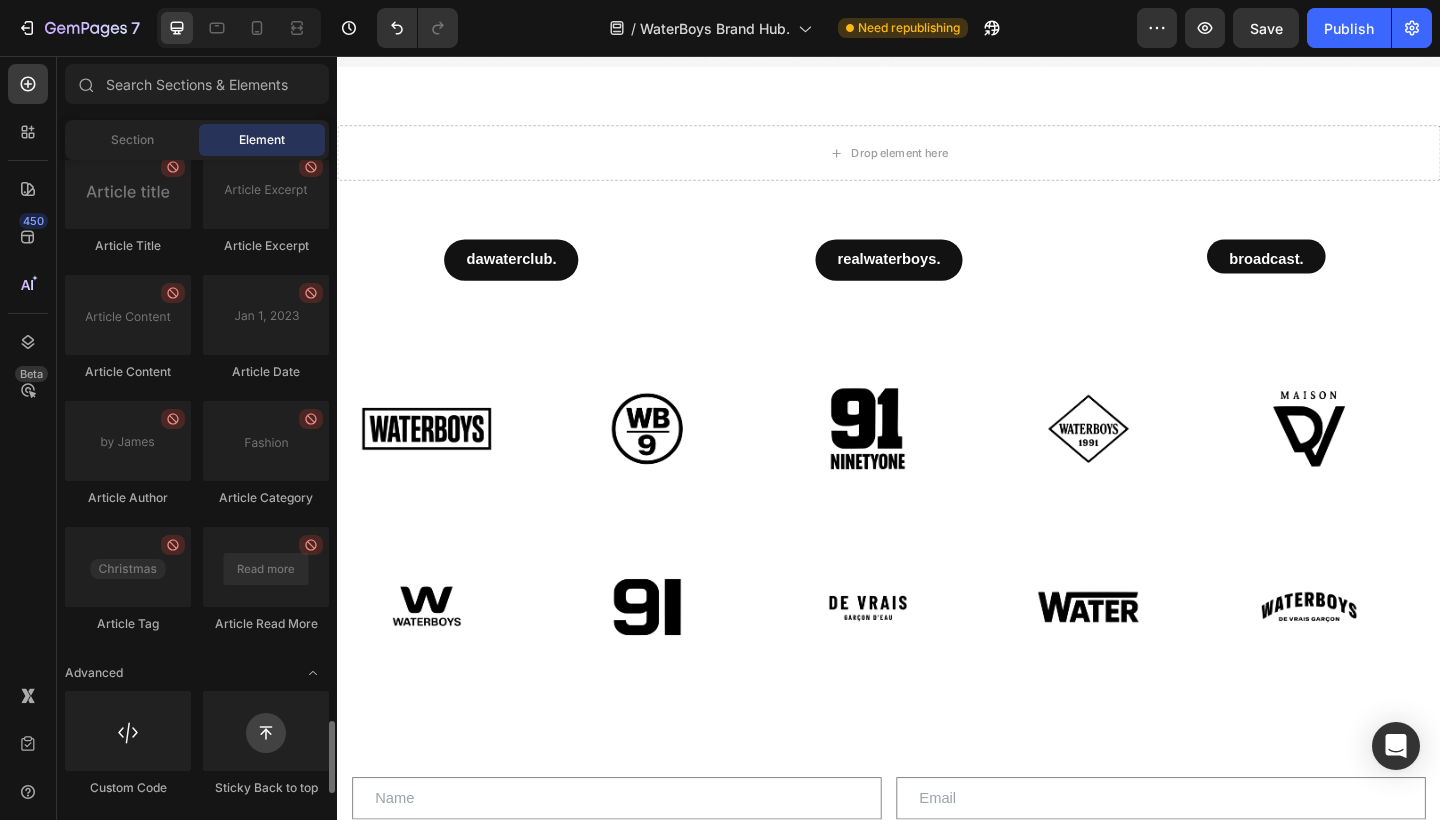 scroll, scrollTop: 5275, scrollLeft: 0, axis: vertical 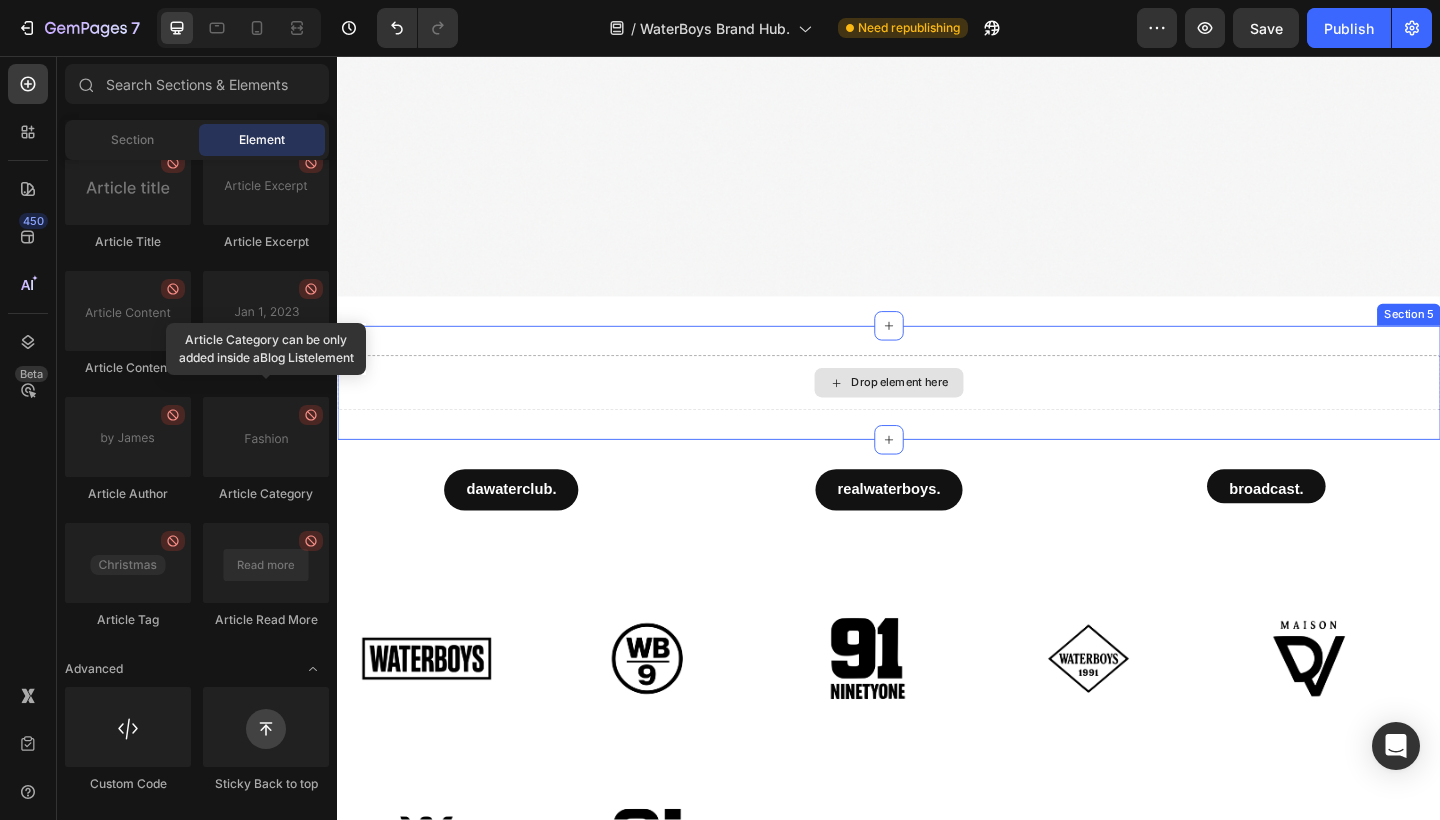click on "Drop element here" at bounding box center [937, 412] 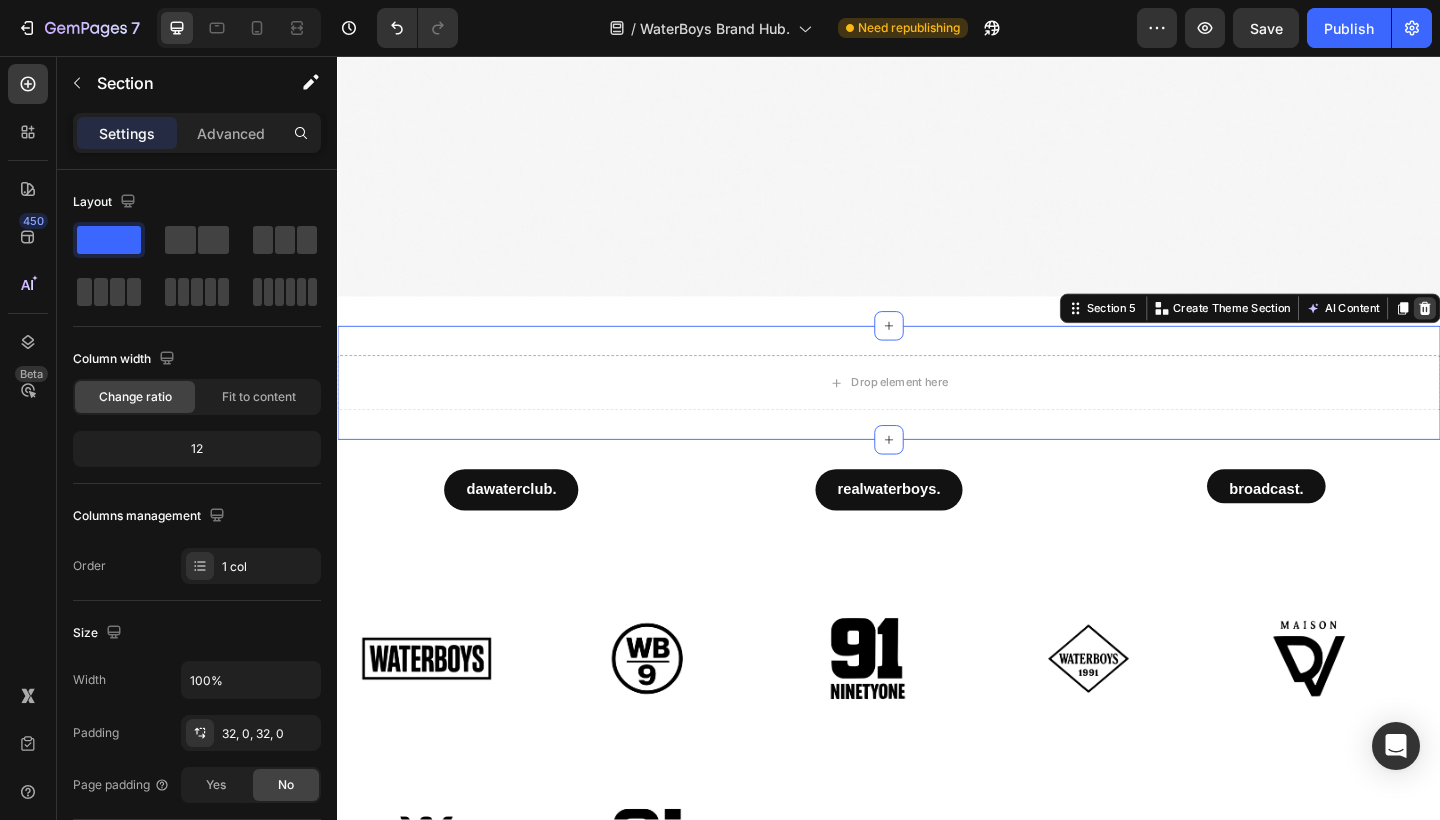 click 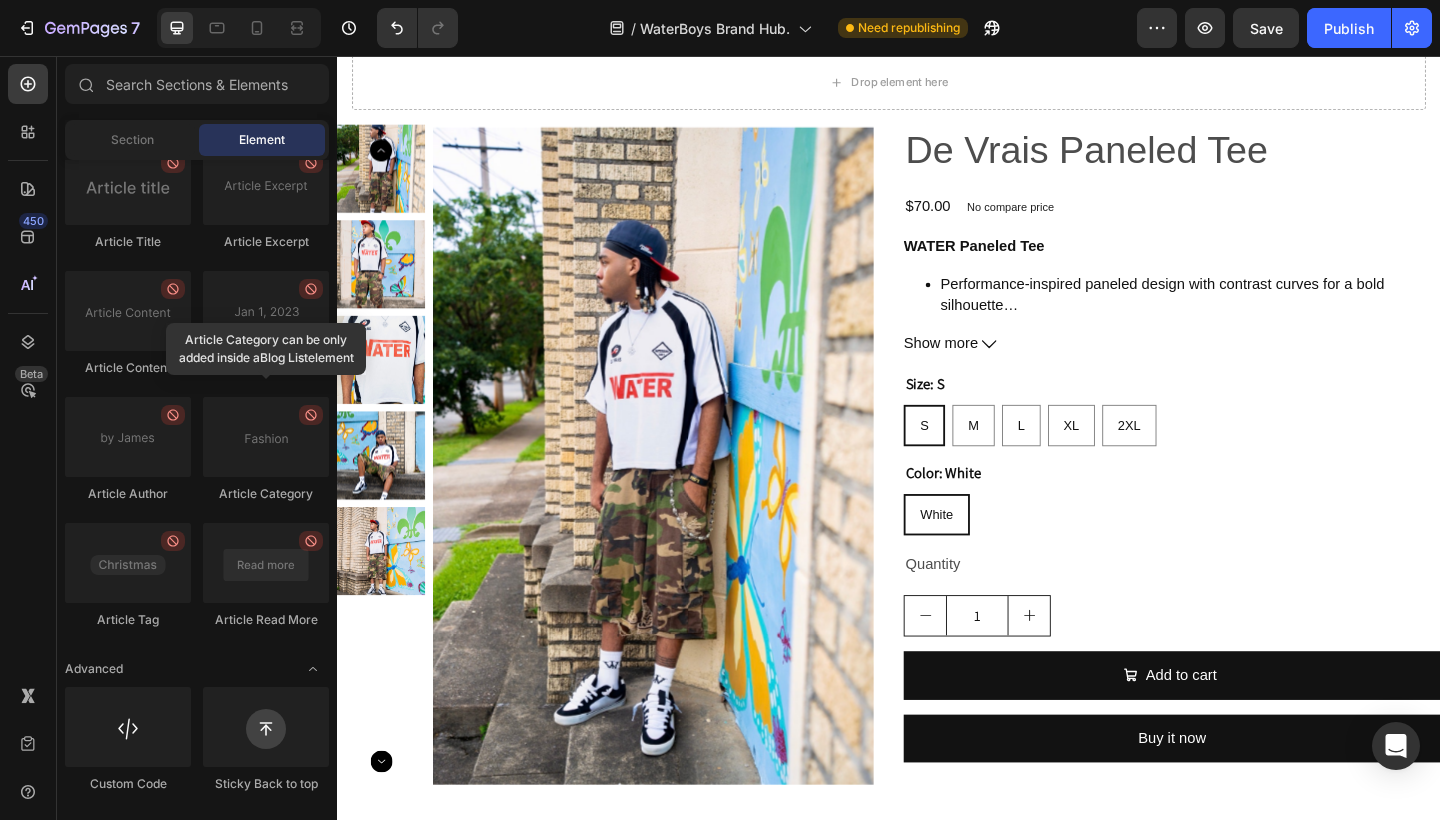 scroll, scrollTop: 1028, scrollLeft: 0, axis: vertical 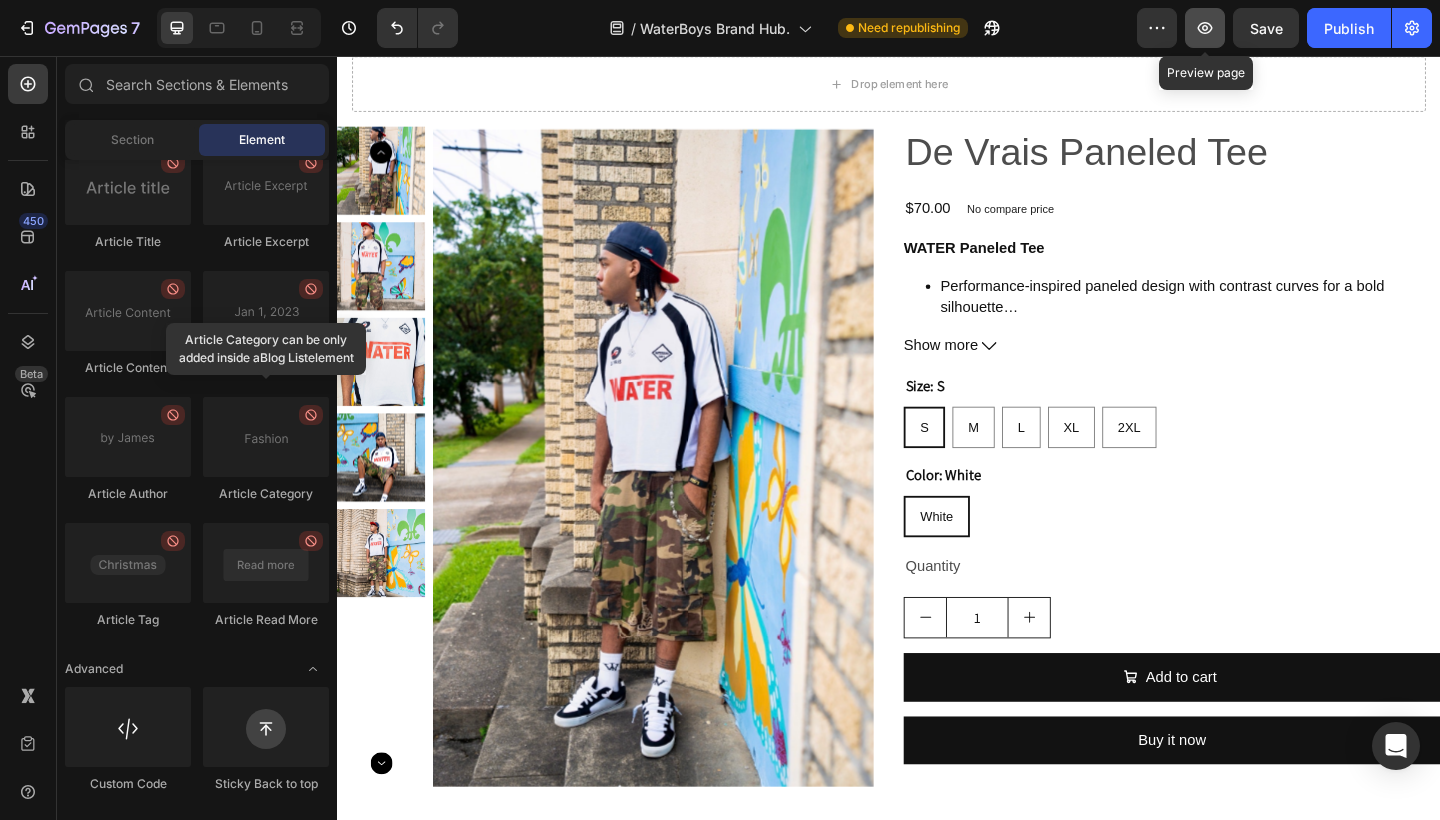 click 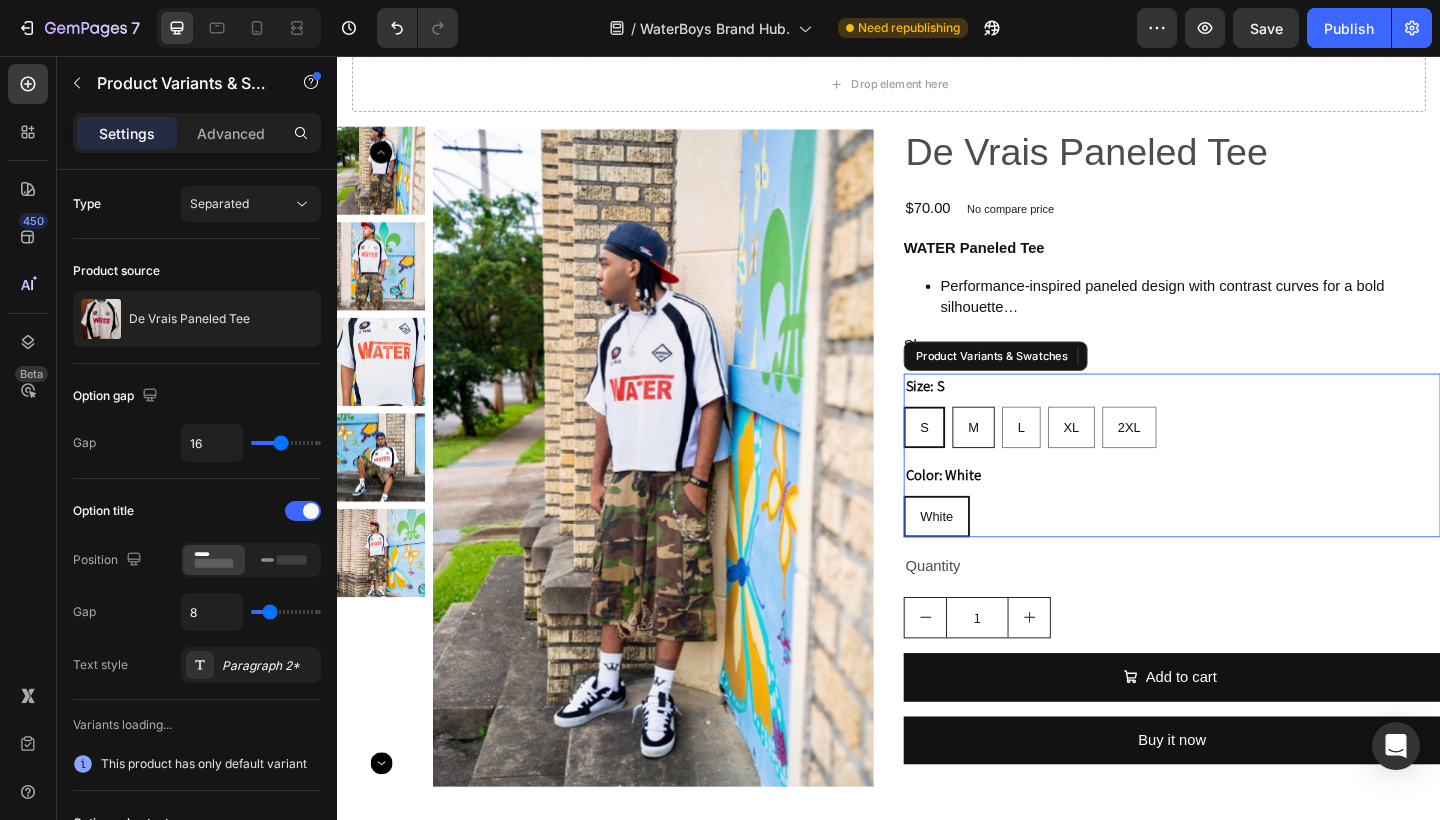 click on "M" at bounding box center [1029, 460] 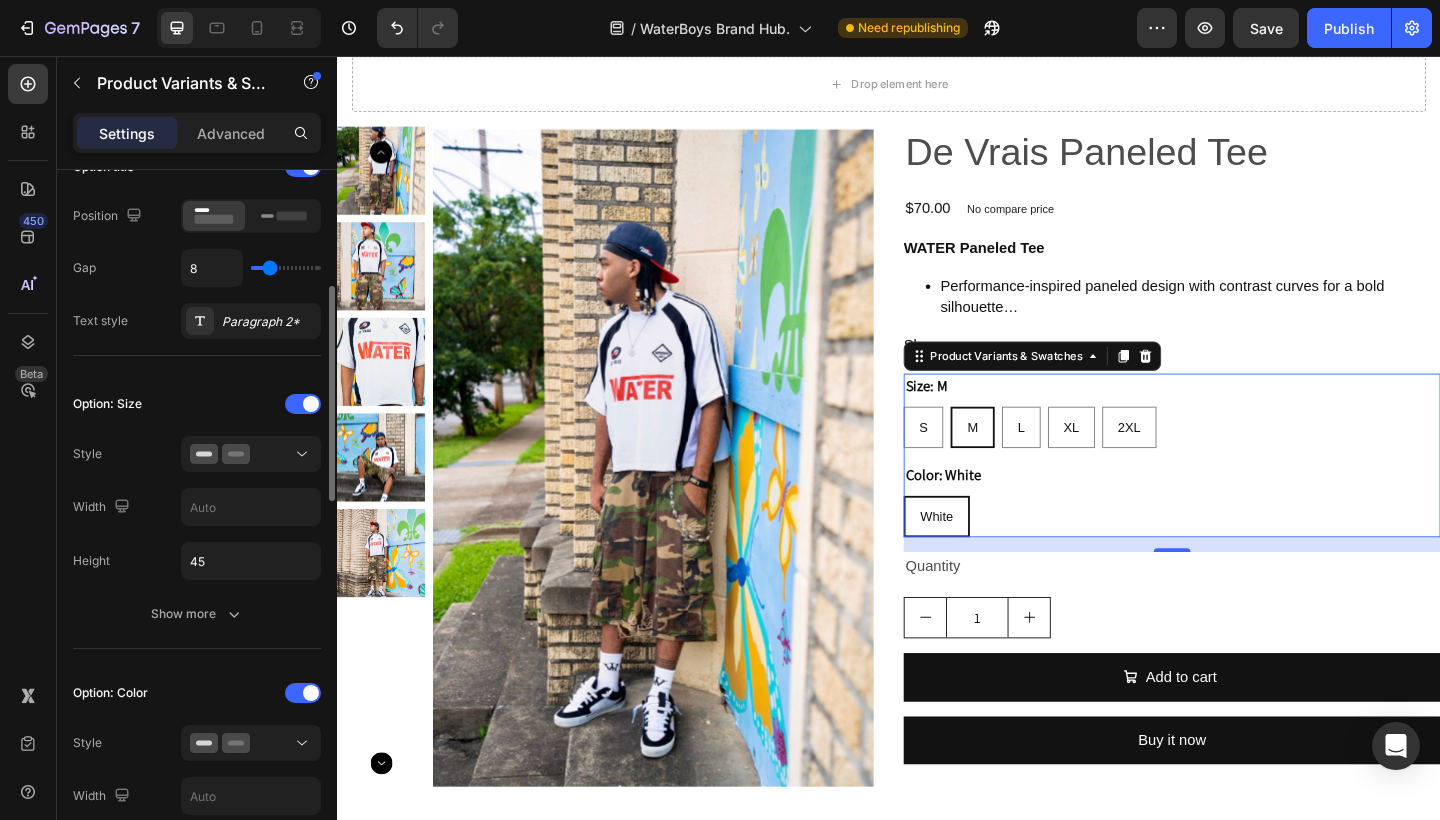 scroll, scrollTop: 358, scrollLeft: 0, axis: vertical 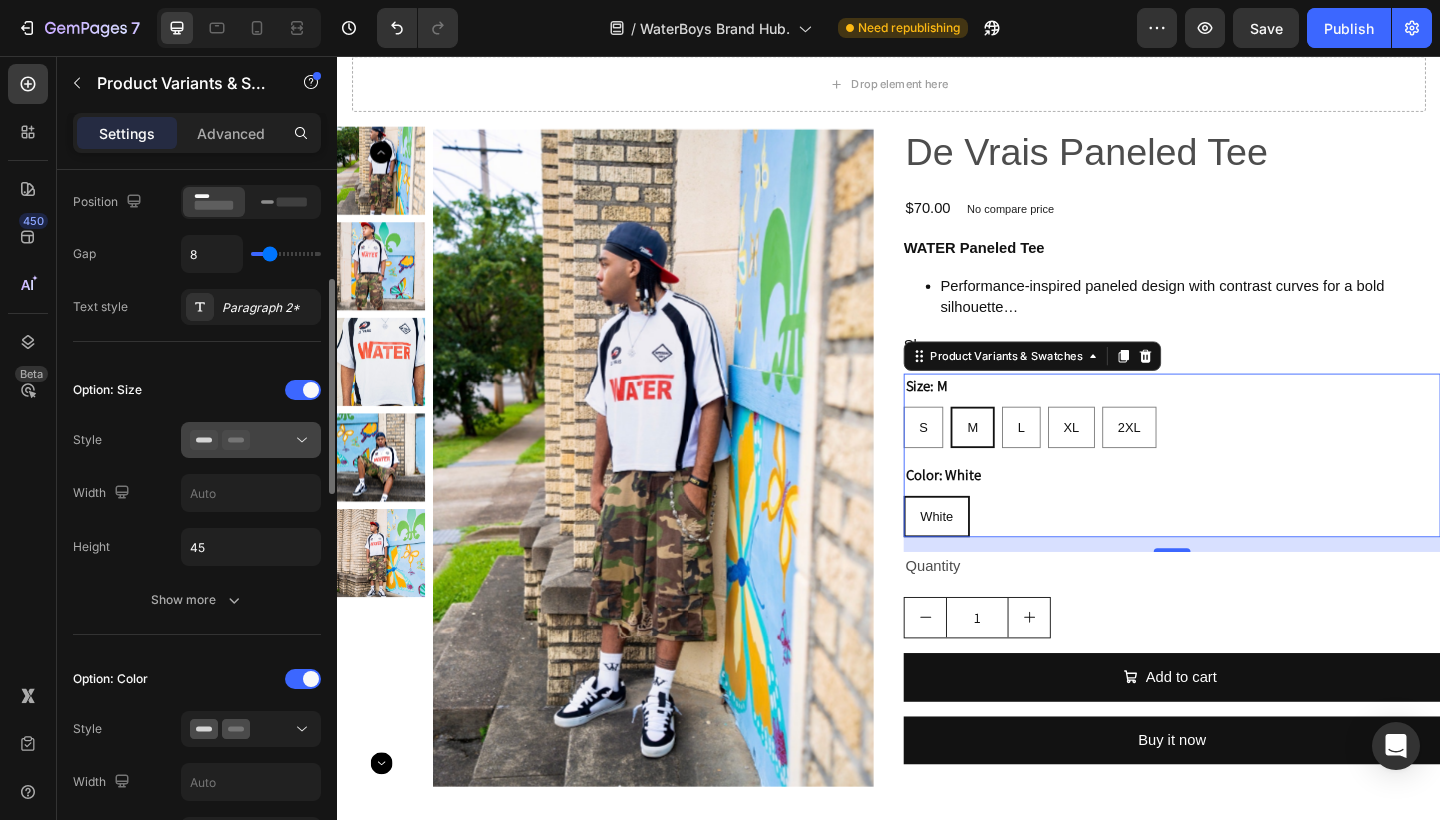 click at bounding box center (251, 440) 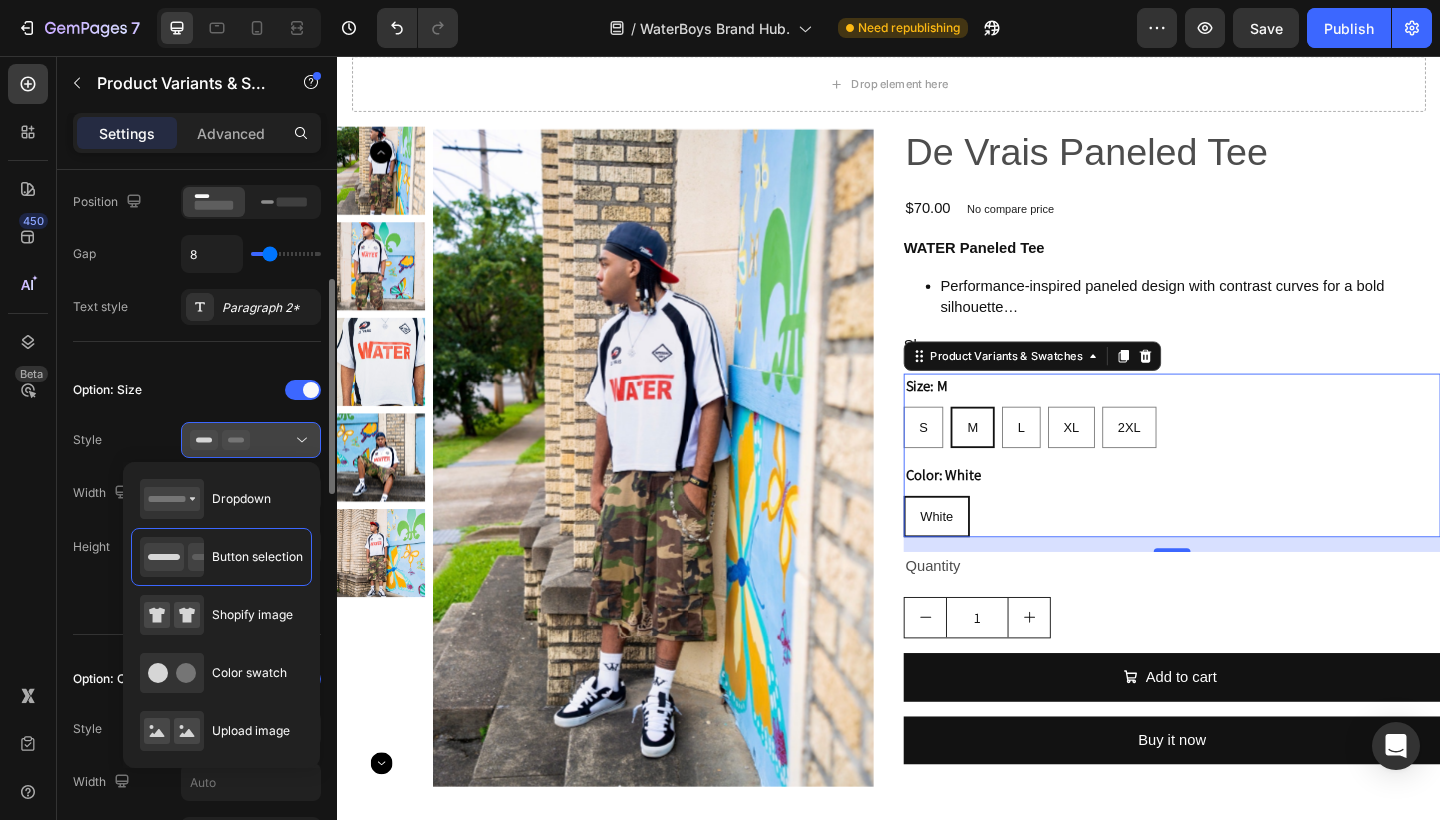 click at bounding box center (251, 440) 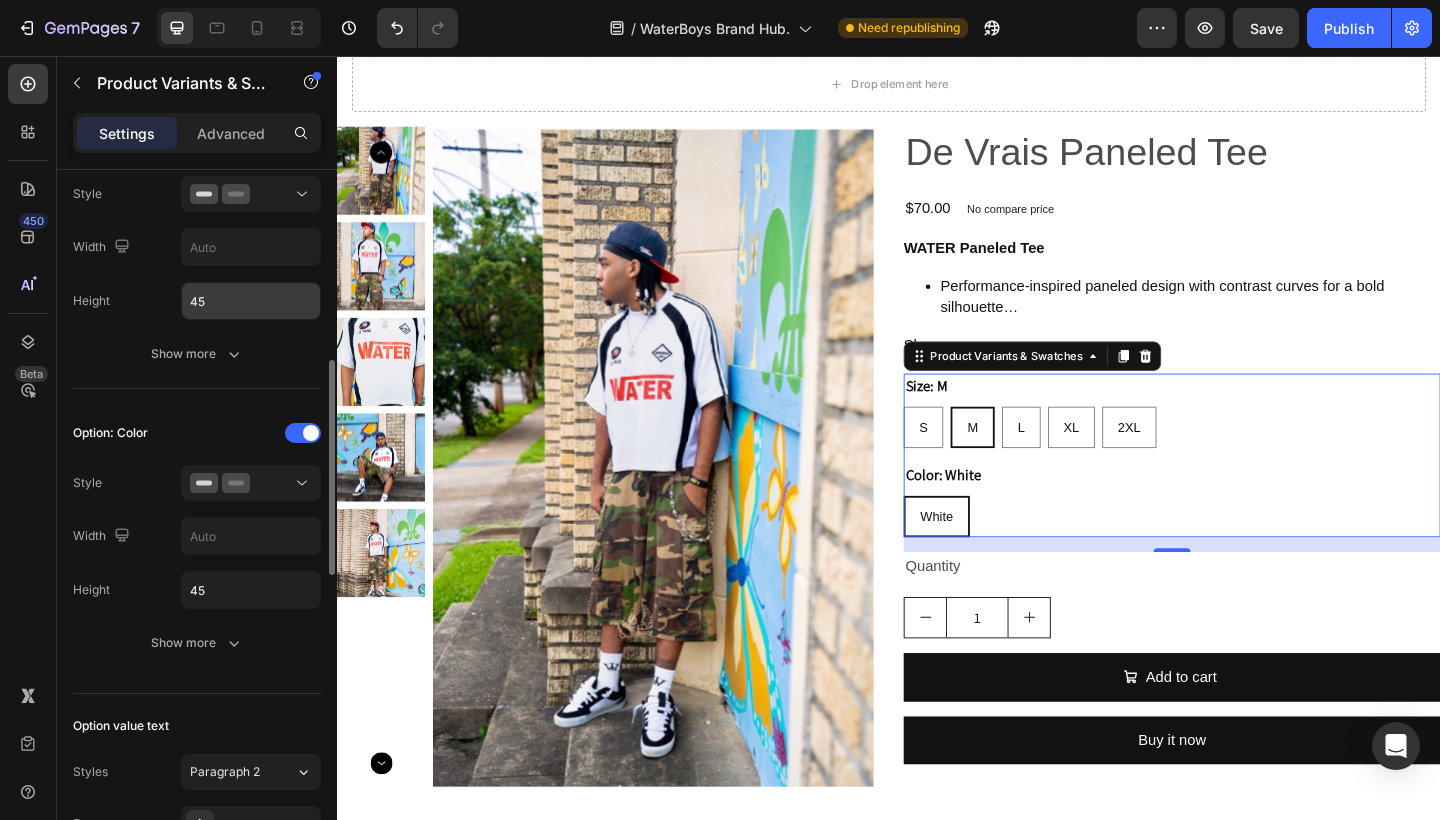 scroll, scrollTop: 609, scrollLeft: 0, axis: vertical 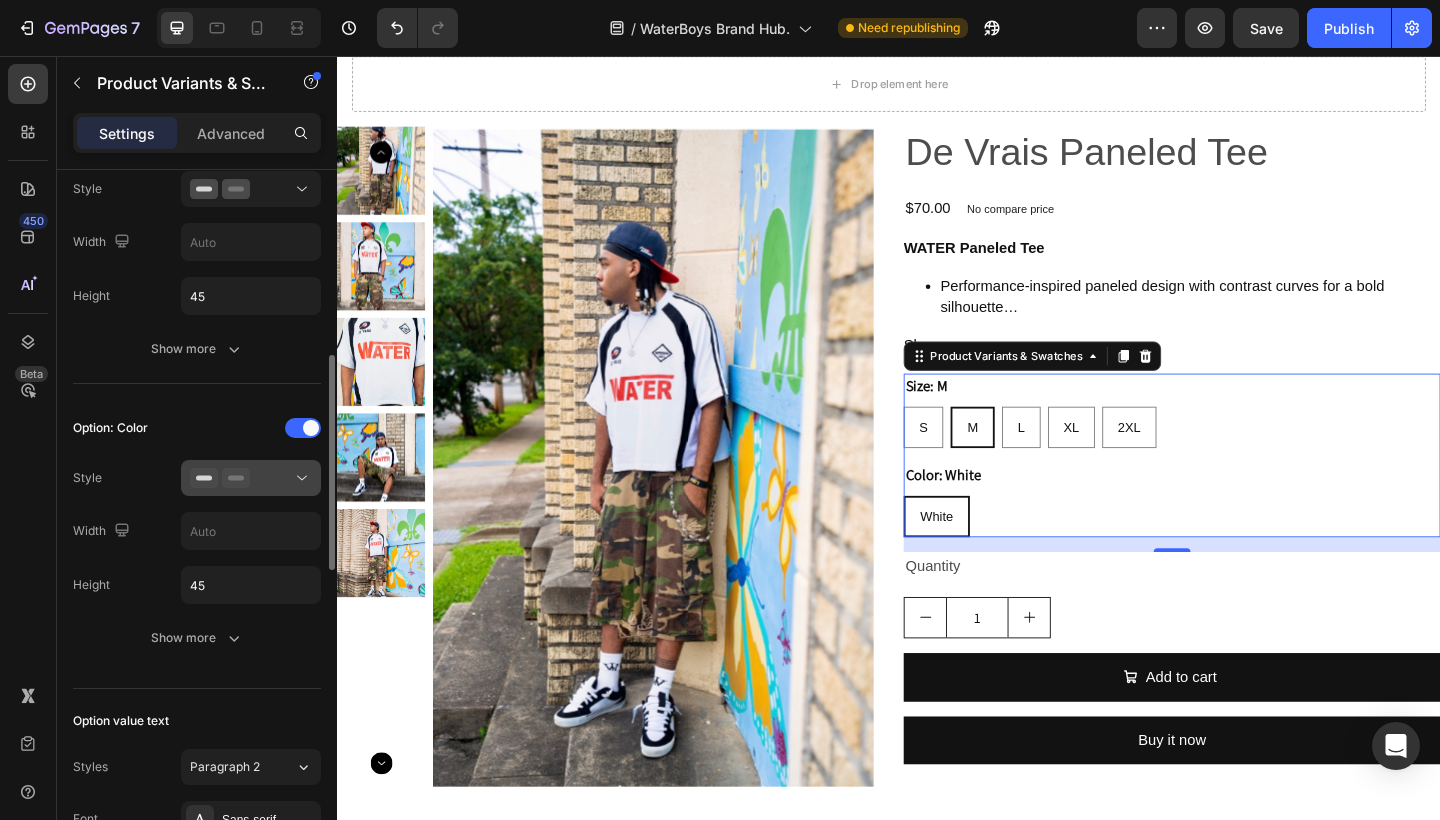 click 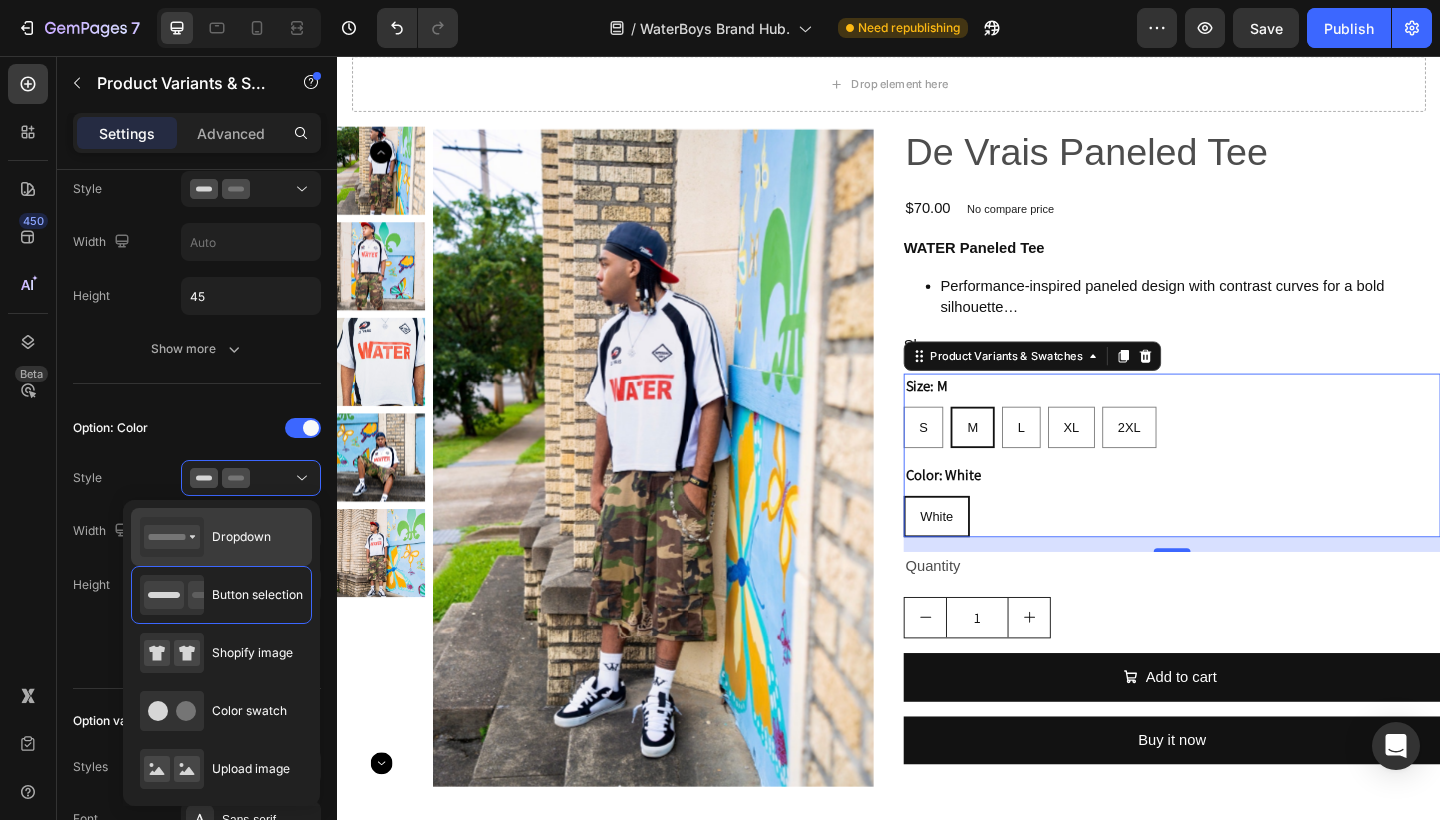 click on "Dropdown" at bounding box center [241, 537] 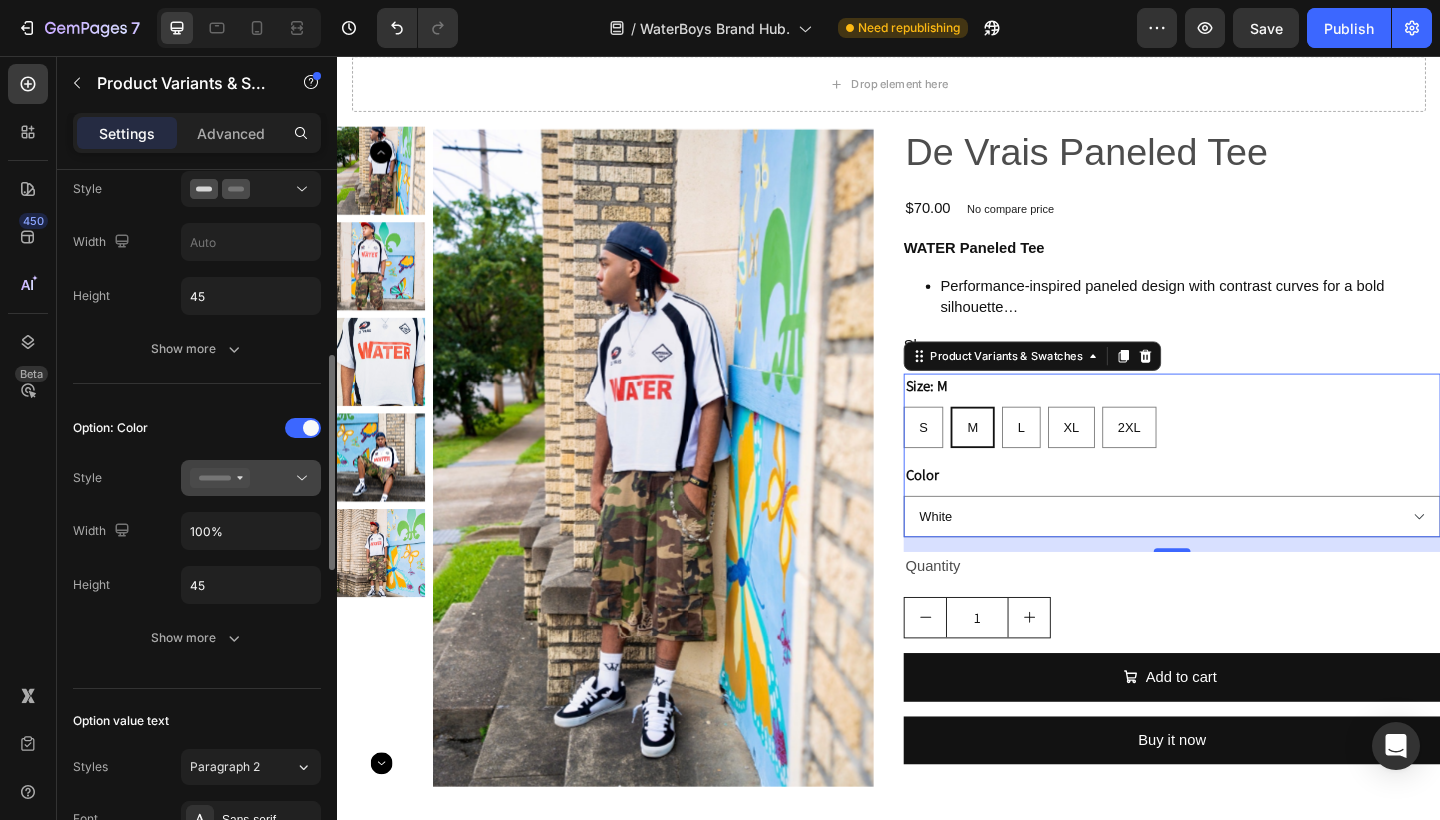 click 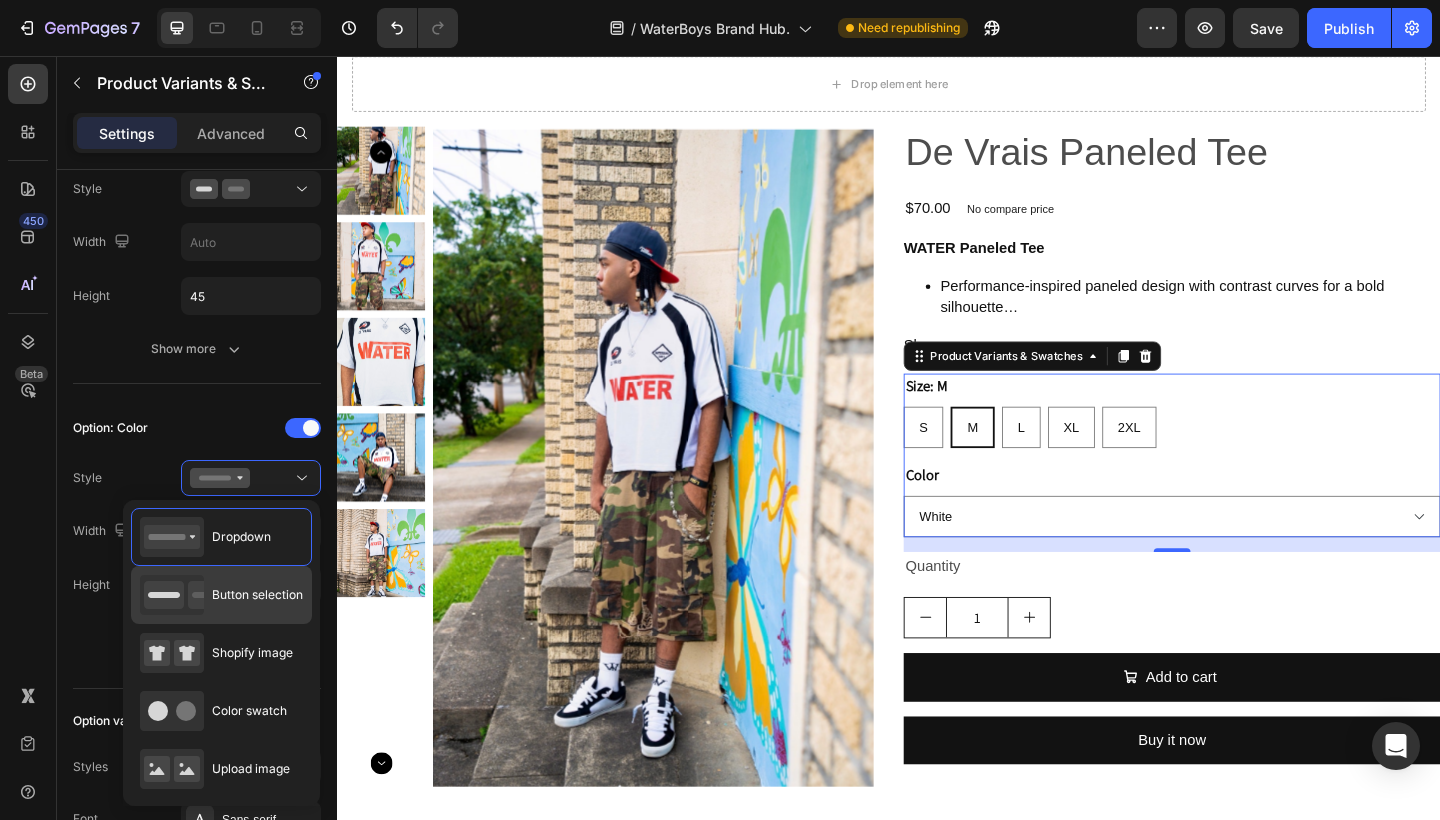 click on "Button selection" at bounding box center [257, 595] 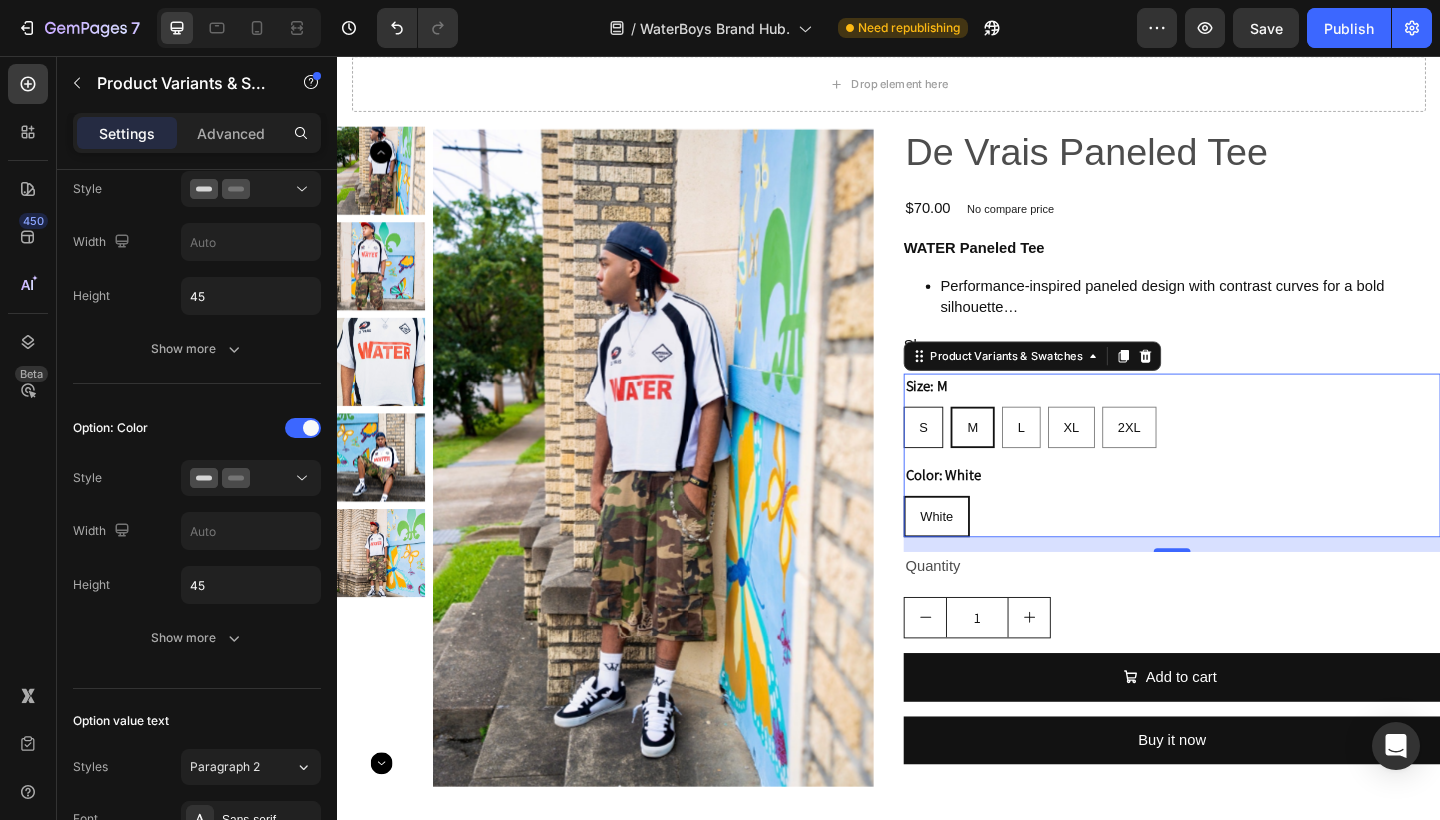 click on "S" at bounding box center [974, 460] 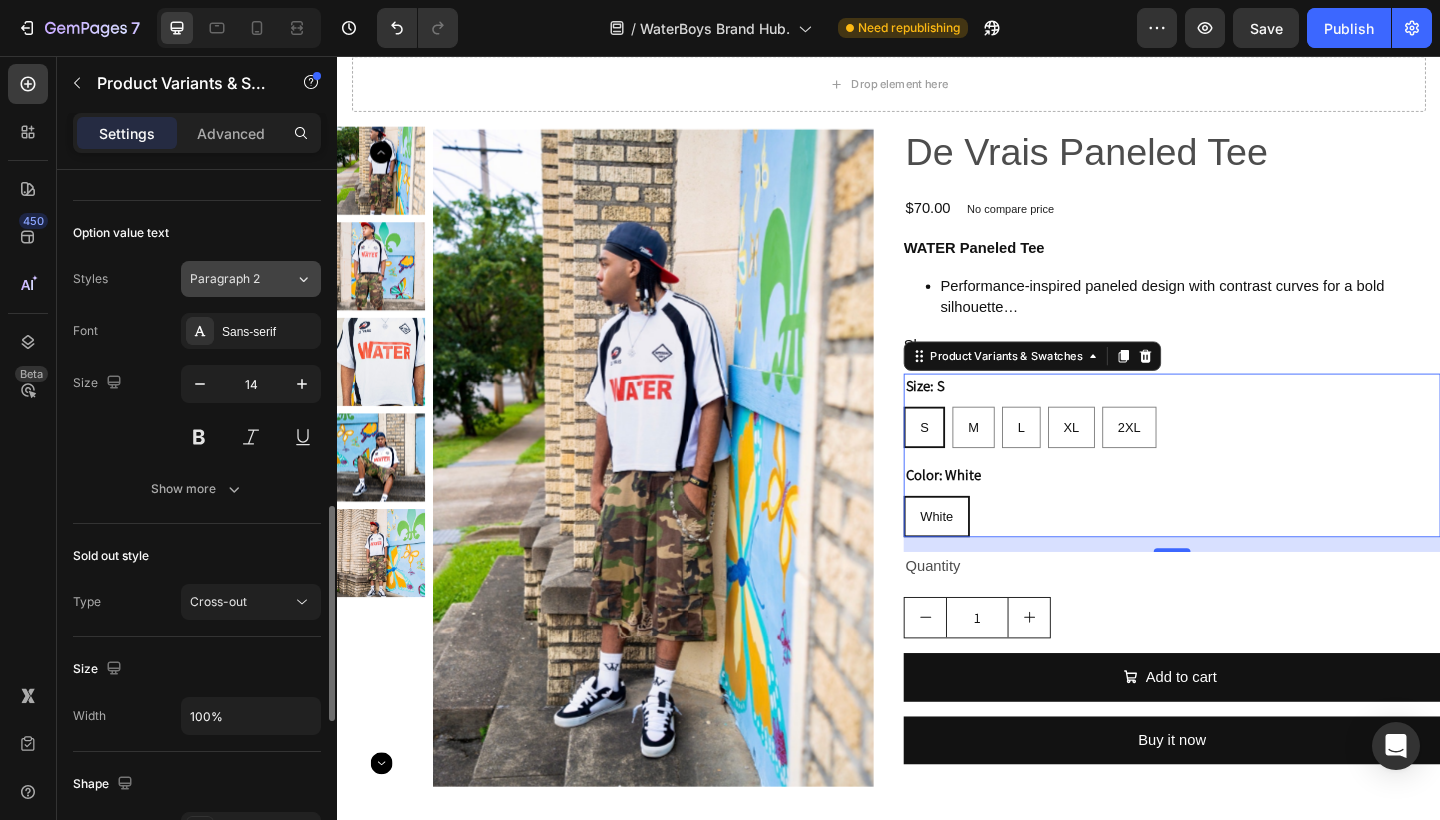 scroll, scrollTop: 1098, scrollLeft: 0, axis: vertical 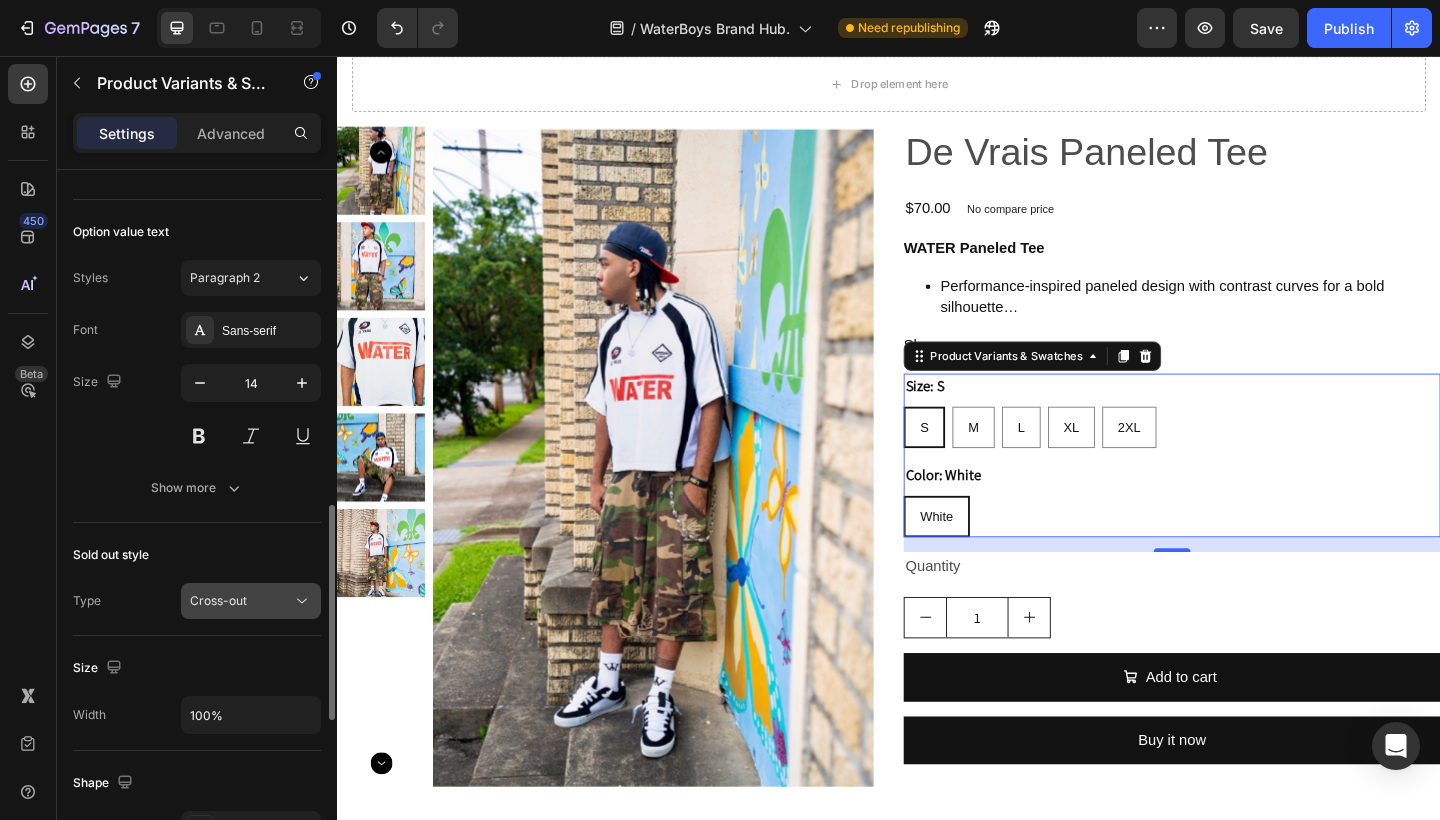 click on "Cross-out" at bounding box center [241, 601] 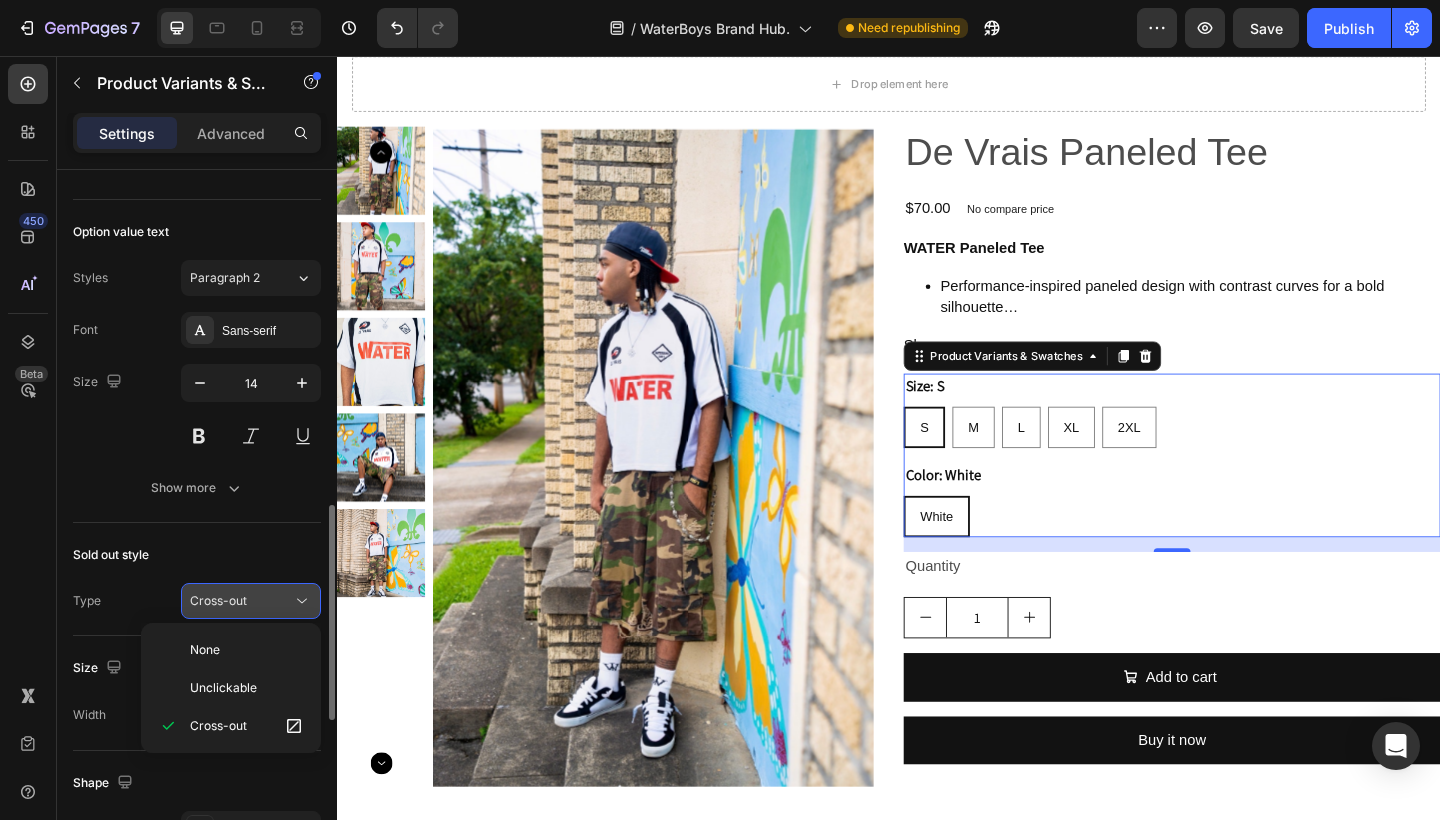 click on "Cross-out" at bounding box center (241, 601) 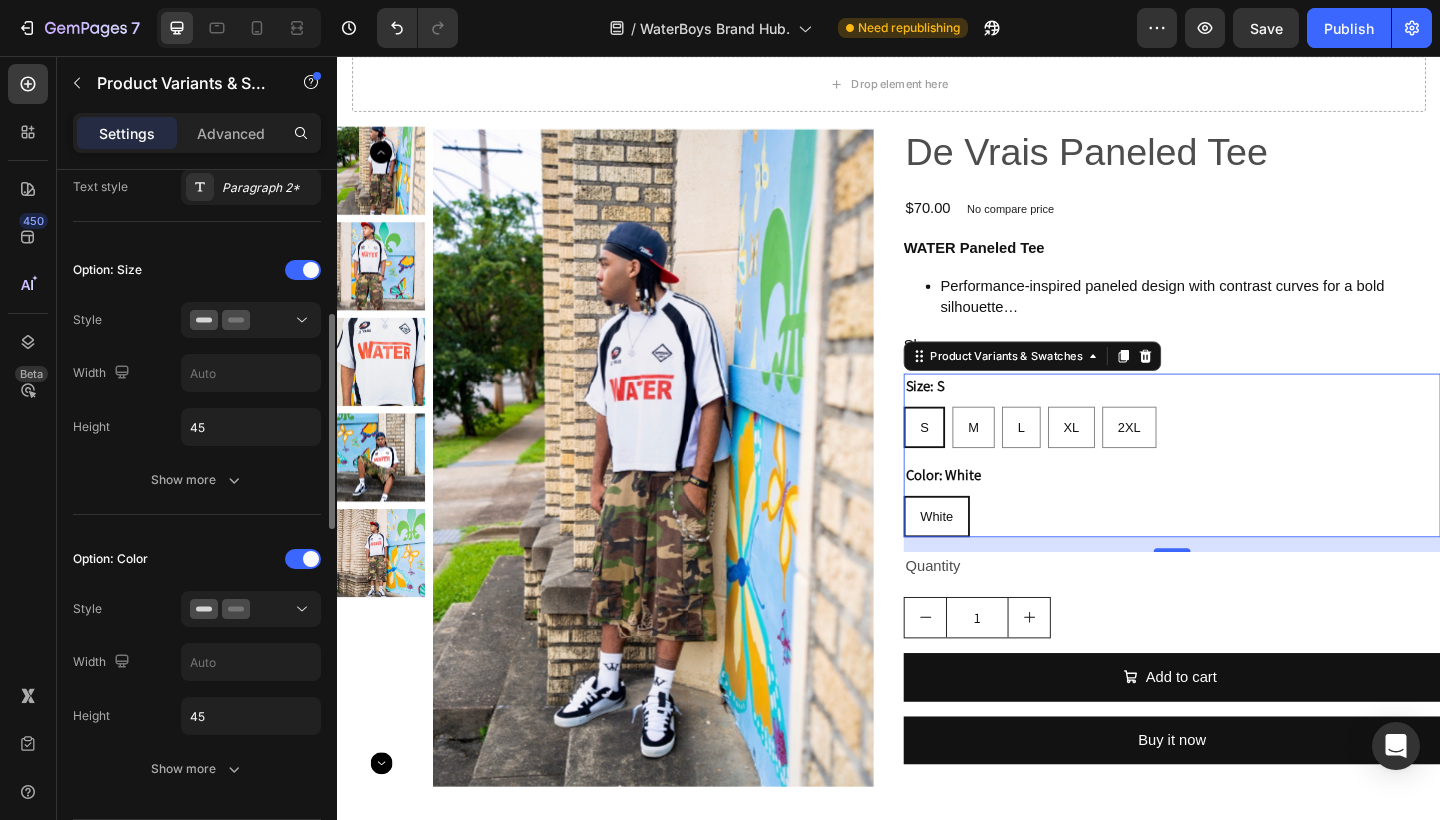 scroll, scrollTop: 377, scrollLeft: 0, axis: vertical 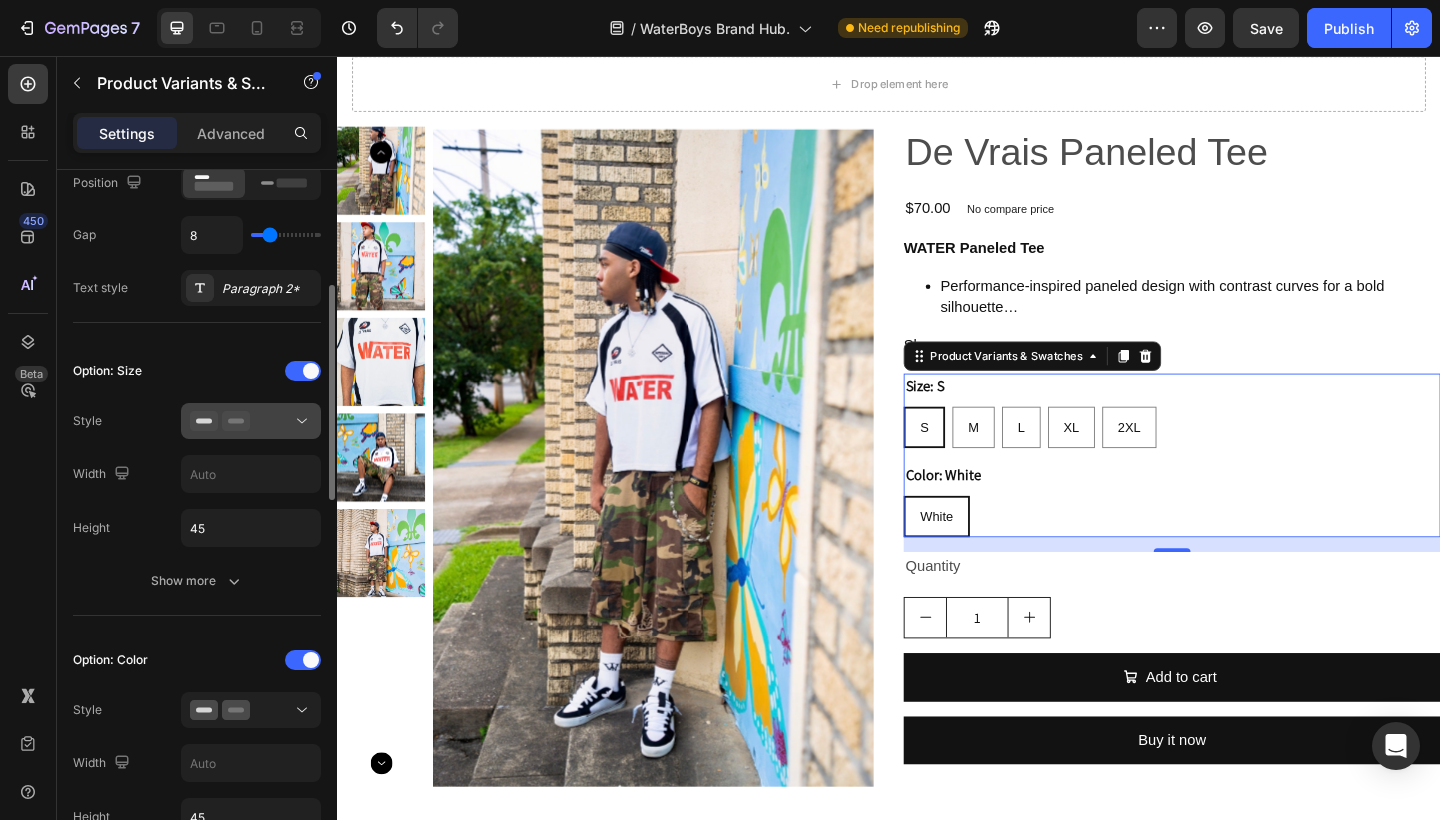 click 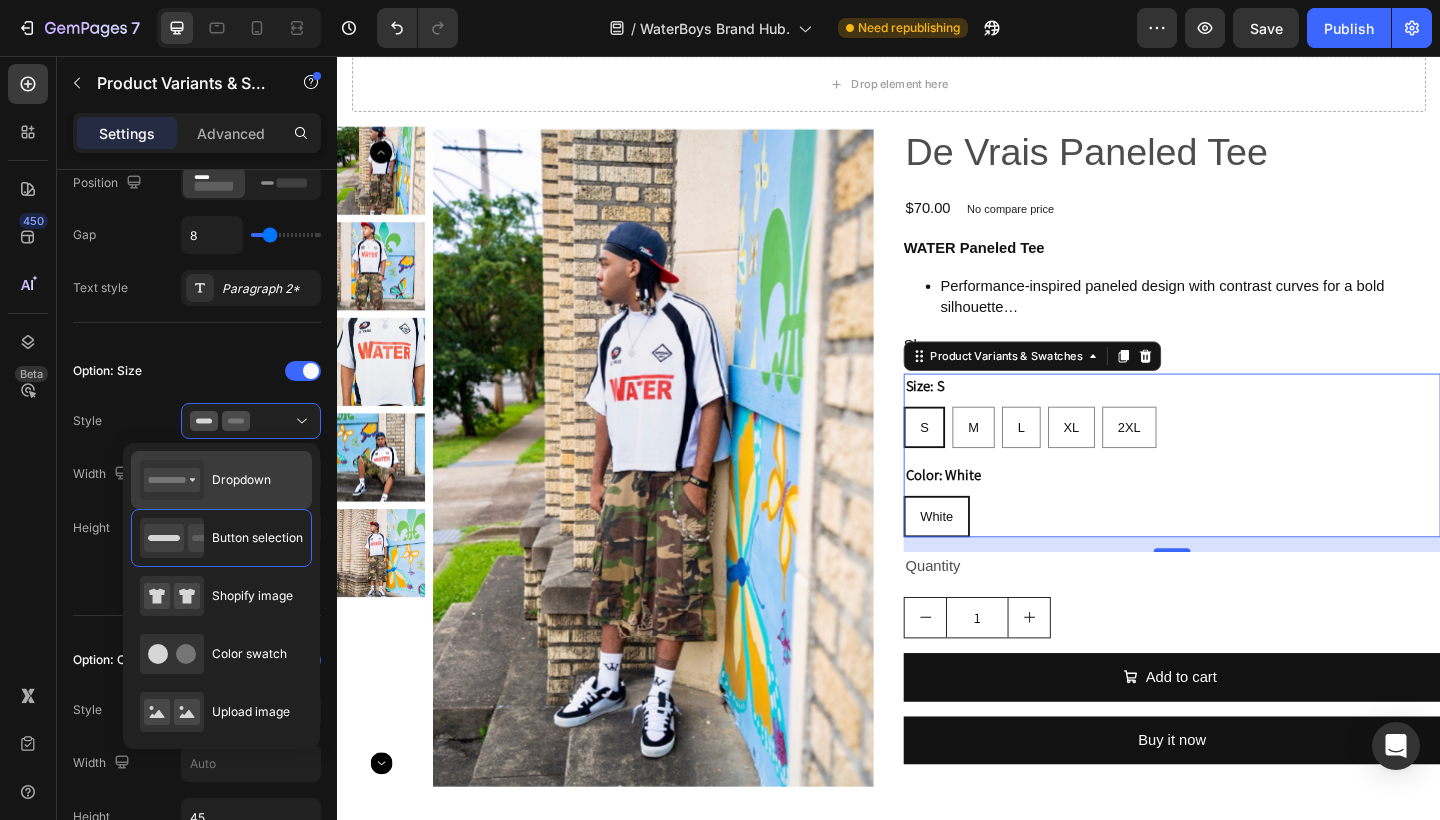 click on "Dropdown" at bounding box center [241, 480] 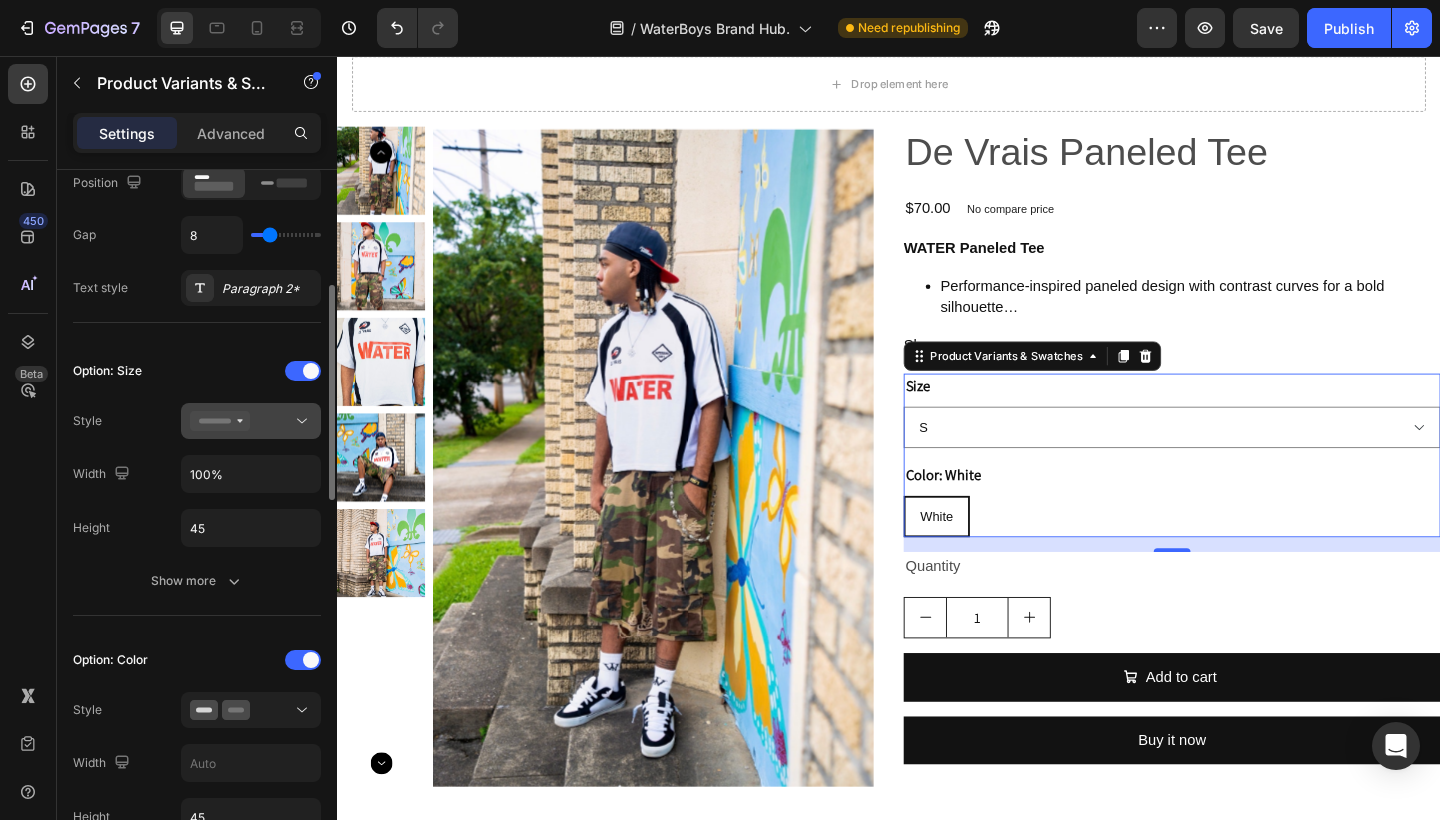 click at bounding box center [251, 421] 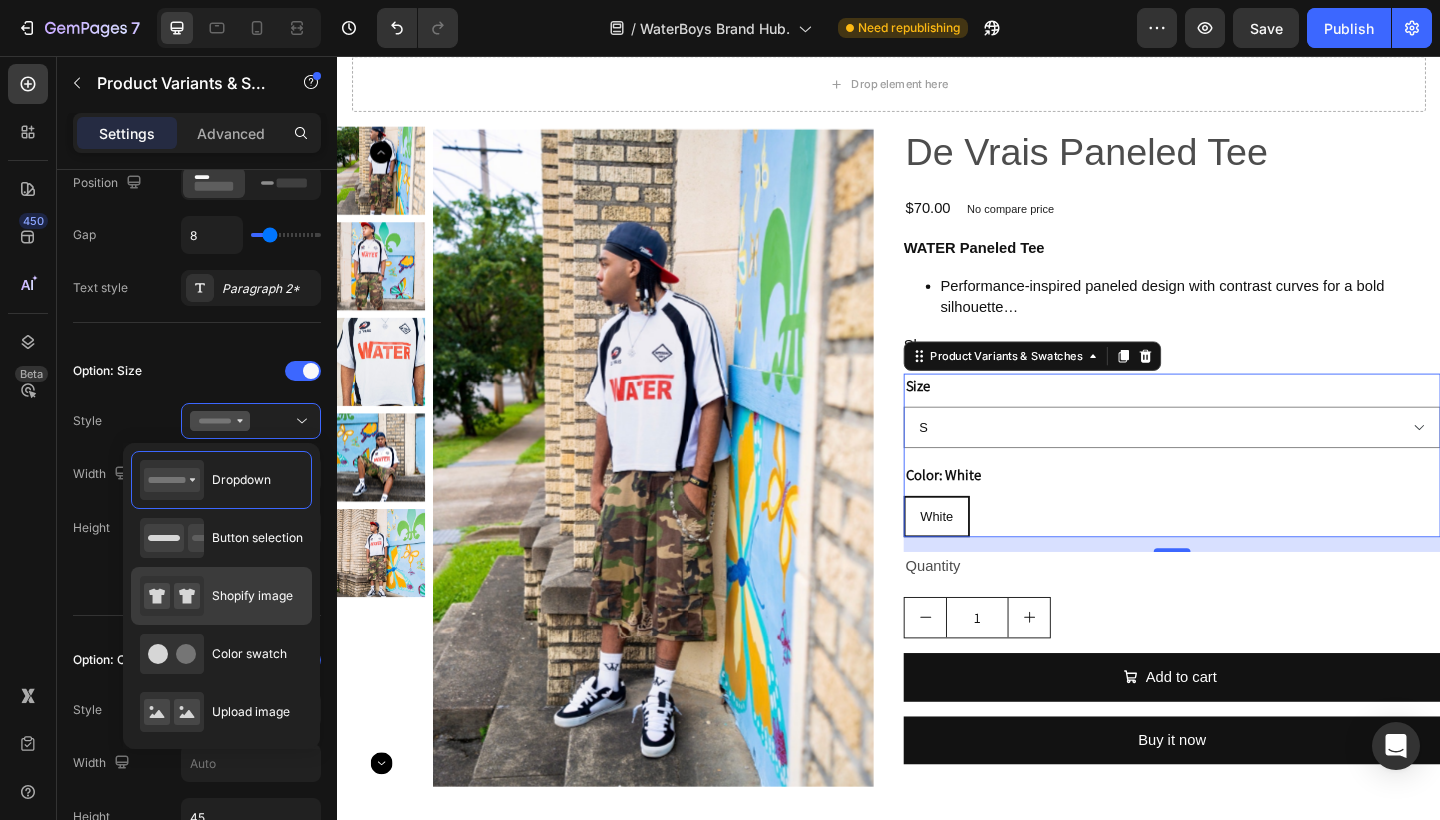 click on "Shopify image" at bounding box center [252, 596] 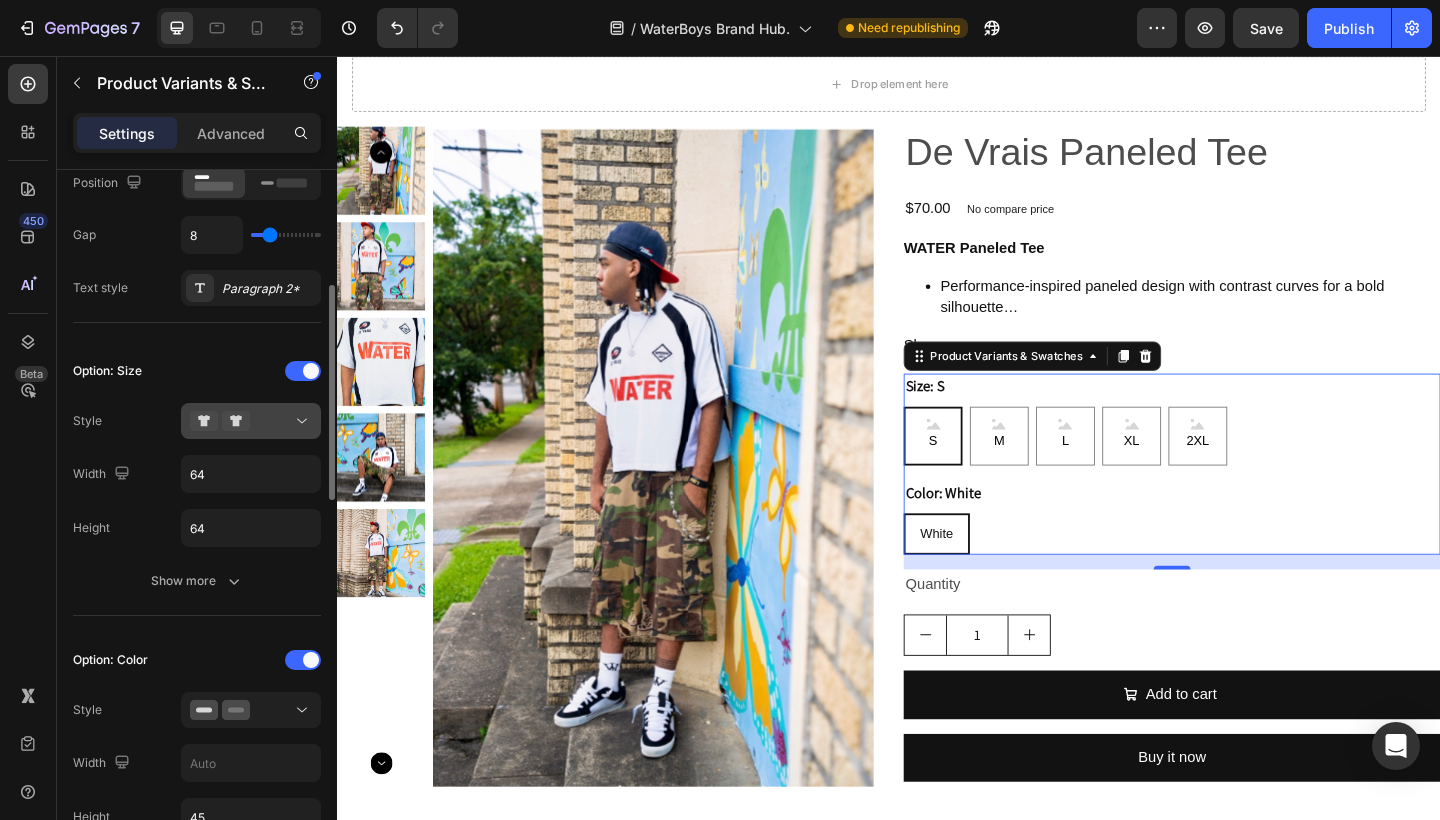click 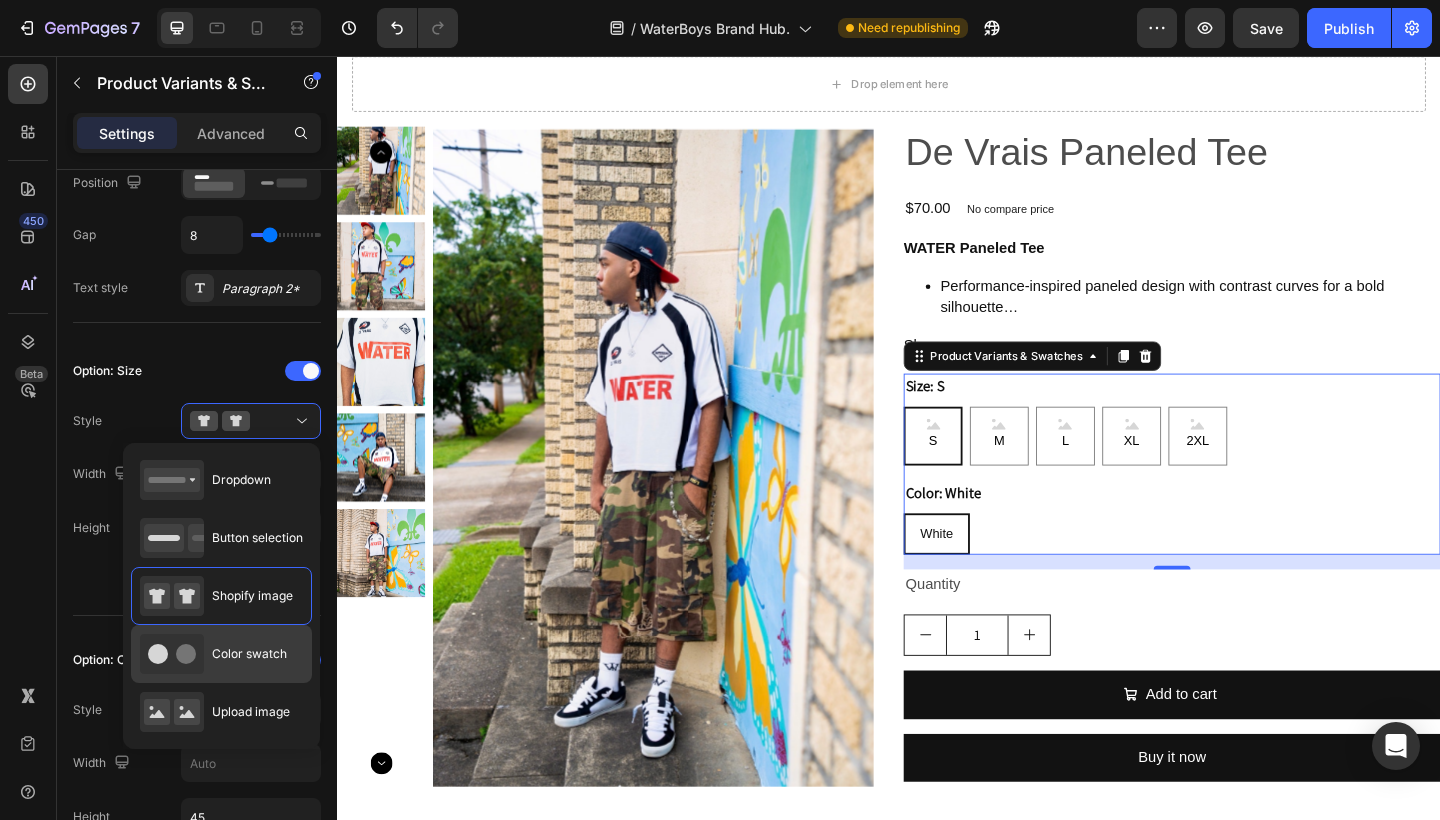 click on "Color swatch" at bounding box center (249, 654) 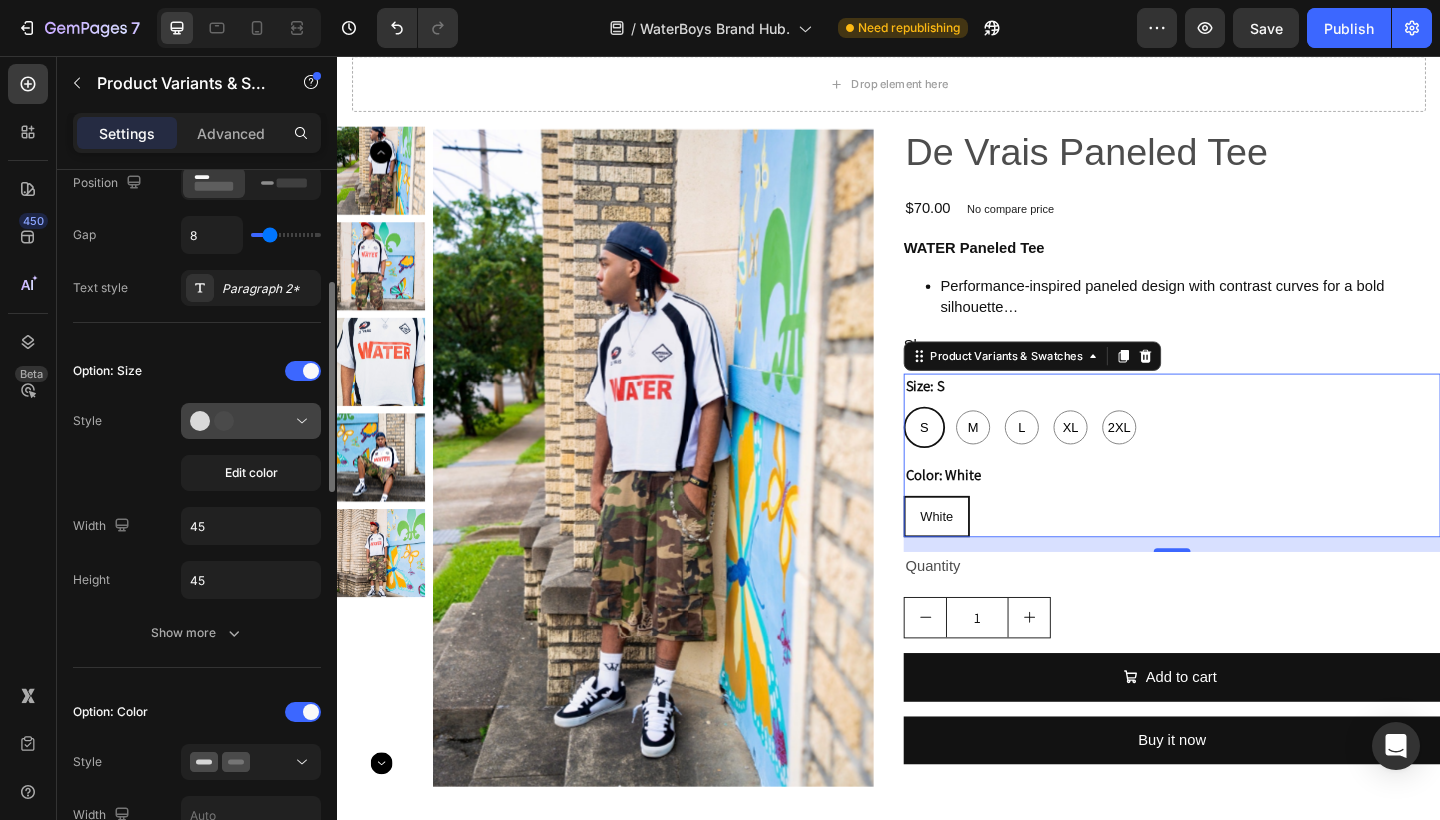 click at bounding box center (251, 421) 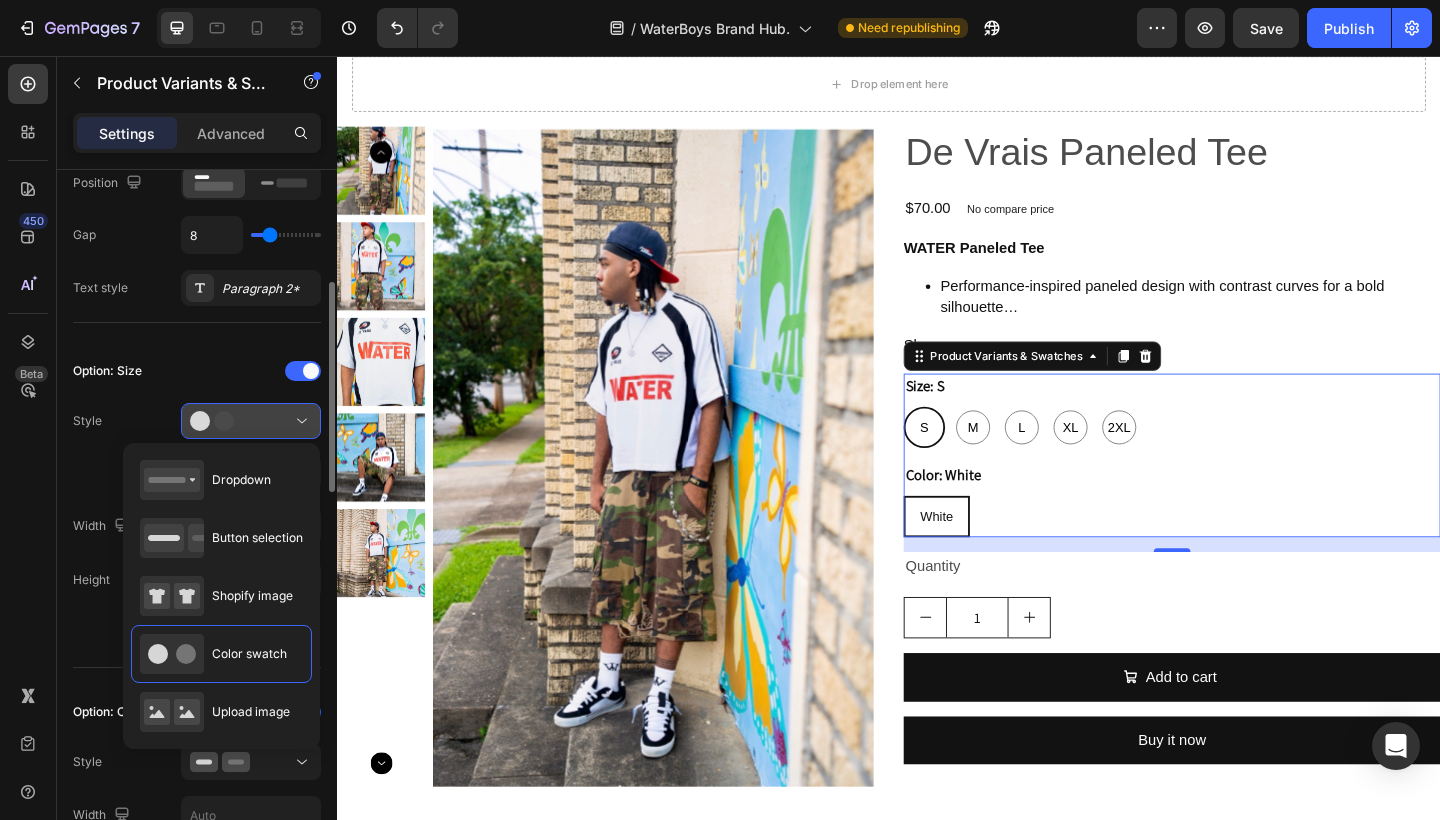 click at bounding box center (251, 421) 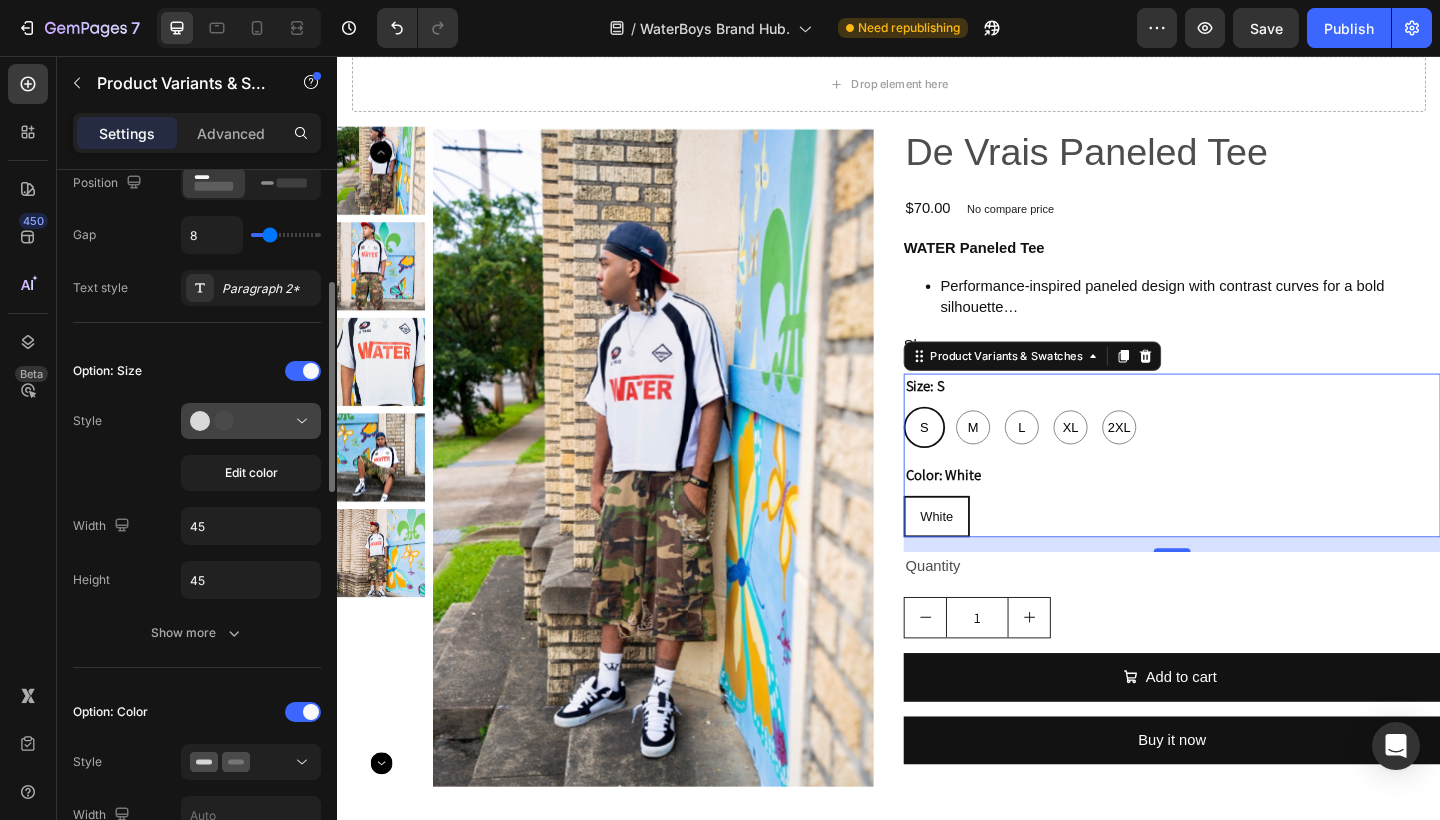 click at bounding box center (251, 421) 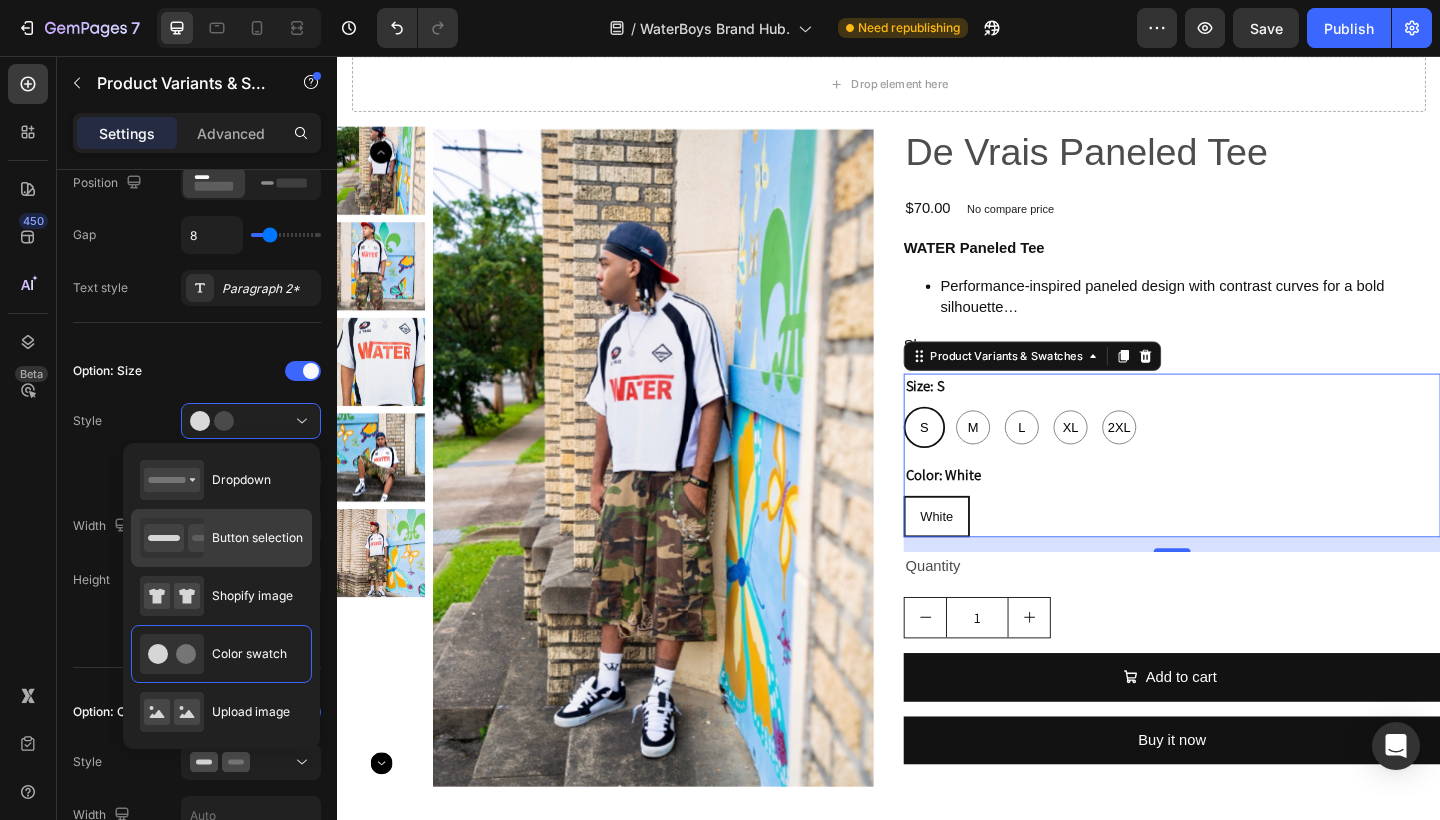 click on "Button selection" at bounding box center [221, 538] 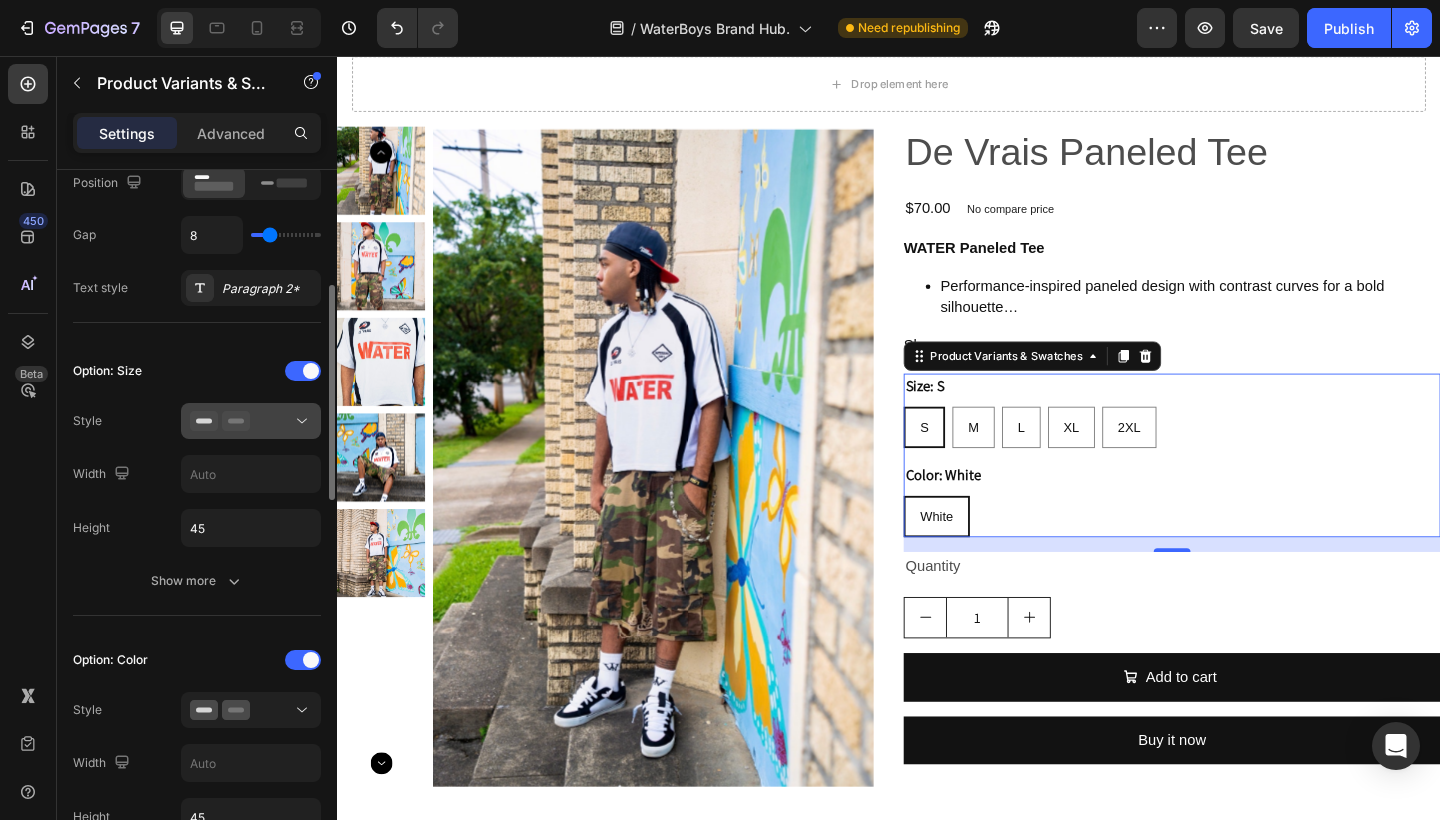 click 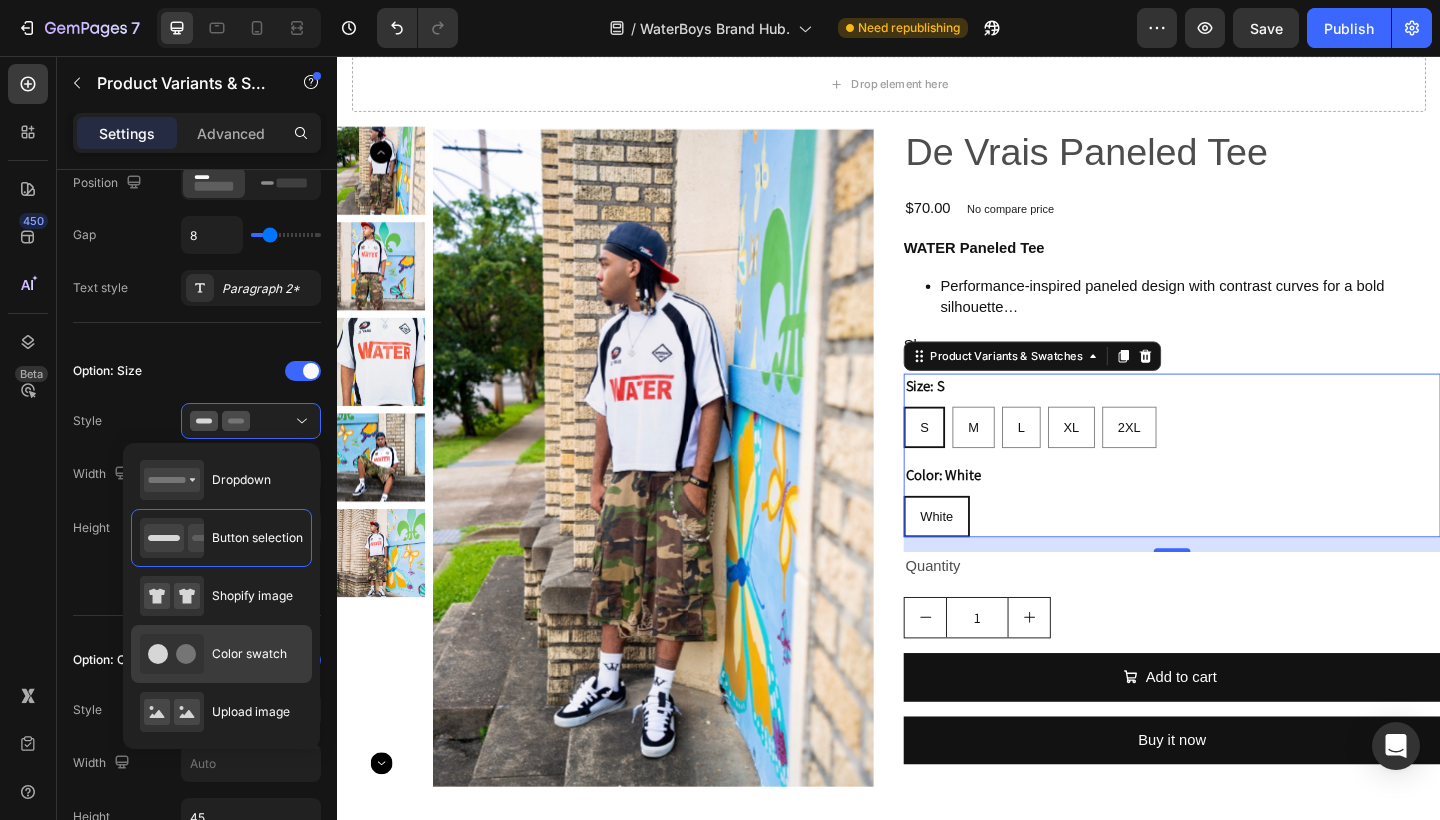 click on "Color swatch" at bounding box center [249, 654] 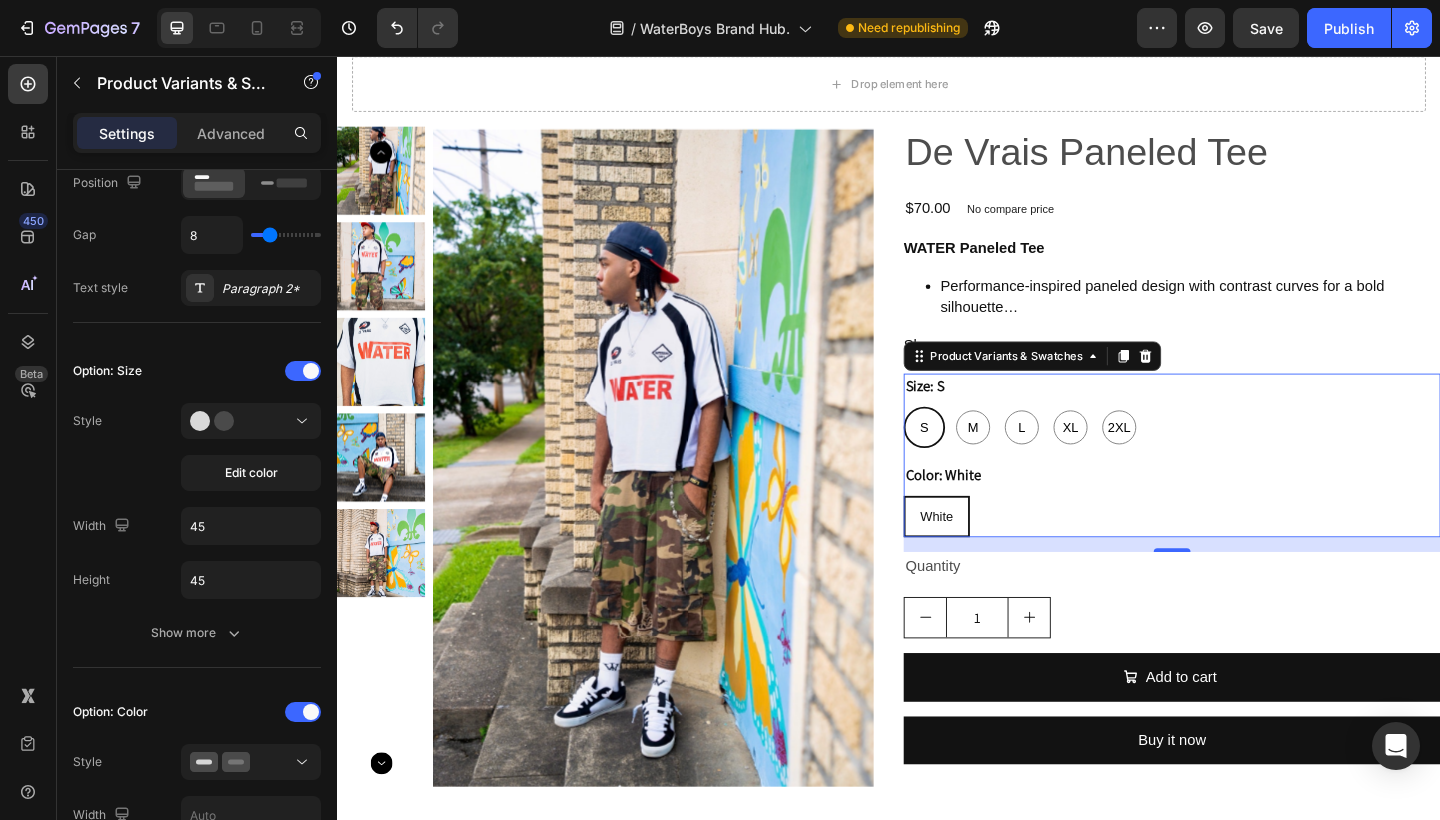click on "White" at bounding box center (989, 557) 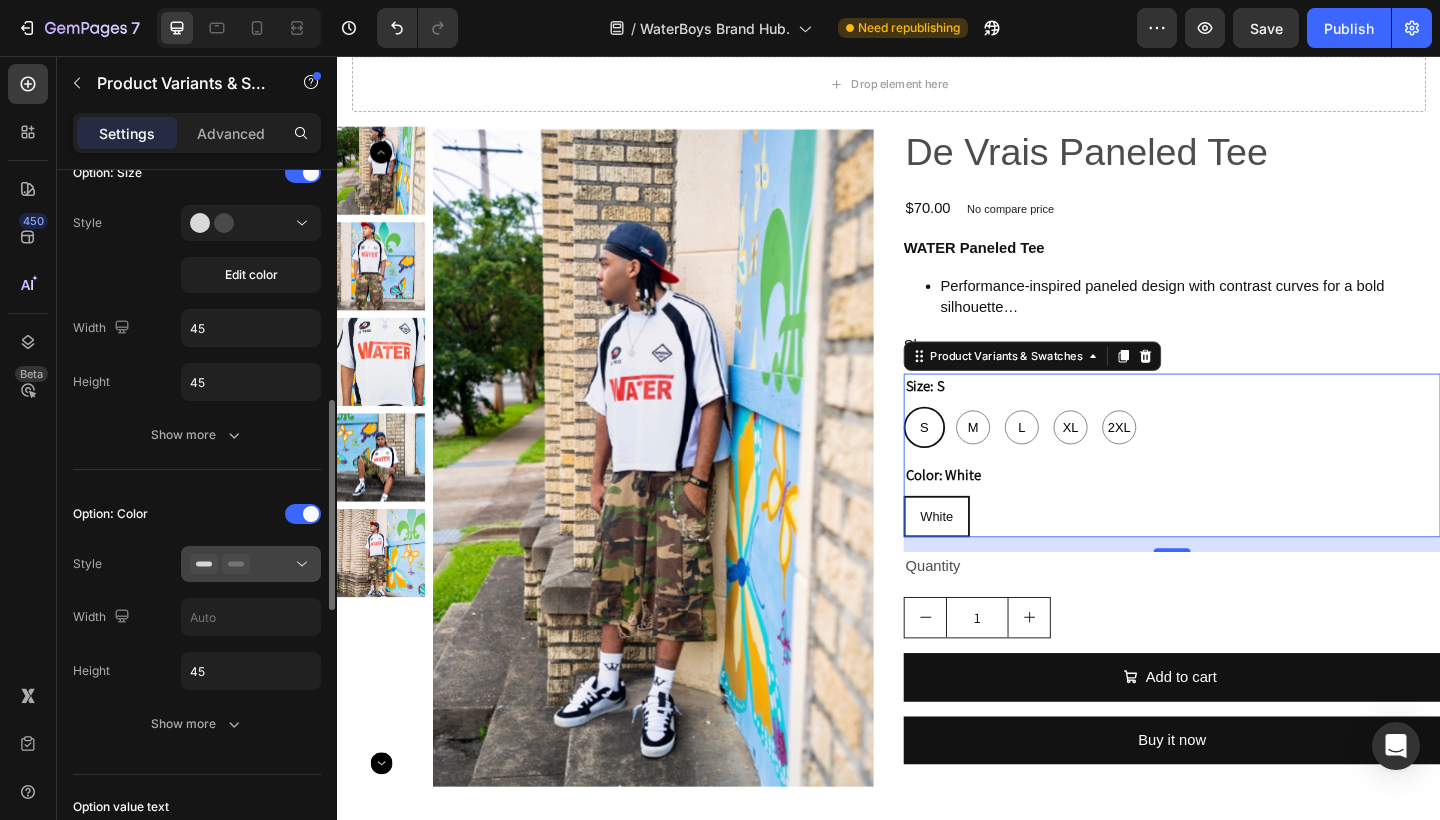 scroll, scrollTop: 621, scrollLeft: 0, axis: vertical 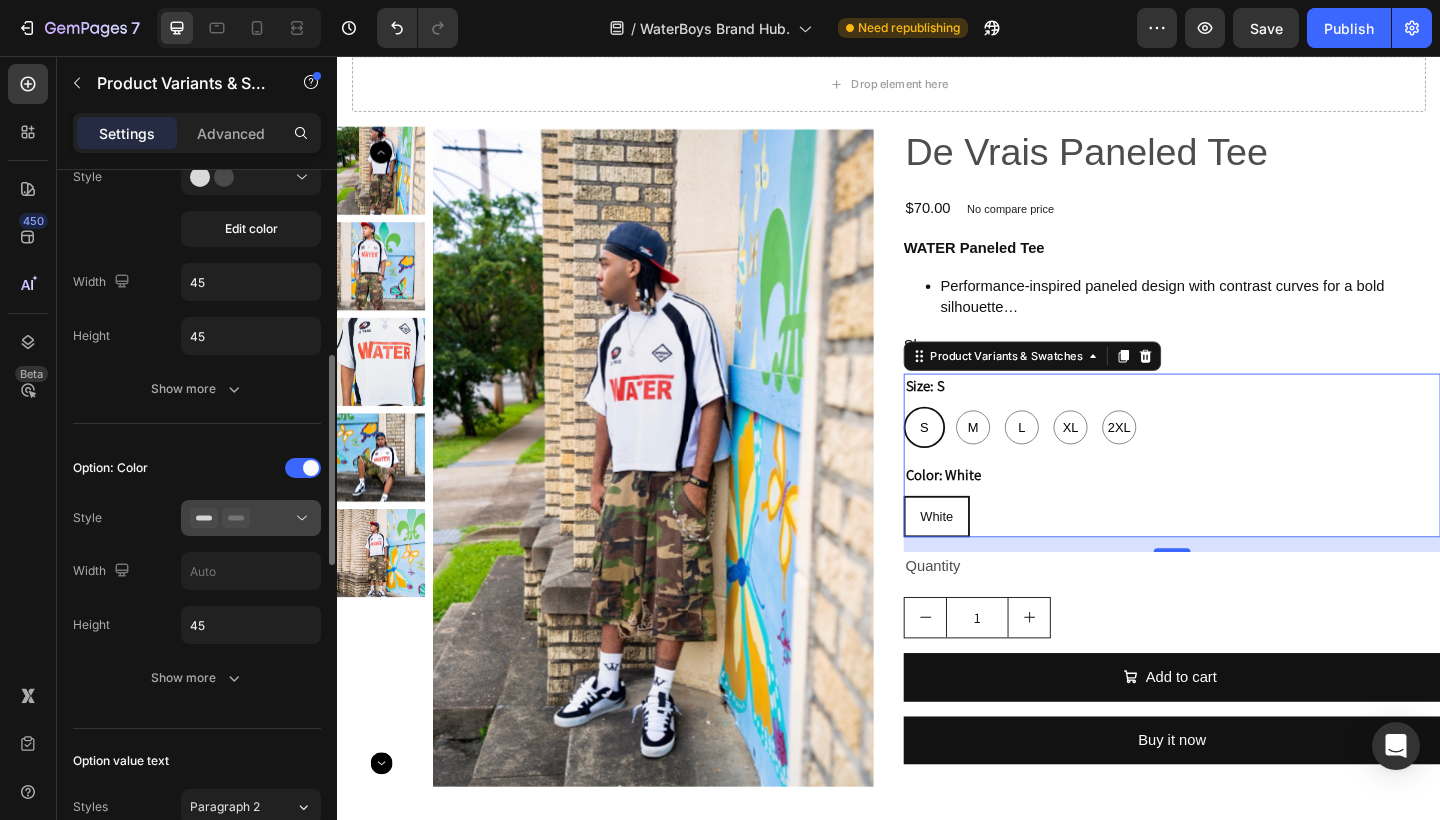 click 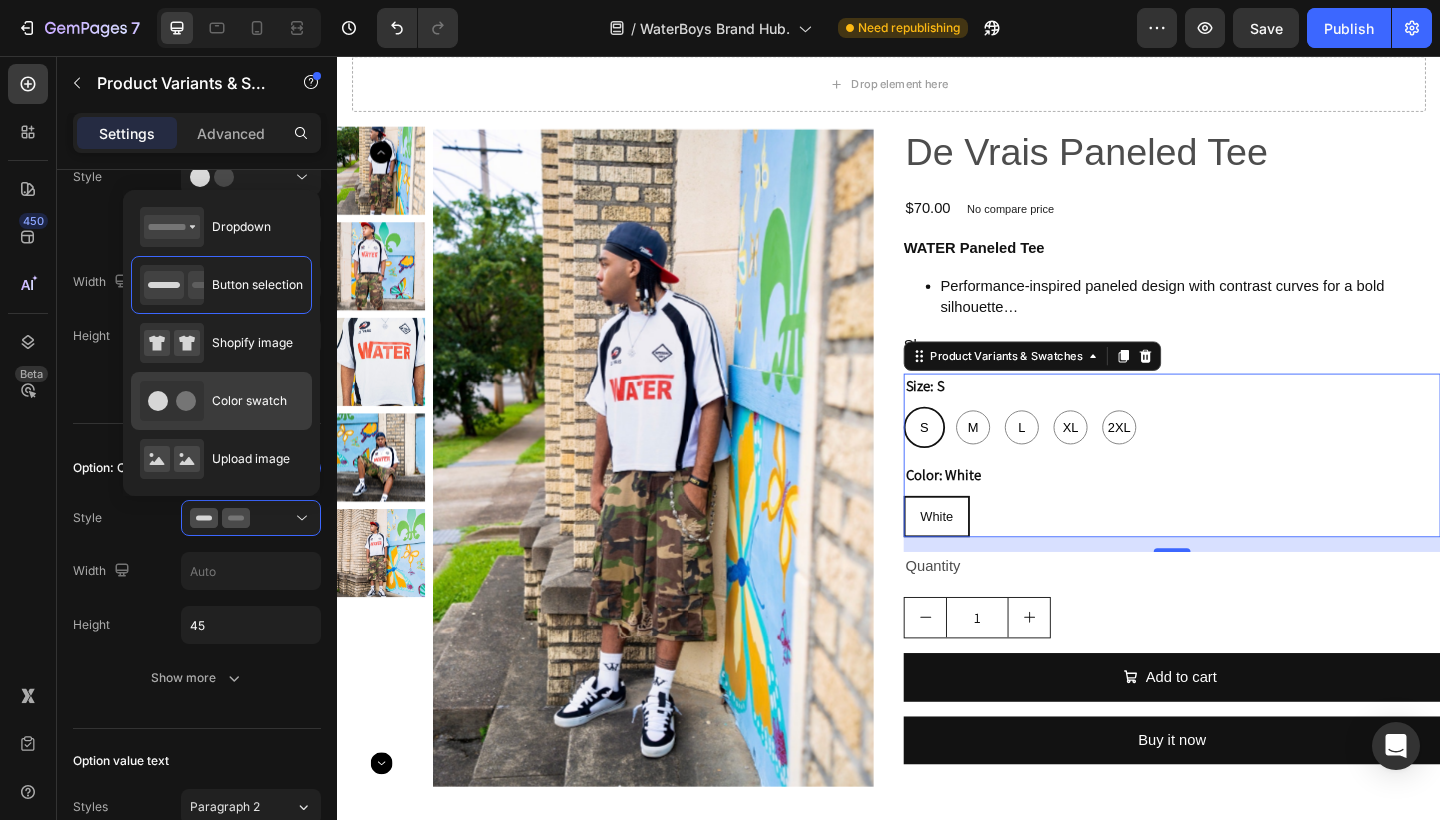click on "Color swatch" at bounding box center (249, 401) 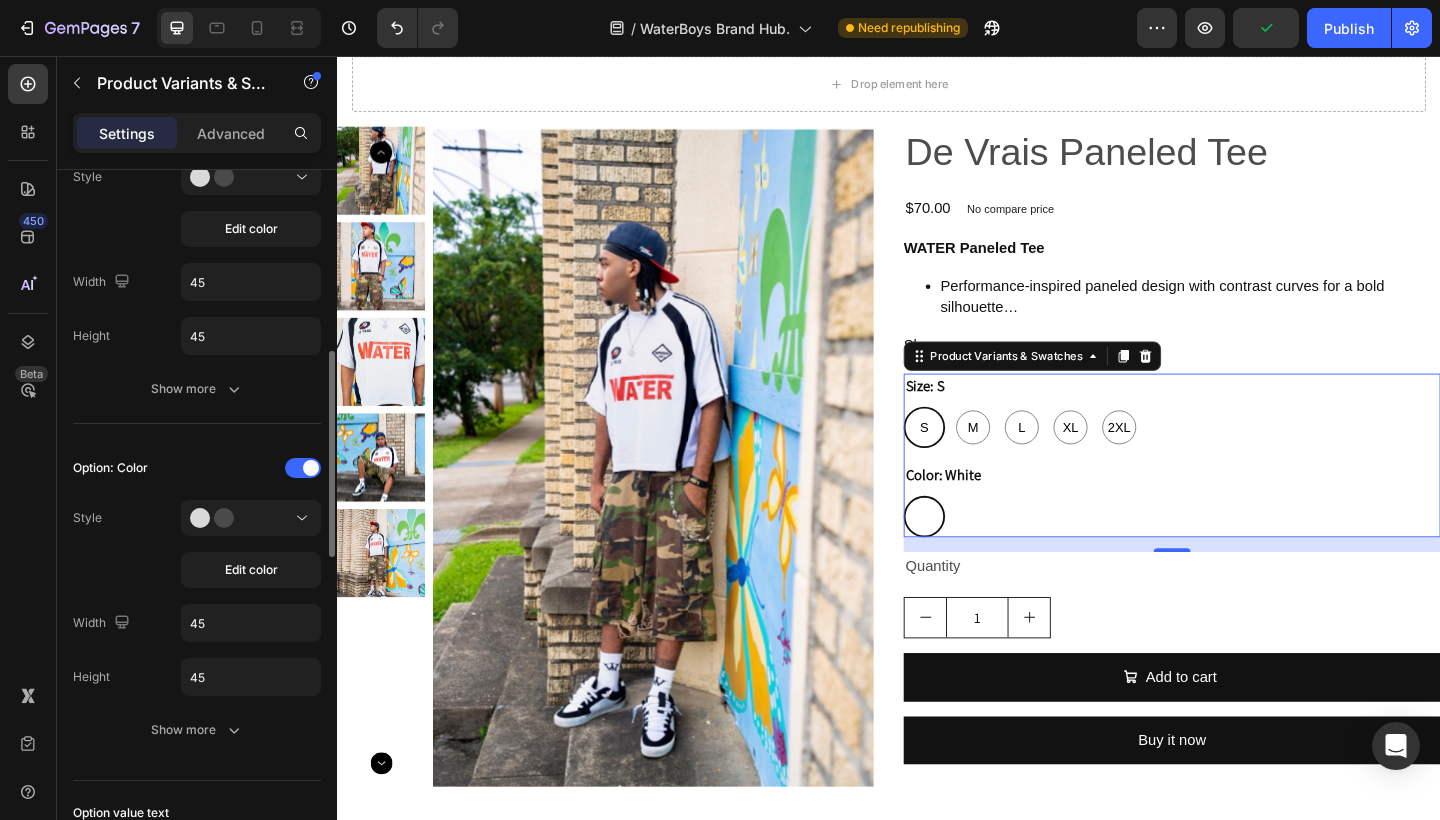click on "Style Edit color" 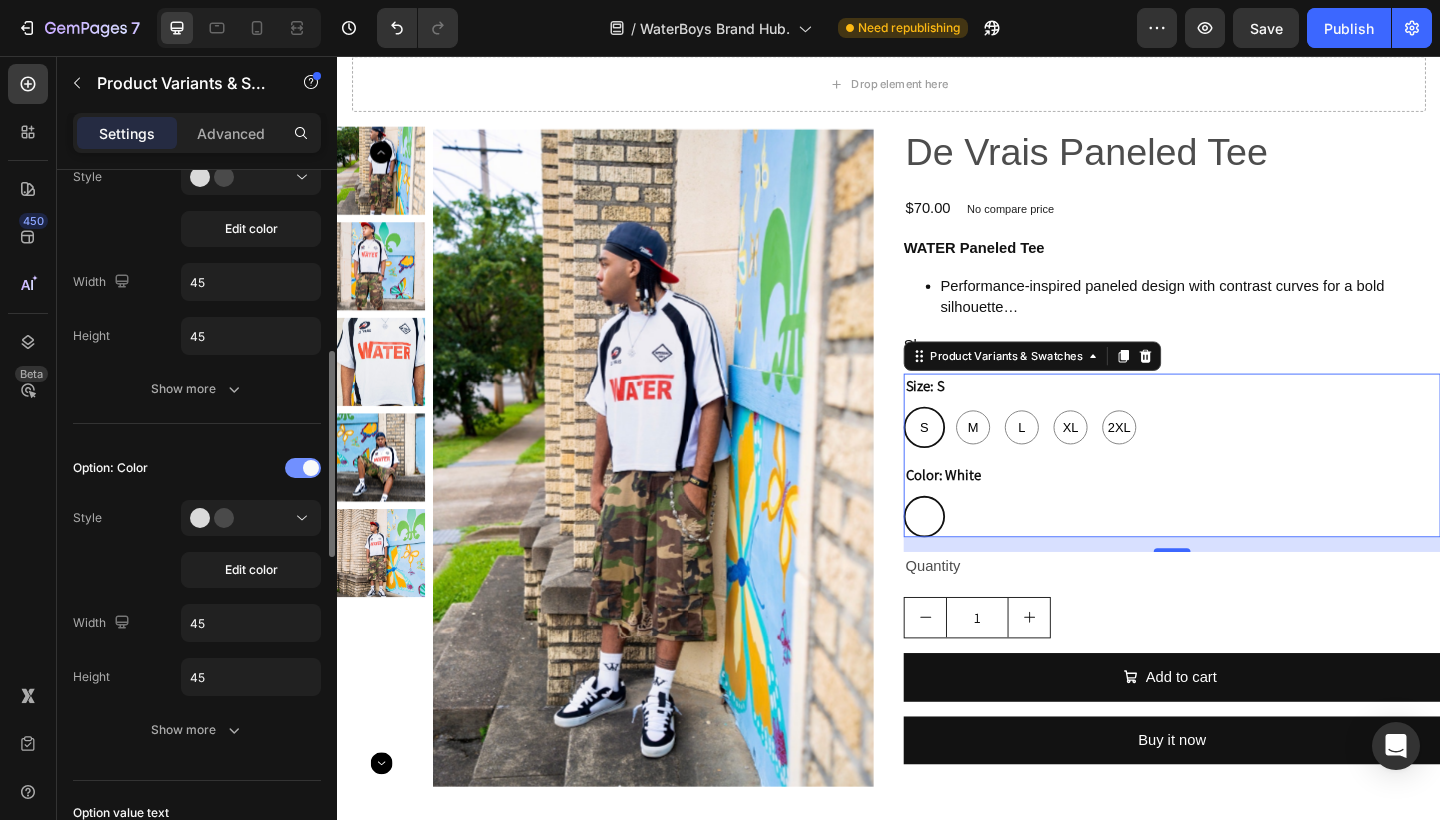 click at bounding box center [311, 468] 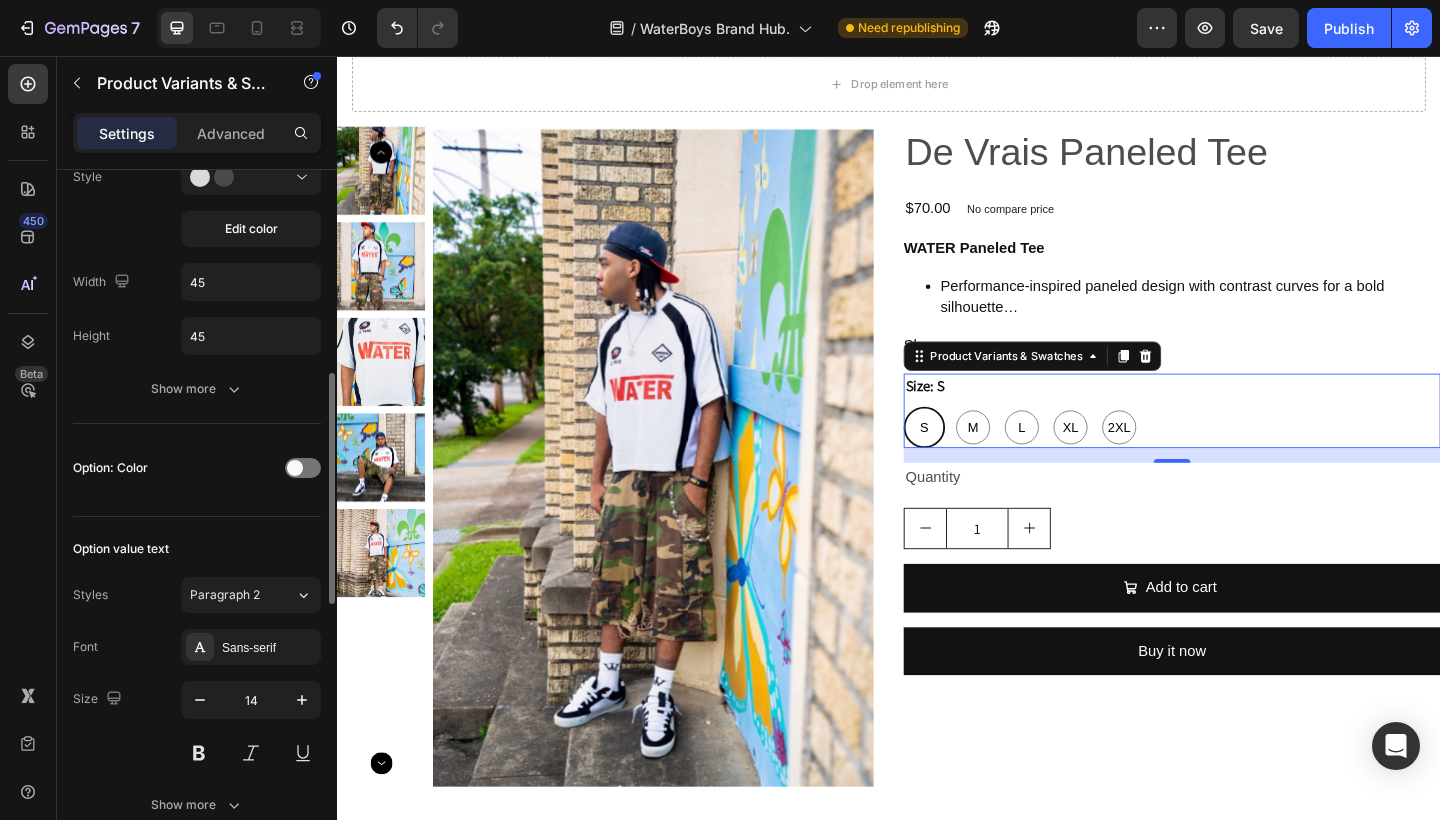 click on "Option: Size Style Edit color Width 45 Height 45 Show more" at bounding box center [197, 259] 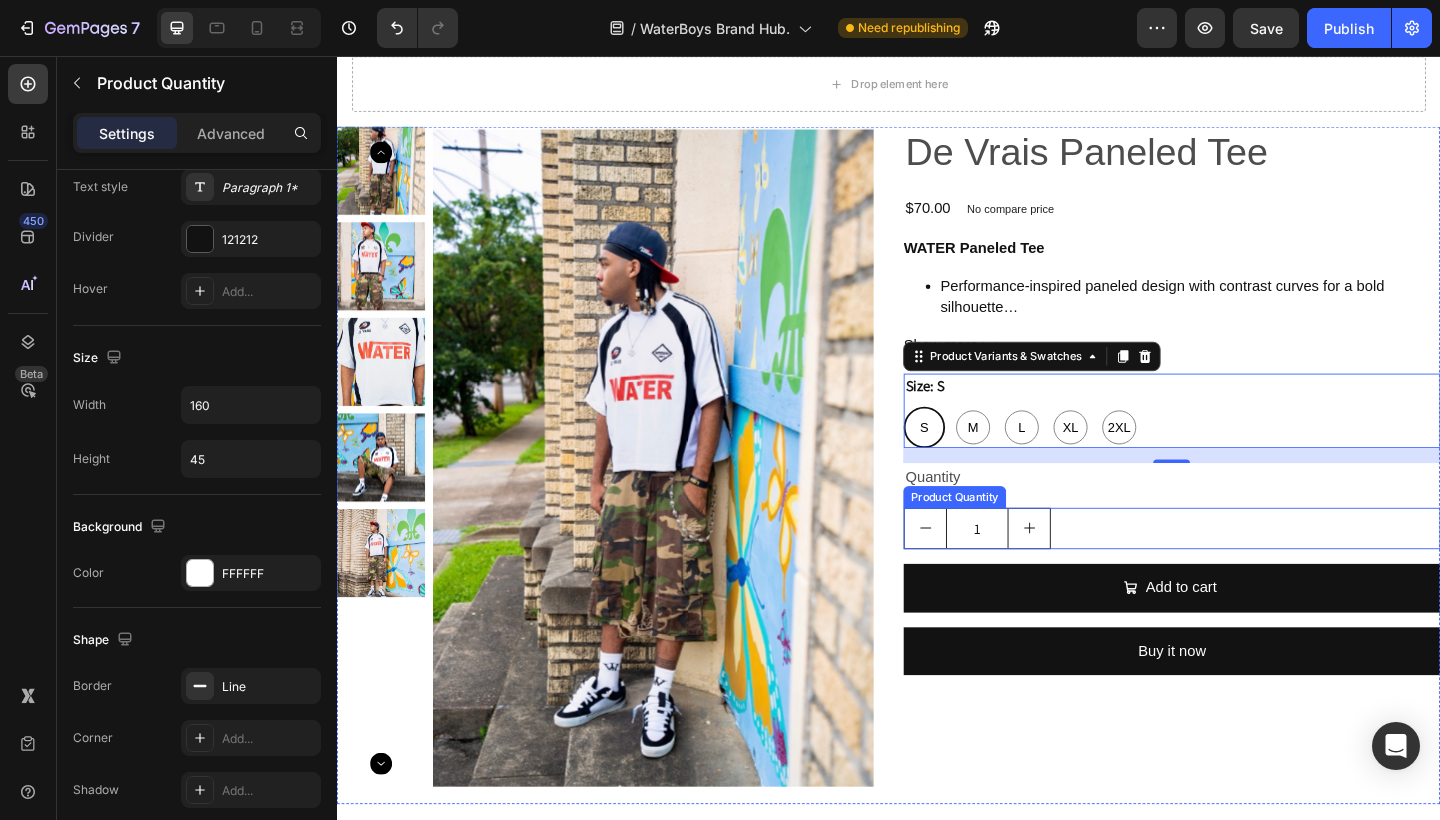 click on "1" at bounding box center (1033, 570) 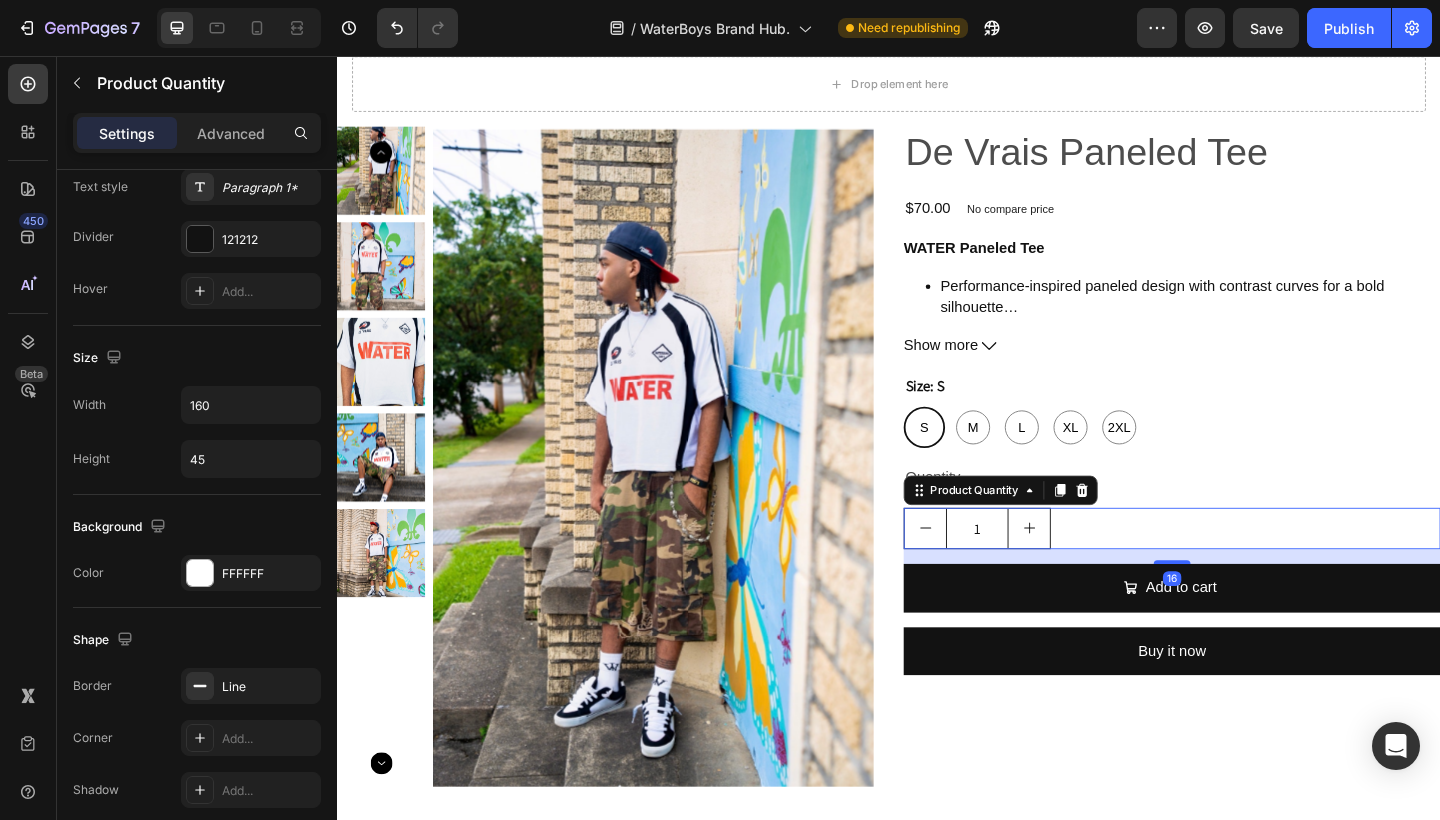 scroll, scrollTop: 0, scrollLeft: 0, axis: both 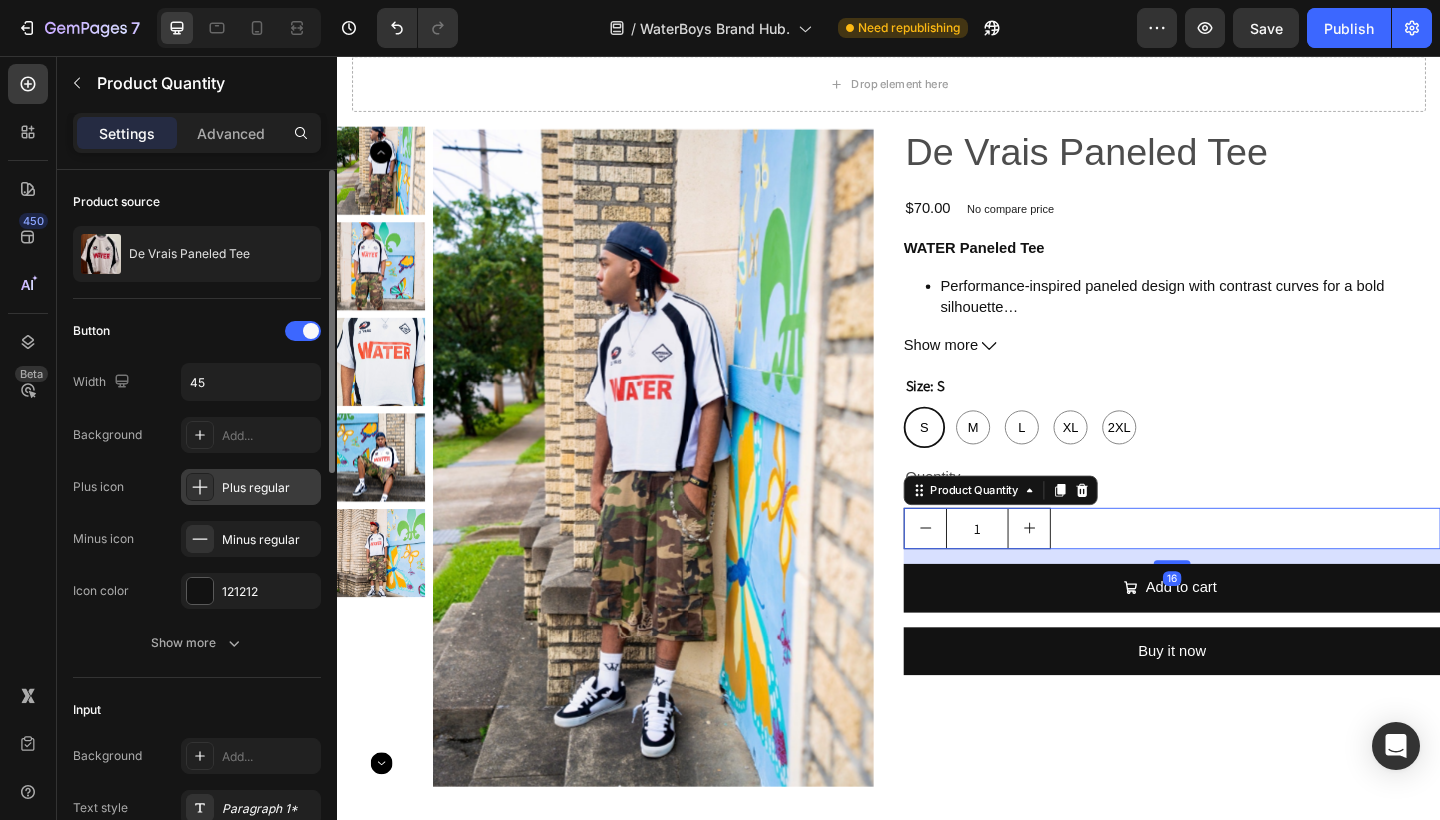 click on "Plus regular" at bounding box center [269, 488] 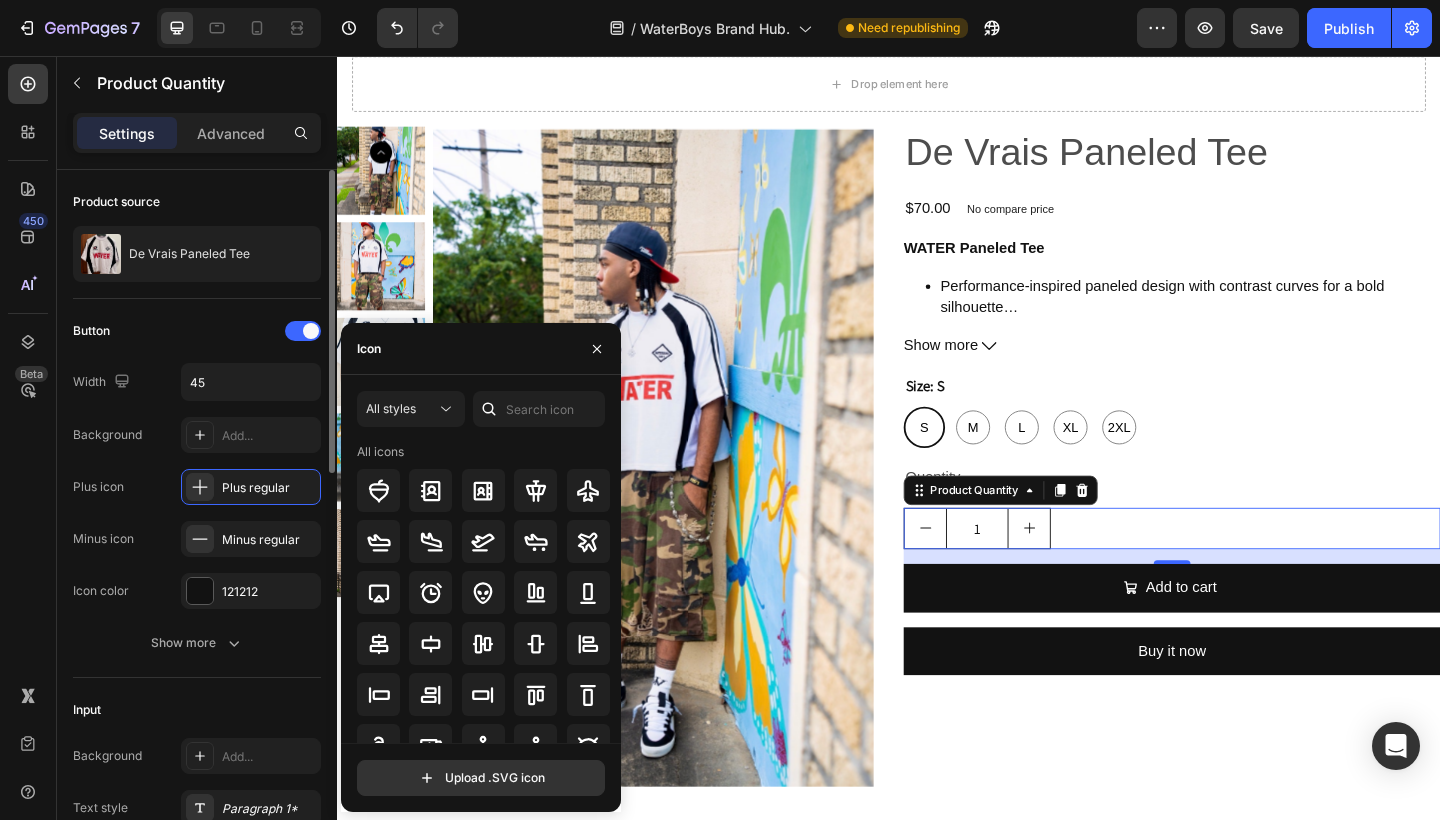 click on "Button Width 45 Background Add... Plus icon
Plus regular Minus icon
Minus regular Icon color 121212" at bounding box center (197, 462) 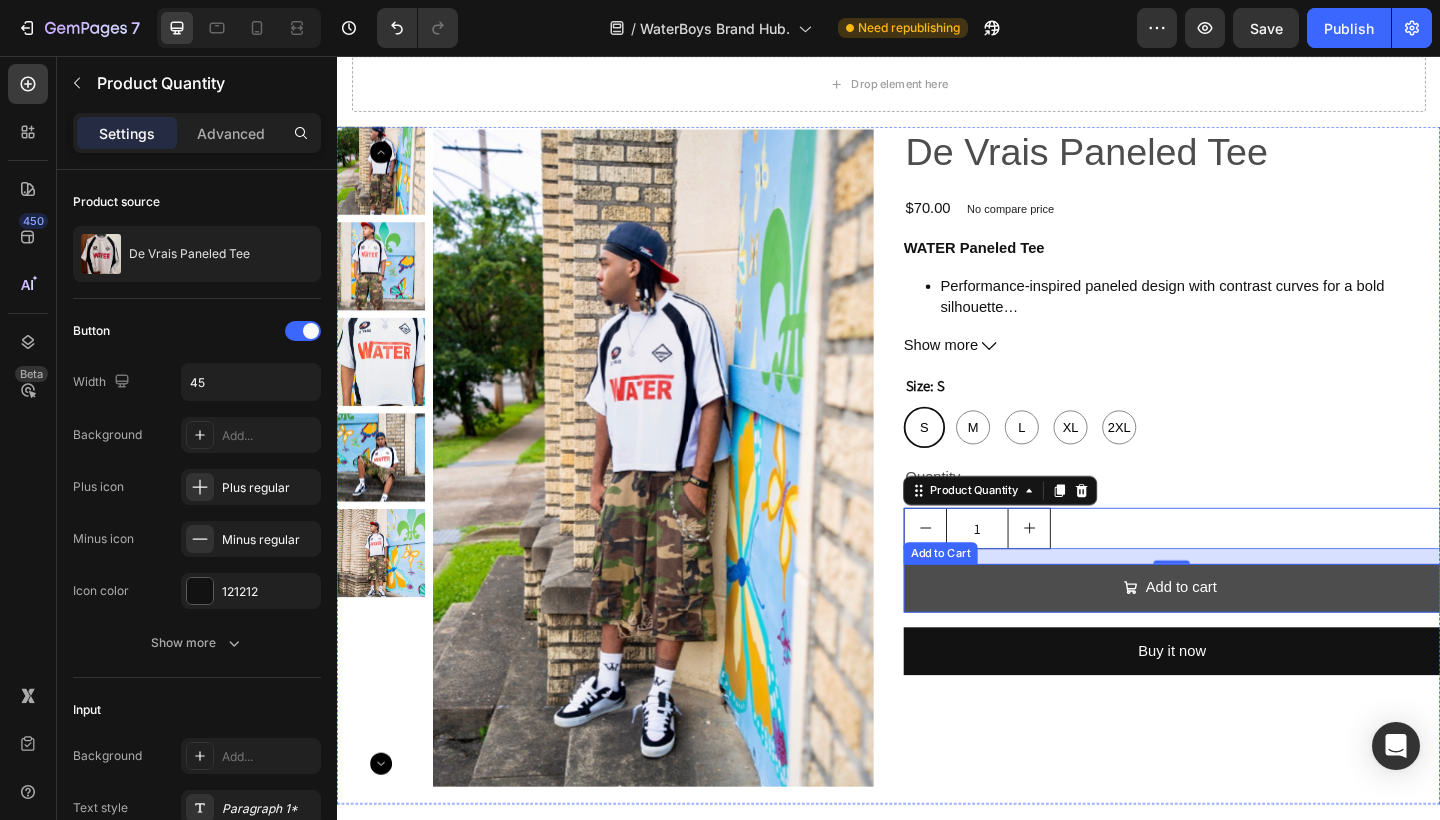 click on "Add to cart" at bounding box center (1245, 635) 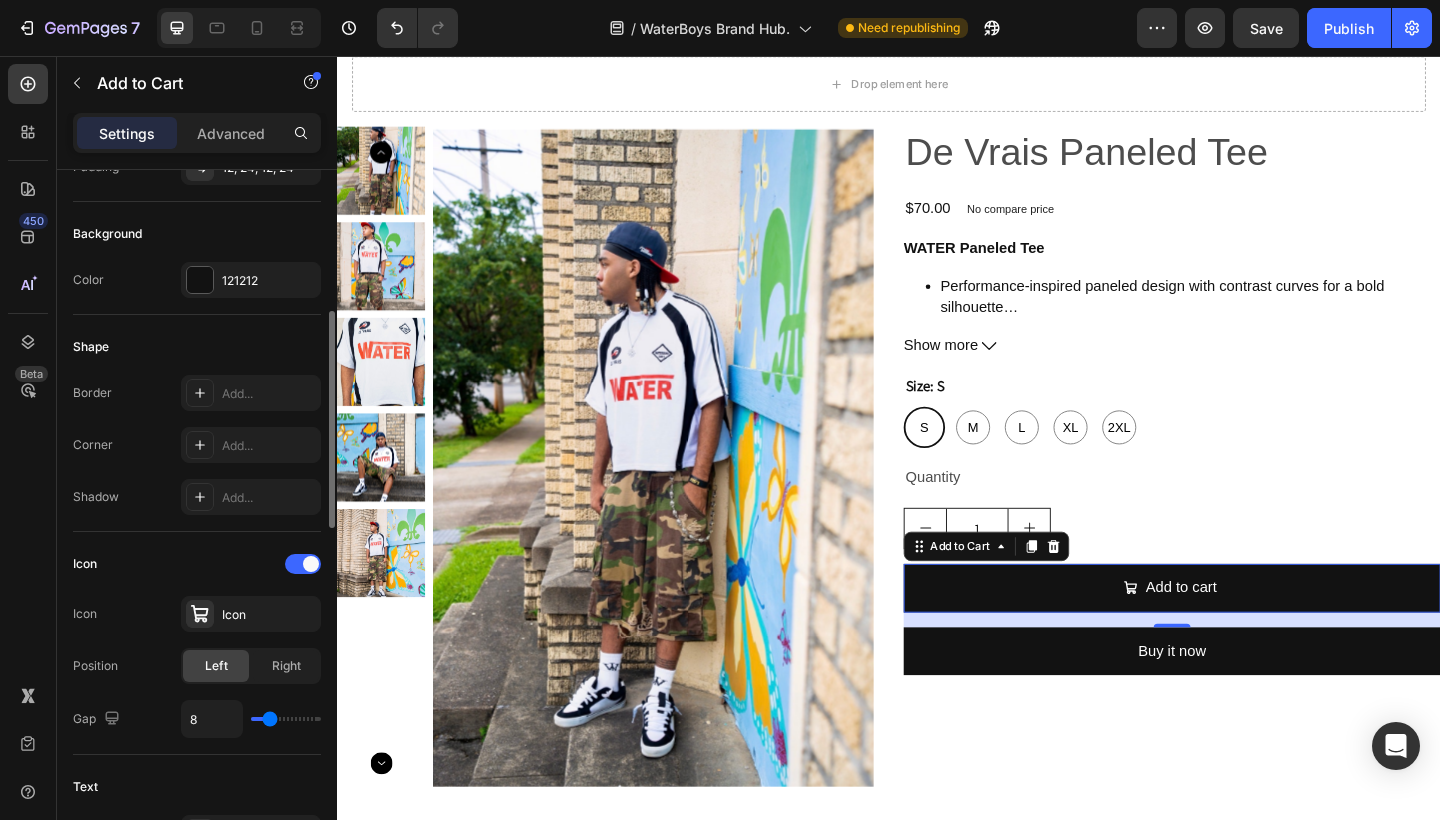 scroll, scrollTop: 472, scrollLeft: 0, axis: vertical 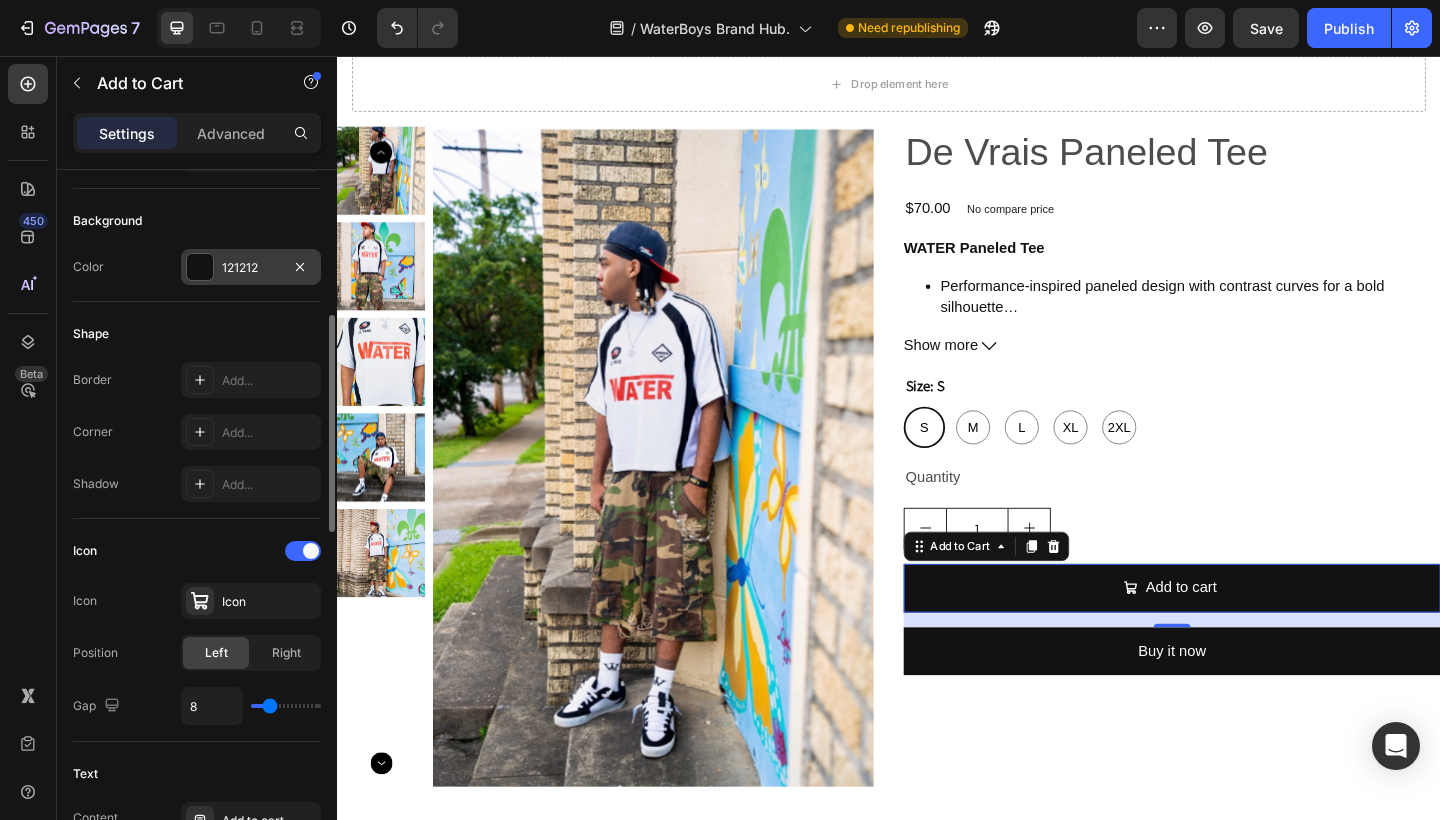 click at bounding box center (200, 267) 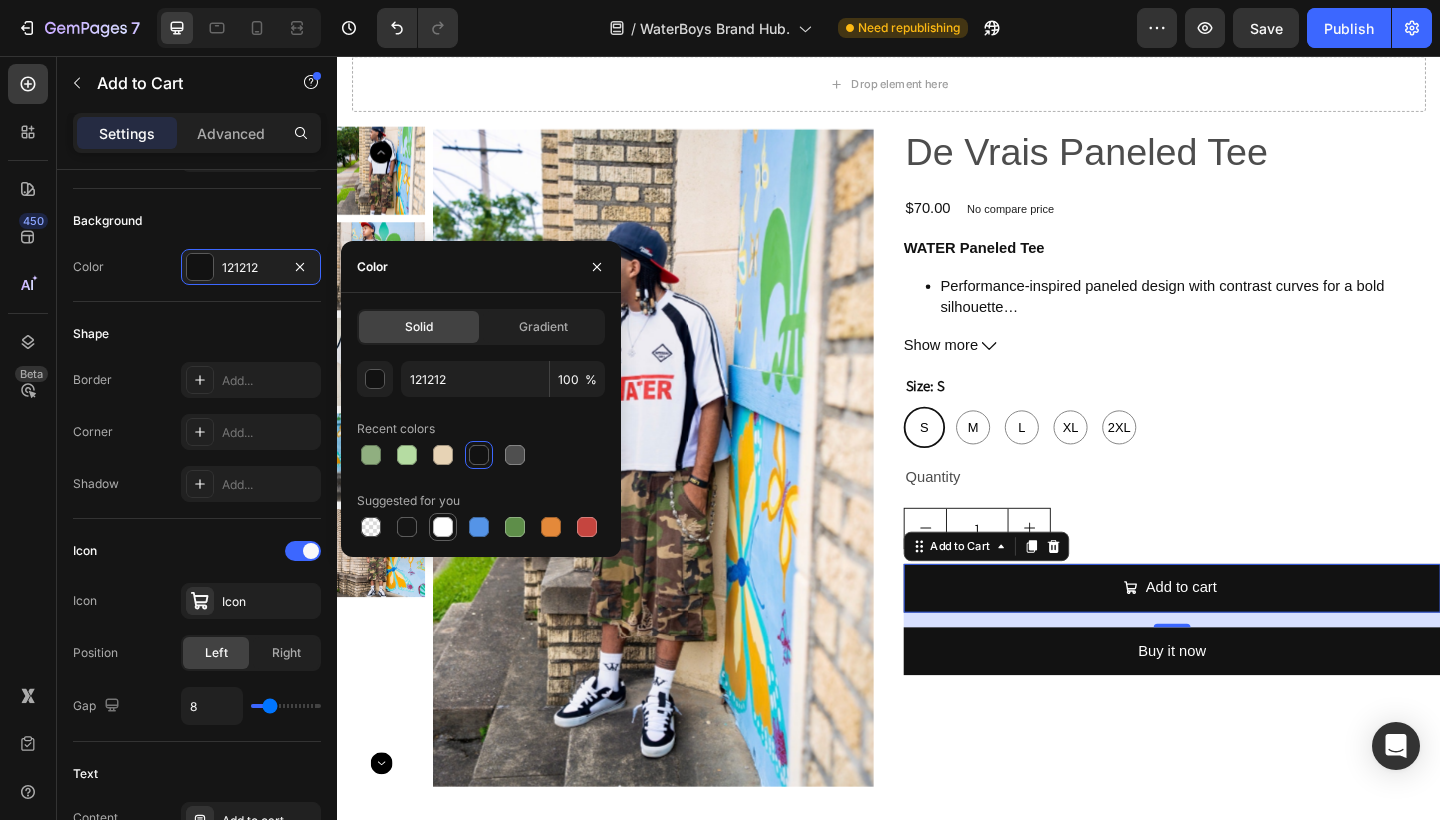 click at bounding box center (443, 527) 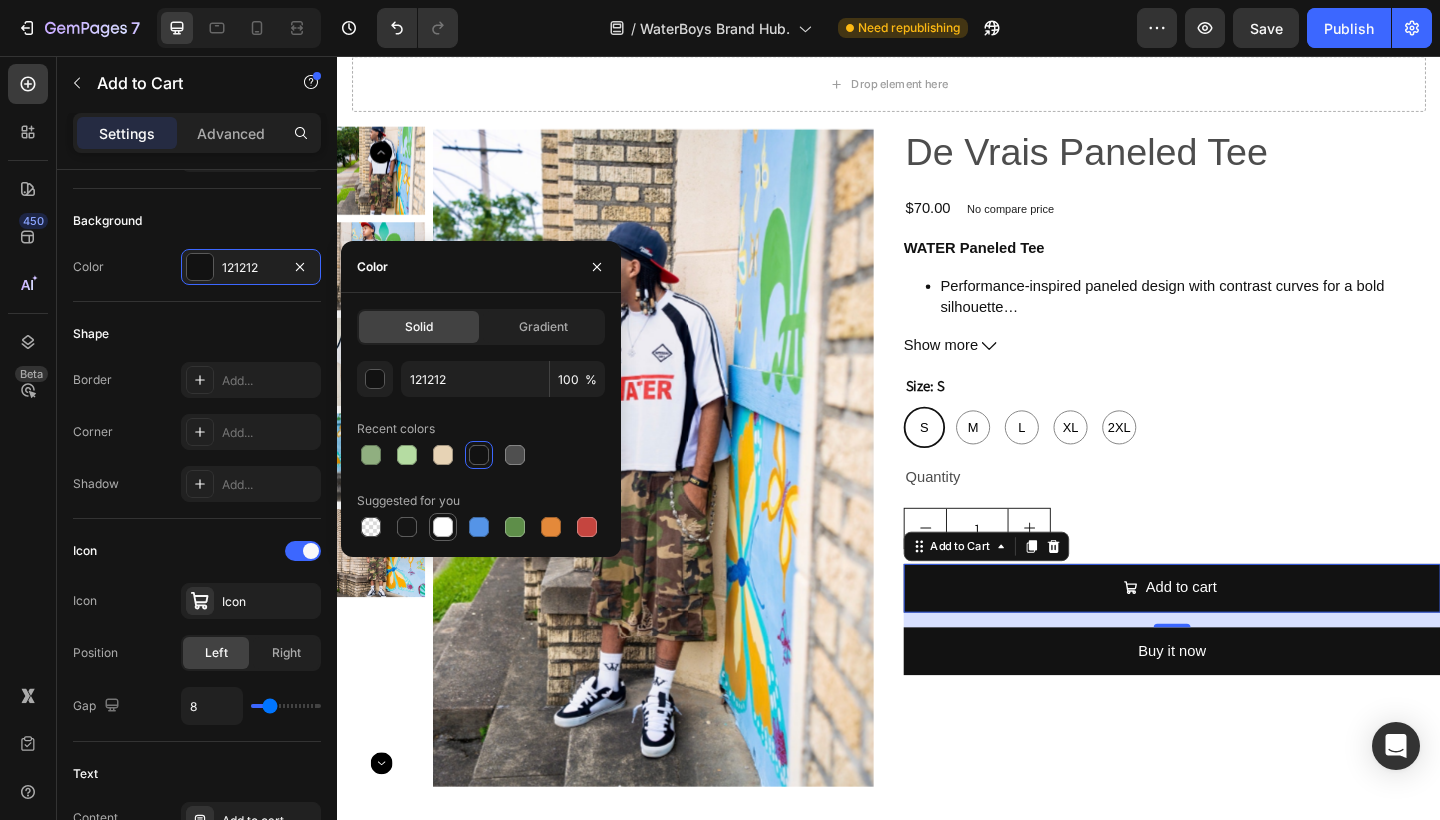 type on "FFFFFF" 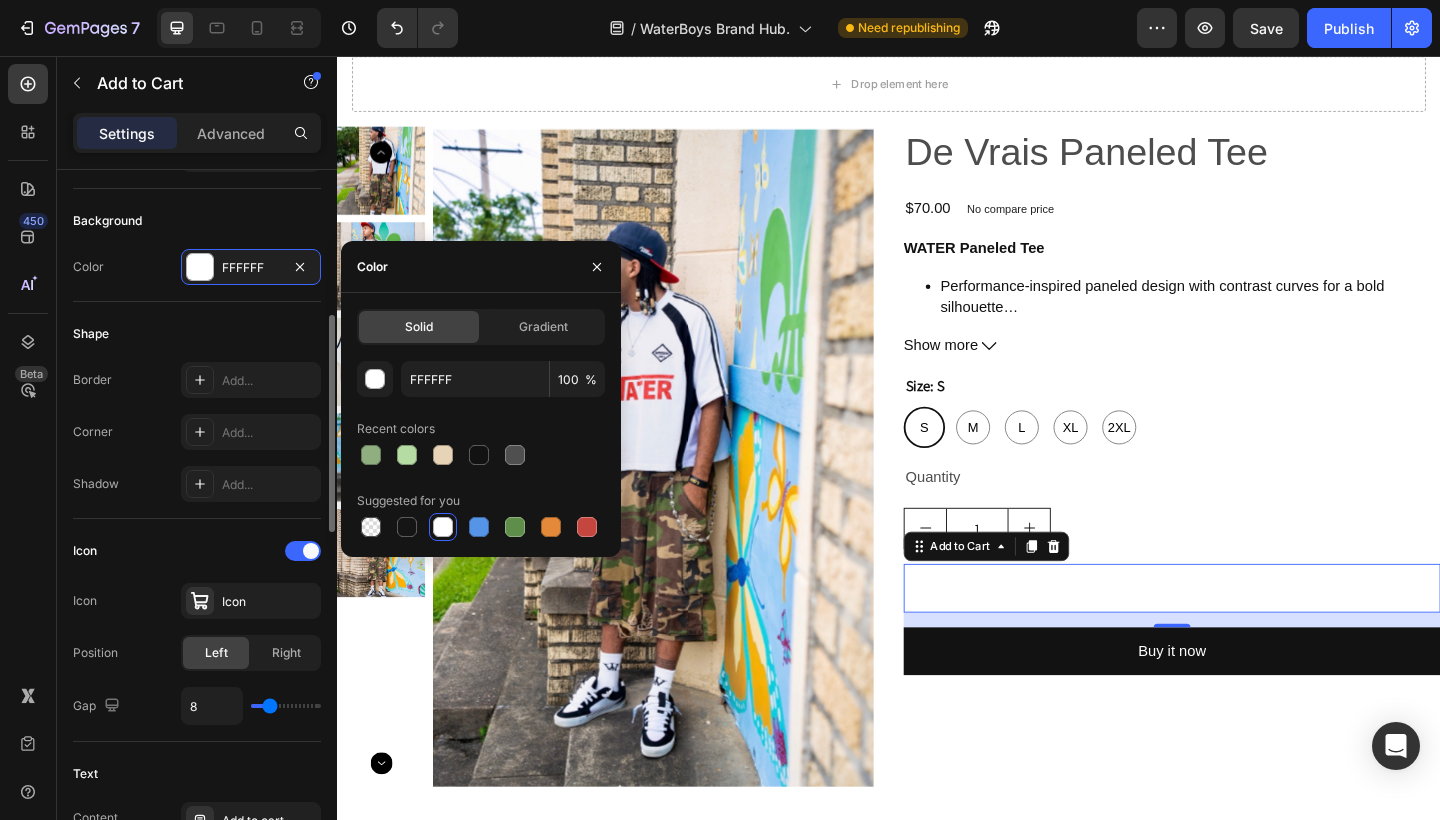 click on "Shape" at bounding box center (197, 334) 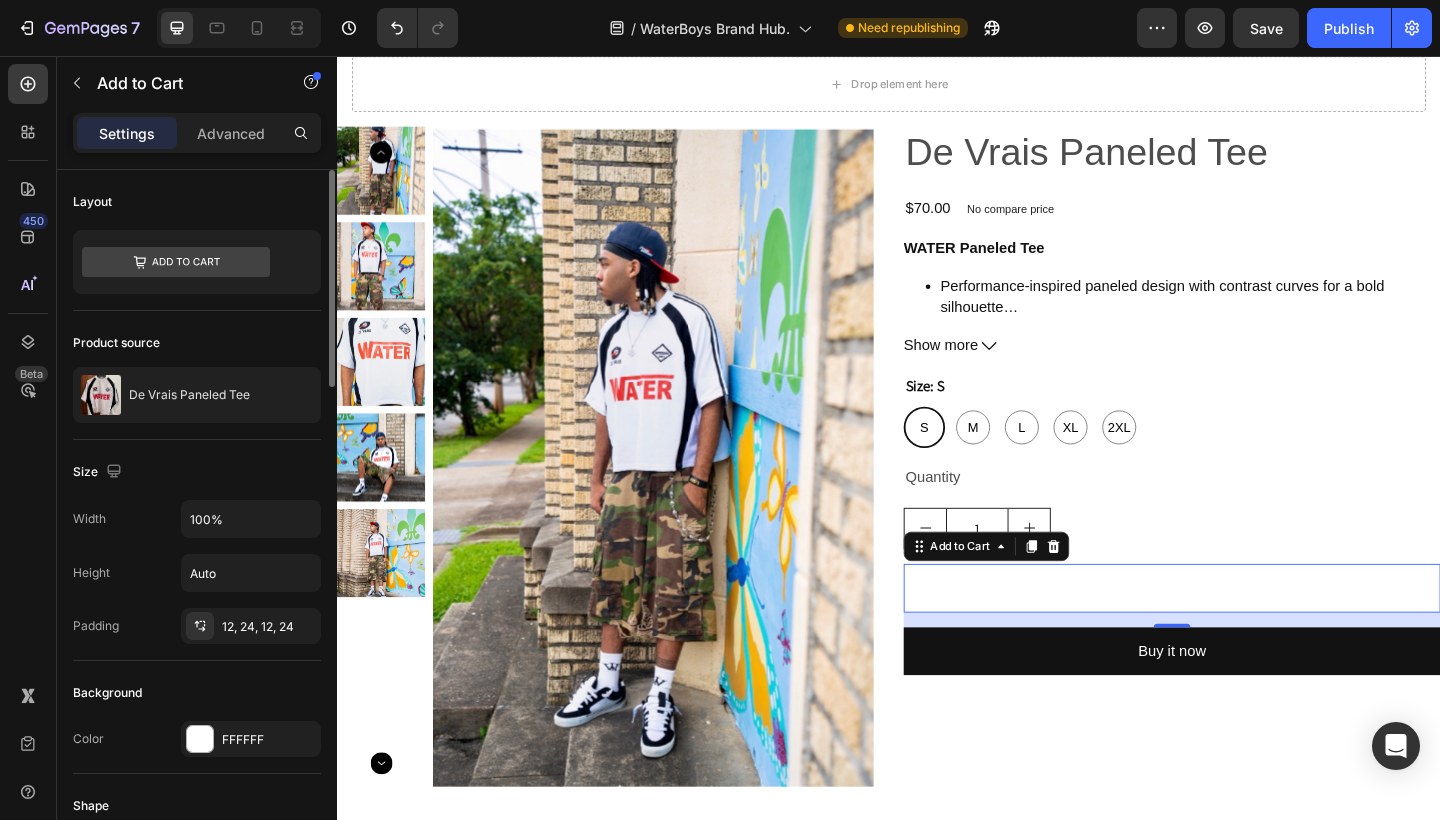 scroll, scrollTop: 0, scrollLeft: 0, axis: both 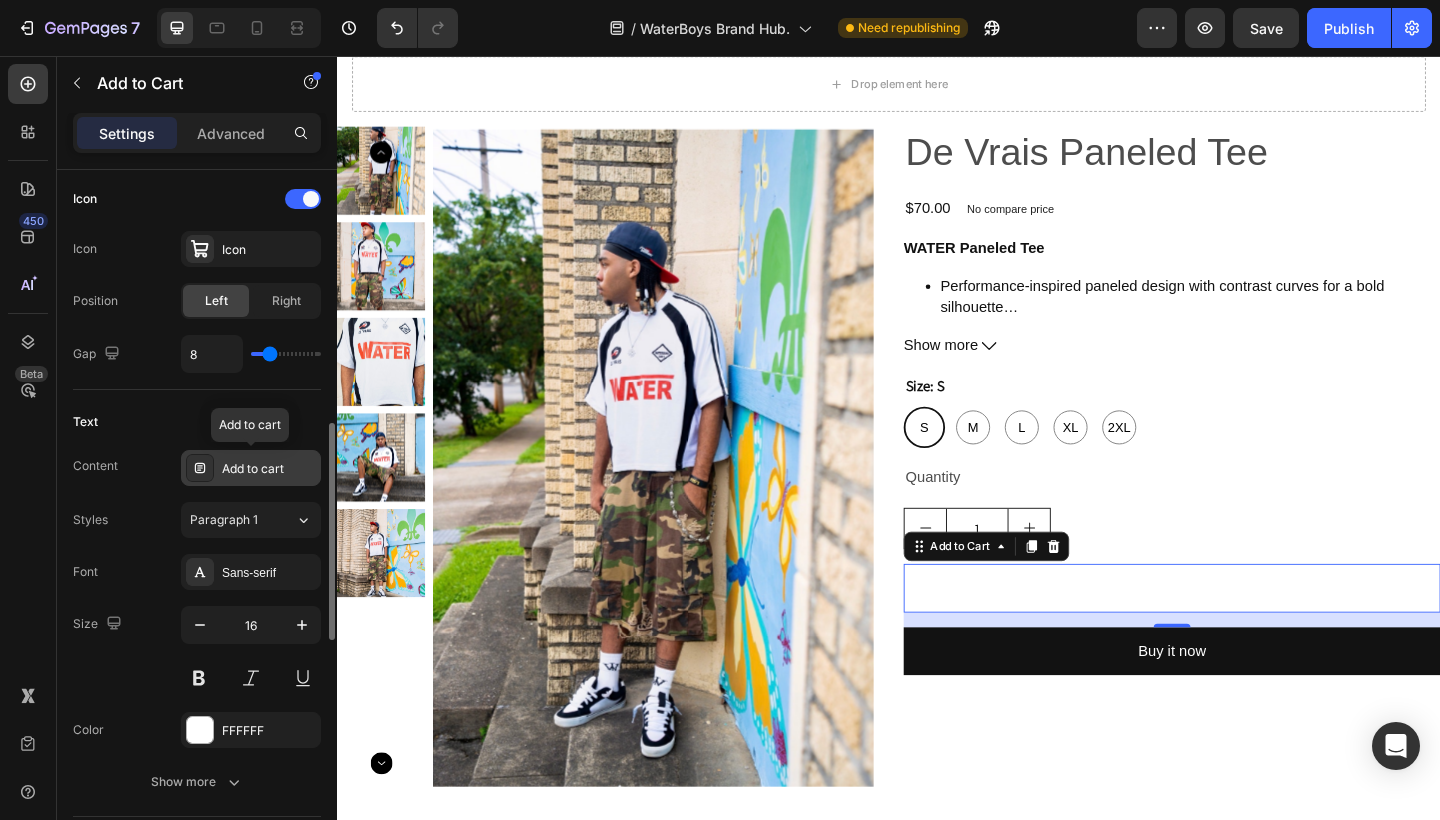 click on "Add to cart" at bounding box center (269, 469) 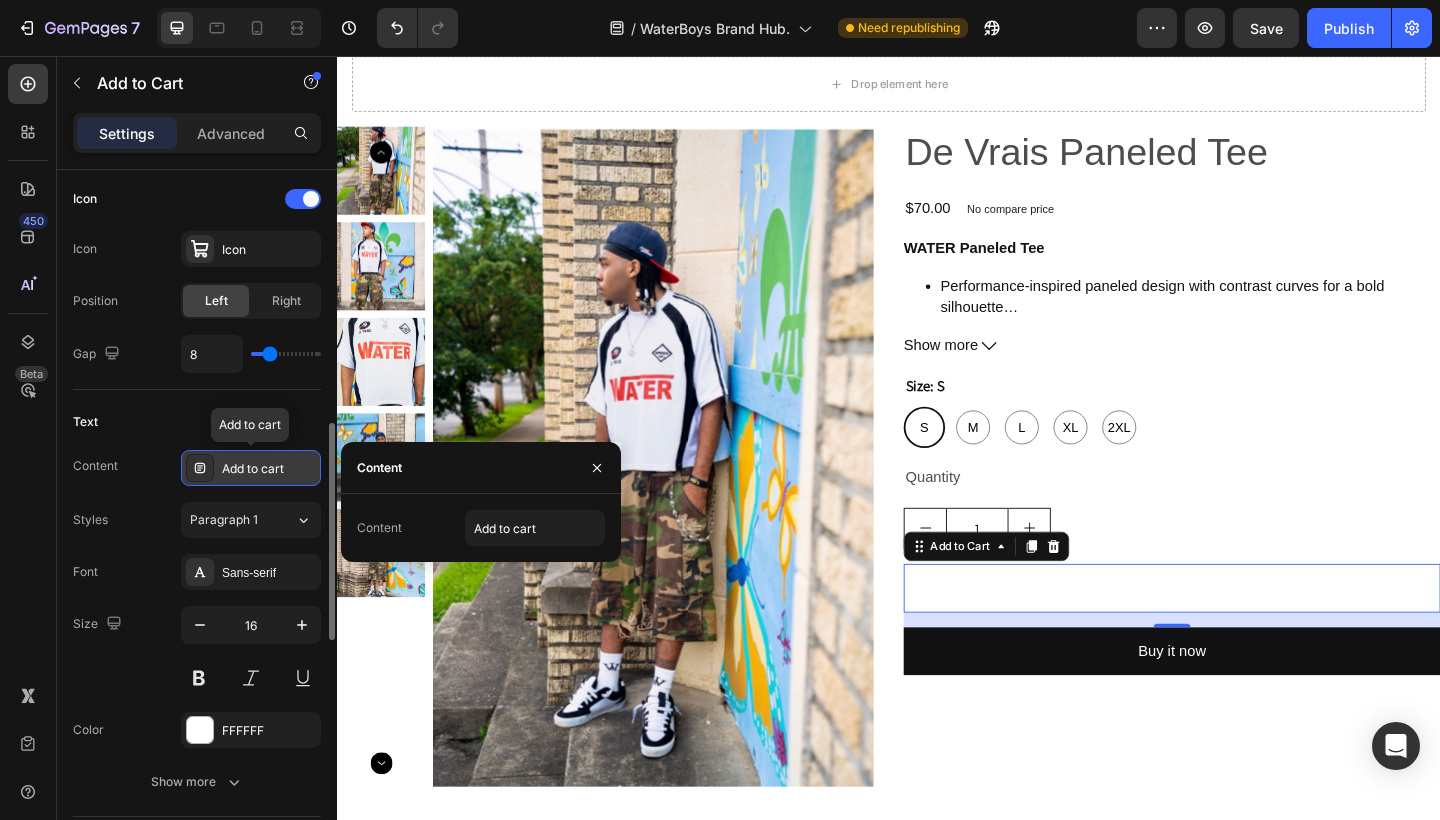 click on "Add to cart" at bounding box center (269, 469) 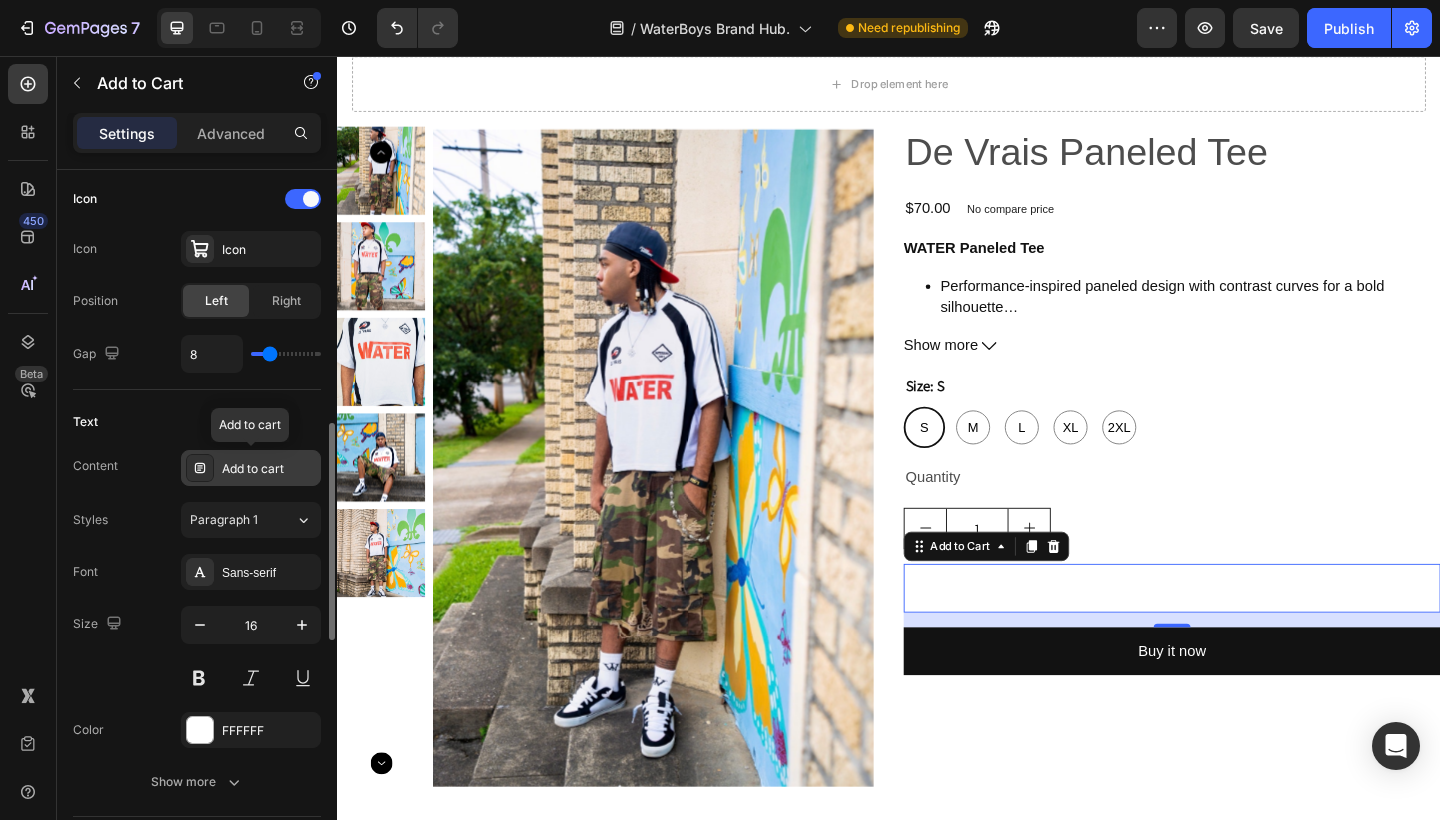 click on "Add to cart" at bounding box center (269, 469) 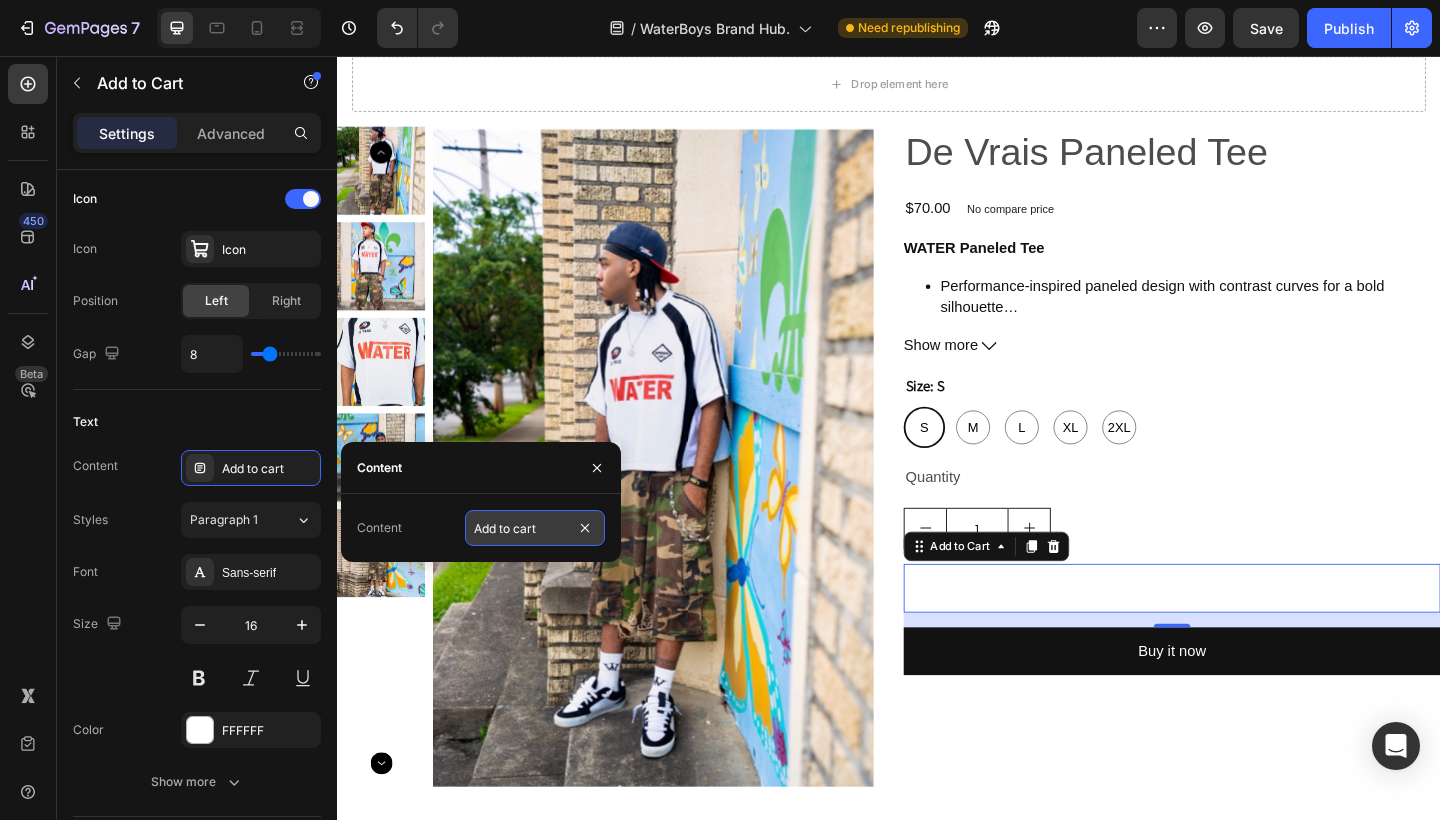 click on "Add to cart" at bounding box center (535, 528) 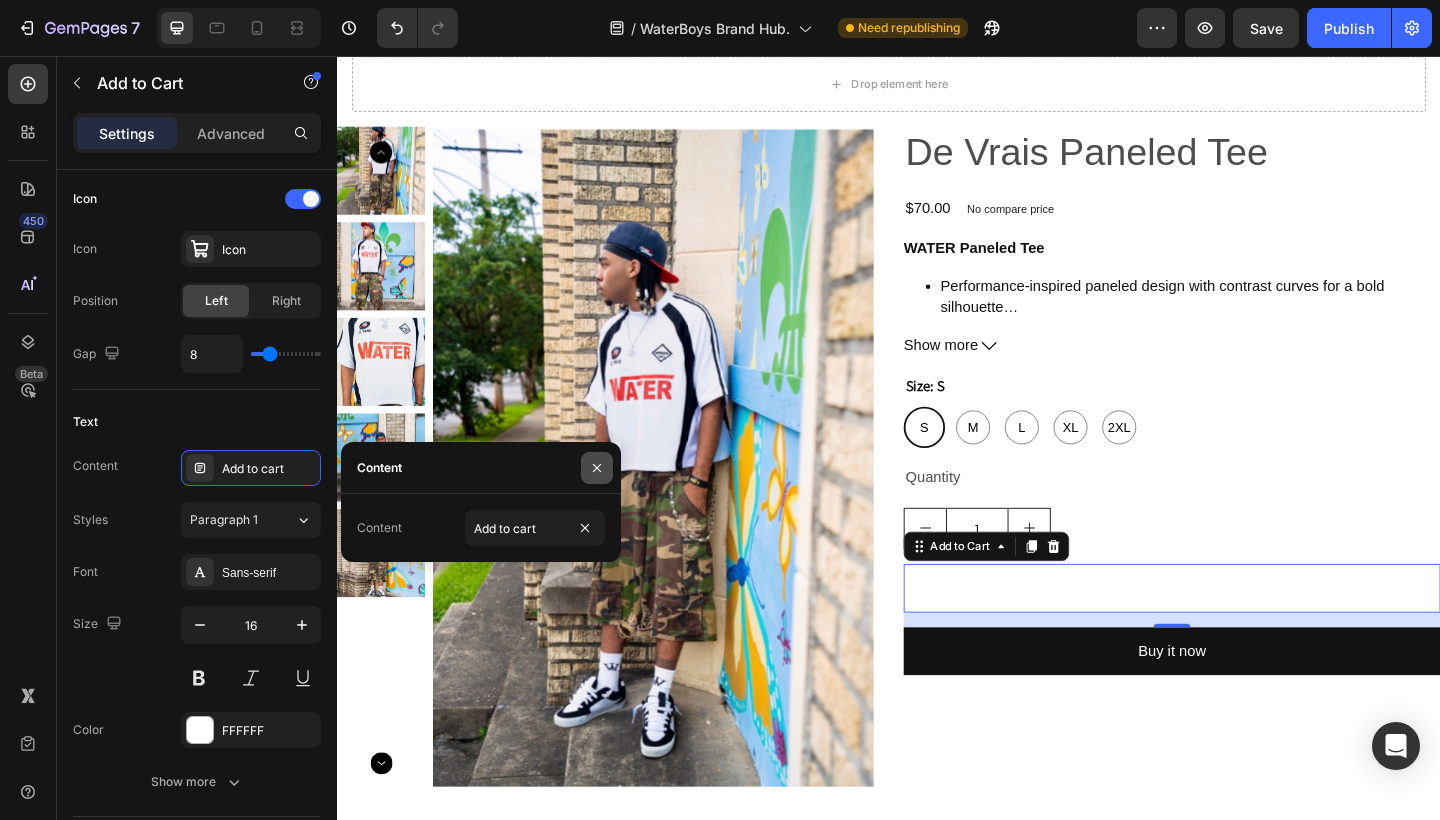 click 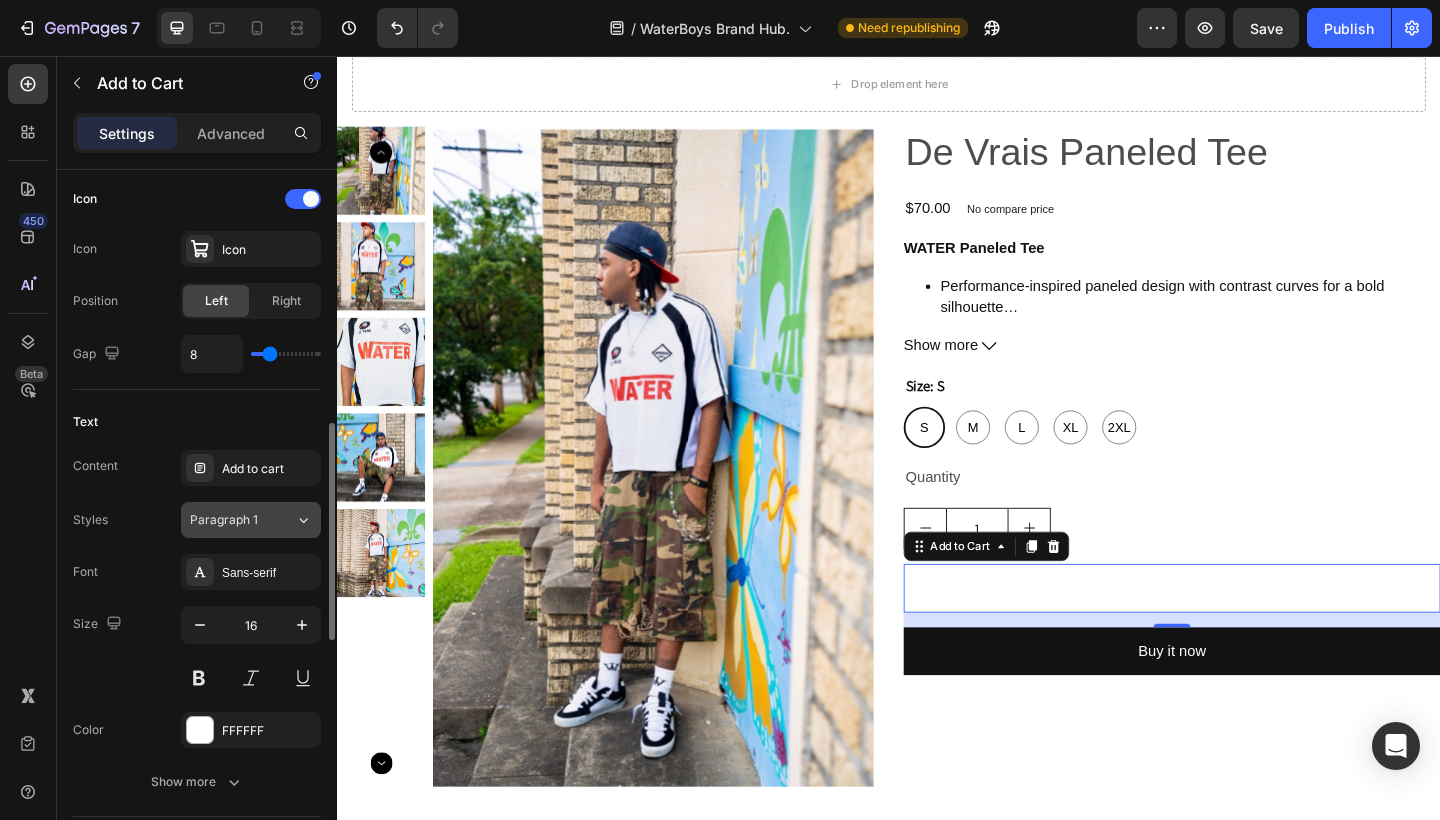 scroll, scrollTop: 849, scrollLeft: 0, axis: vertical 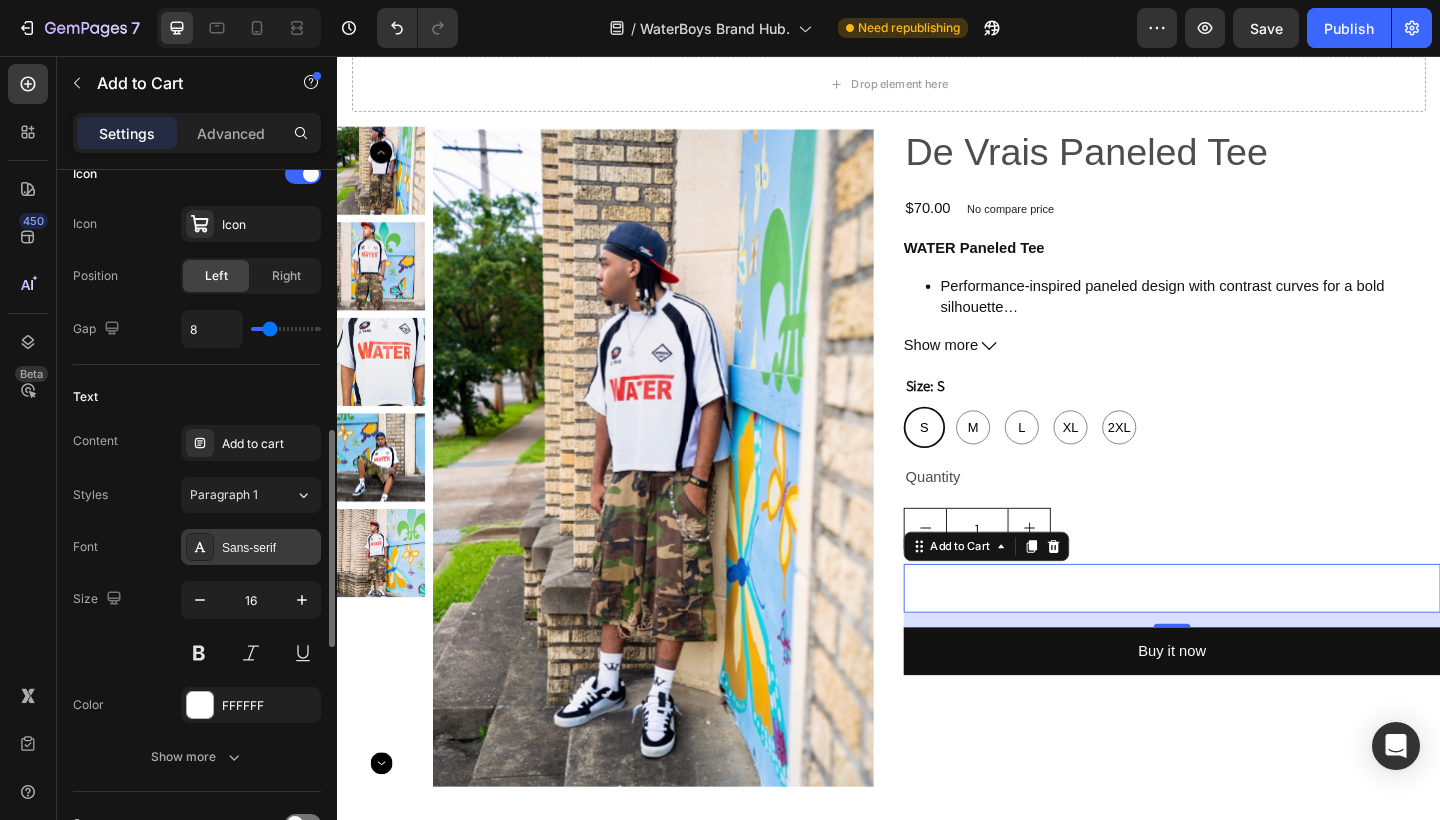 click on "Sans-serif" at bounding box center [251, 547] 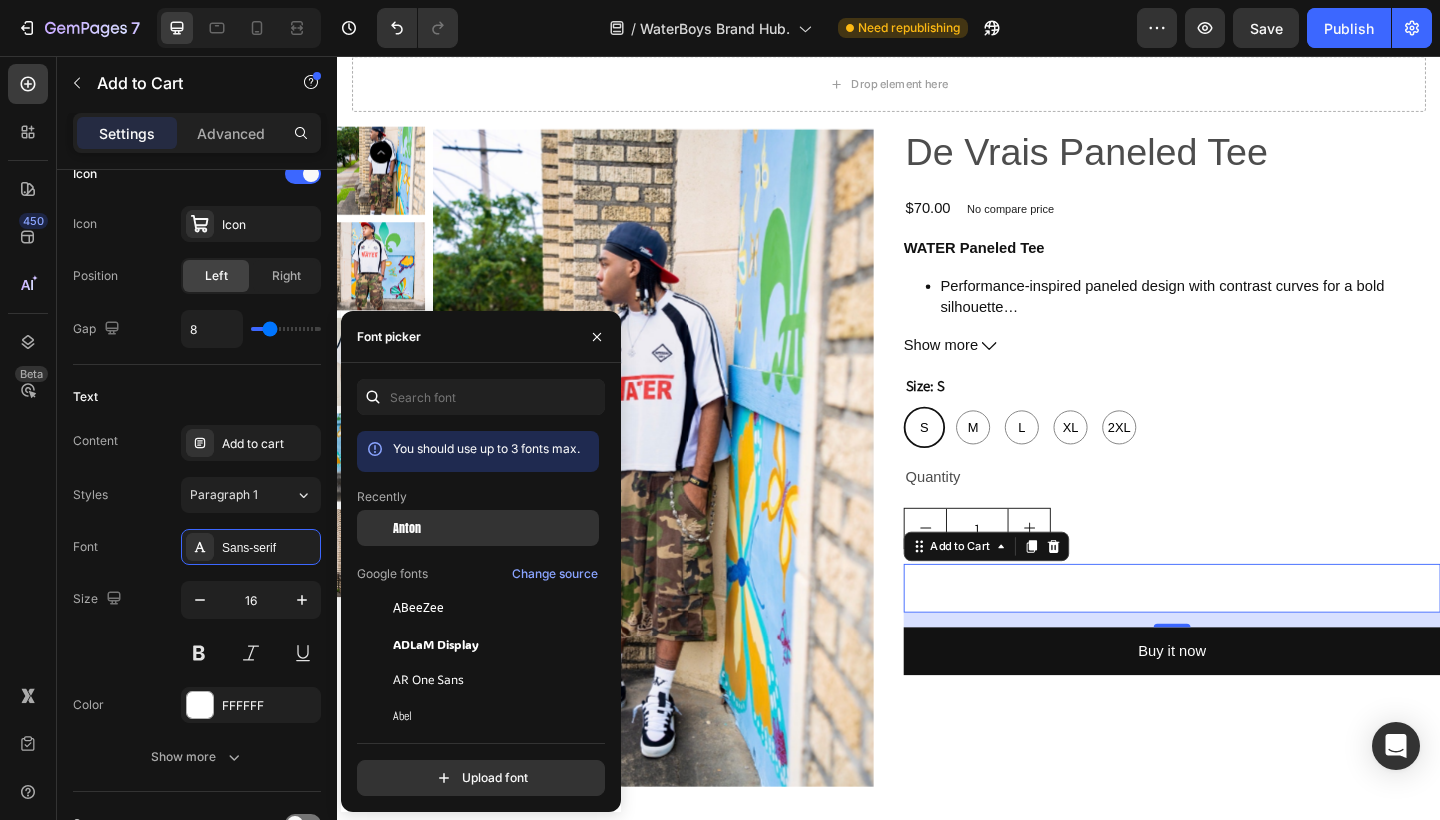 click on "Anton" at bounding box center (494, 528) 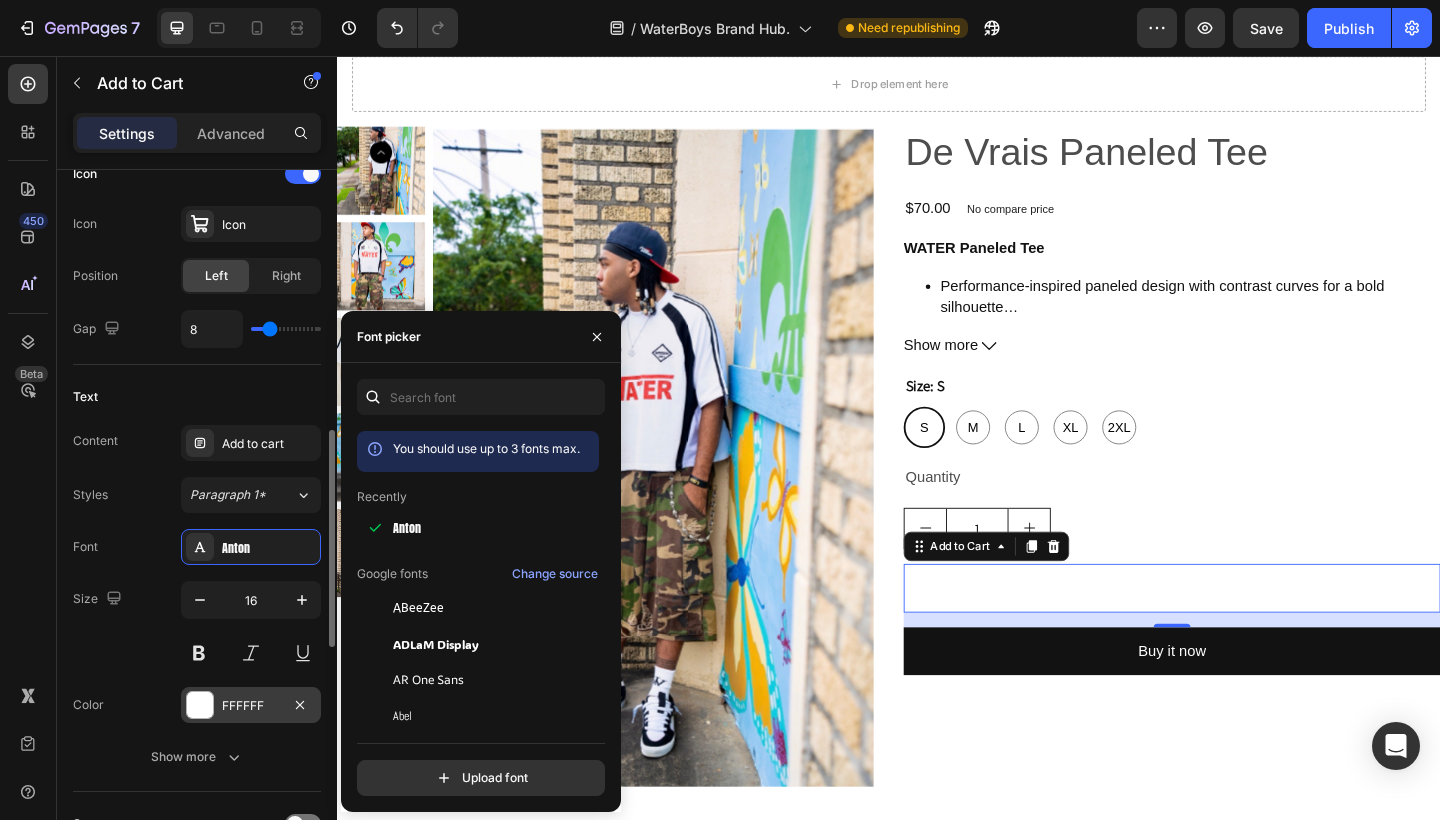 click at bounding box center [200, 705] 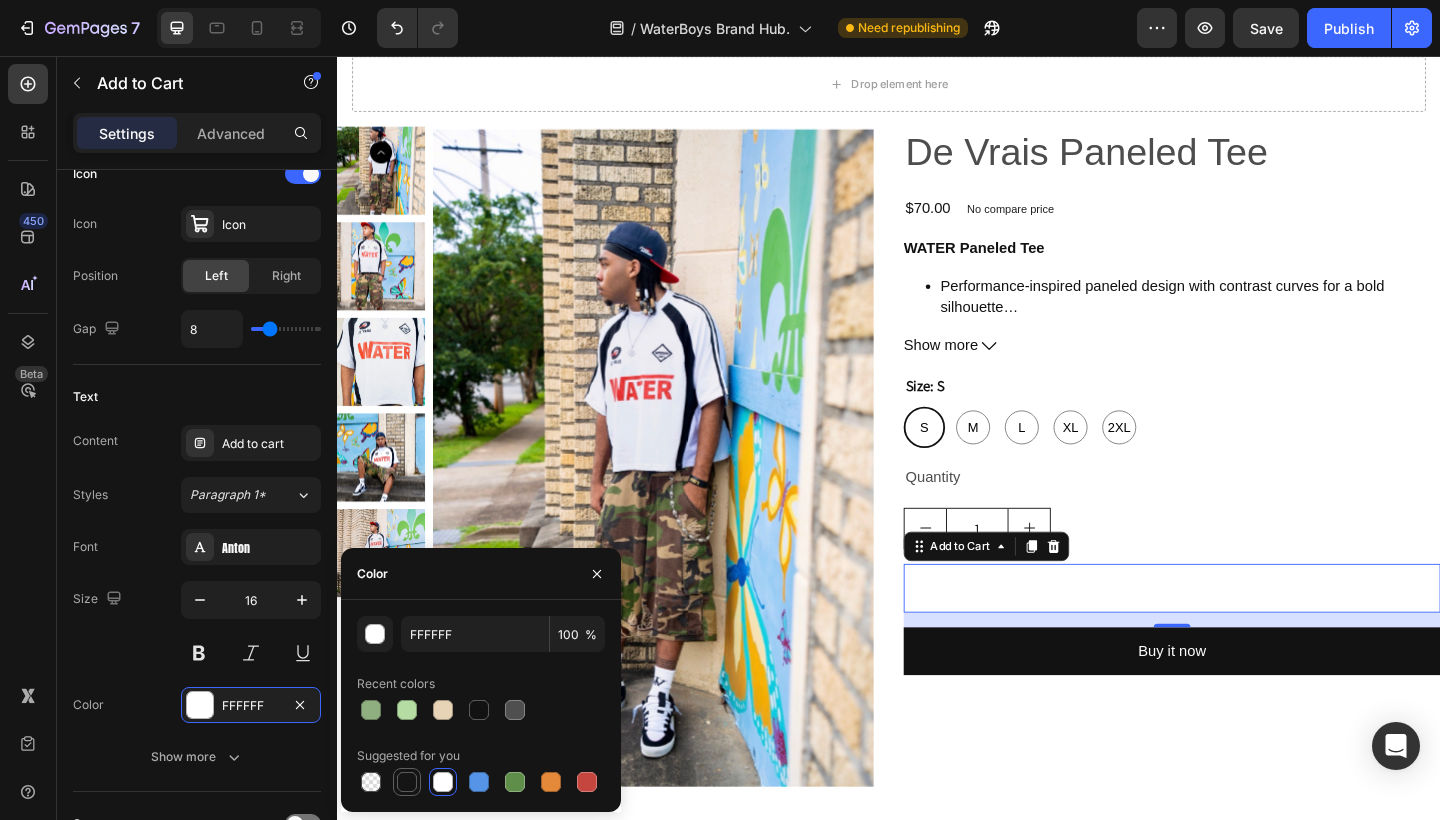 click at bounding box center (407, 782) 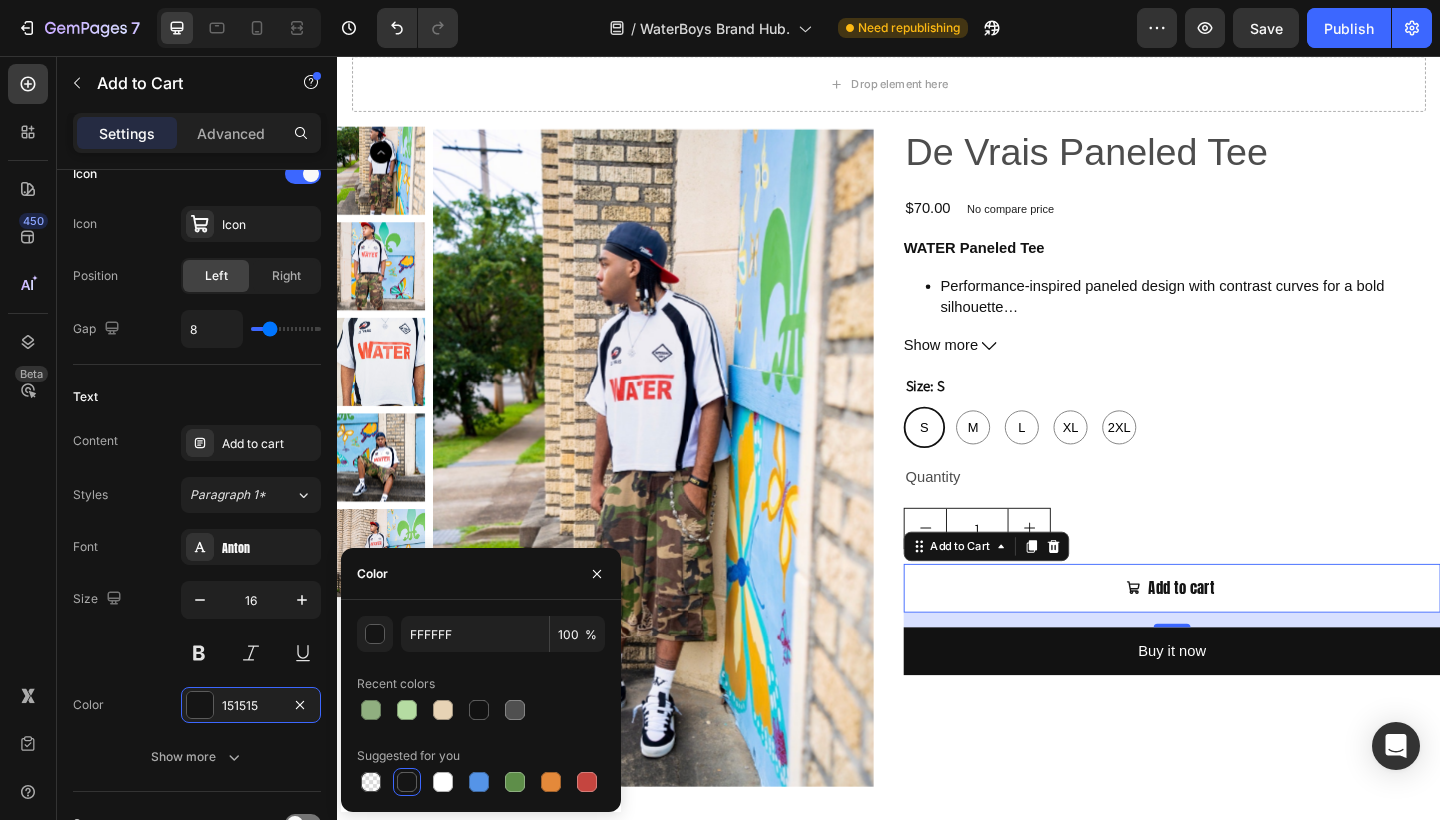 type on "151515" 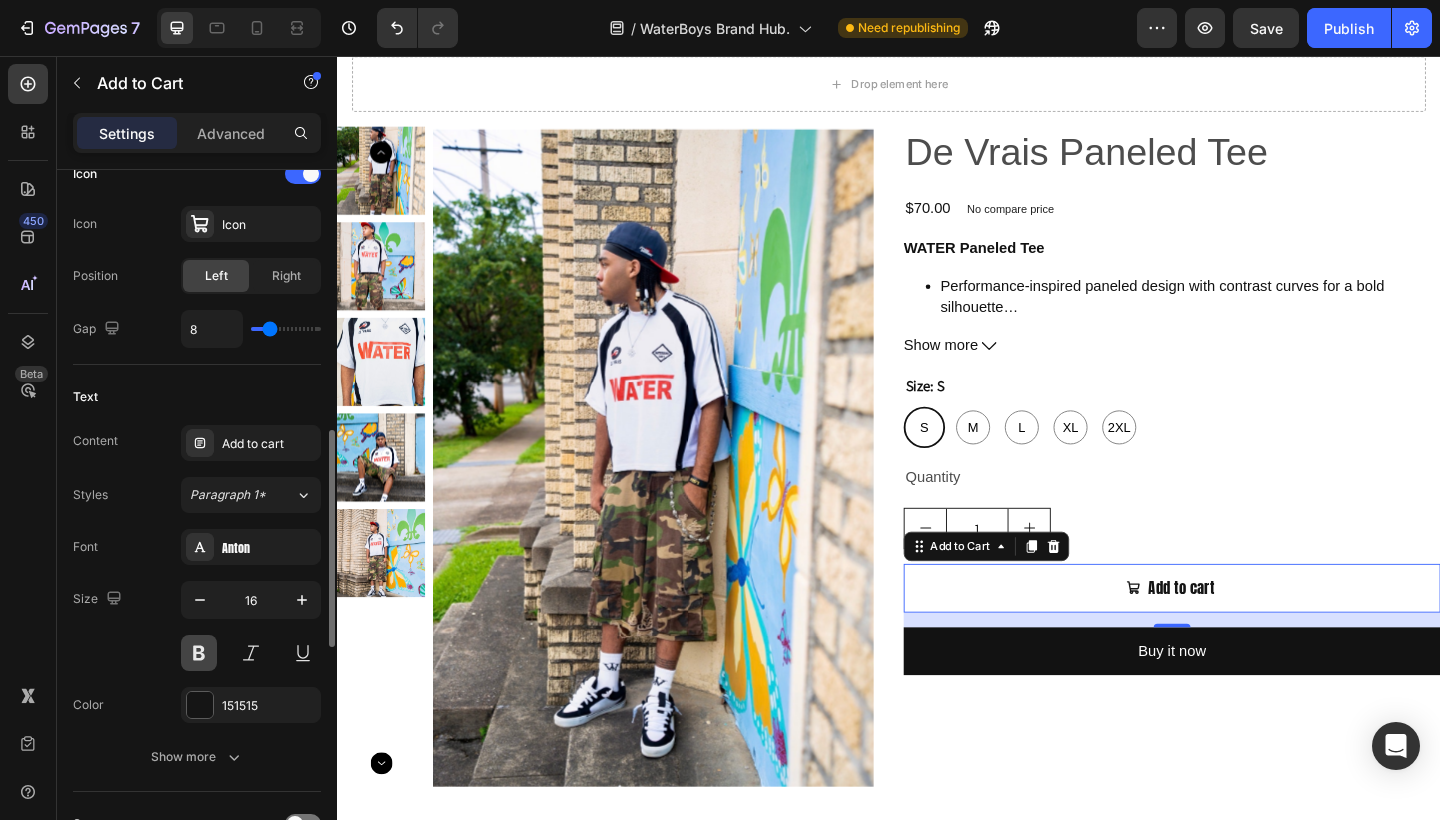 click at bounding box center [199, 653] 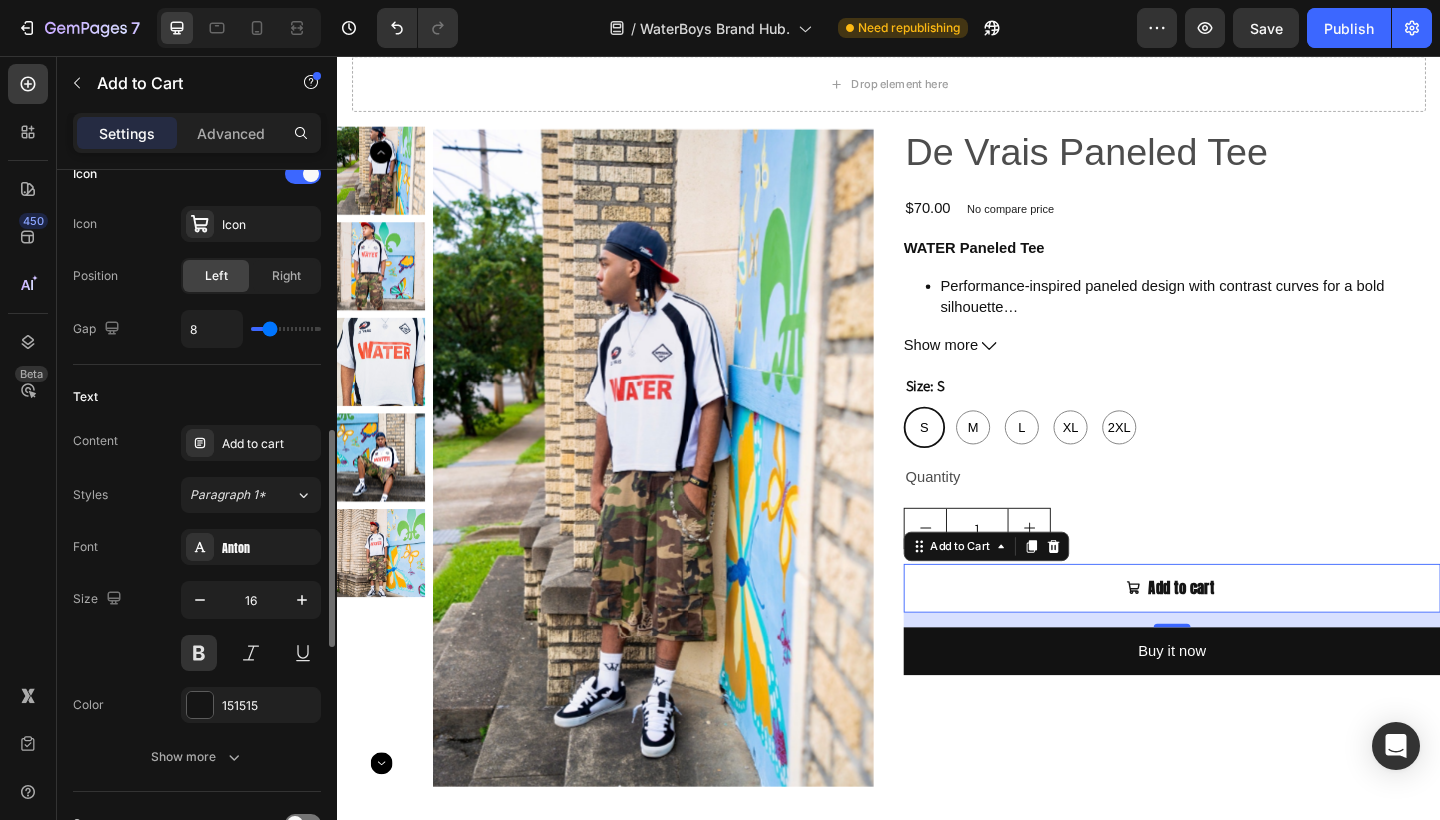 click on "Size 16" at bounding box center [197, 626] 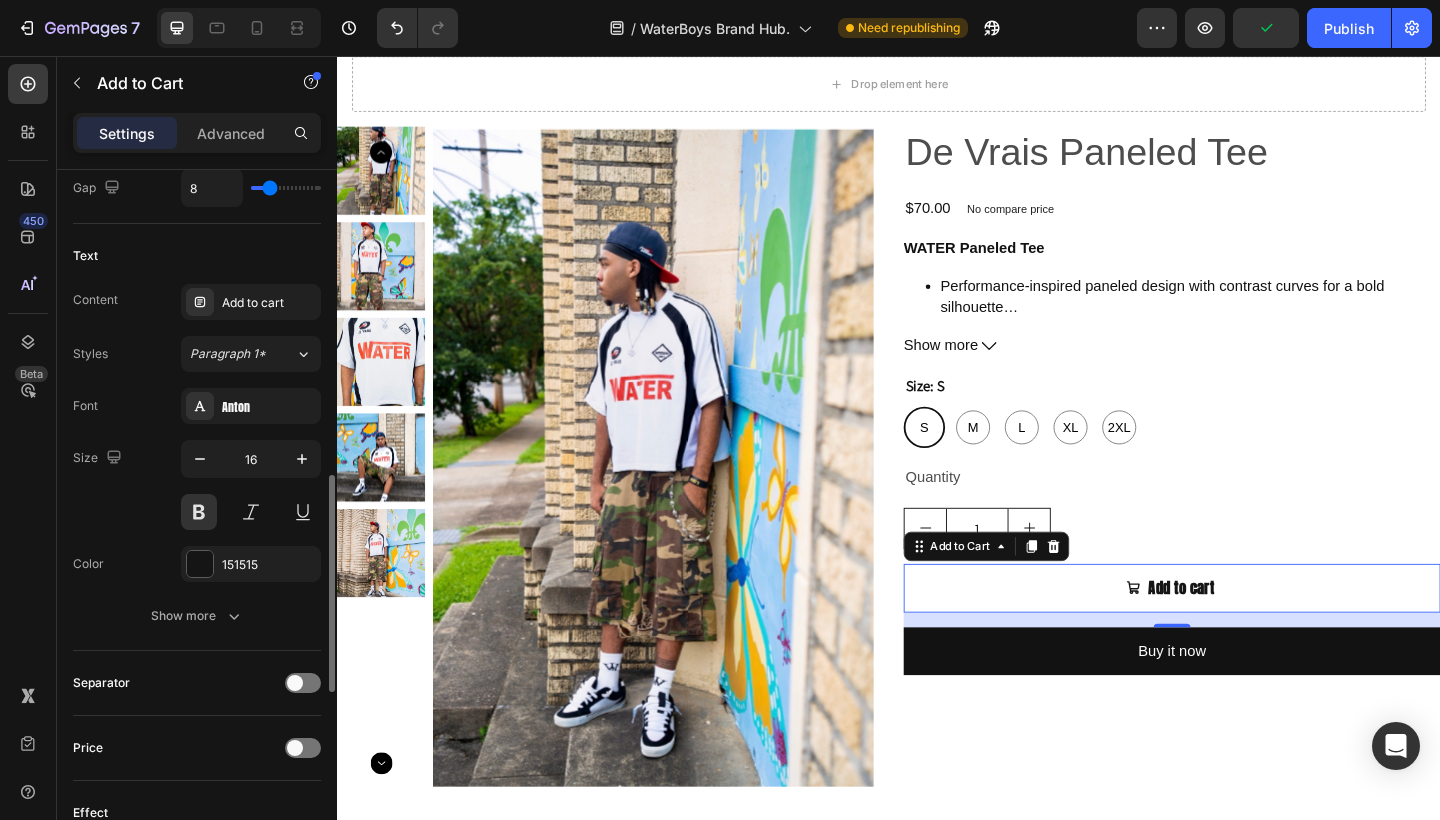 scroll, scrollTop: 1106, scrollLeft: 0, axis: vertical 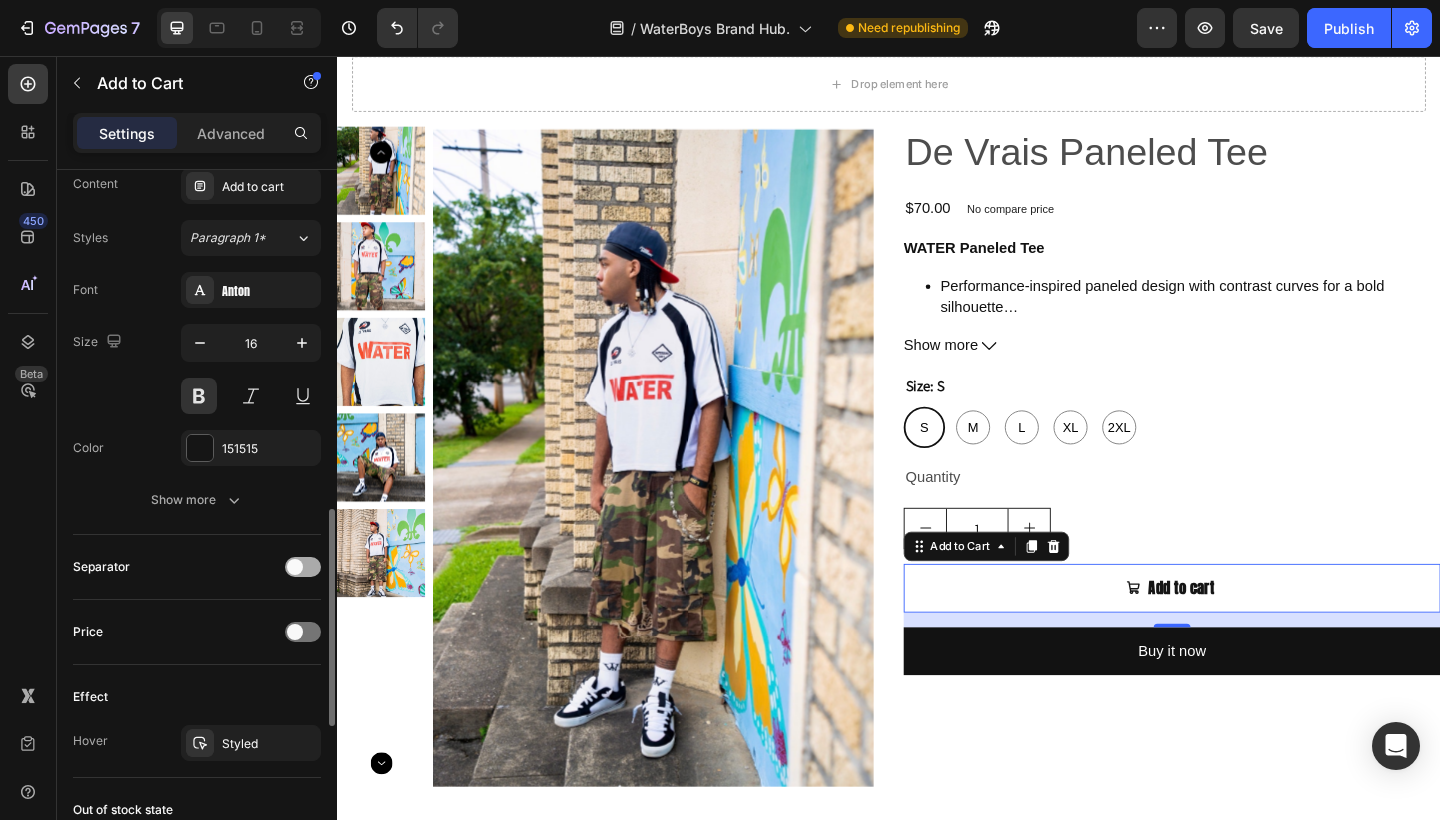 click at bounding box center [295, 567] 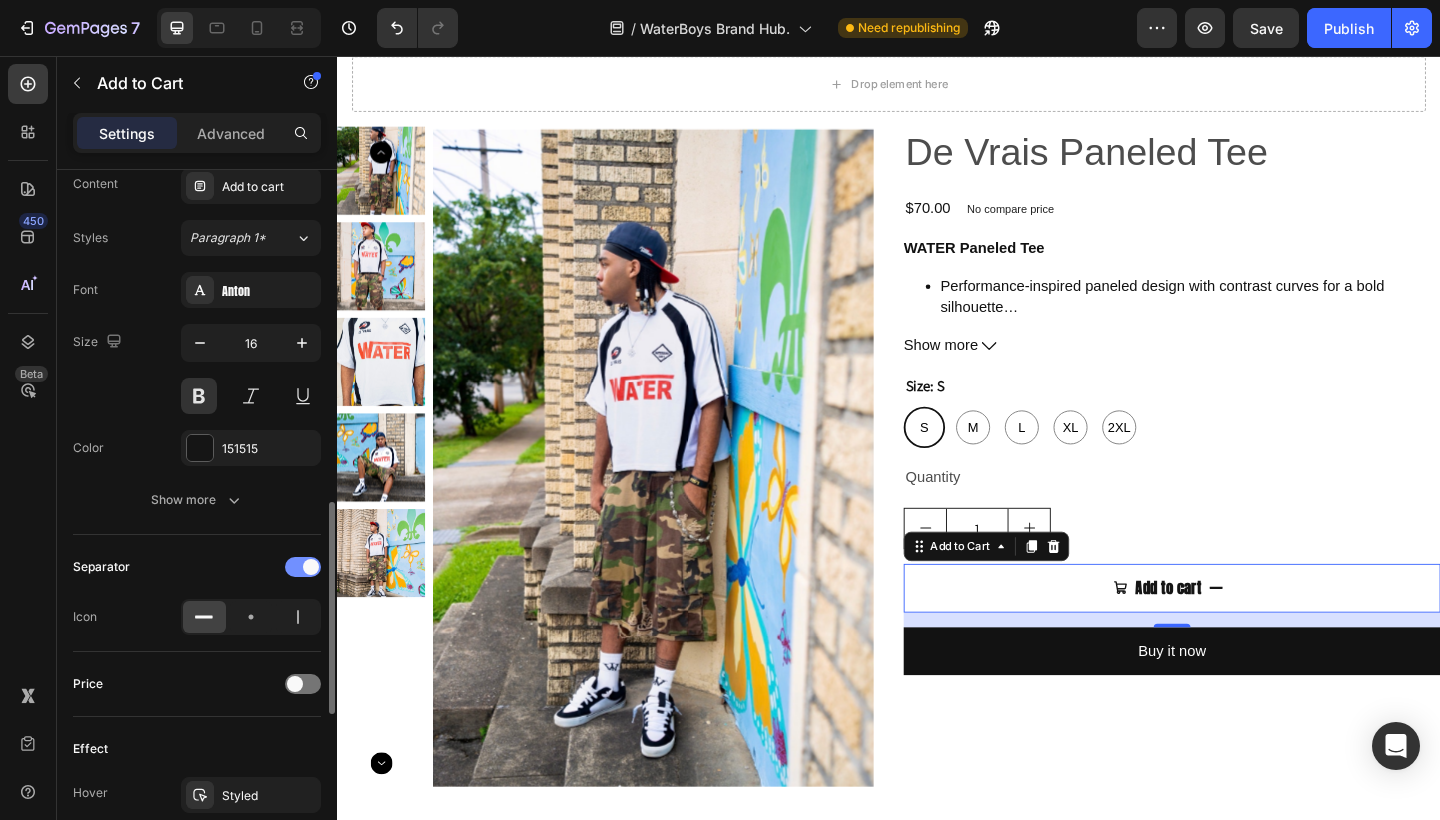 click at bounding box center (303, 567) 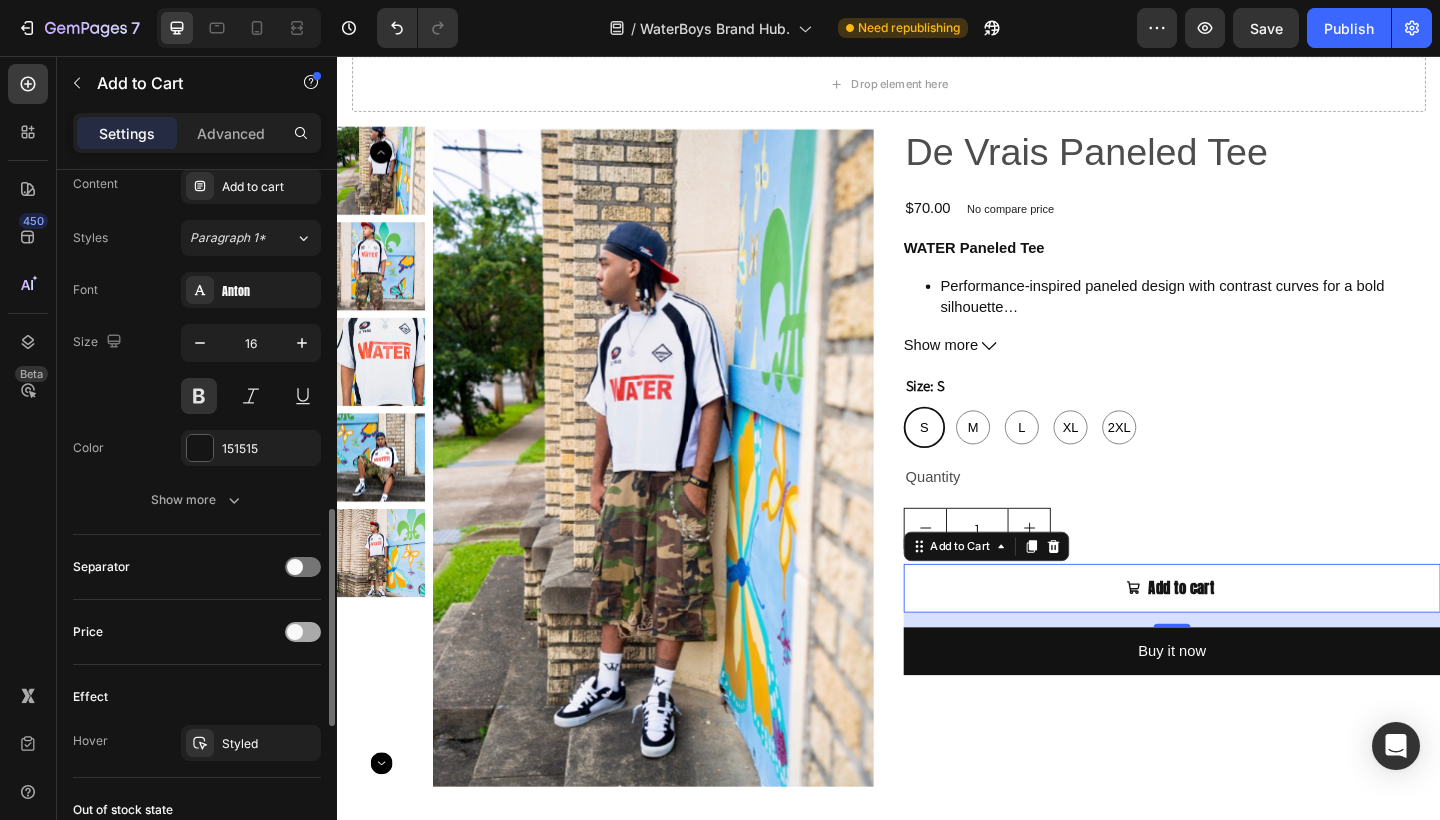 click at bounding box center (295, 632) 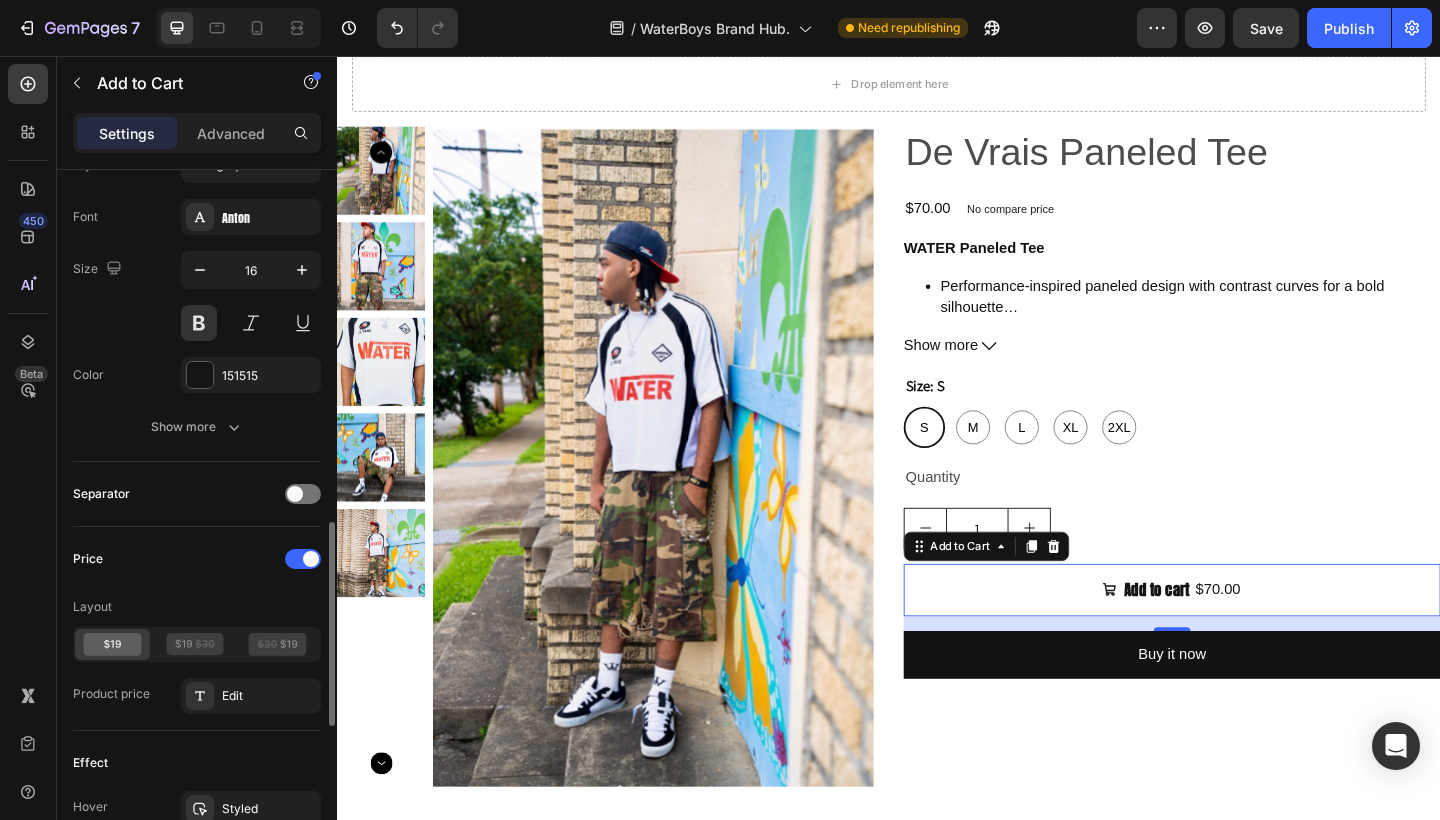 scroll, scrollTop: 1192, scrollLeft: 0, axis: vertical 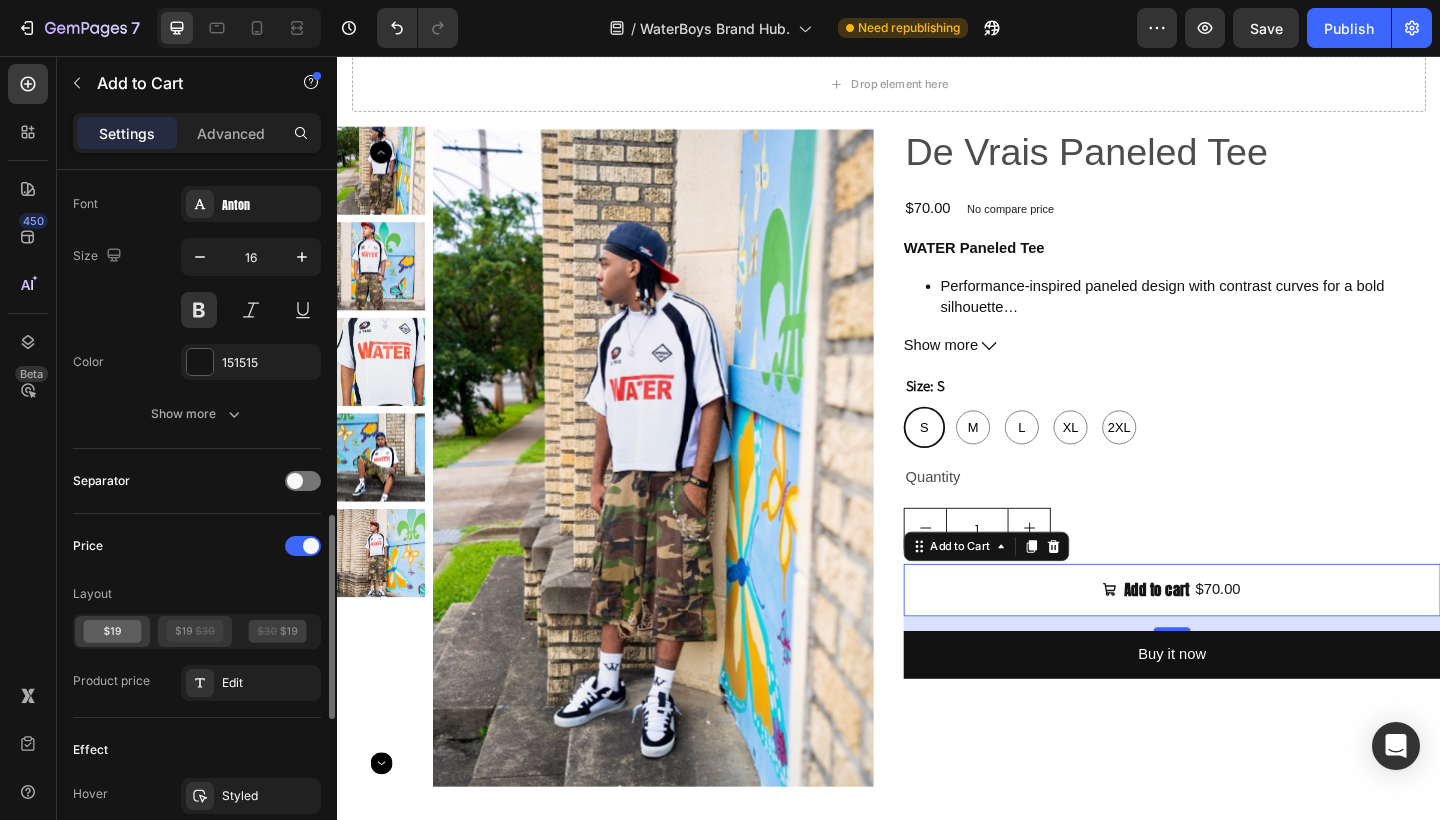 click 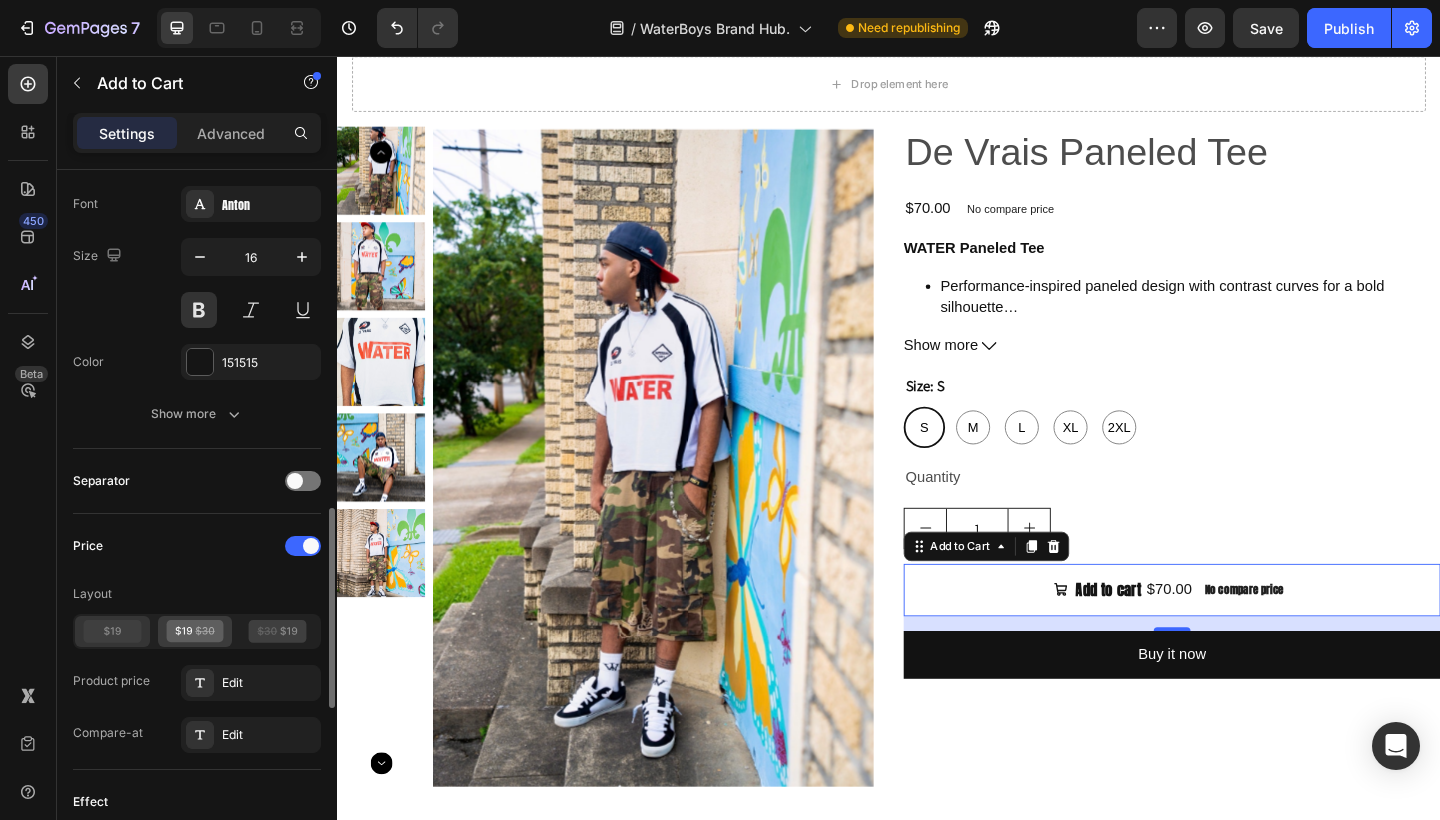 click 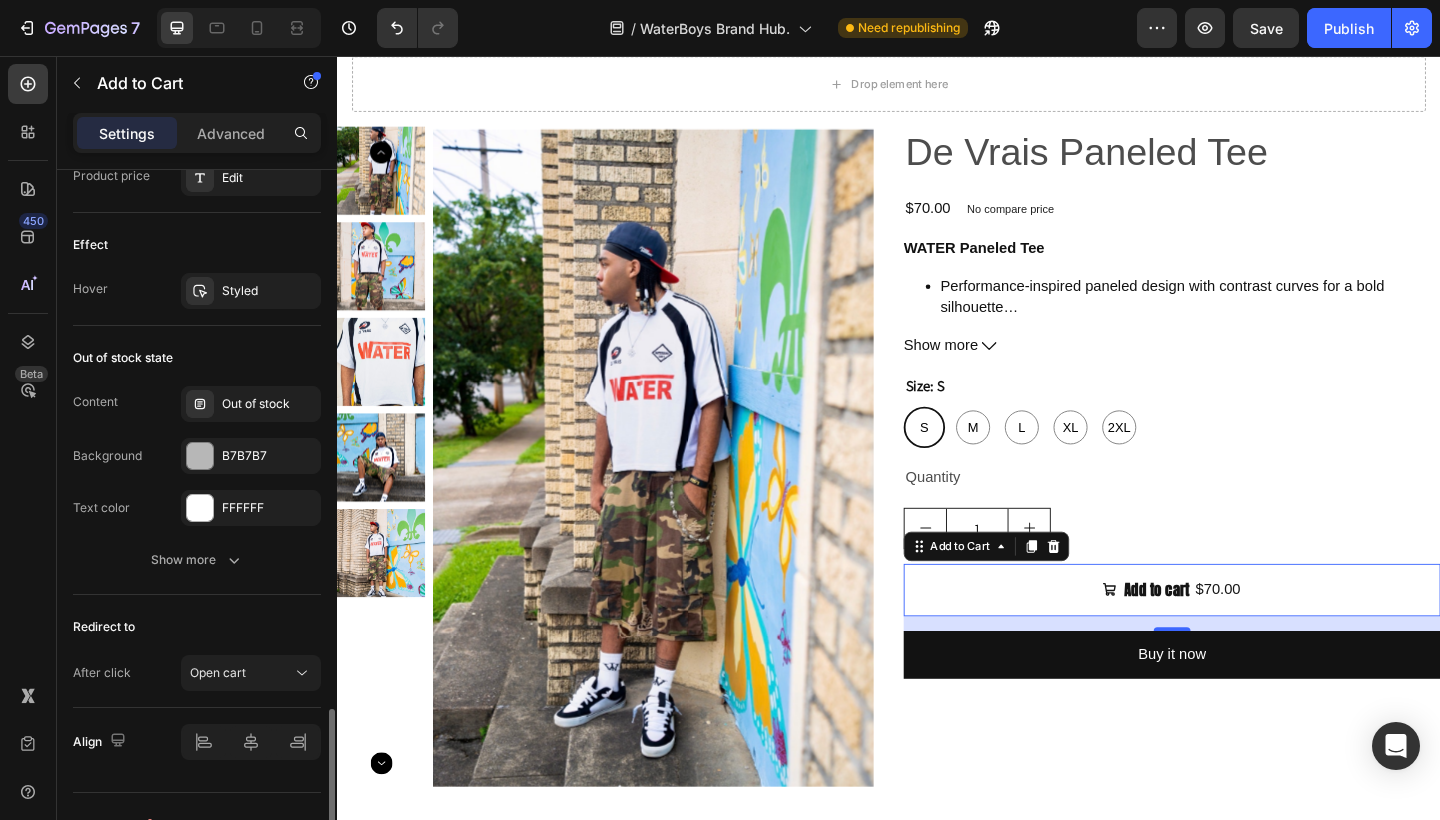 scroll, scrollTop: 1733, scrollLeft: 0, axis: vertical 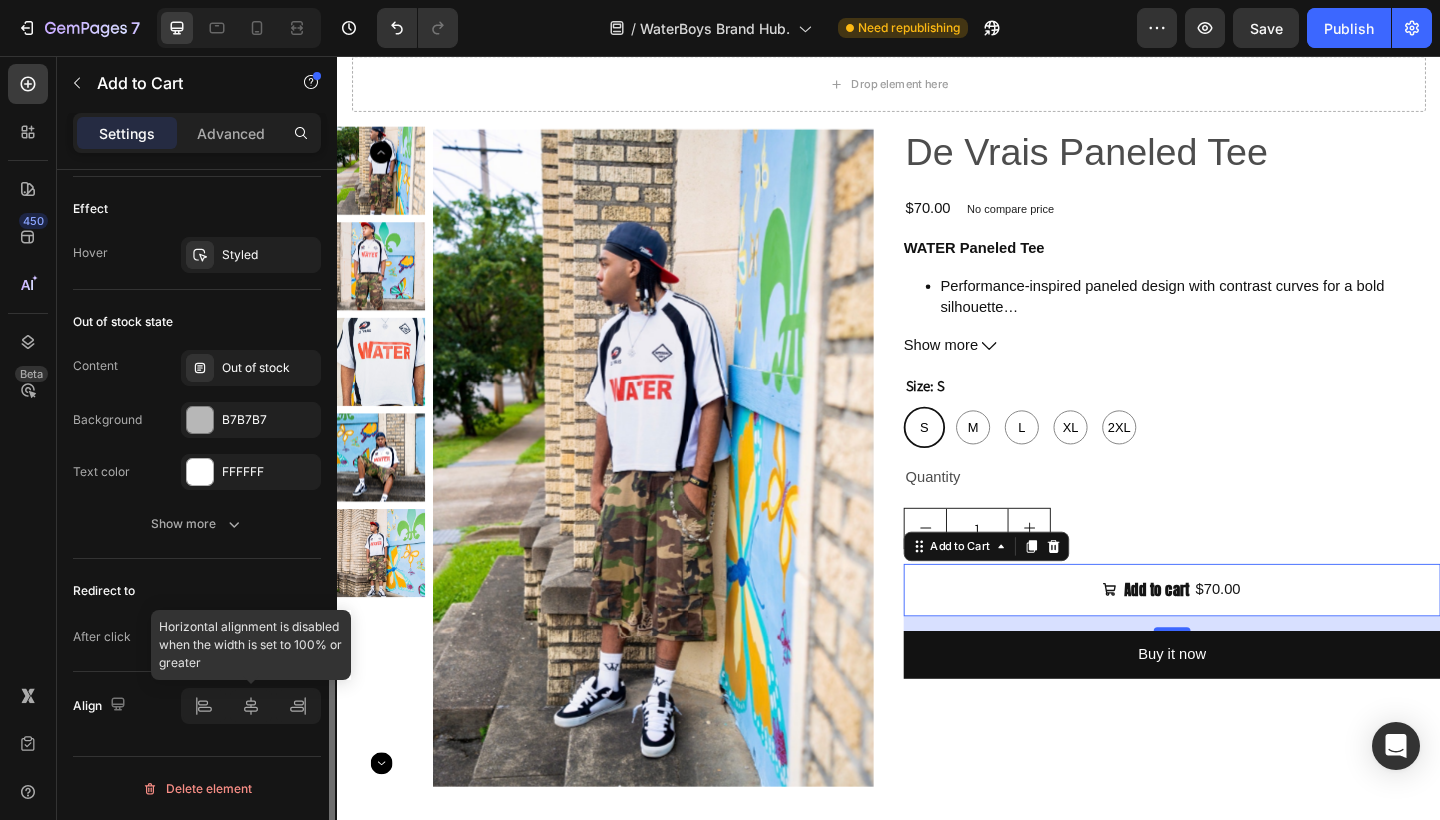 click 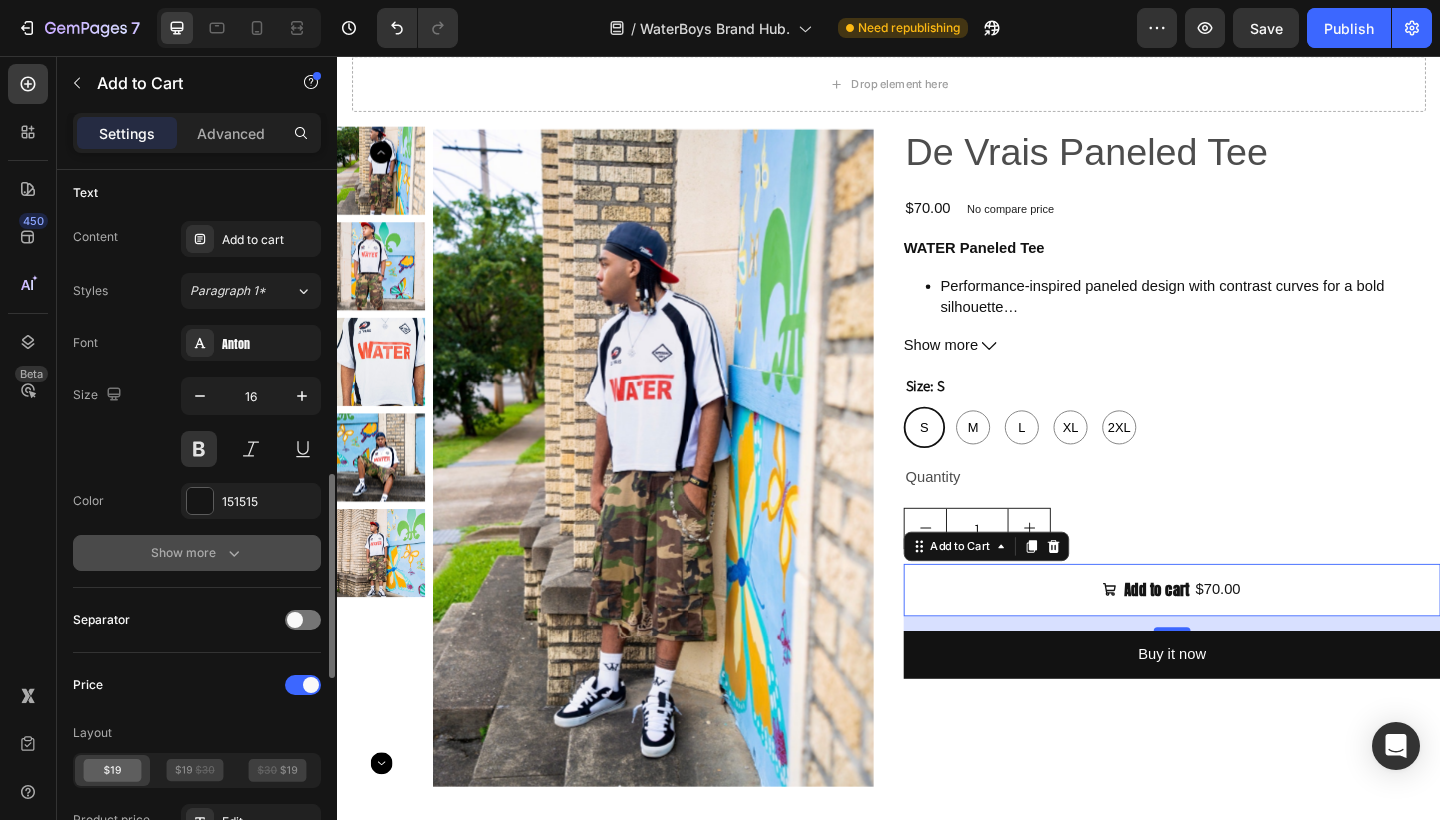 scroll, scrollTop: 1052, scrollLeft: 0, axis: vertical 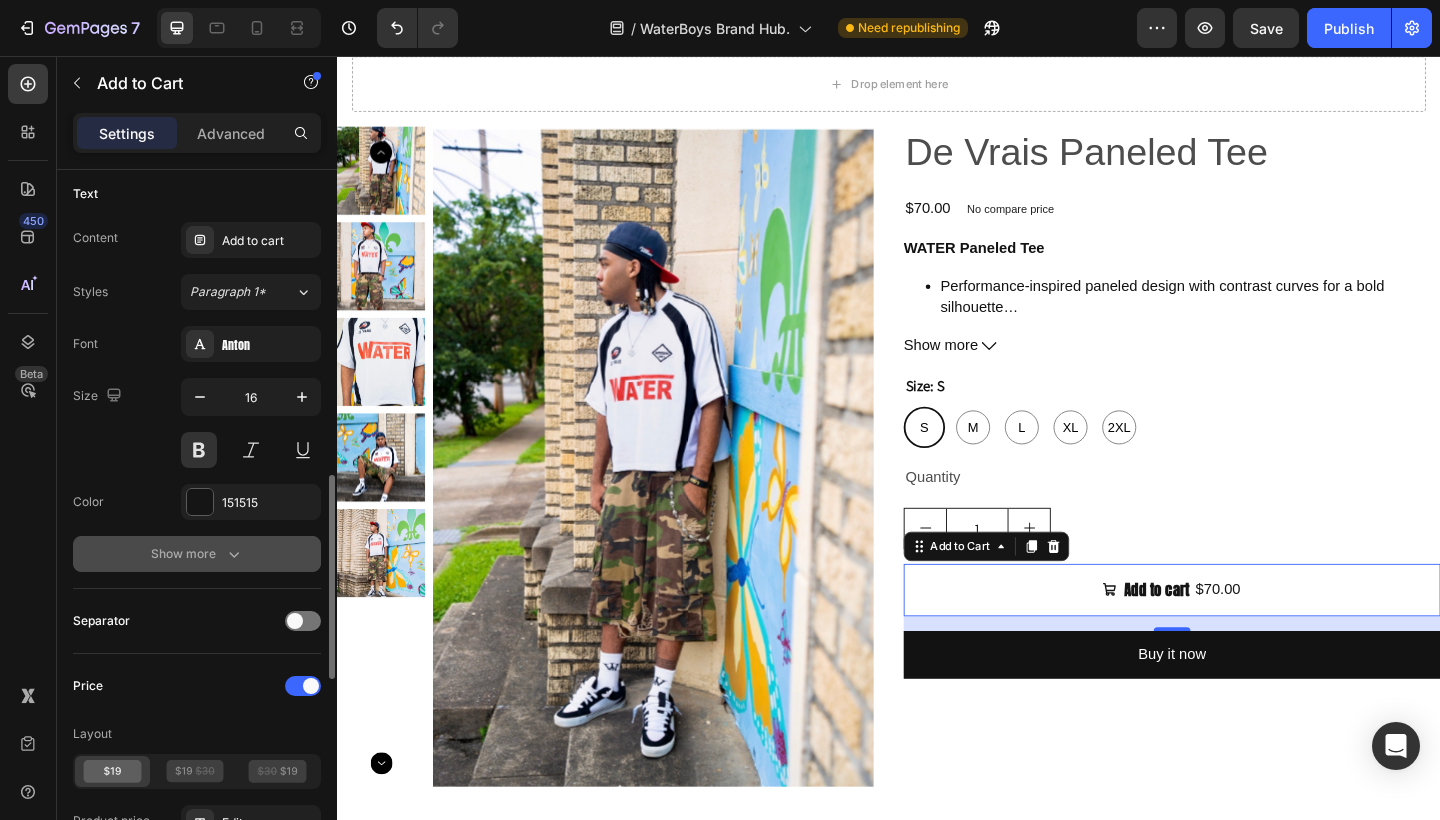 click on "Show more" at bounding box center (197, 554) 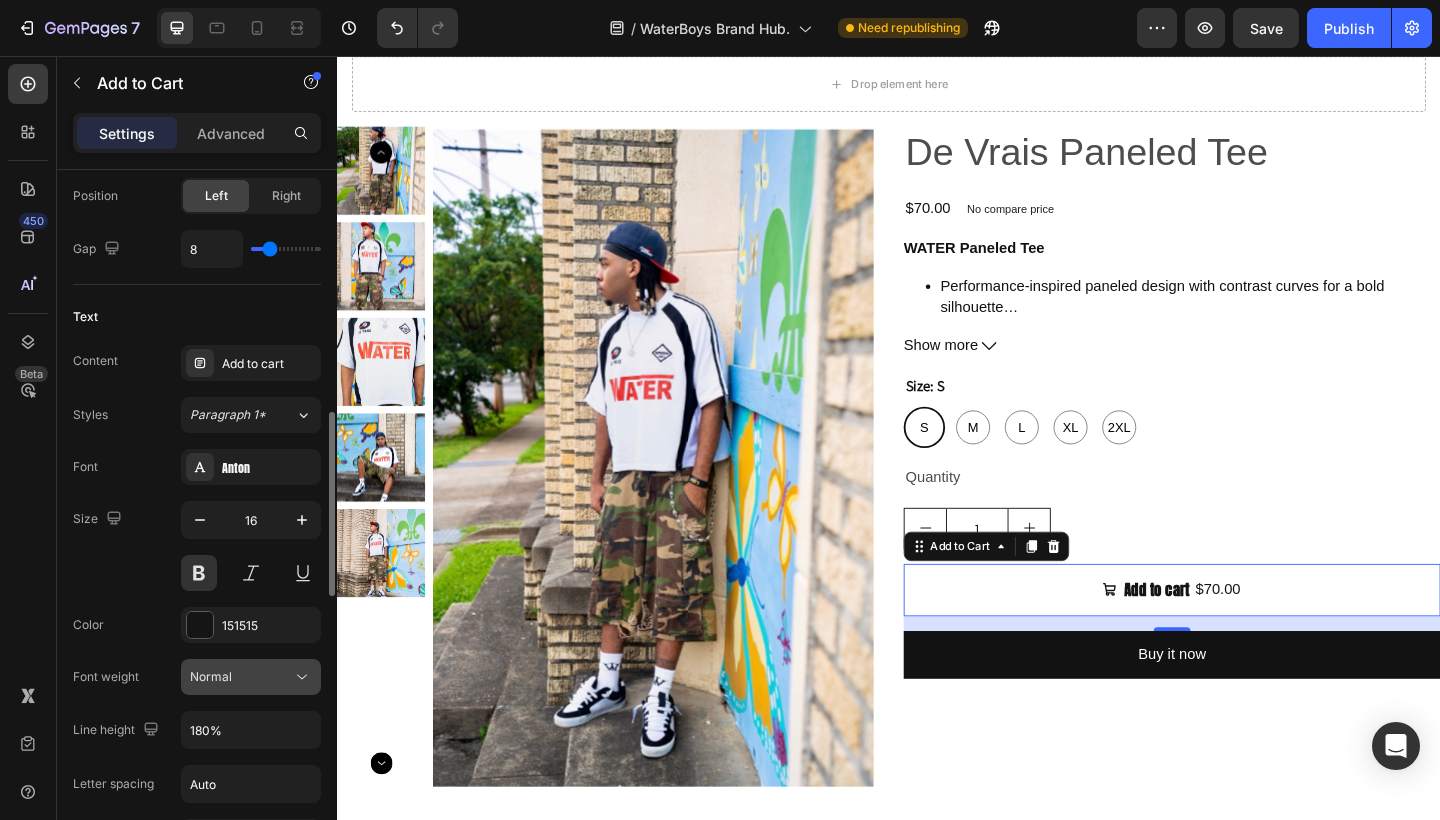 scroll, scrollTop: 928, scrollLeft: 0, axis: vertical 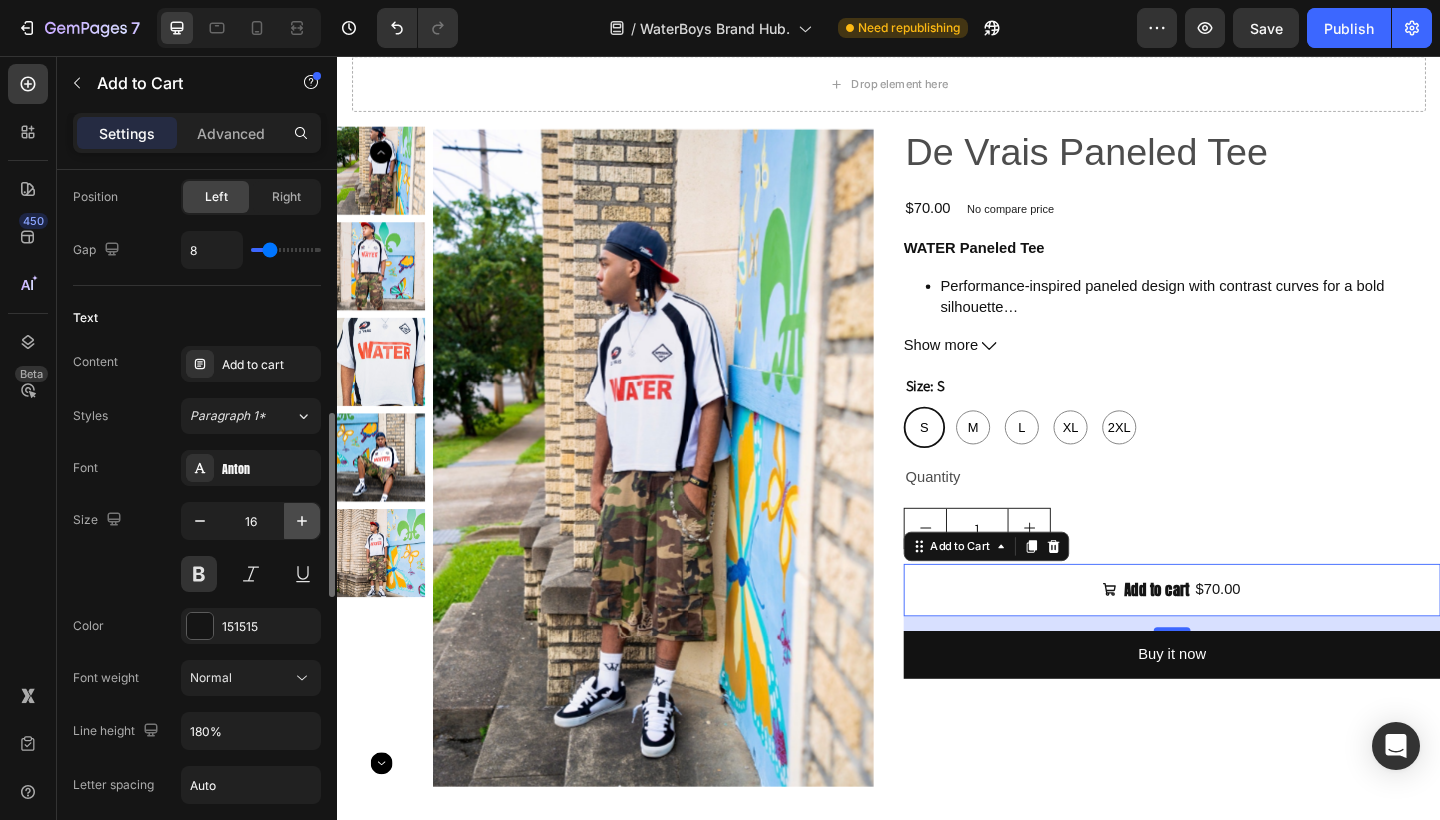 click 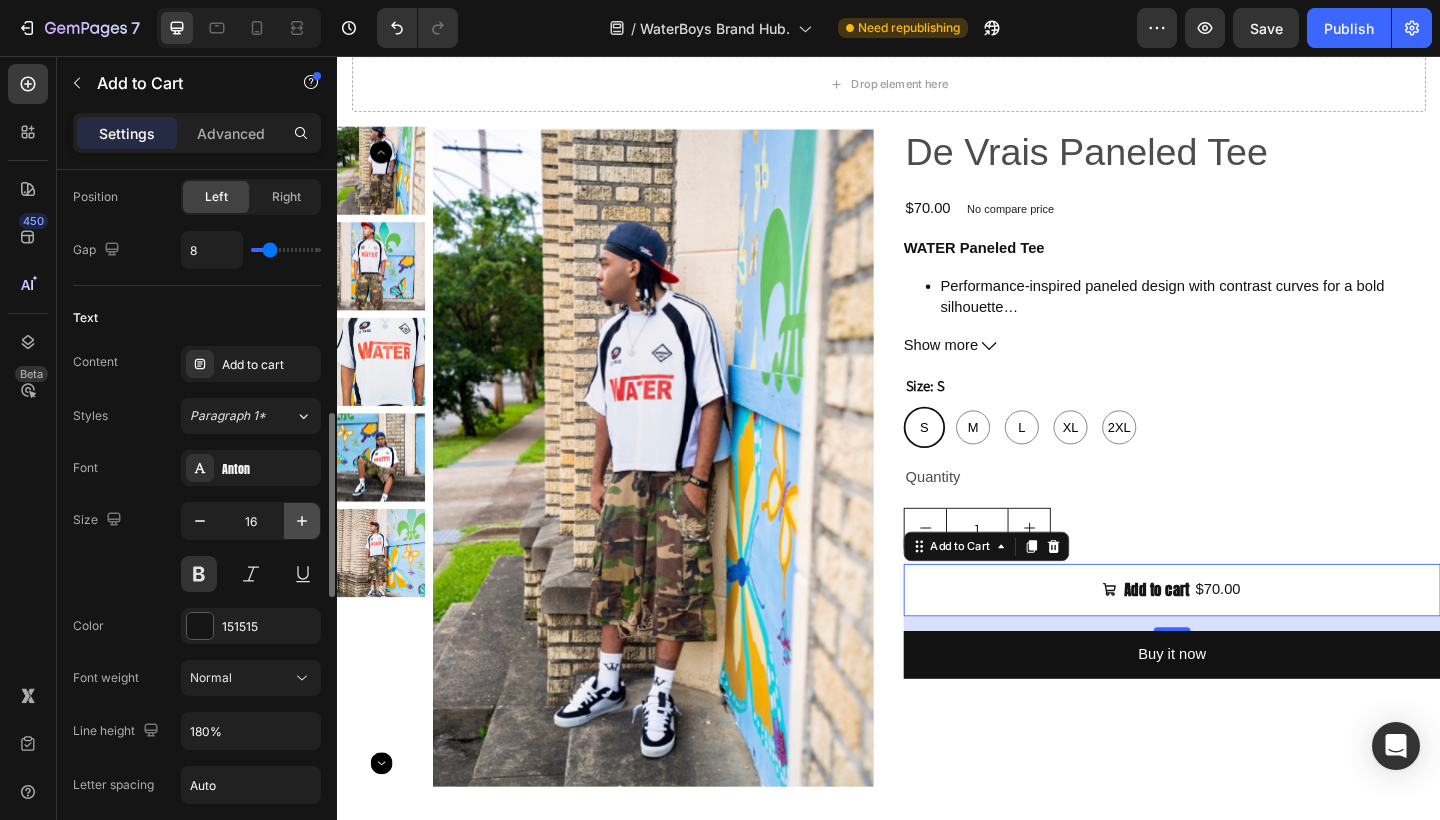 type on "17" 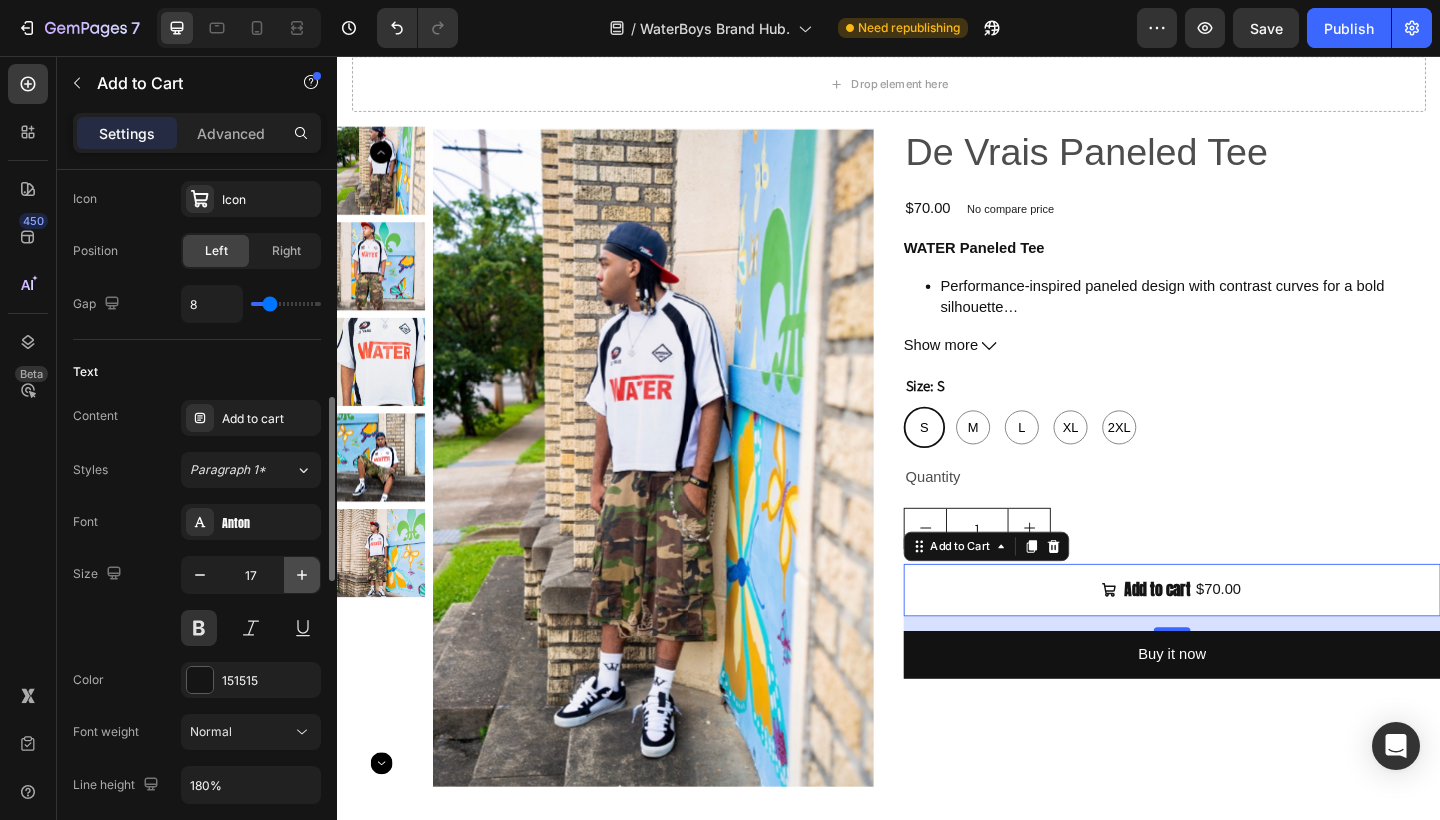 scroll, scrollTop: 873, scrollLeft: 0, axis: vertical 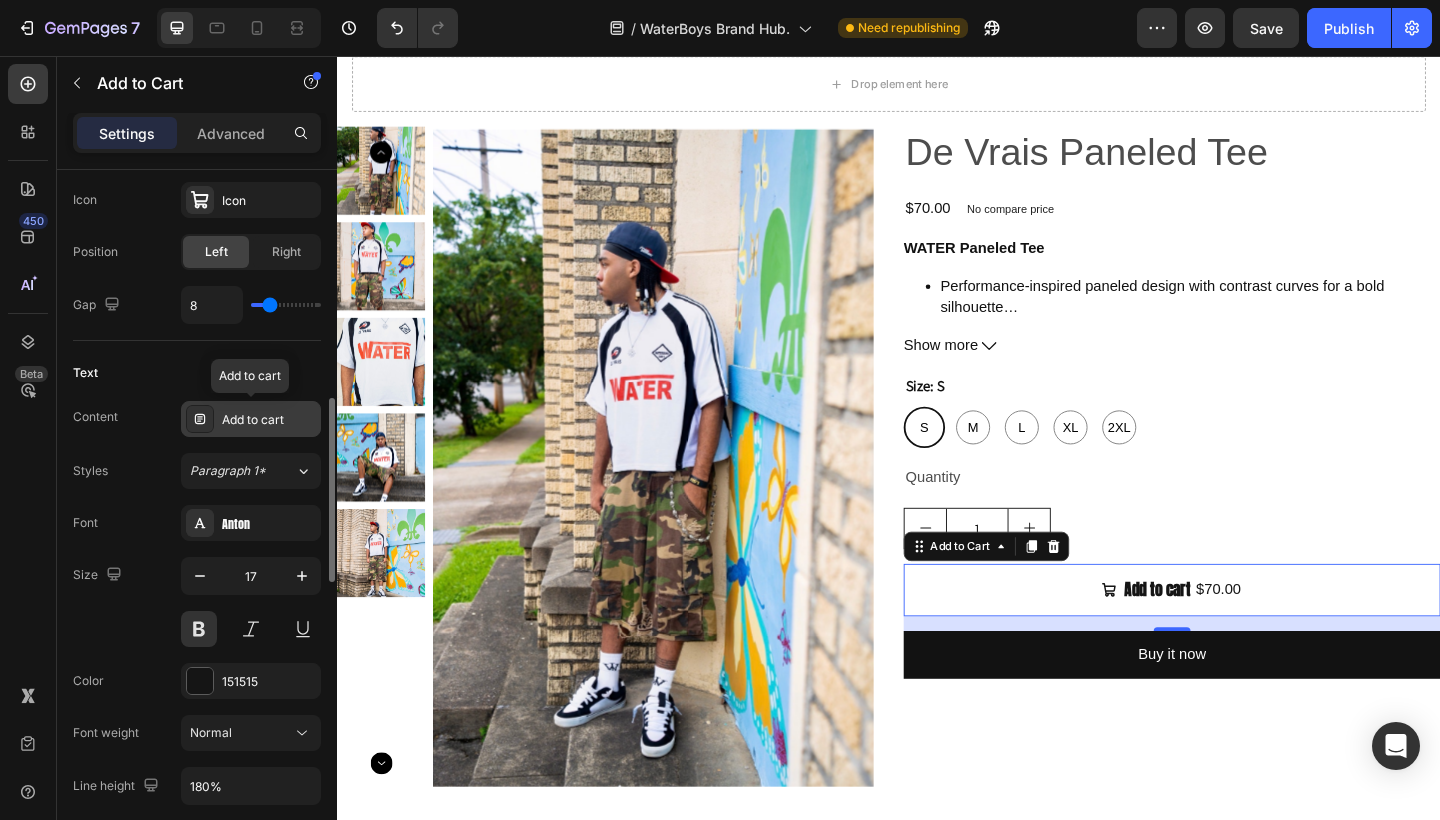 click on "Add to cart" at bounding box center (269, 420) 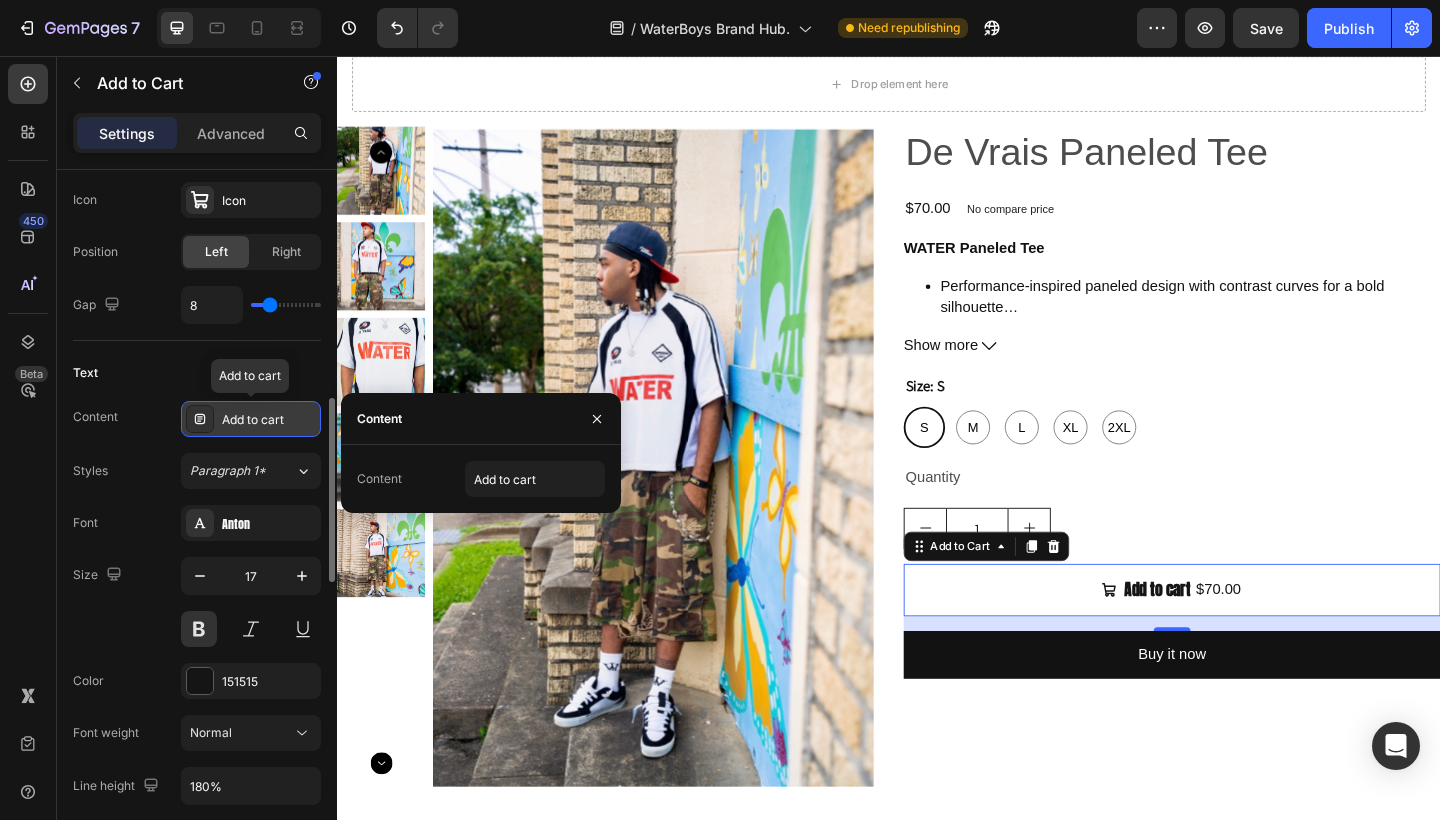 click on "Add to cart" at bounding box center [269, 420] 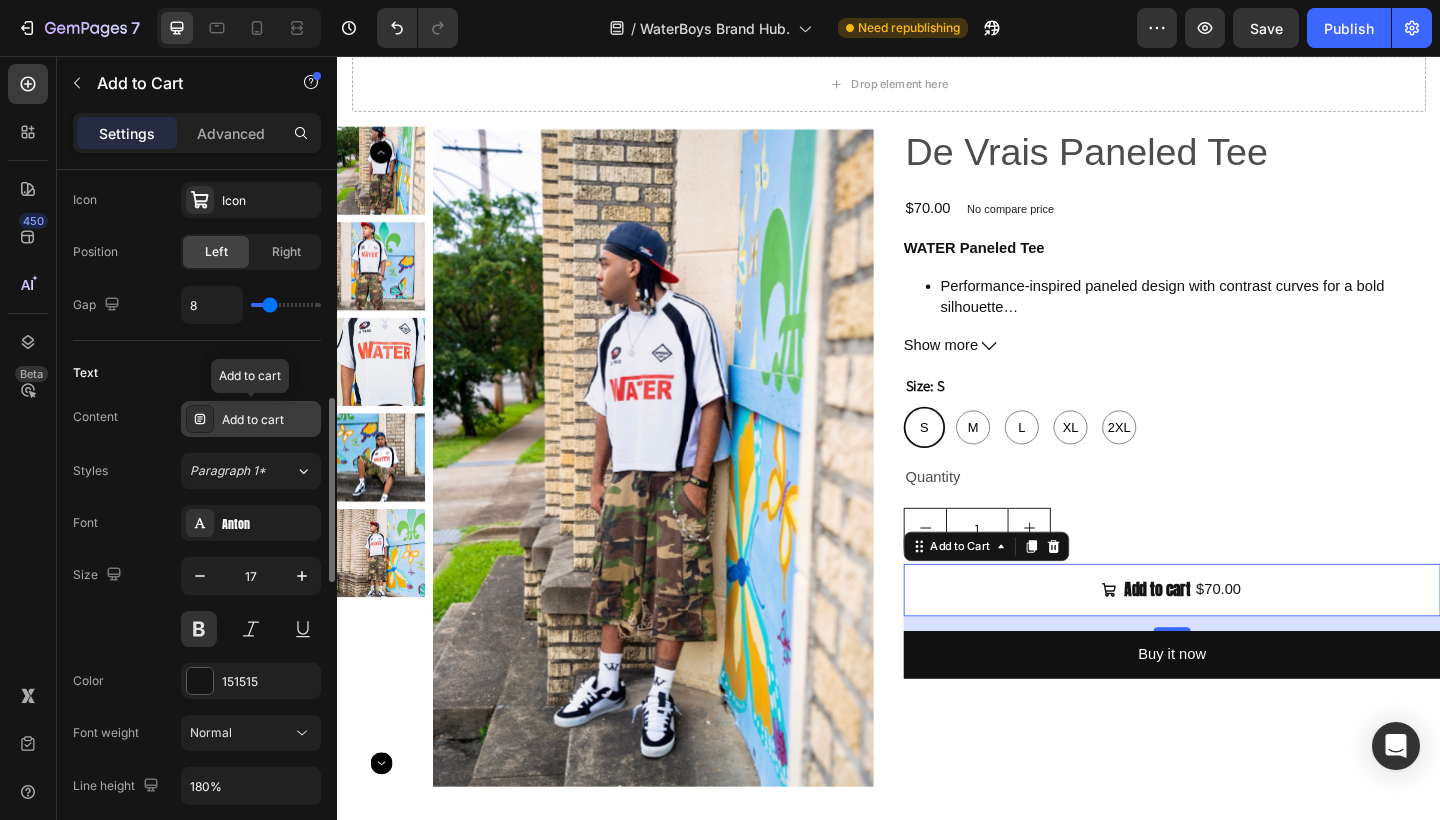 click on "Add to cart" at bounding box center [269, 420] 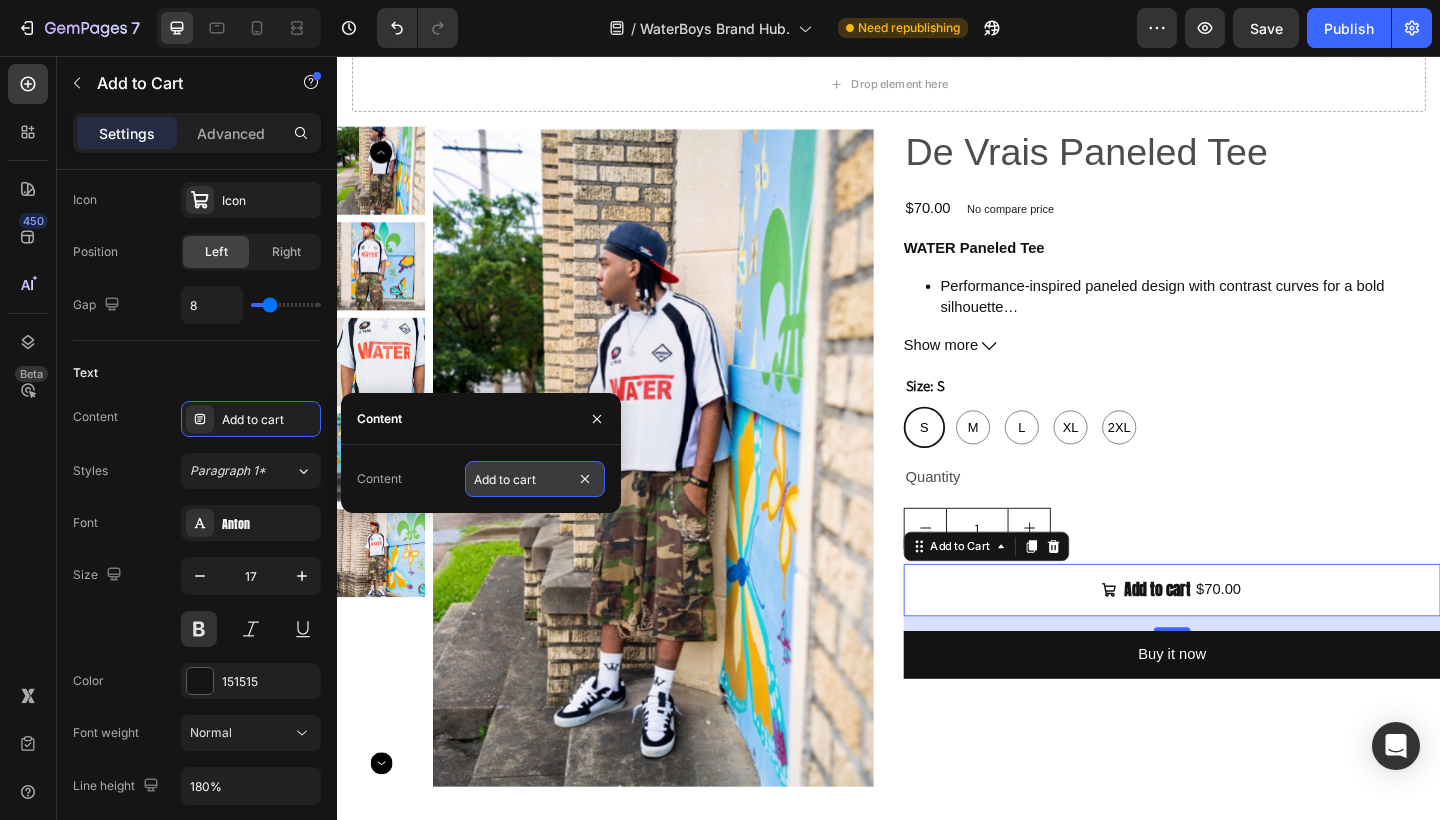 click on "Add to cart" at bounding box center (535, 479) 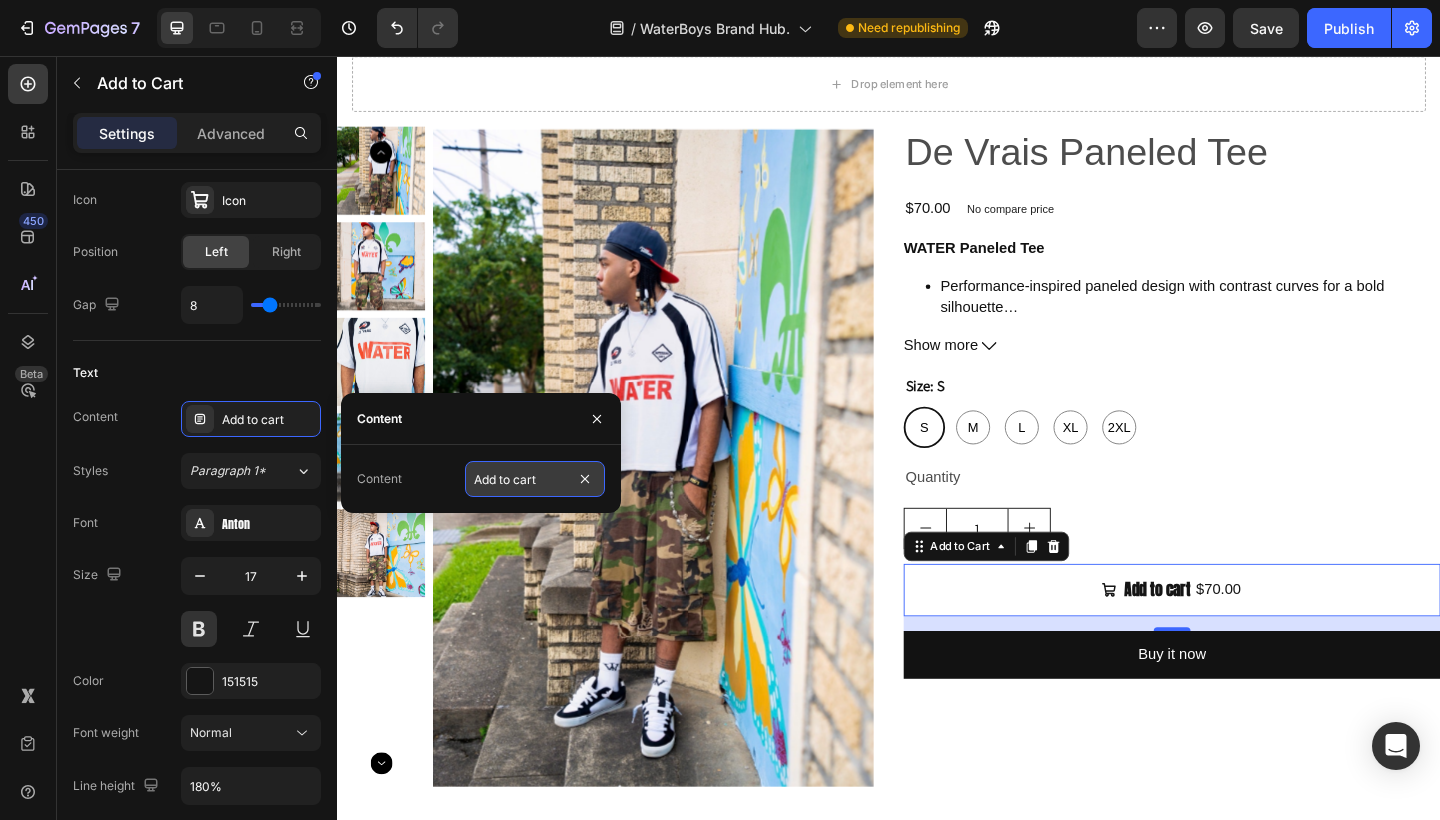click on "Add to cart" at bounding box center (535, 479) 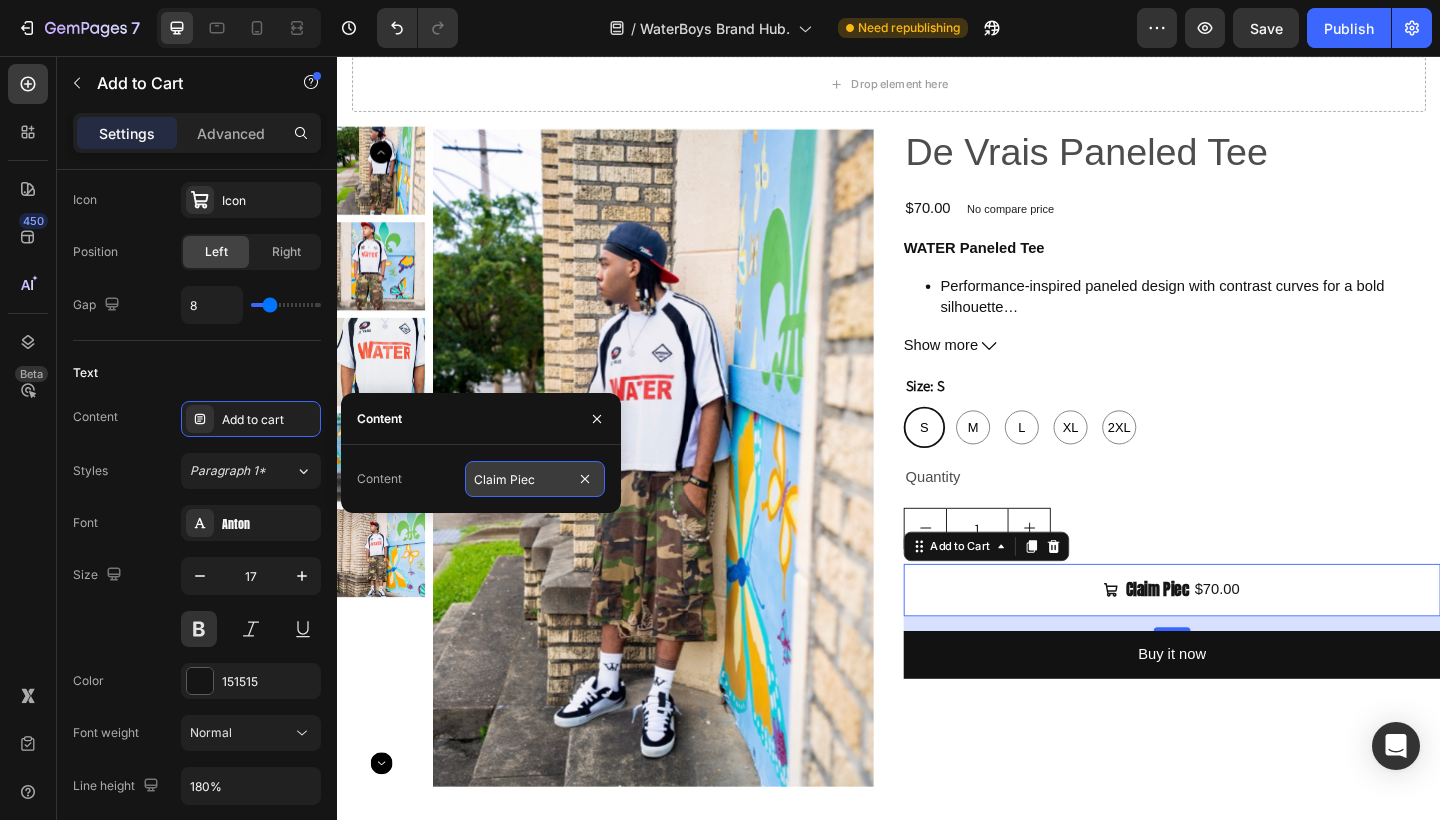 type on "Claim Piece" 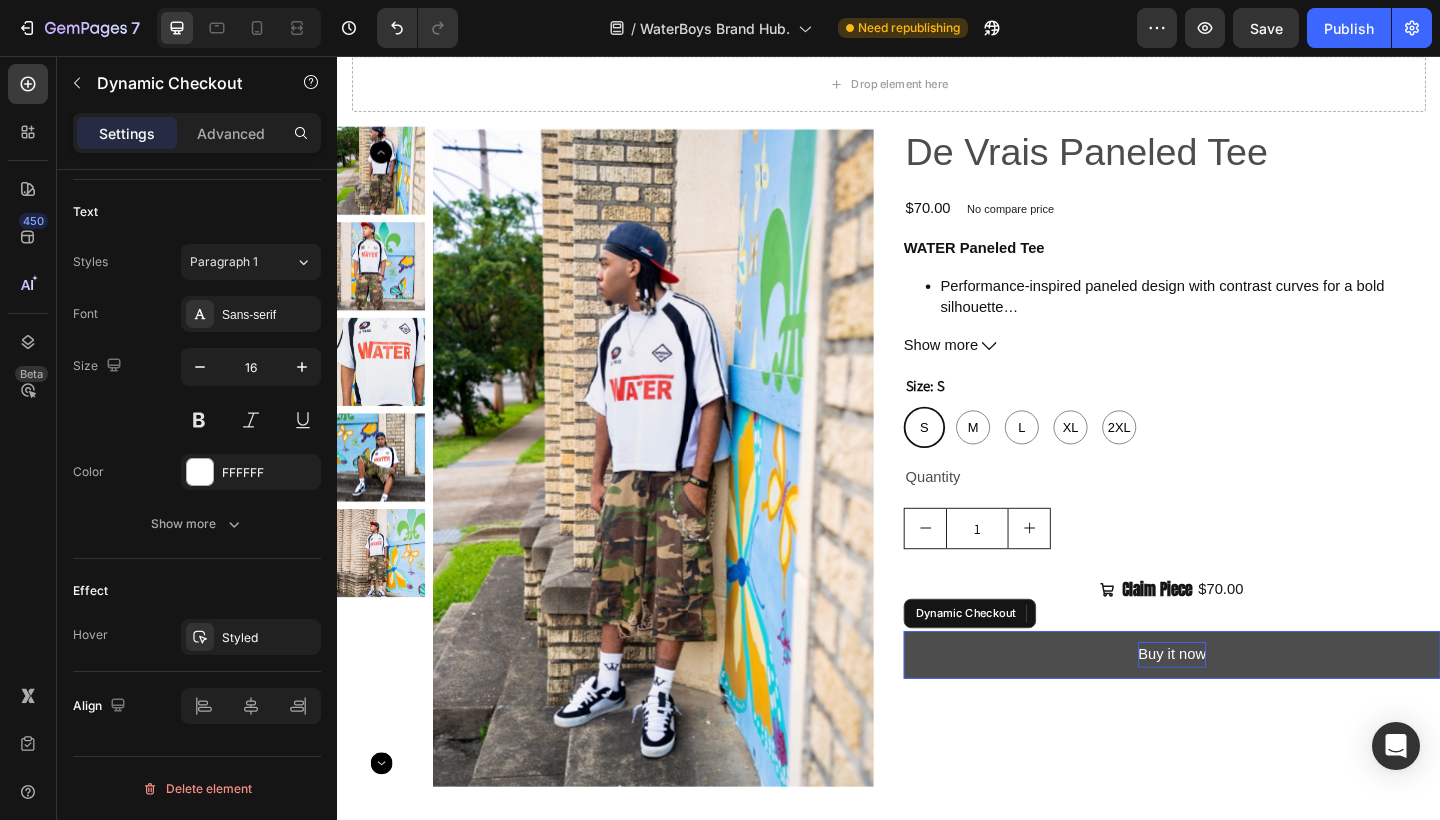click on "Buy it now" at bounding box center (1245, 708) 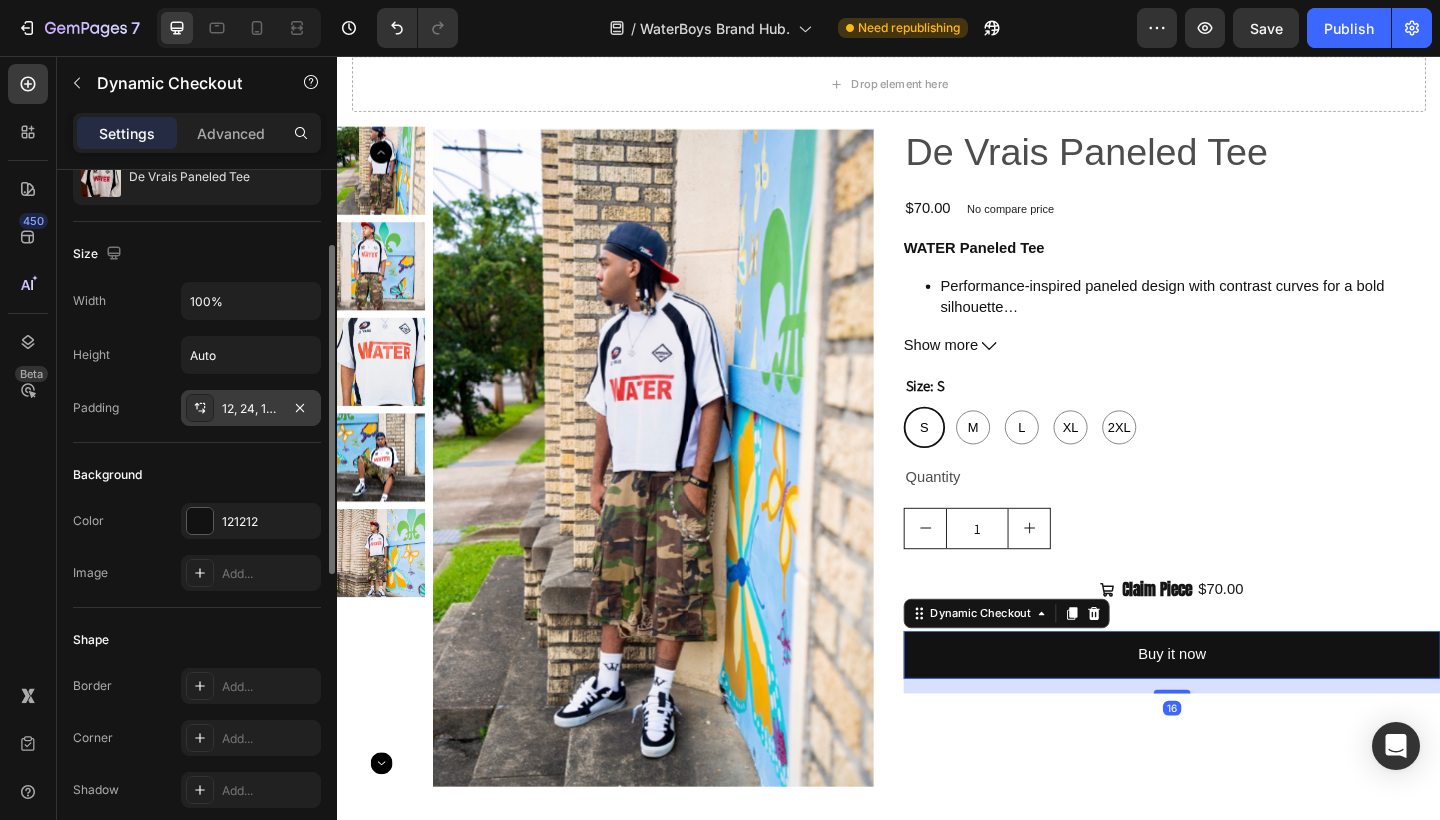 scroll, scrollTop: 164, scrollLeft: 0, axis: vertical 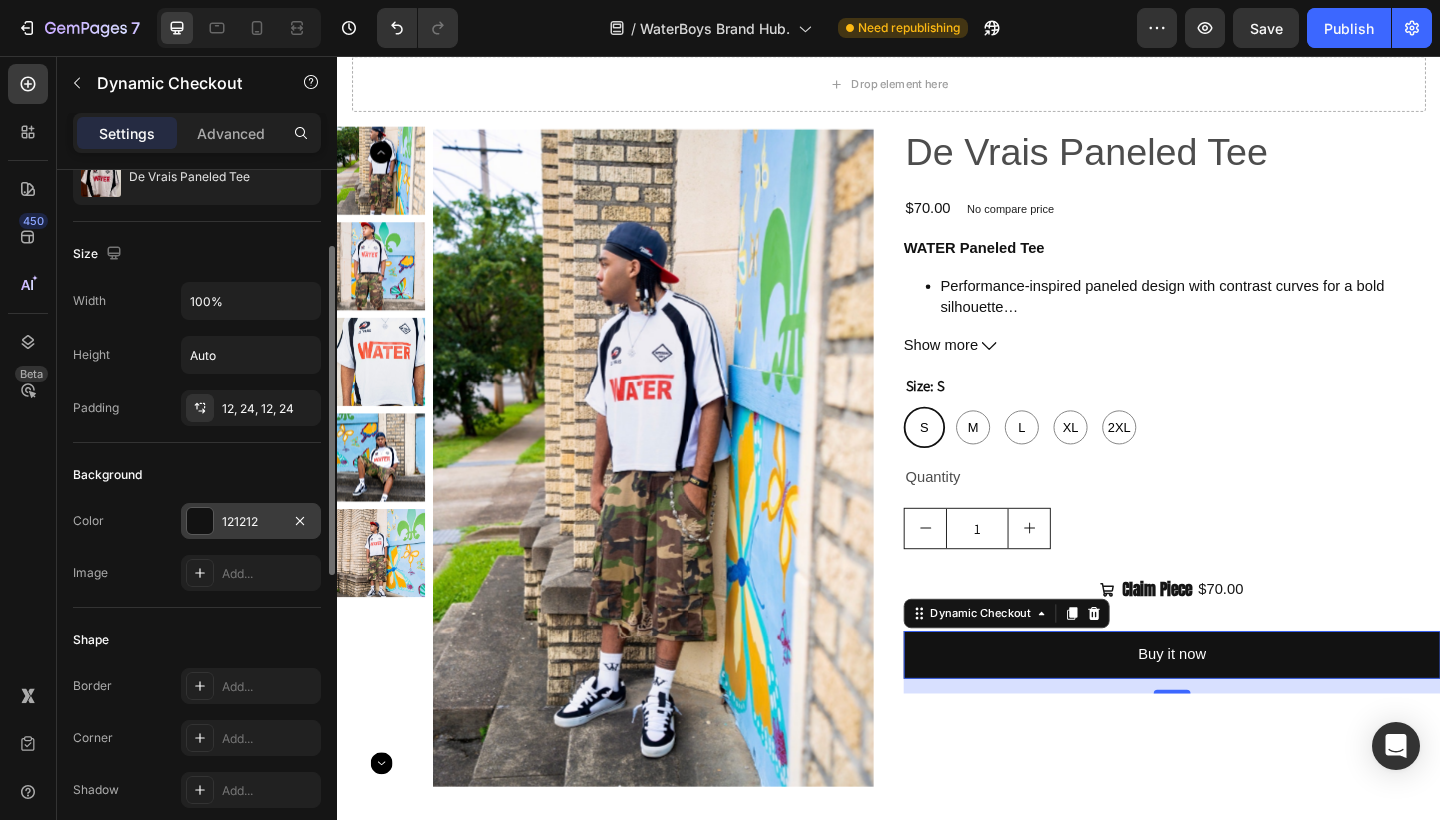 click at bounding box center [200, 521] 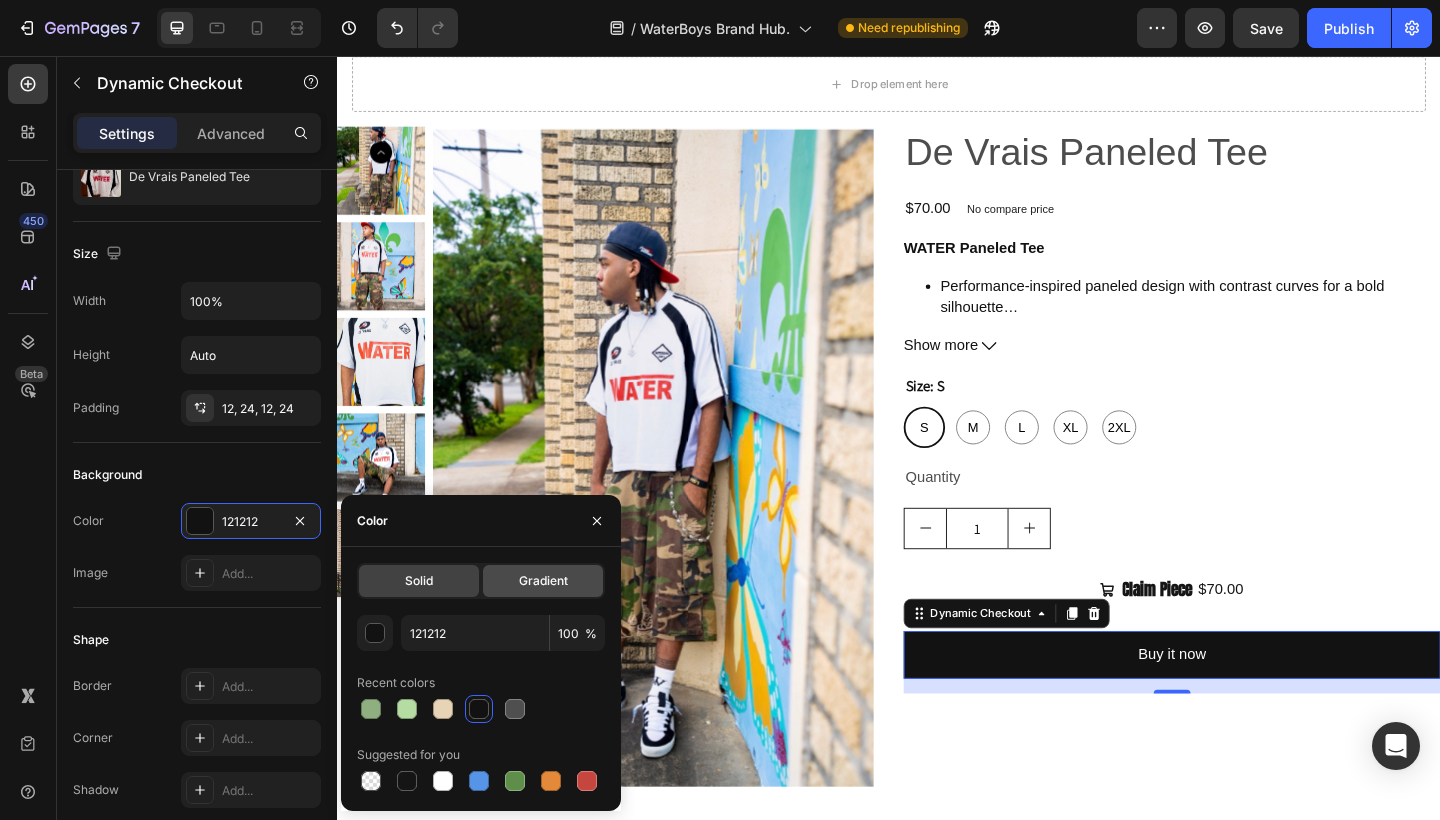 click on "Gradient" 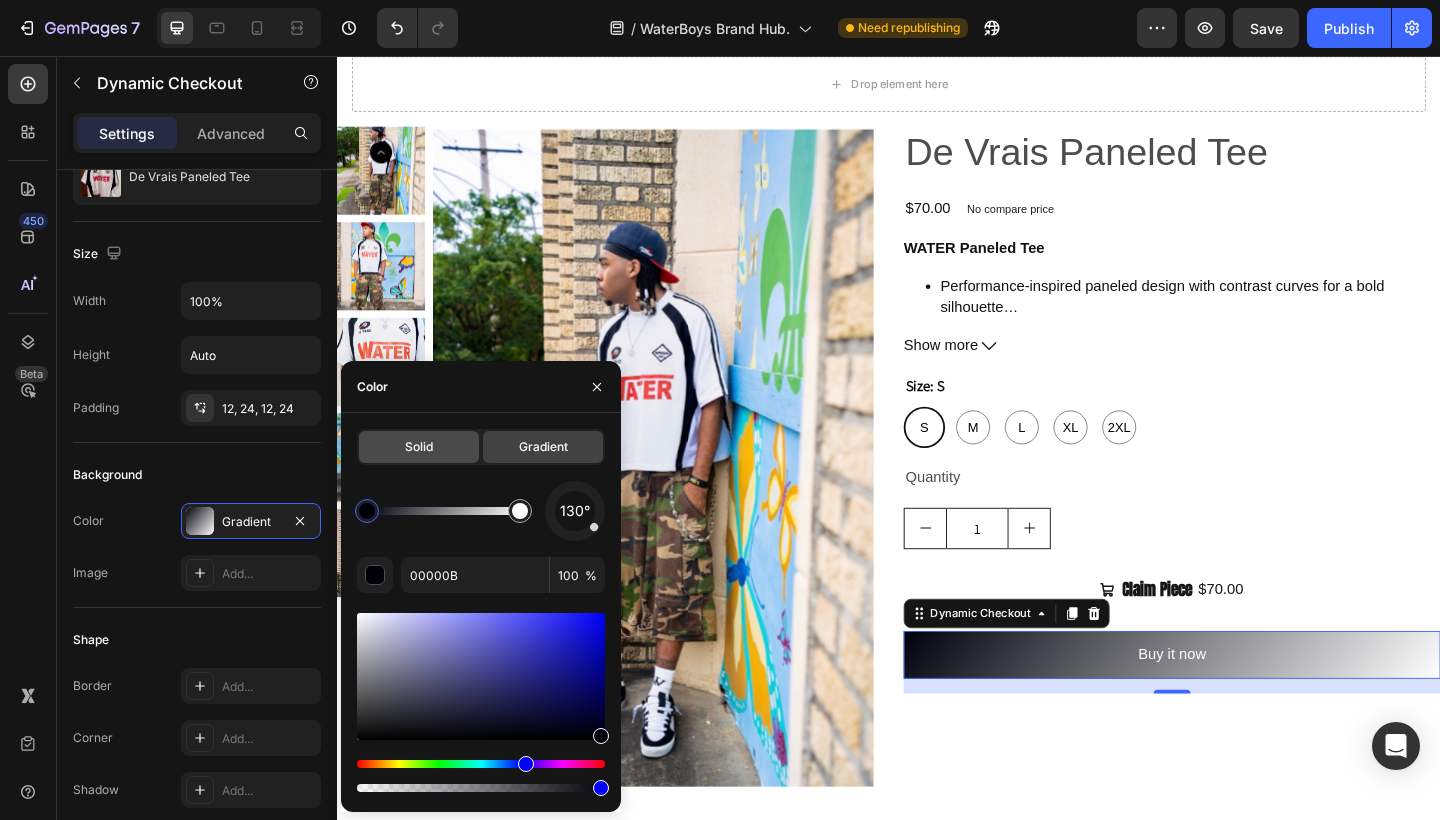 click on "Solid" 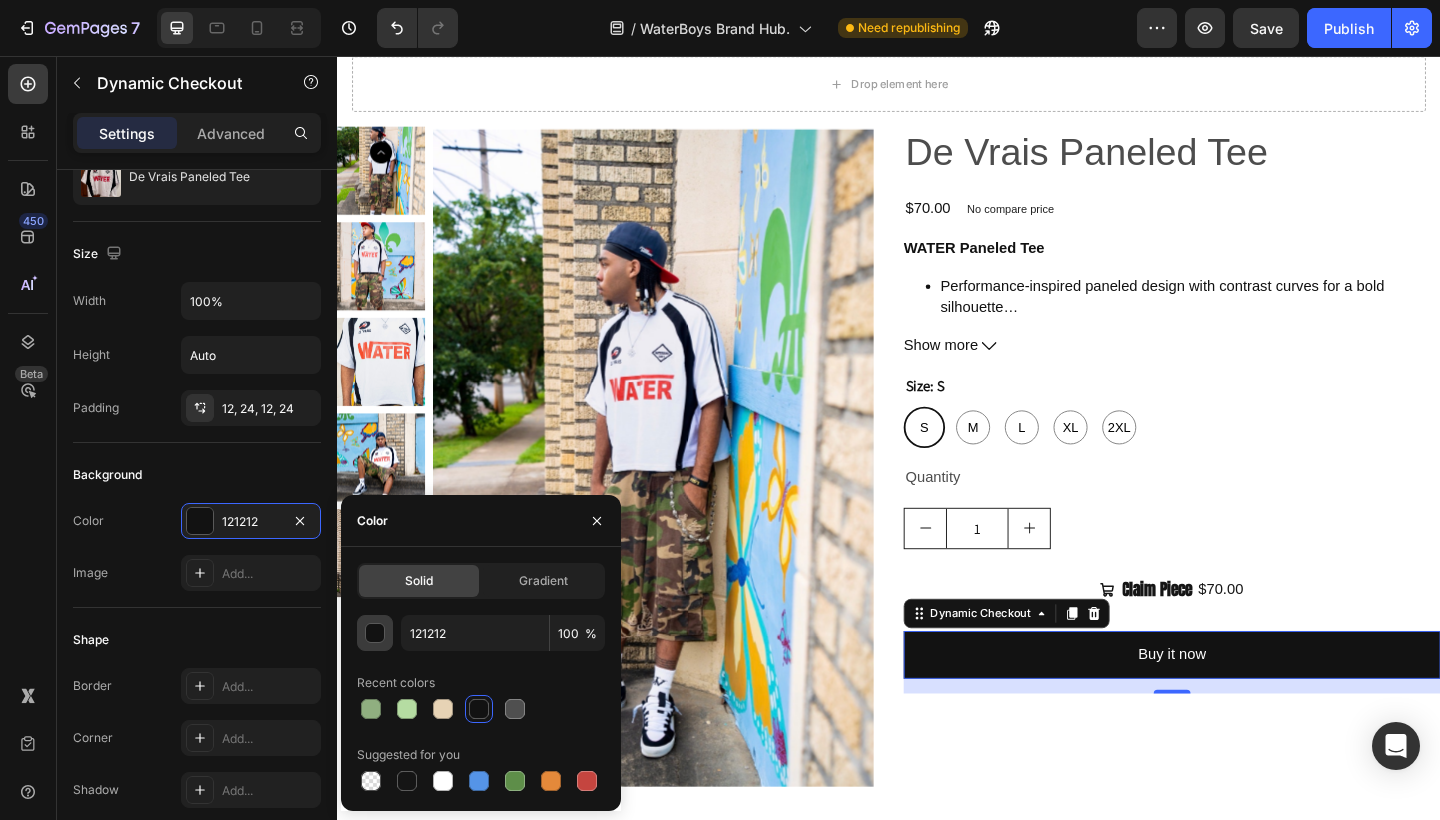 click at bounding box center (376, 634) 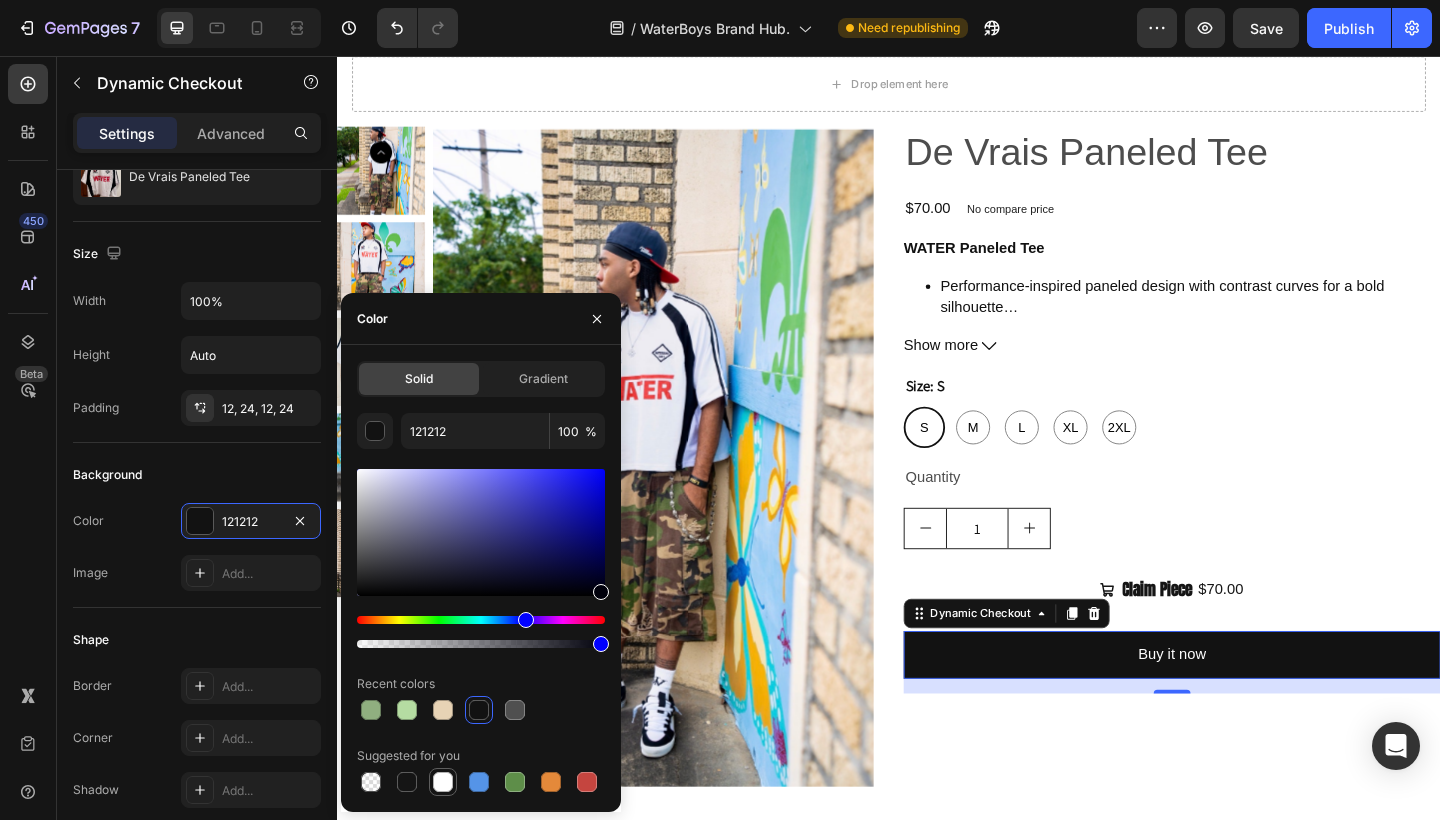 click at bounding box center (443, 782) 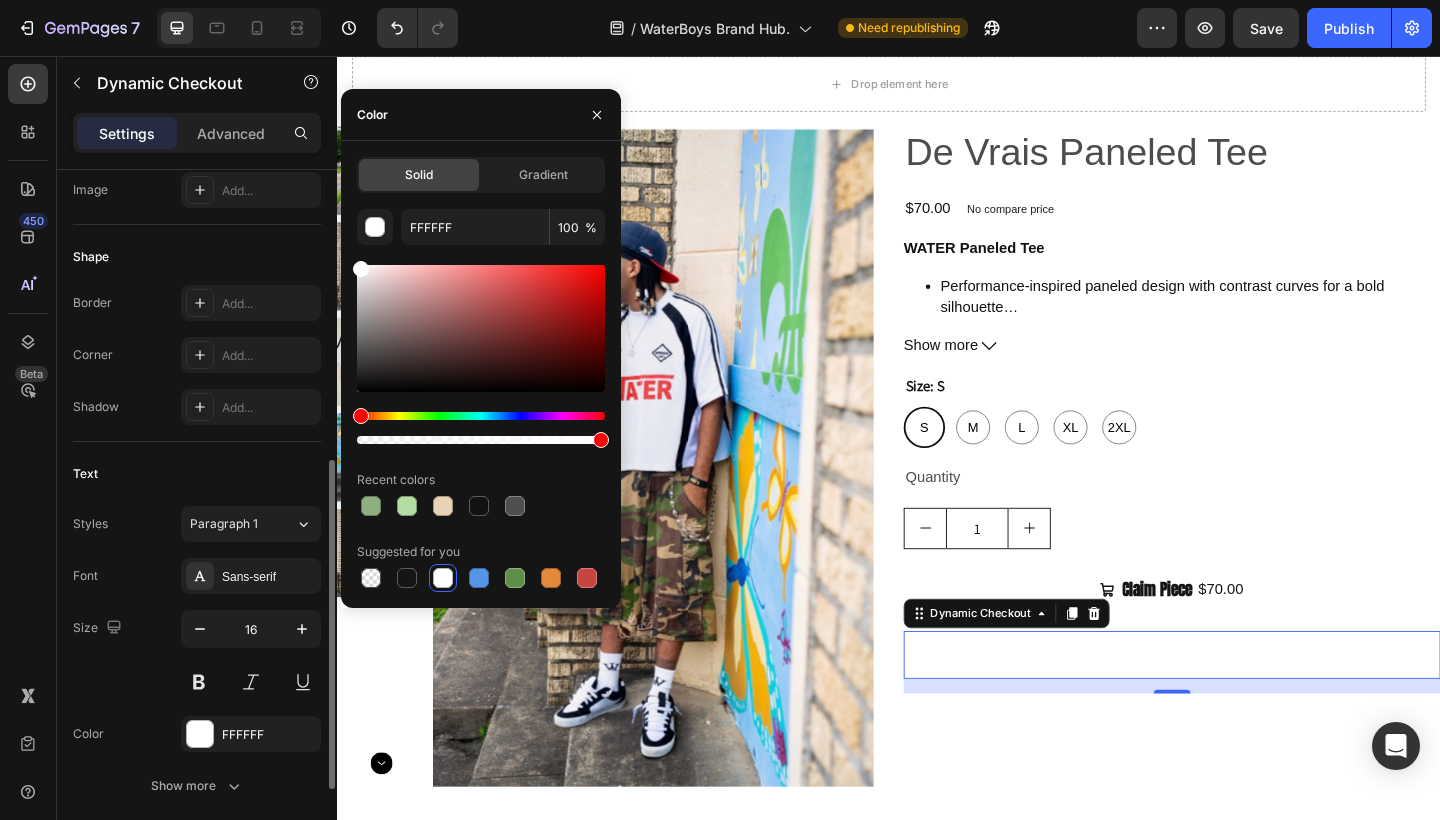 scroll, scrollTop: 571, scrollLeft: 0, axis: vertical 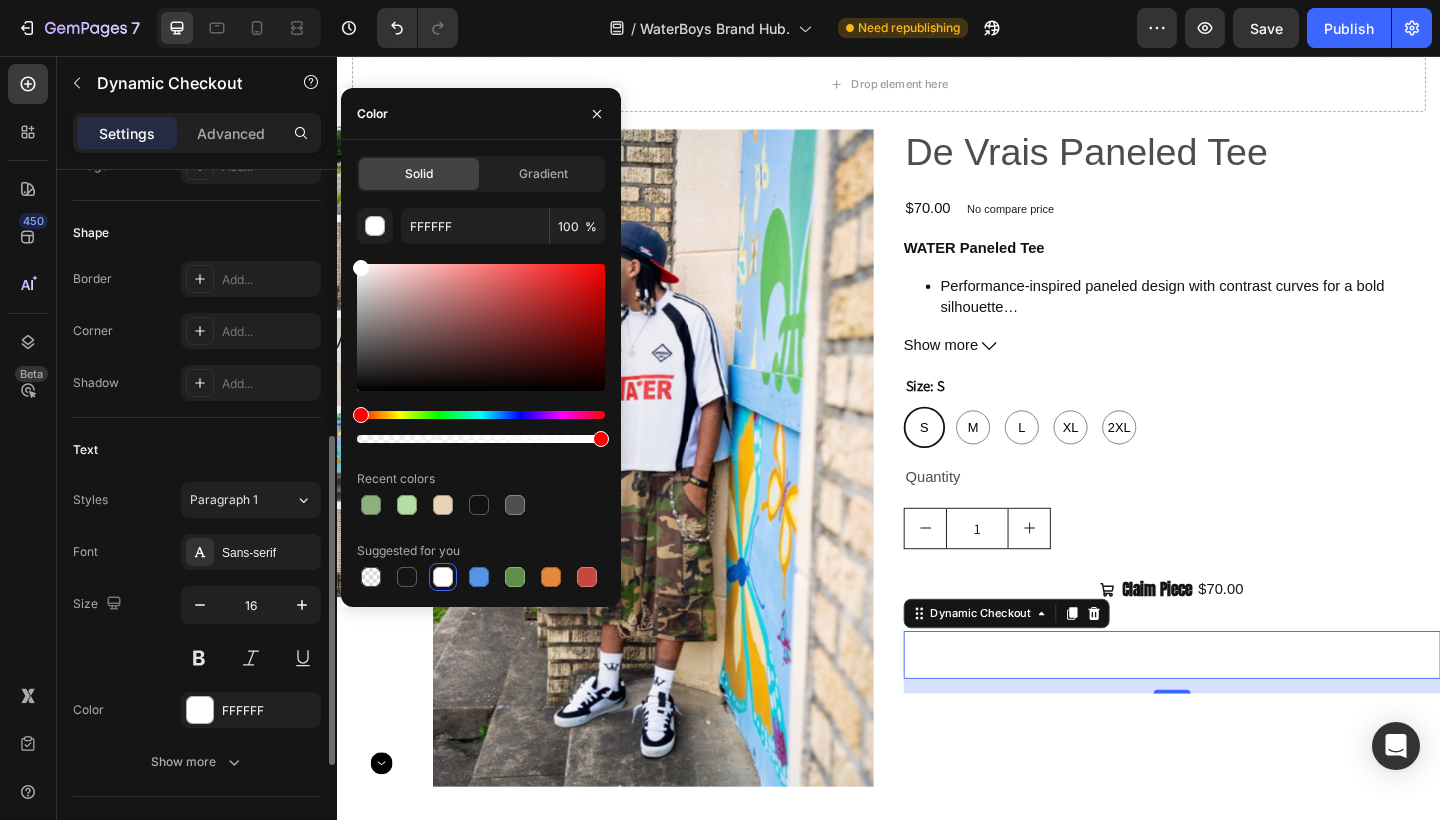 click on "Font Sans-serif Size 16 Color FFFFFF Show more" at bounding box center [197, 657] 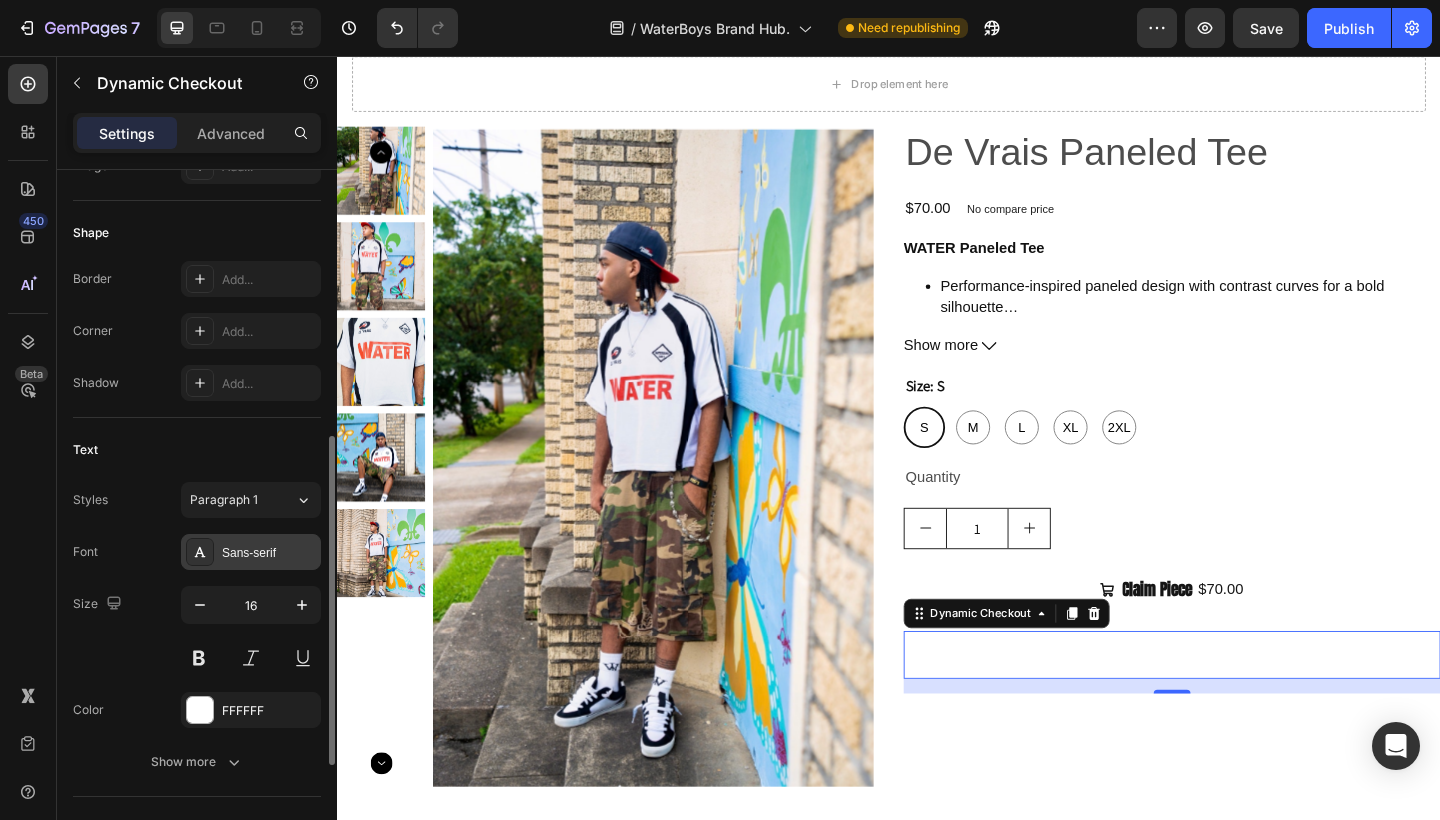 click on "Sans-serif" at bounding box center (269, 553) 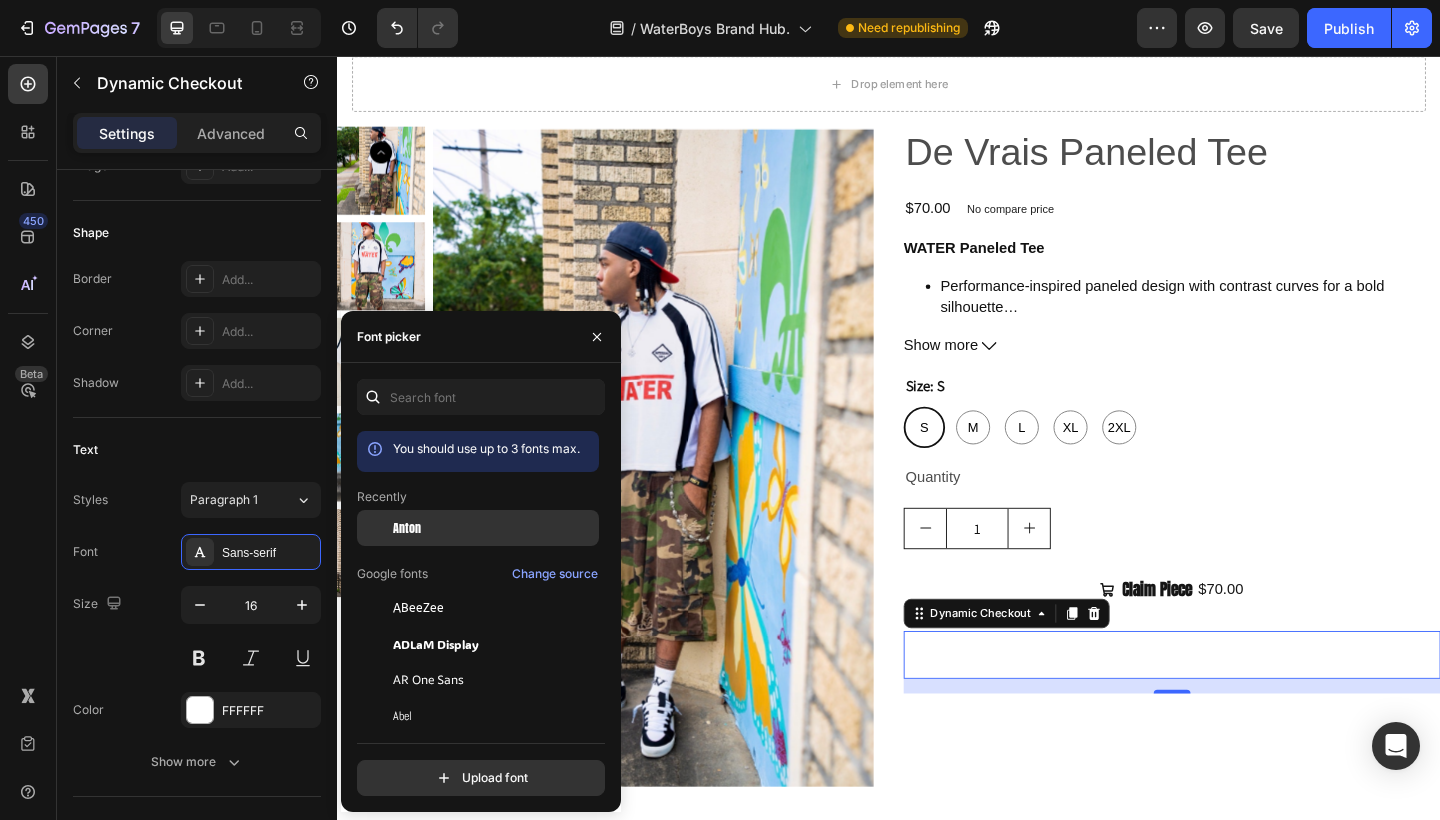 click on "Anton" at bounding box center [407, 528] 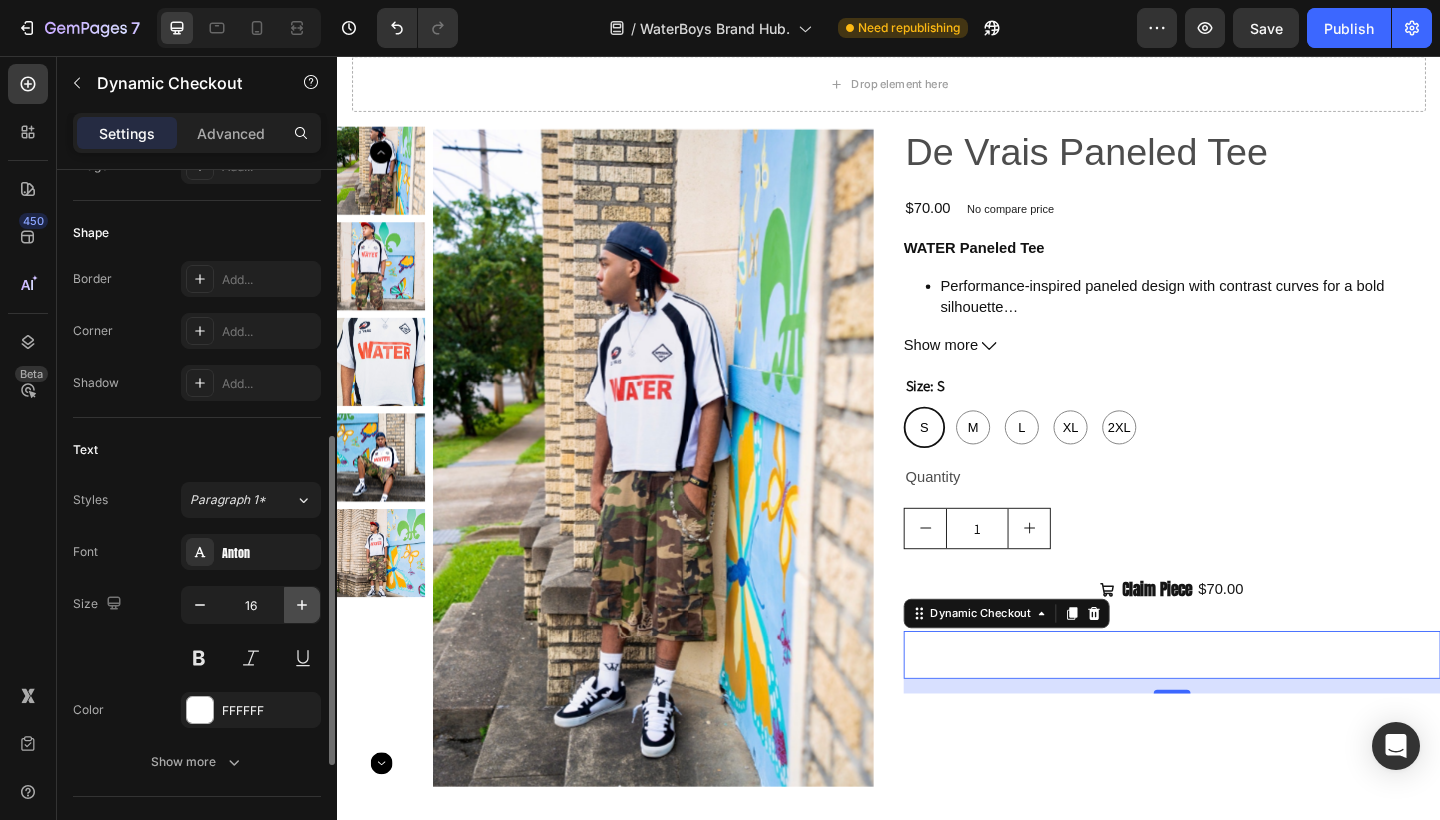 click 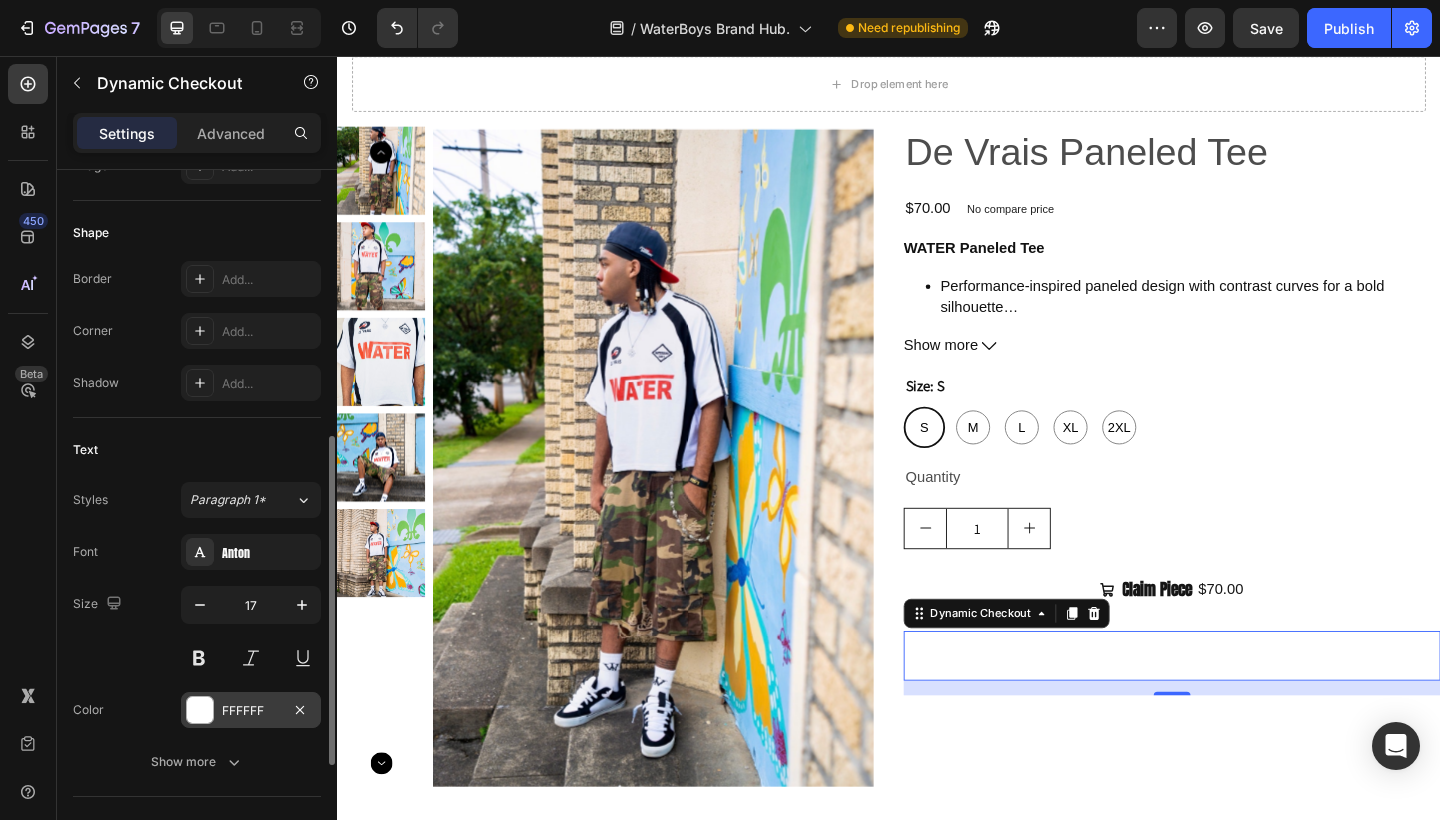 click at bounding box center [200, 710] 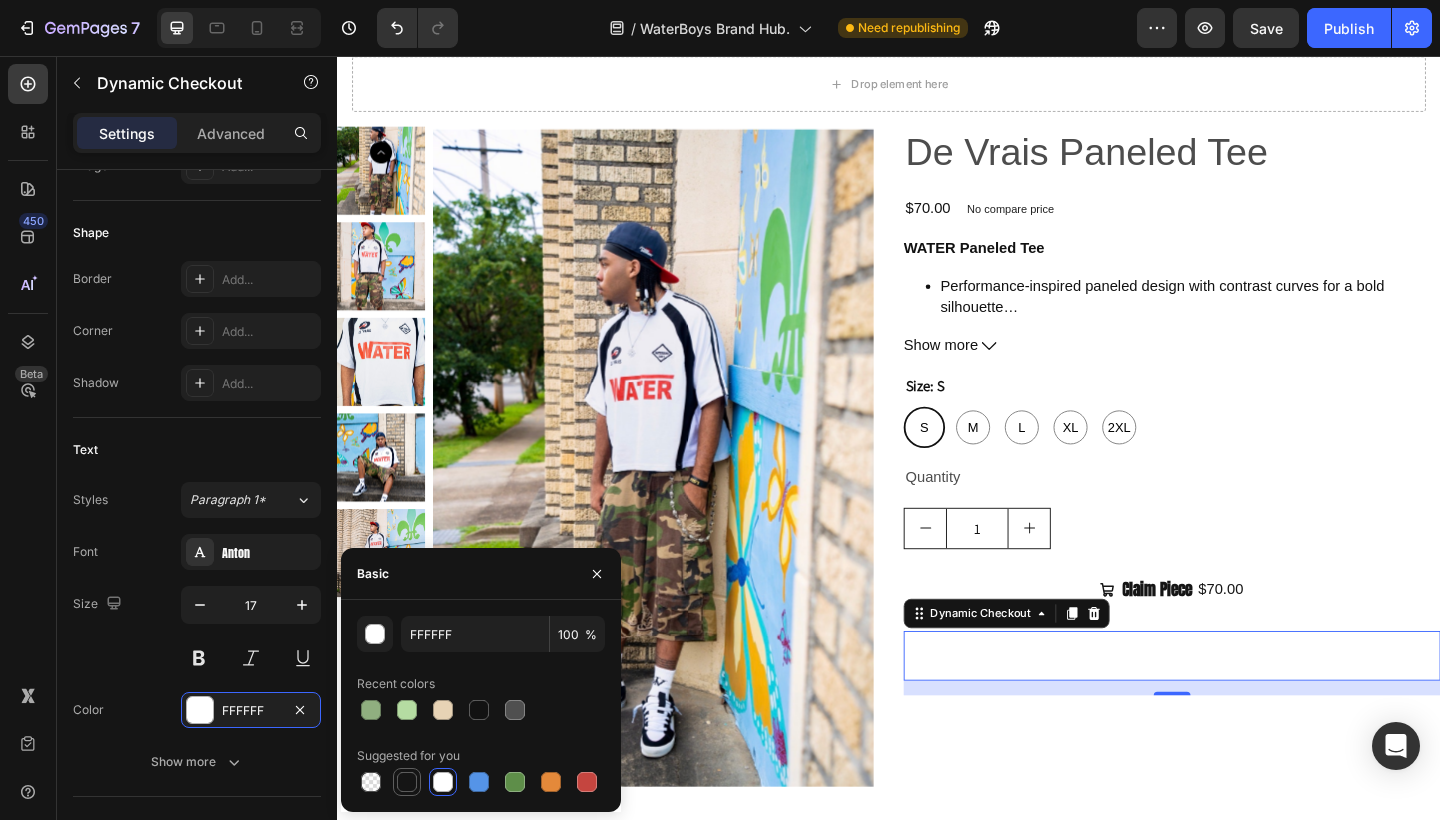 click at bounding box center (407, 782) 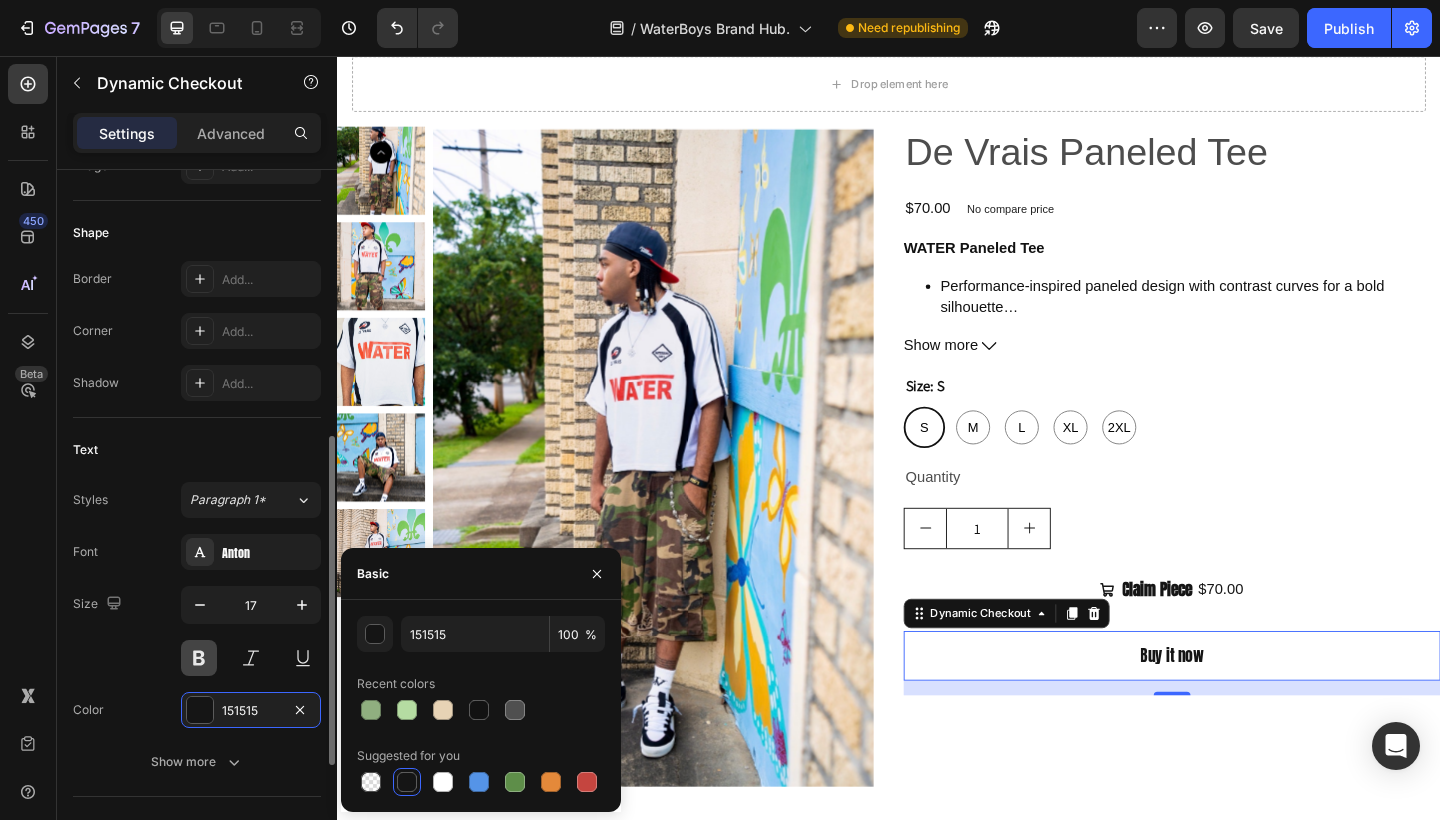 click at bounding box center (199, 658) 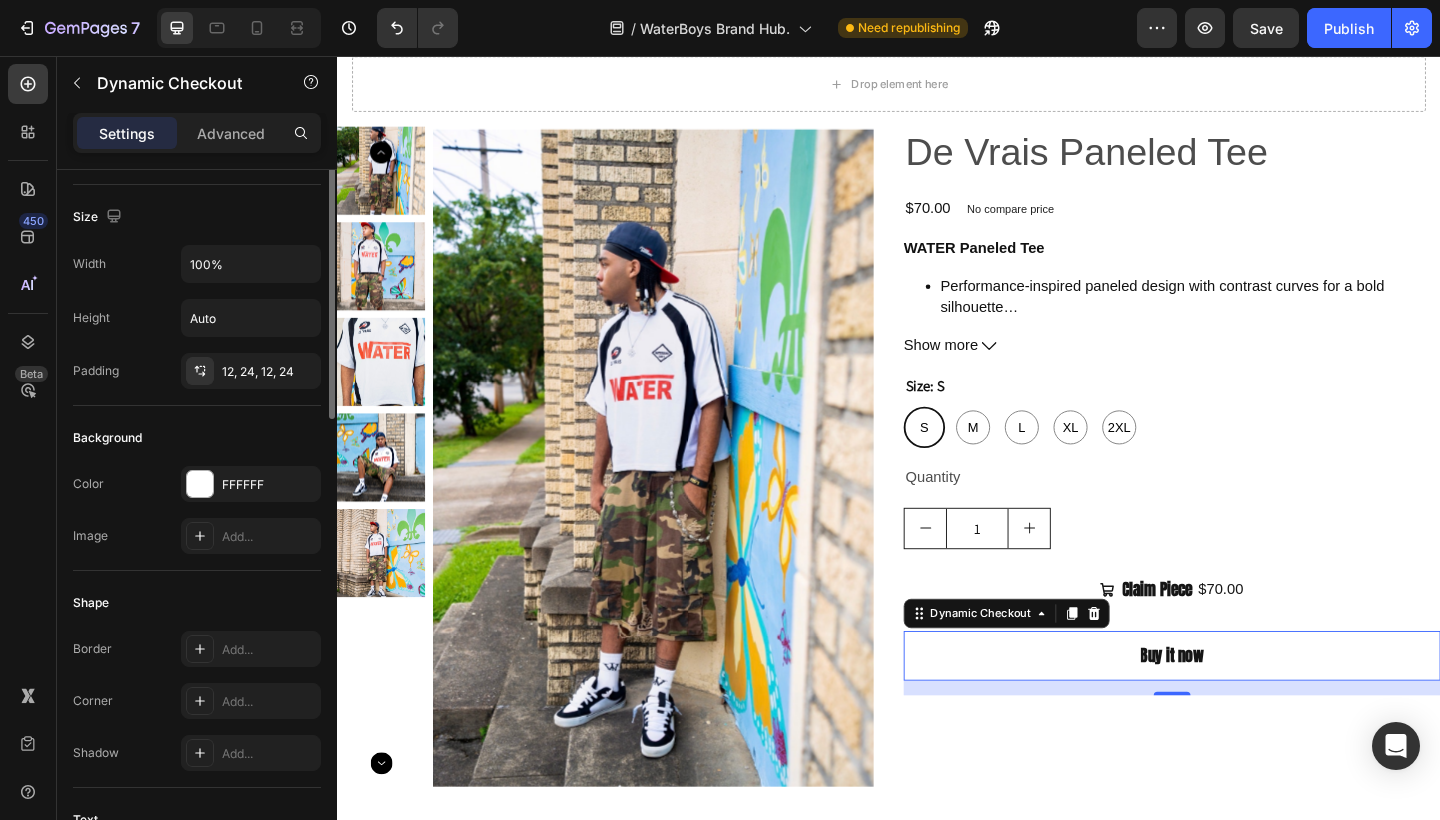 scroll, scrollTop: 0, scrollLeft: 0, axis: both 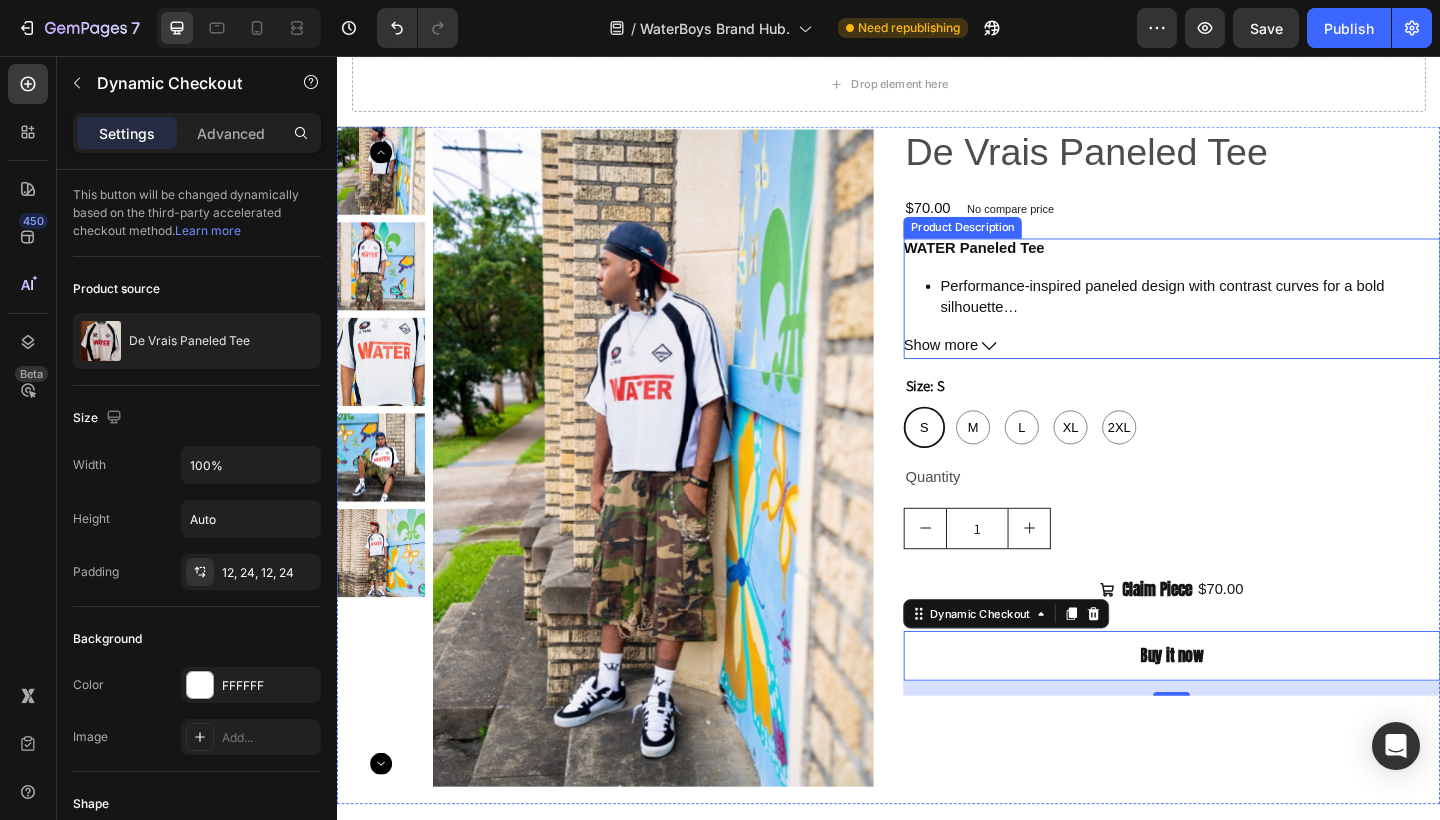 click on "Performance-inspired paneled design with contrast curves for a bold silhouette" at bounding box center (1265, 318) 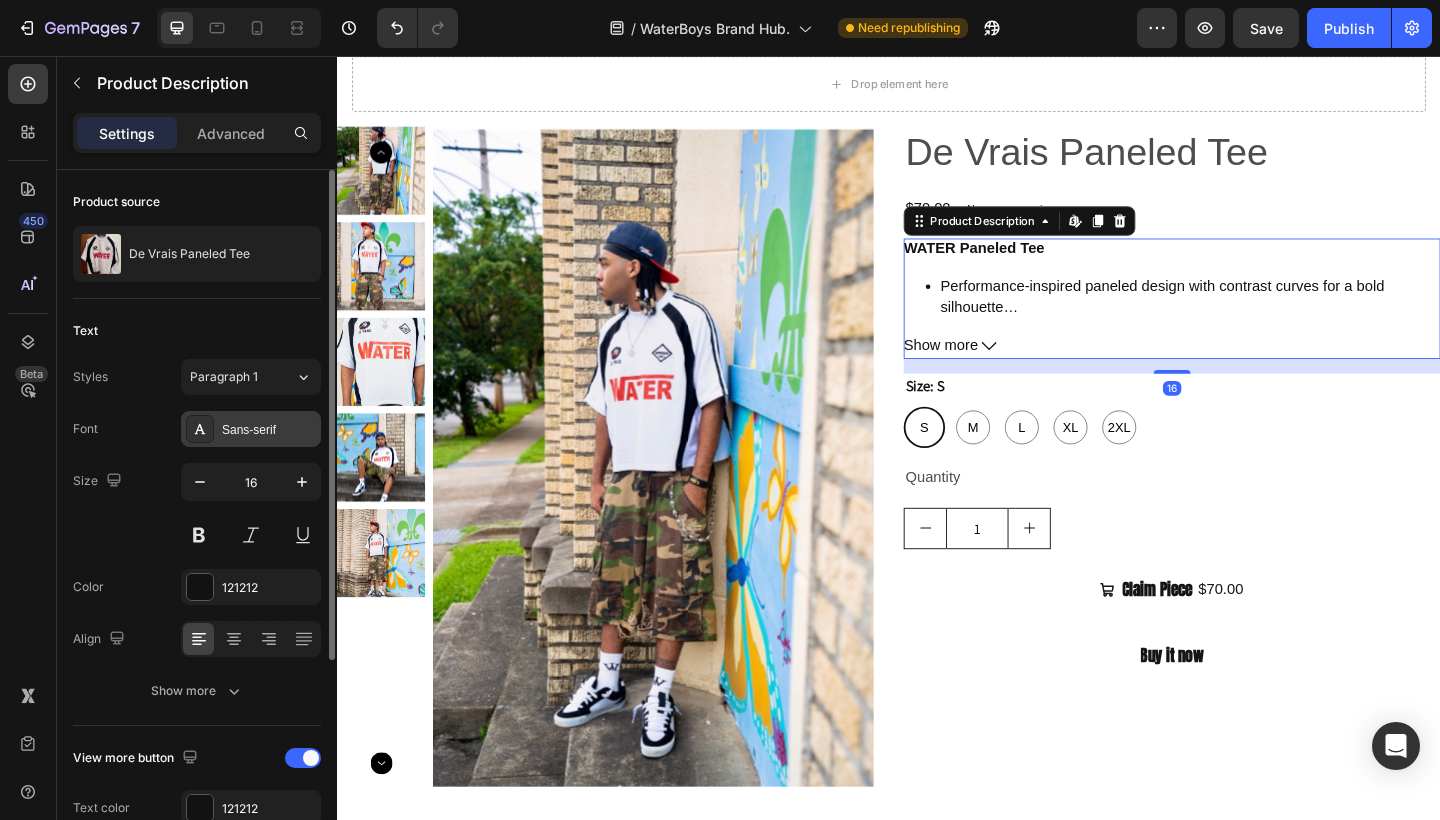 click on "Sans-serif" at bounding box center [269, 430] 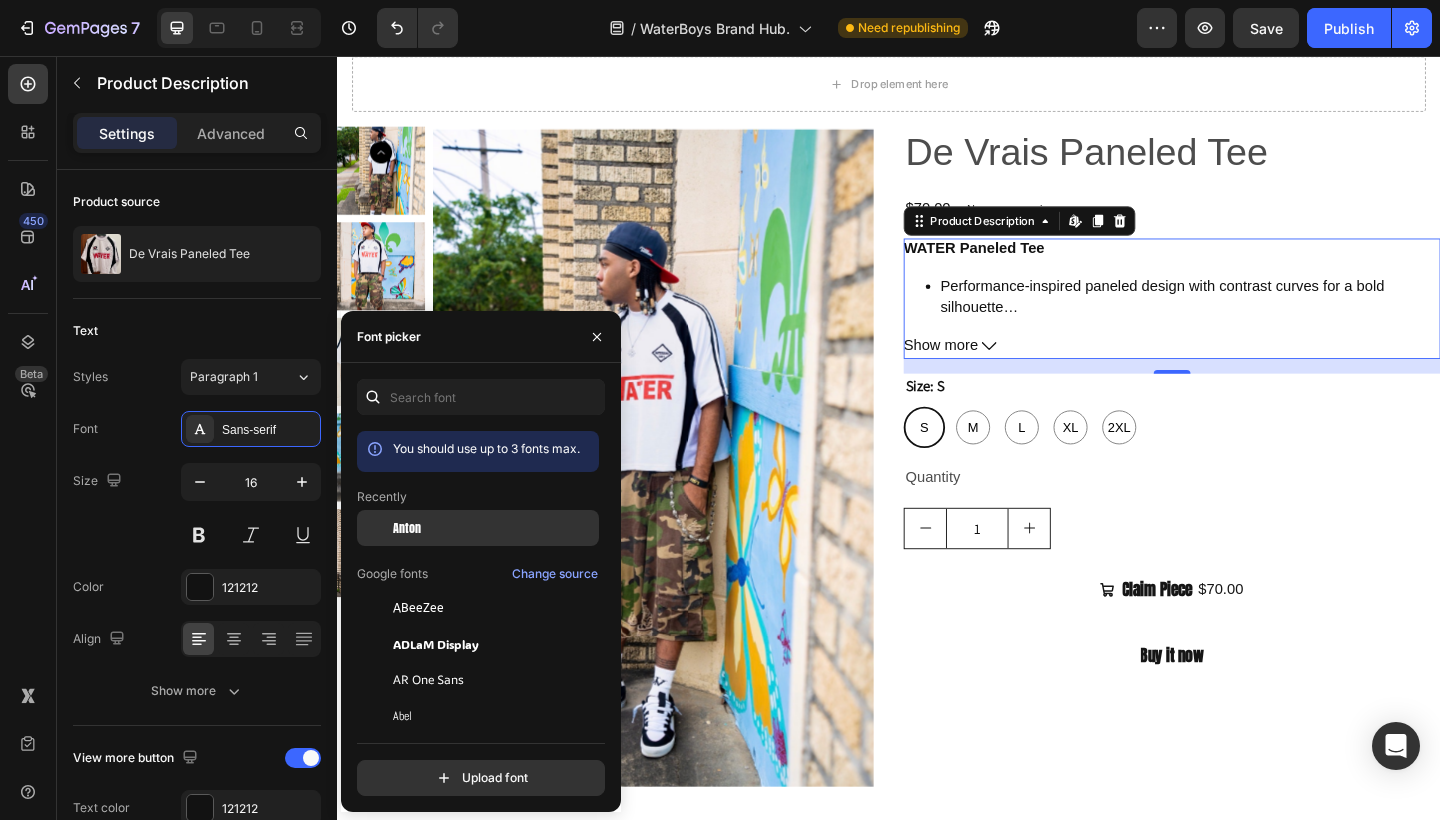 click on "Anton" 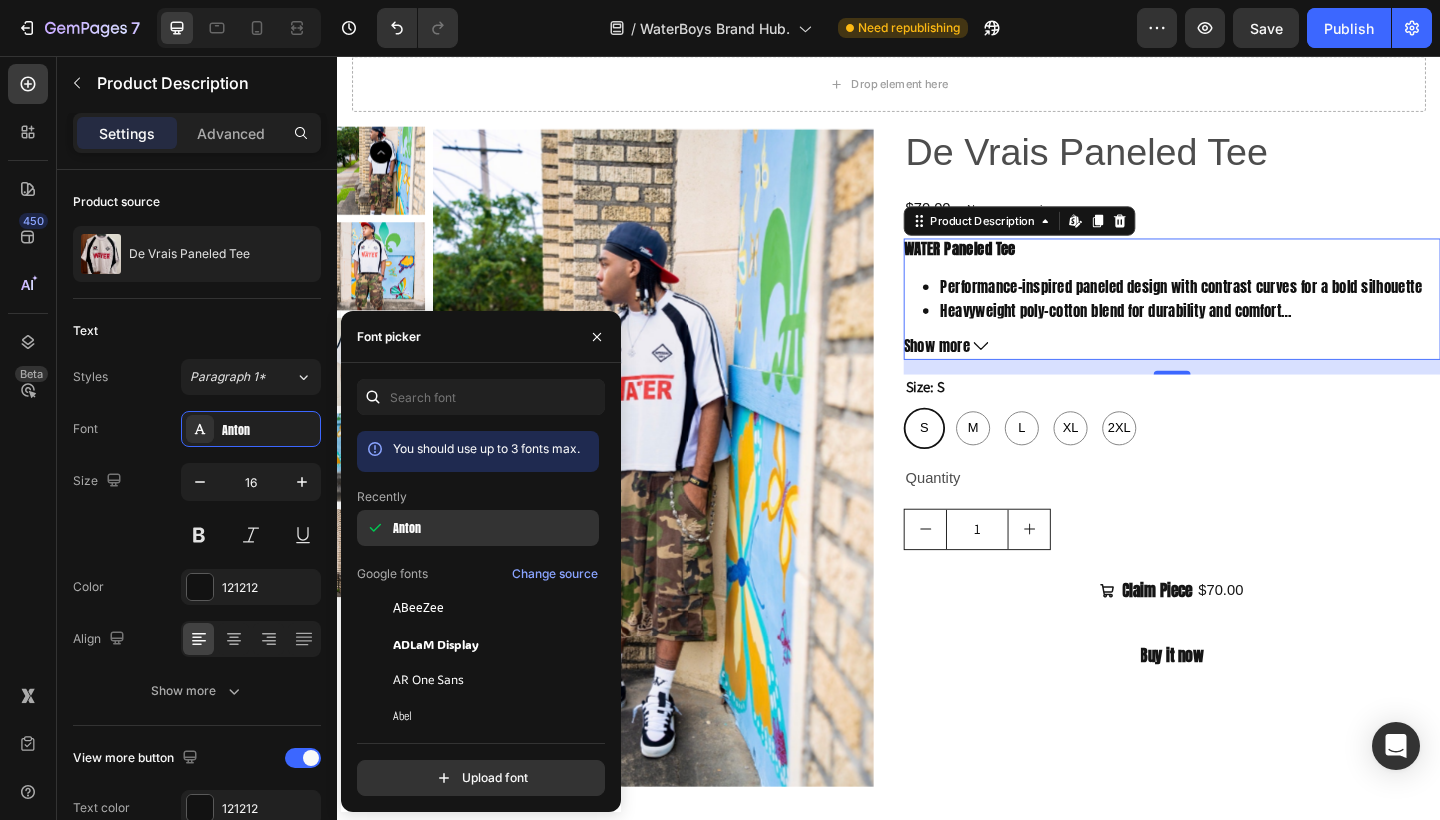 click on "Anton" at bounding box center (494, 528) 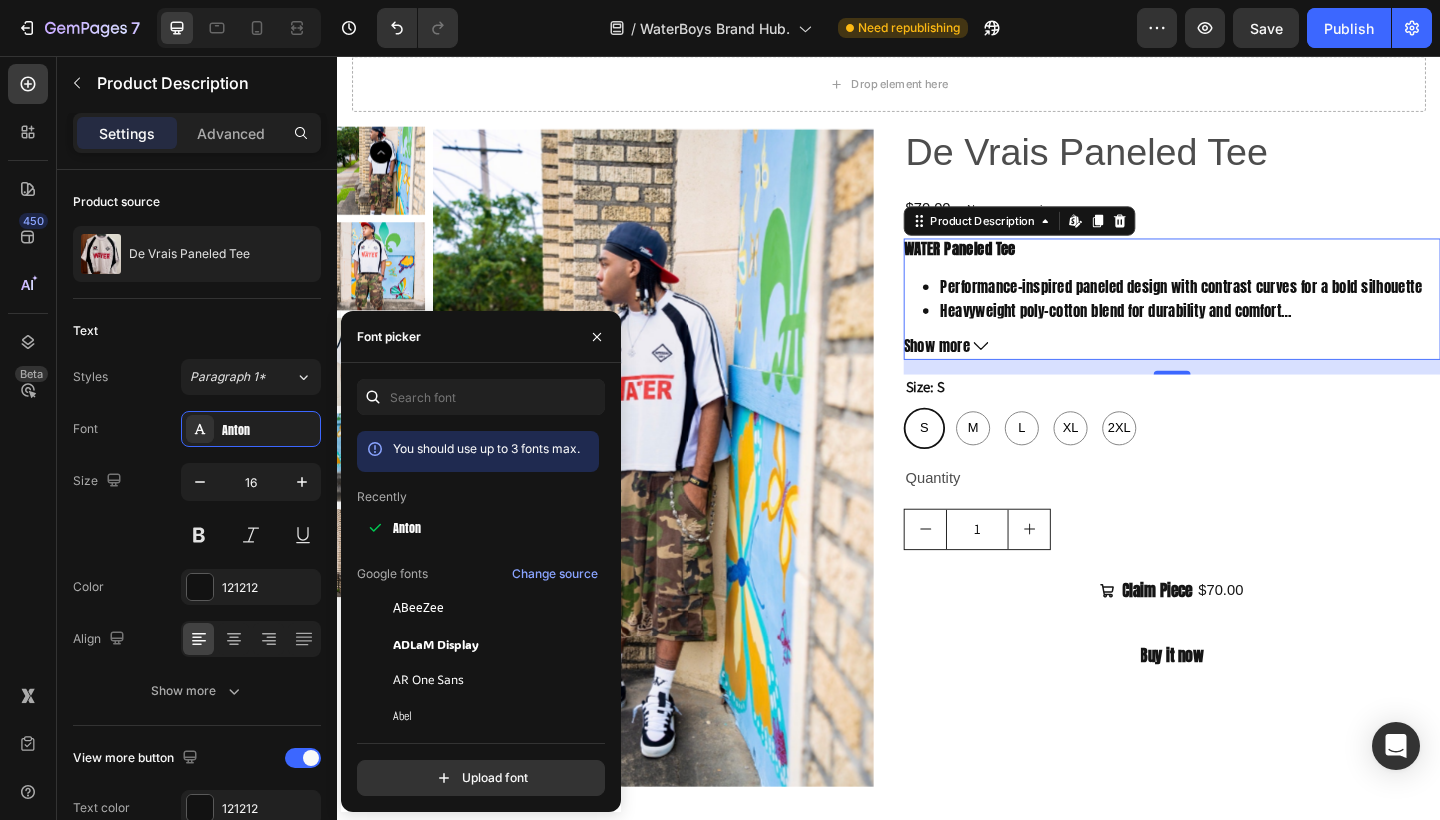 click on "De Vrais Paneled Tee" at bounding box center [1245, 161] 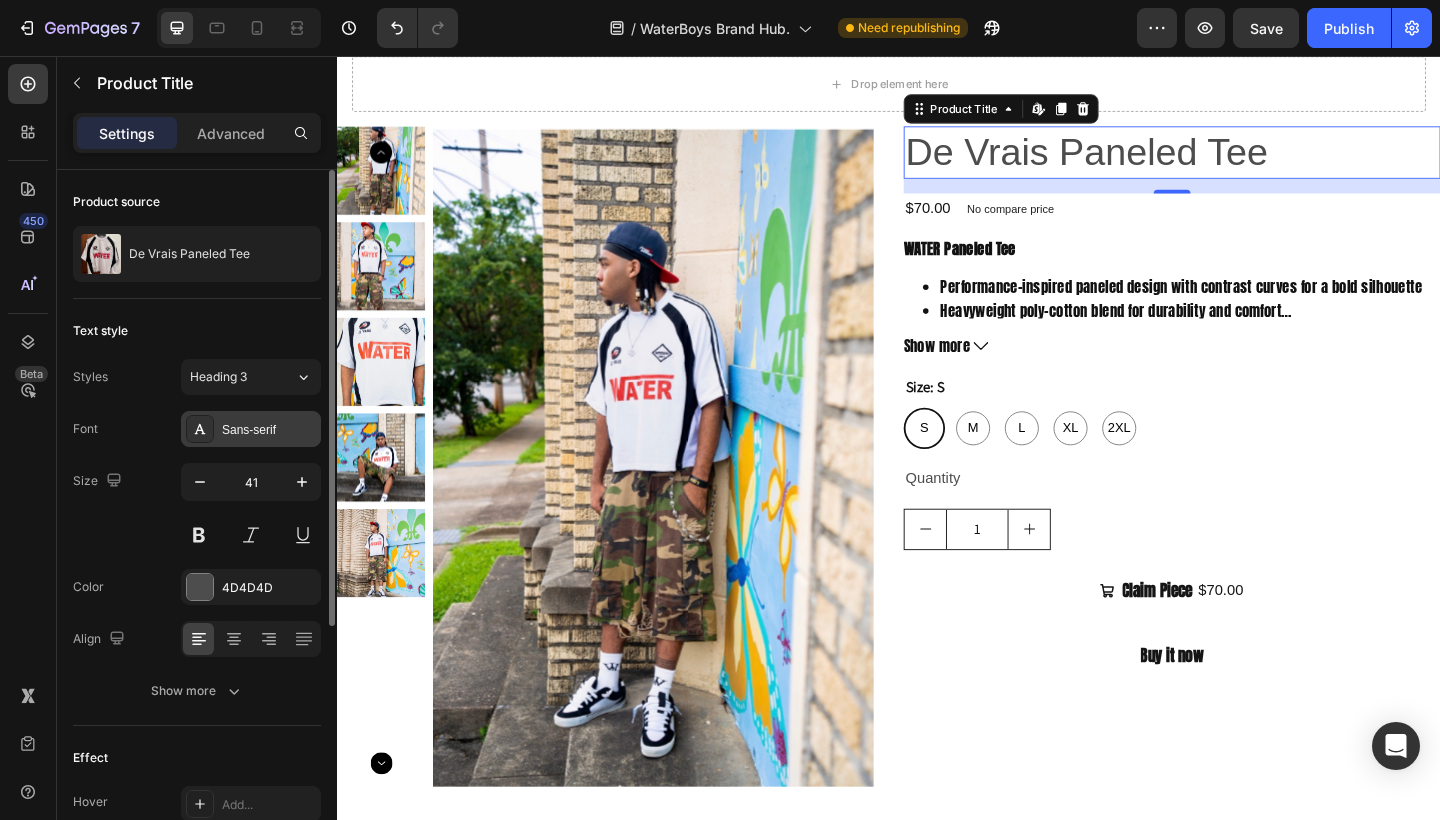 click on "Sans-serif" at bounding box center (269, 430) 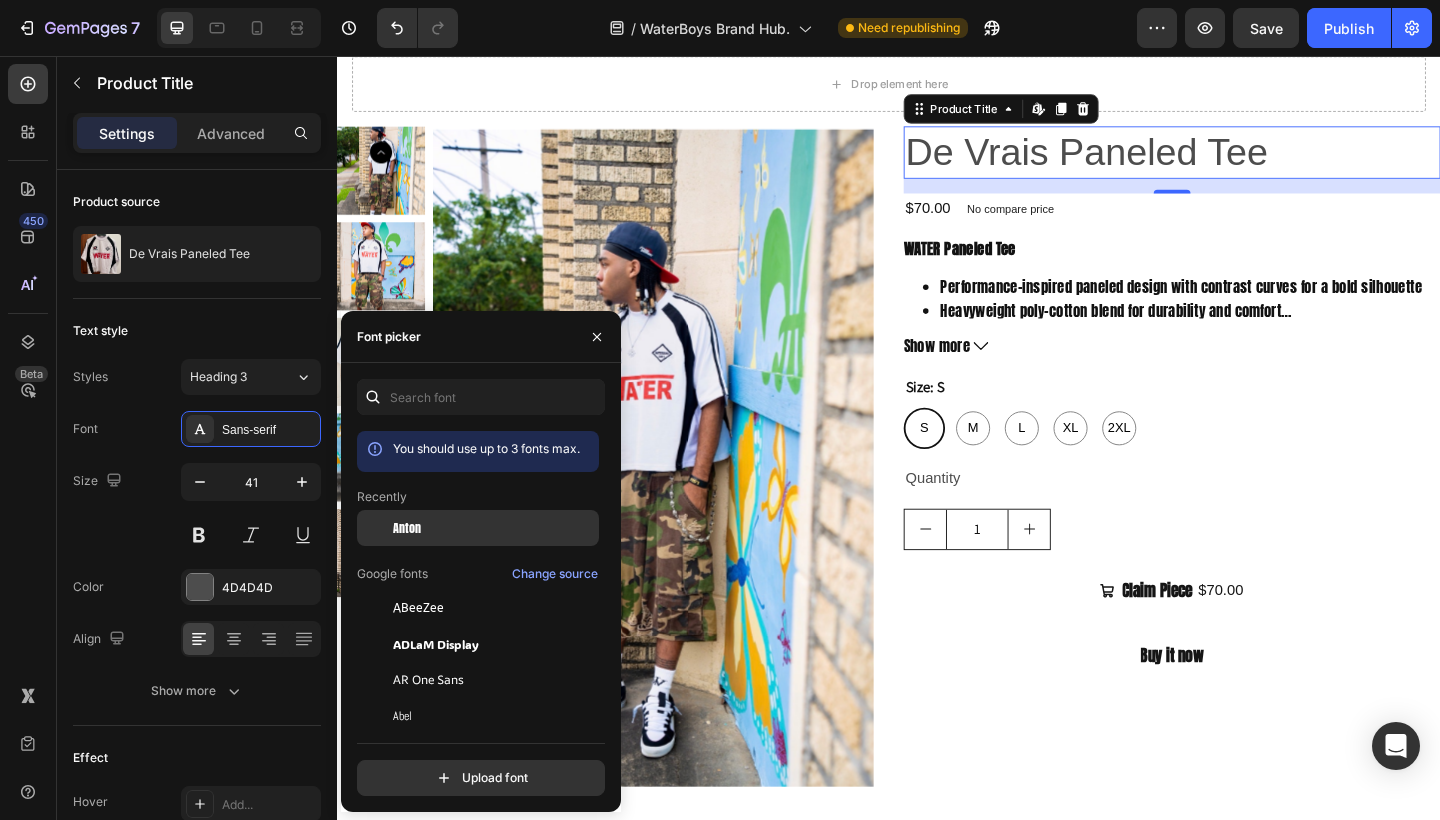 click on "Anton" at bounding box center [407, 528] 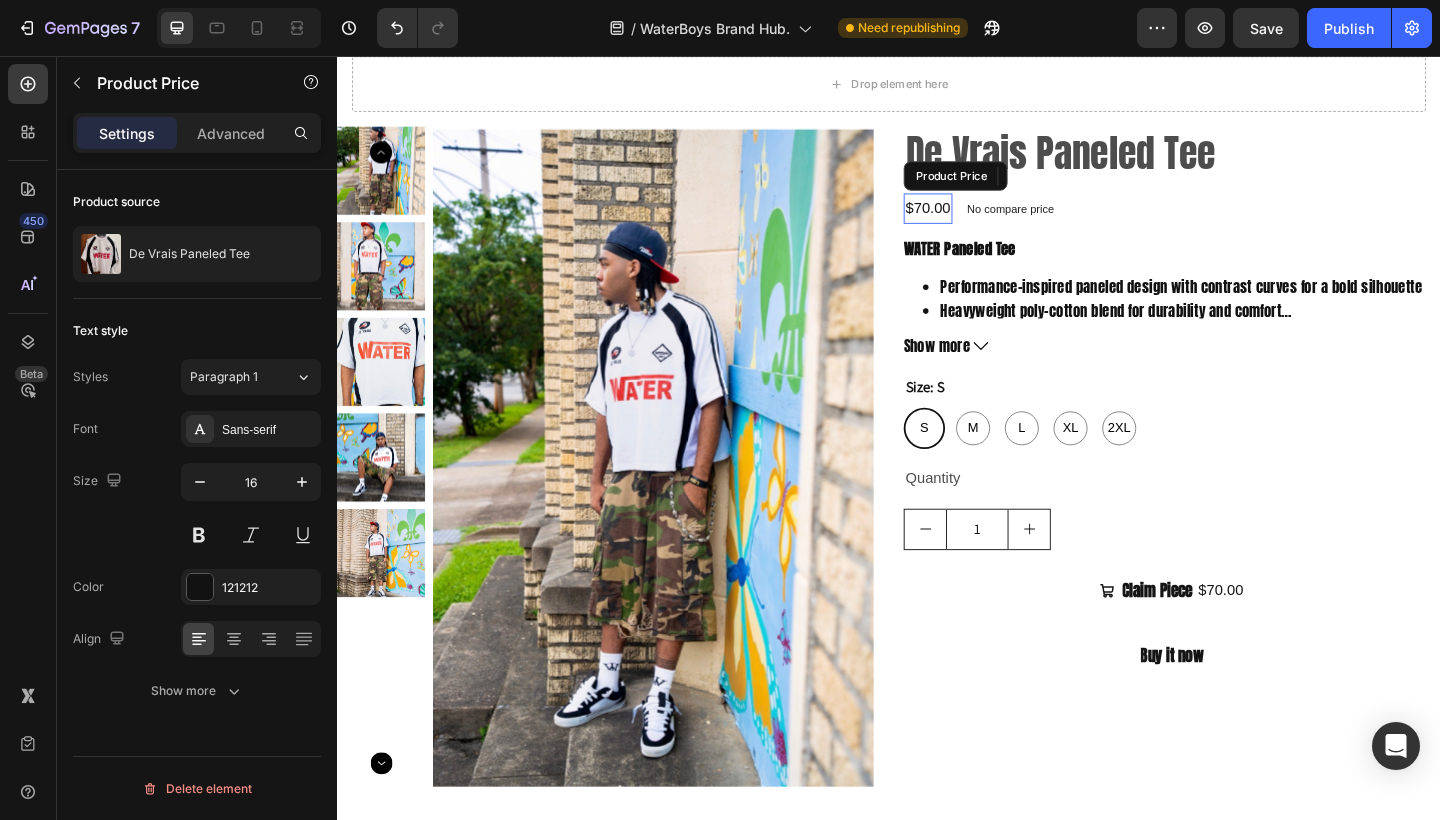 click on "$70.00" at bounding box center [979, 222] 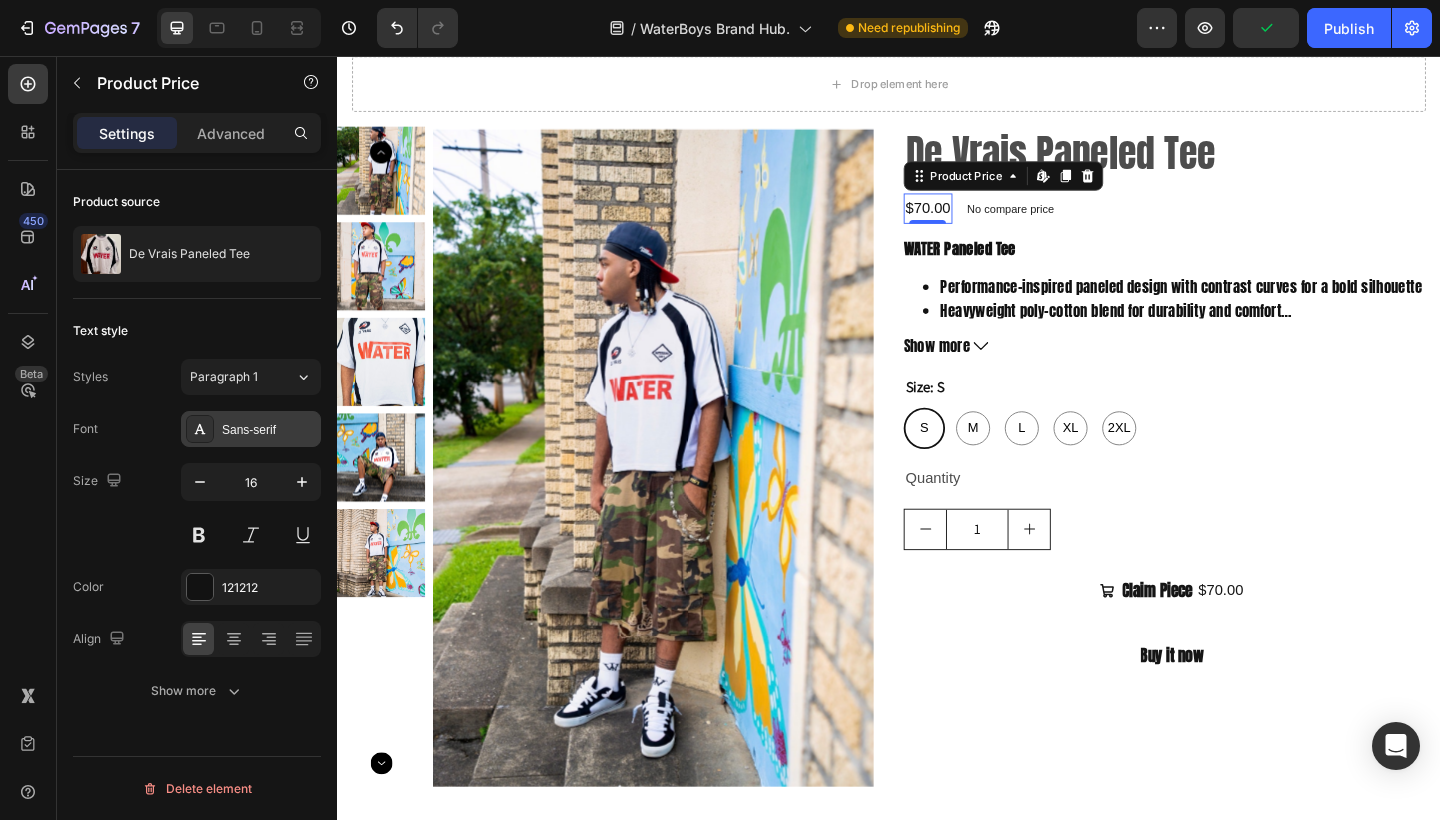 click on "Sans-serif" at bounding box center (269, 430) 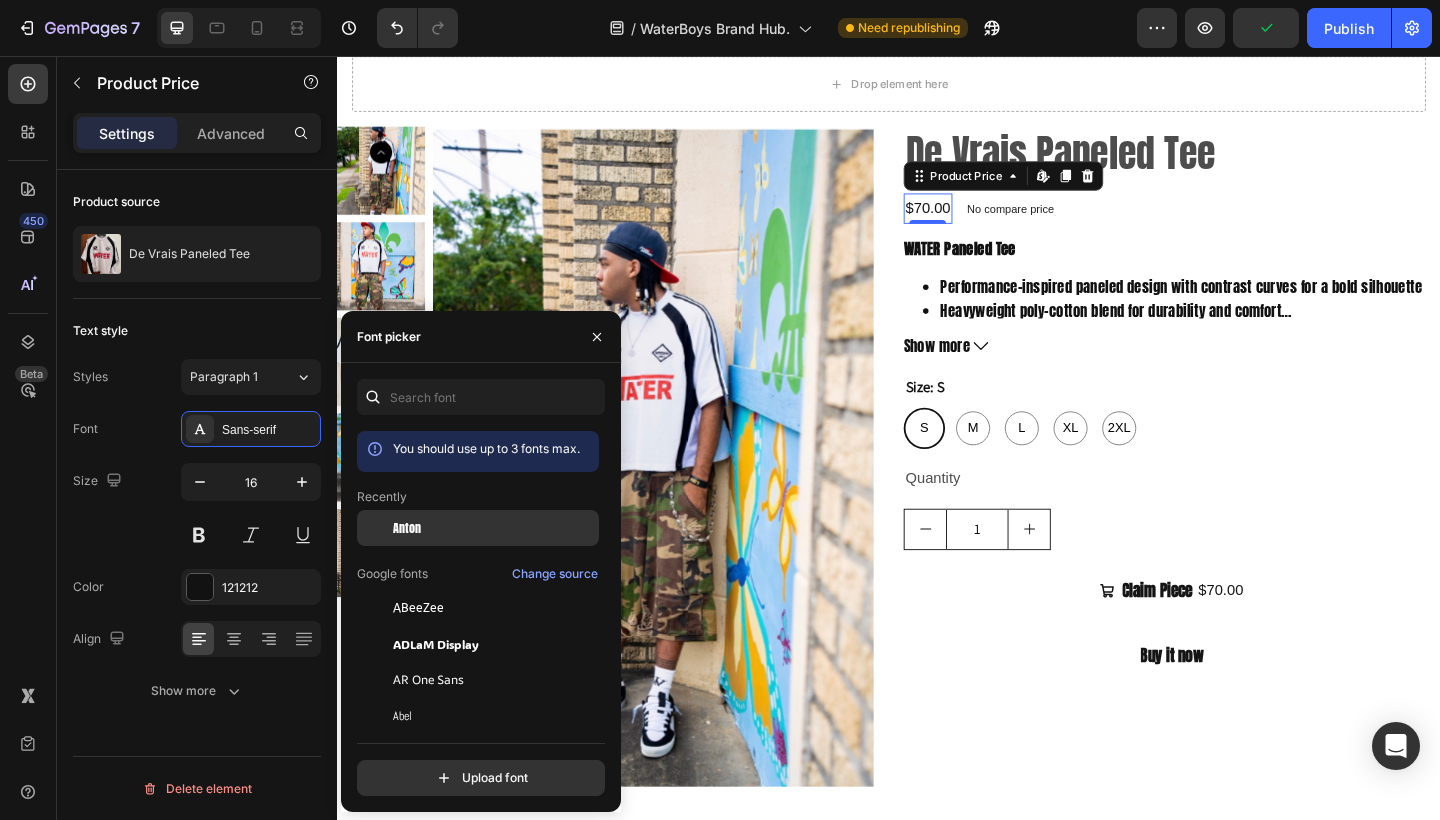 click on "Anton" at bounding box center [407, 528] 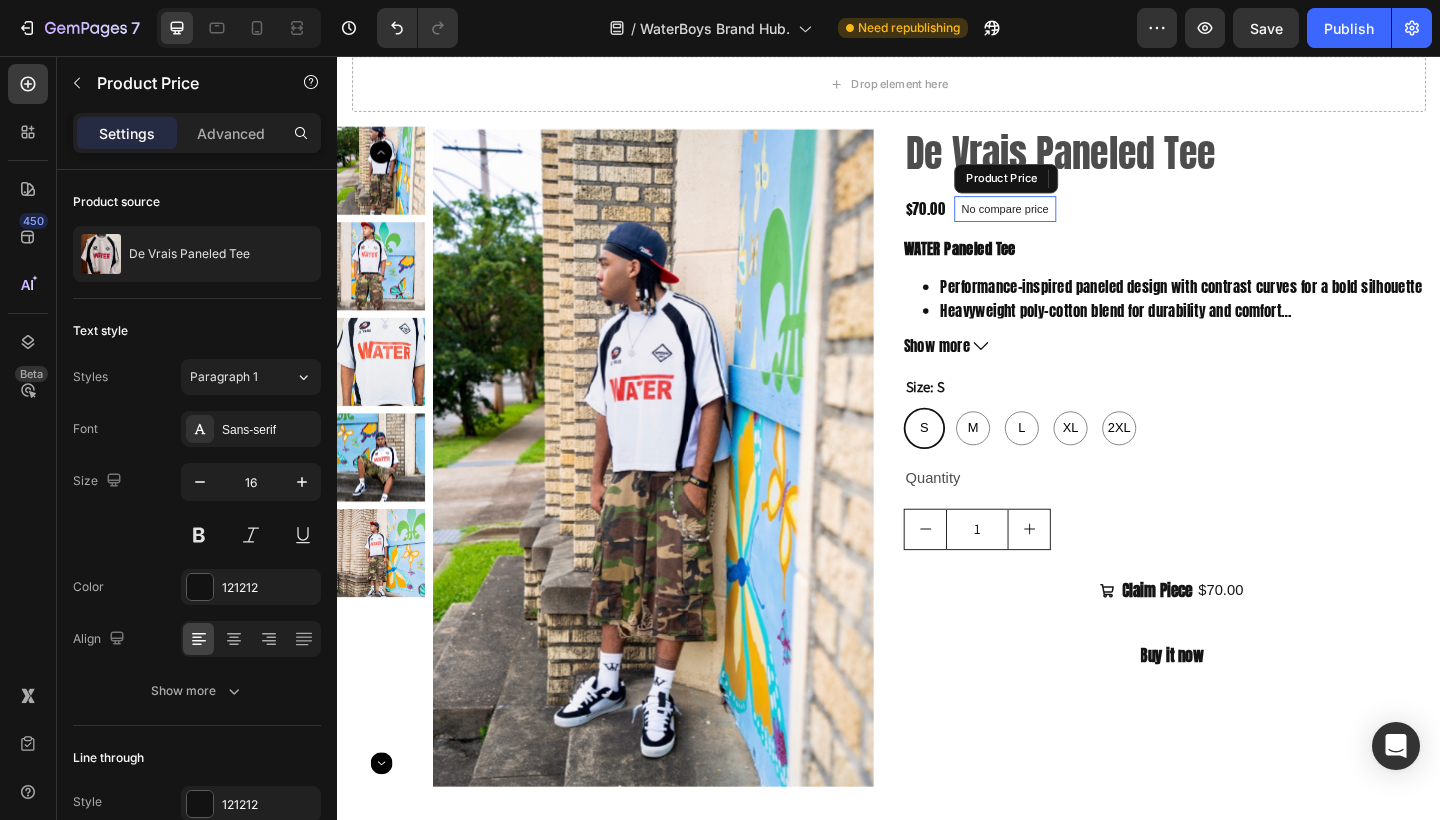 click on "No compare price" at bounding box center (1063, 223) 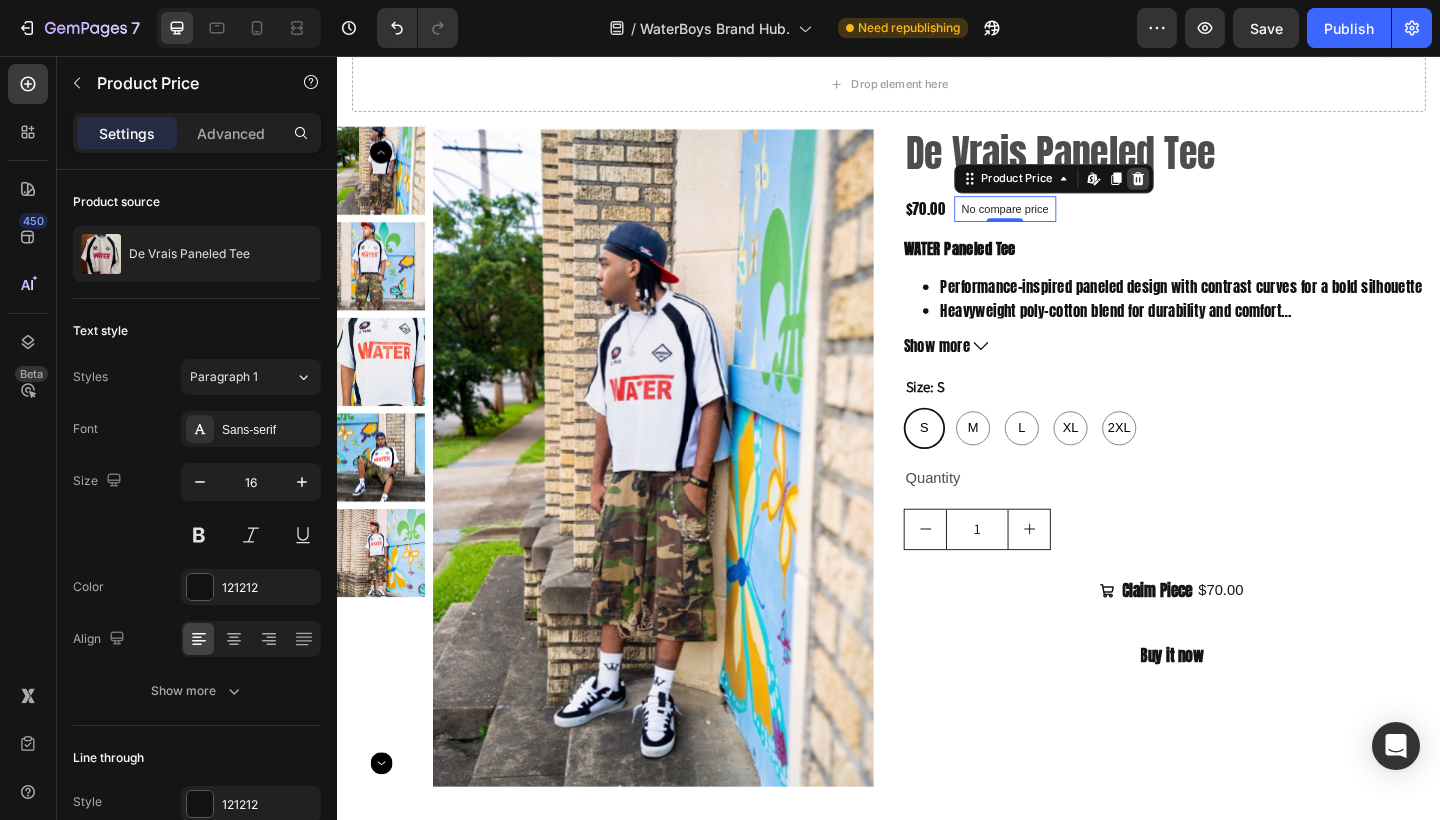 click 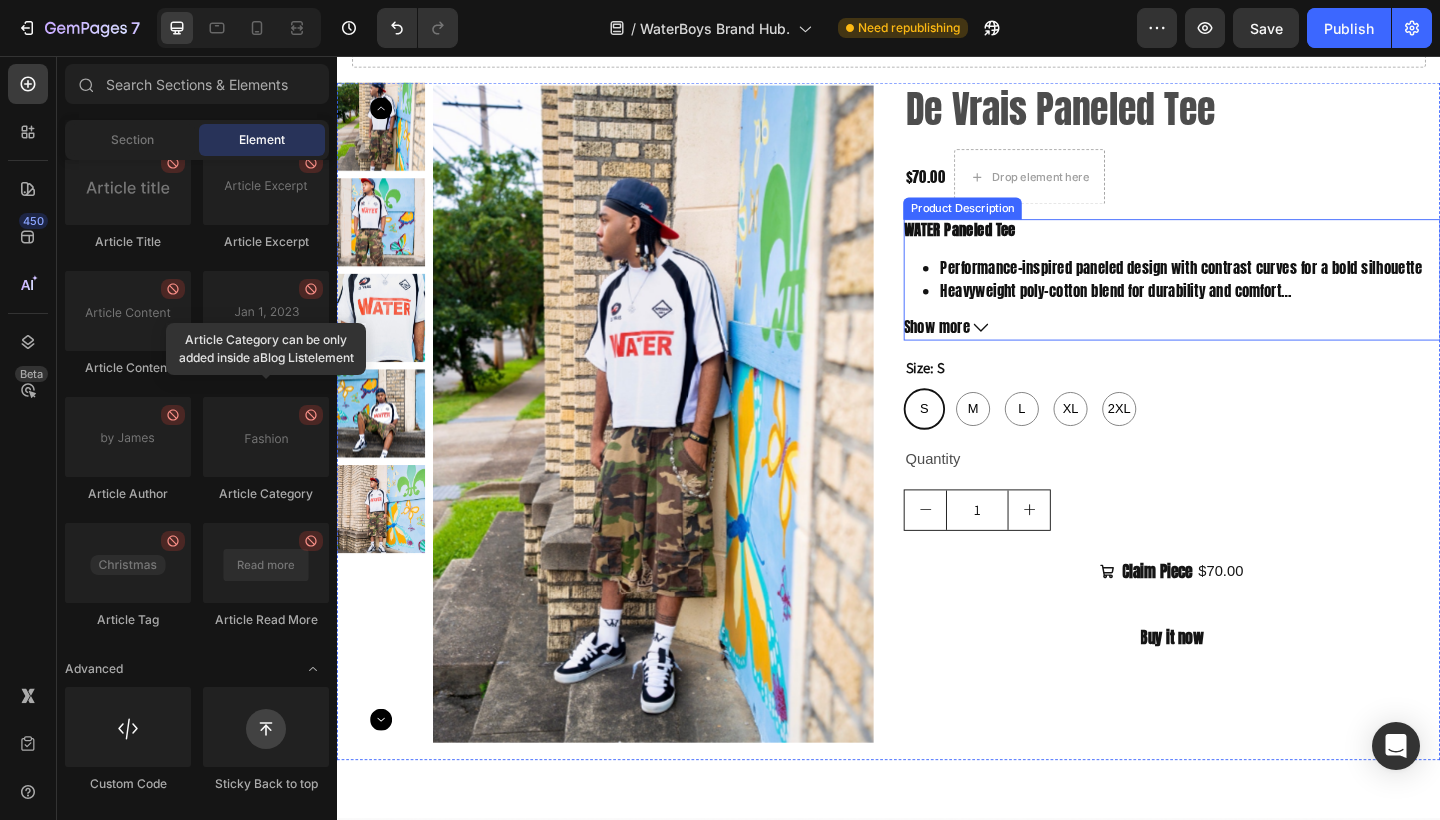 scroll, scrollTop: 1081, scrollLeft: 0, axis: vertical 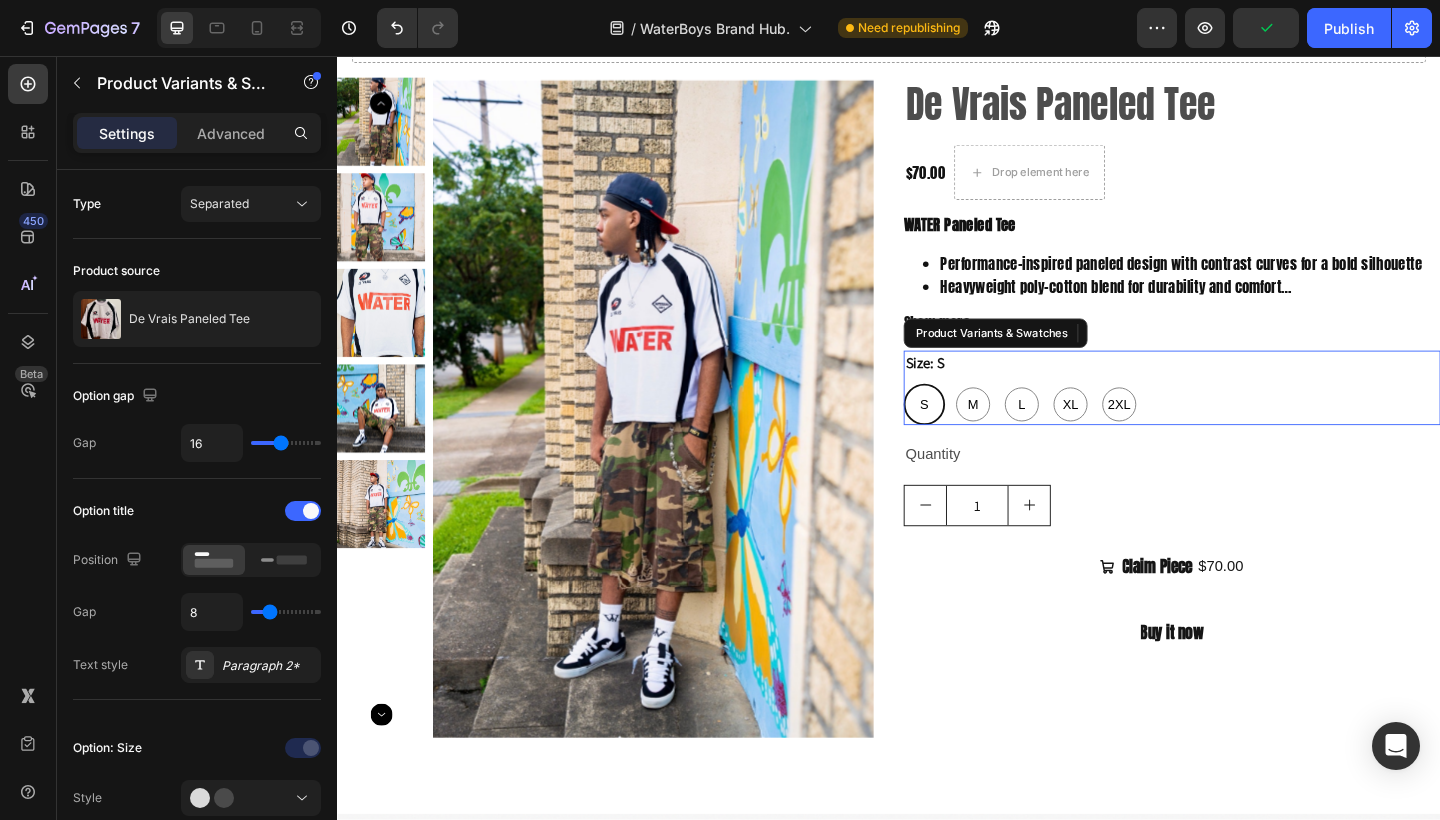 click on "S" at bounding box center (975, 435) 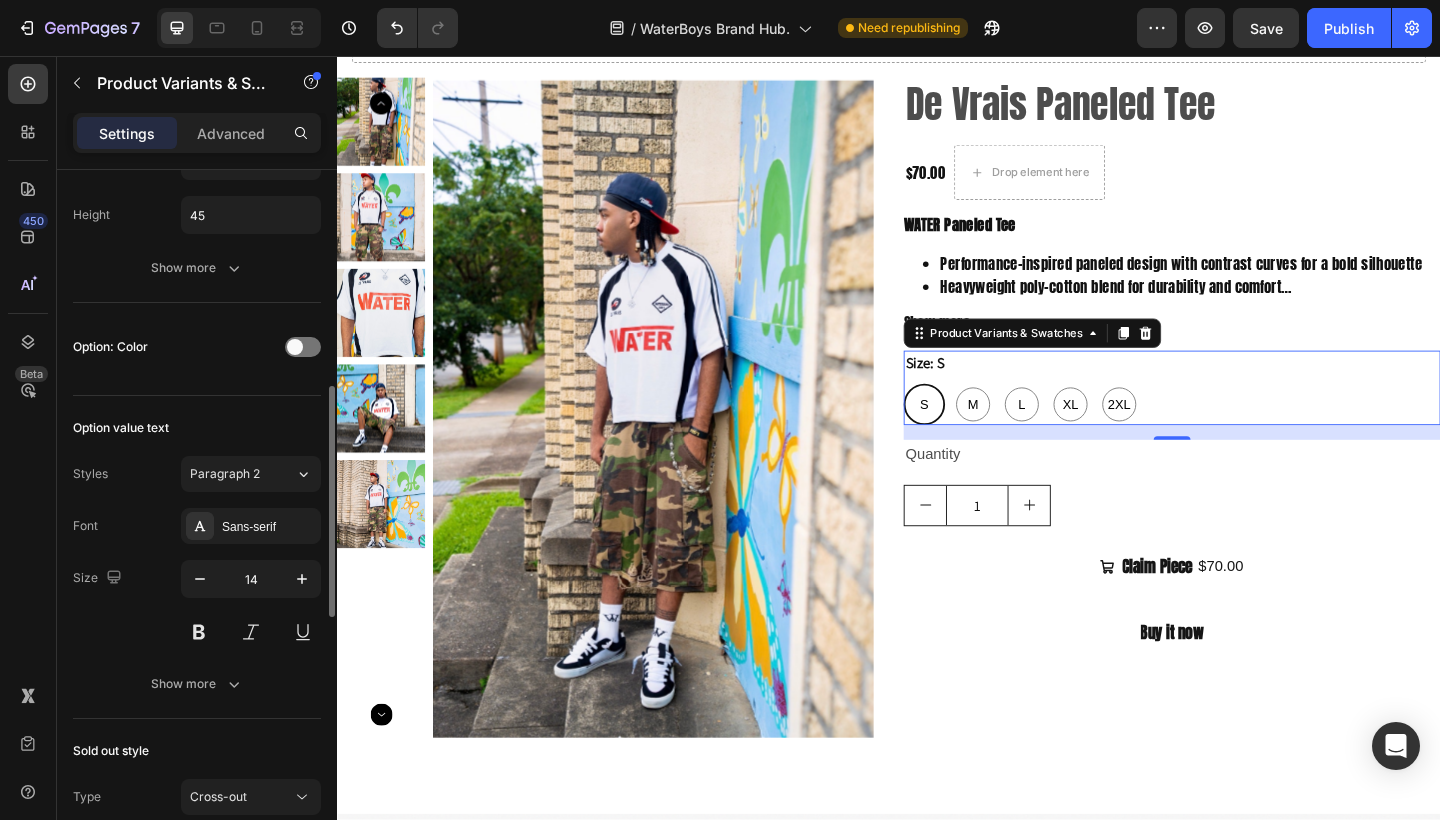 scroll, scrollTop: 756, scrollLeft: 0, axis: vertical 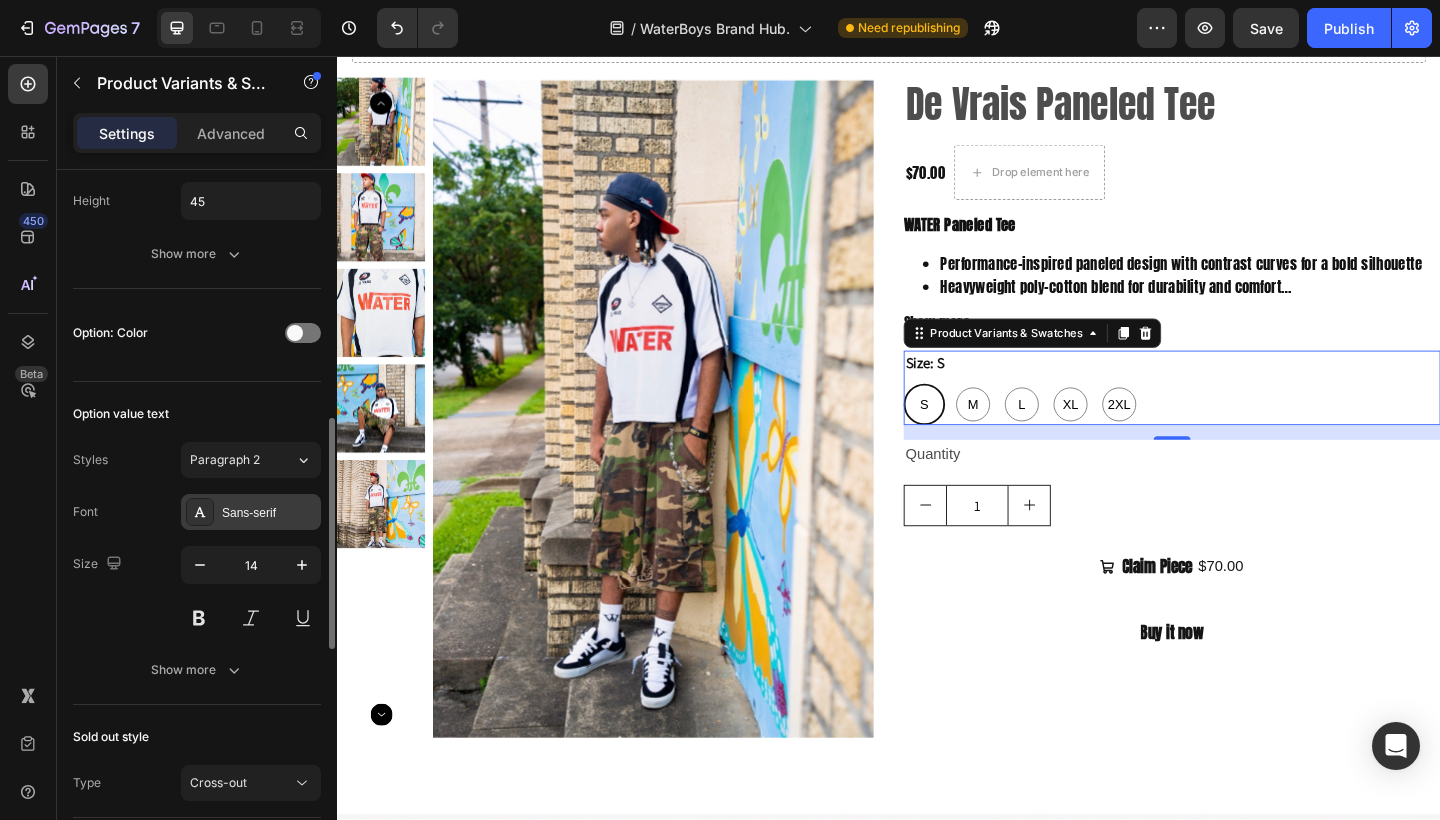 click on "Sans-serif" at bounding box center (269, 513) 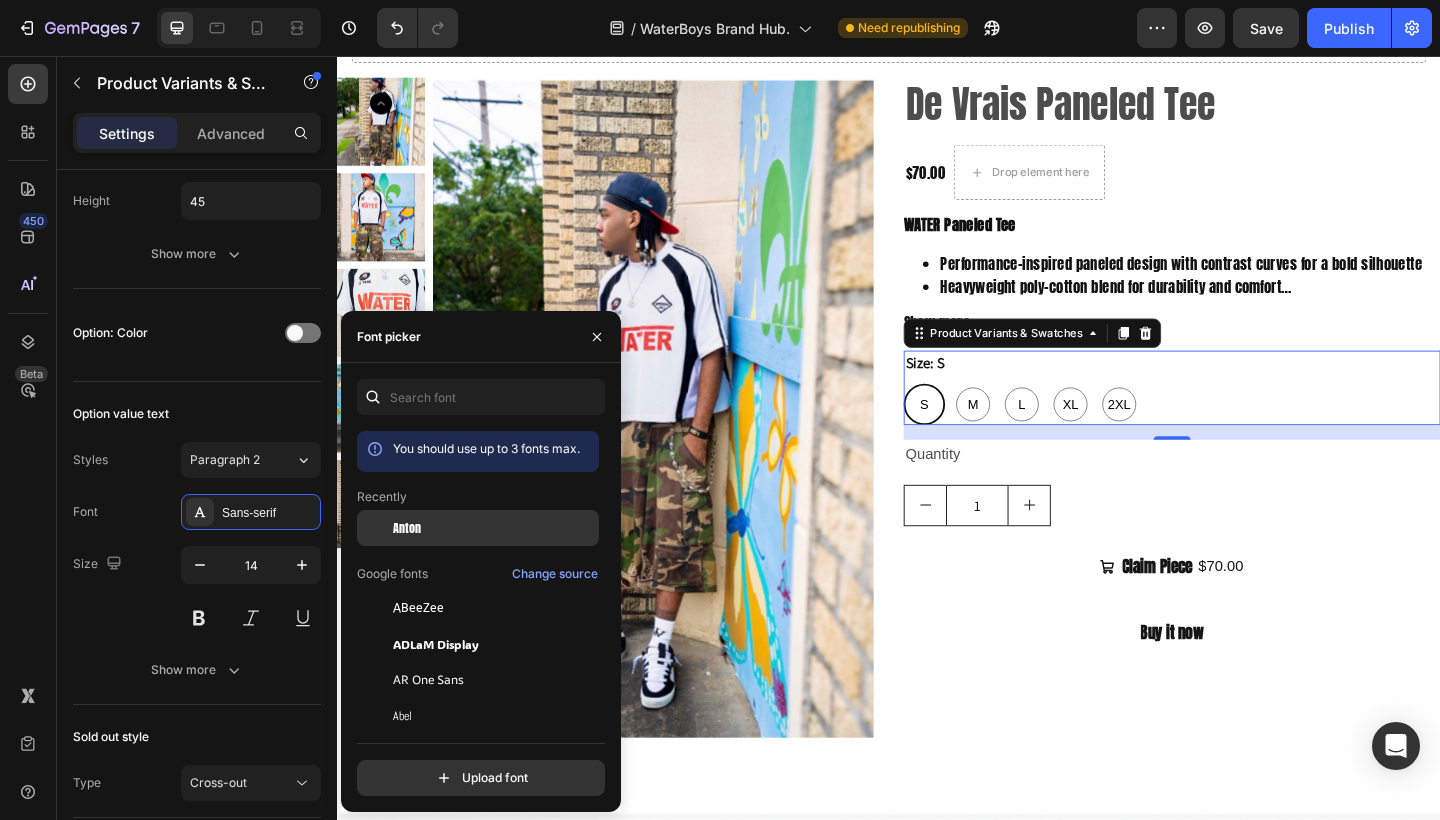 click on "Anton" at bounding box center (407, 528) 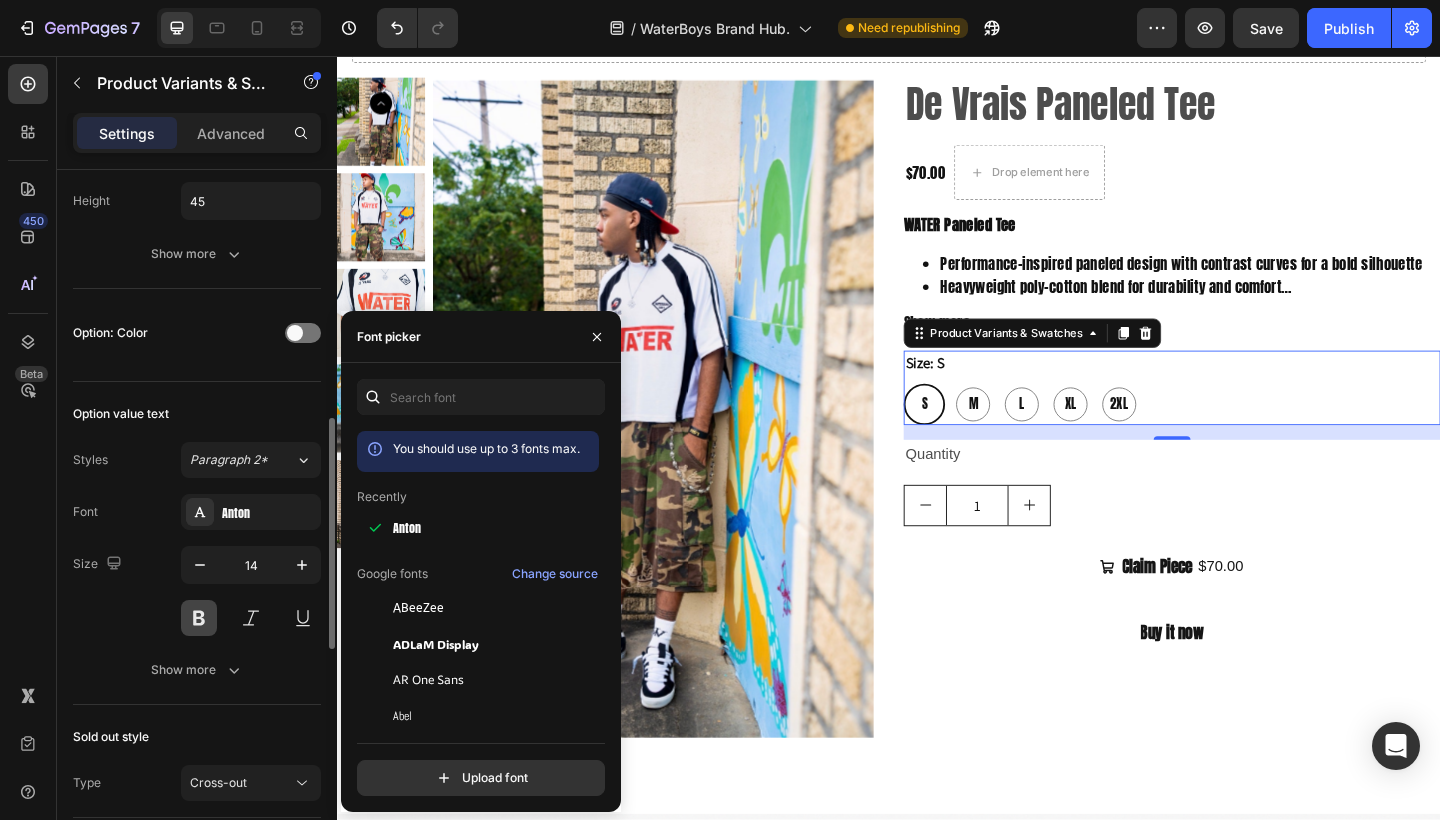 click at bounding box center [199, 618] 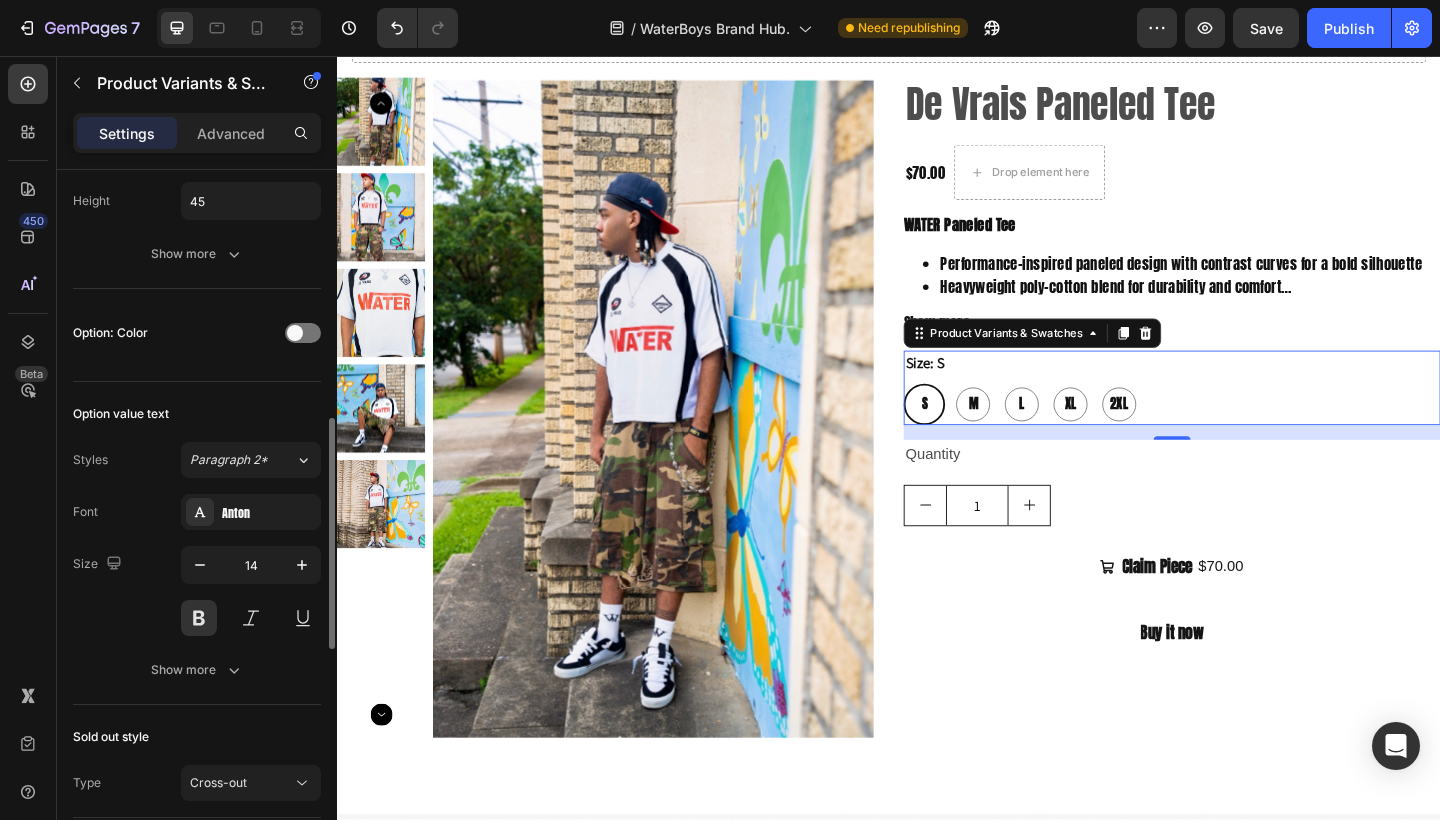 click on "Option: Size Style Edit color Width 45 Height 45 Show more Option: Color" 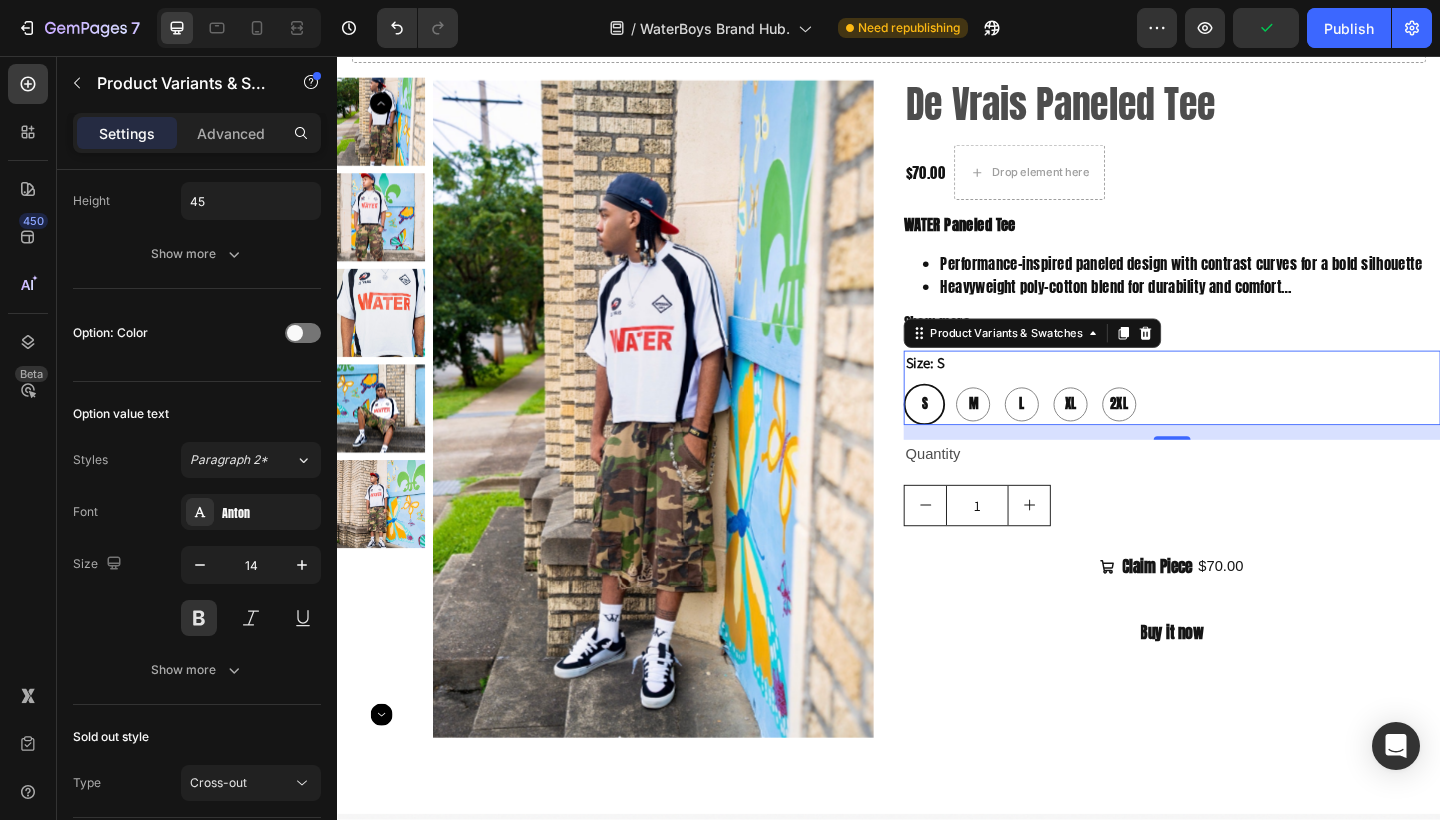 click on "Claim Piece $70.00" at bounding box center [1245, 612] 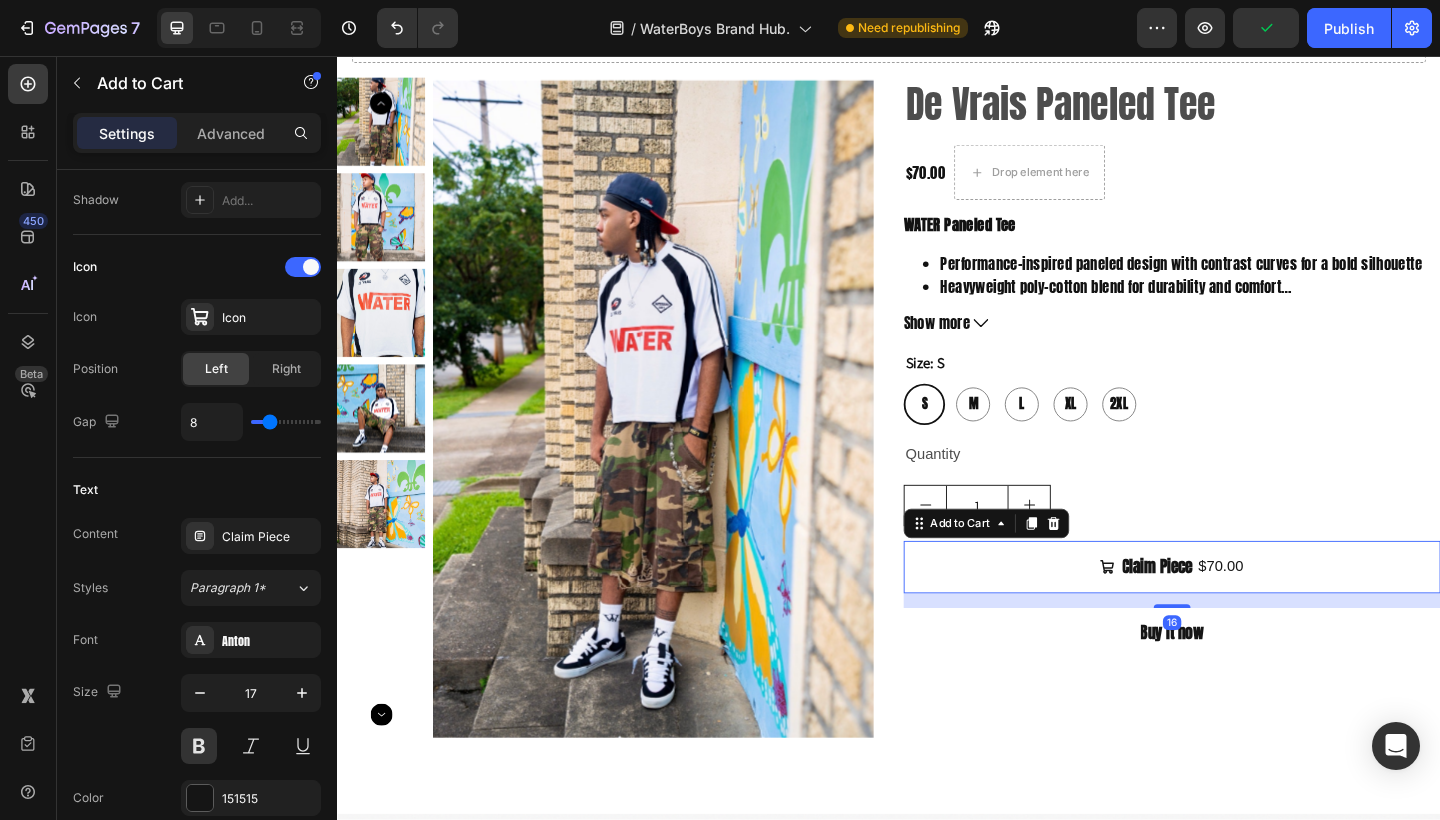 scroll, scrollTop: 0, scrollLeft: 0, axis: both 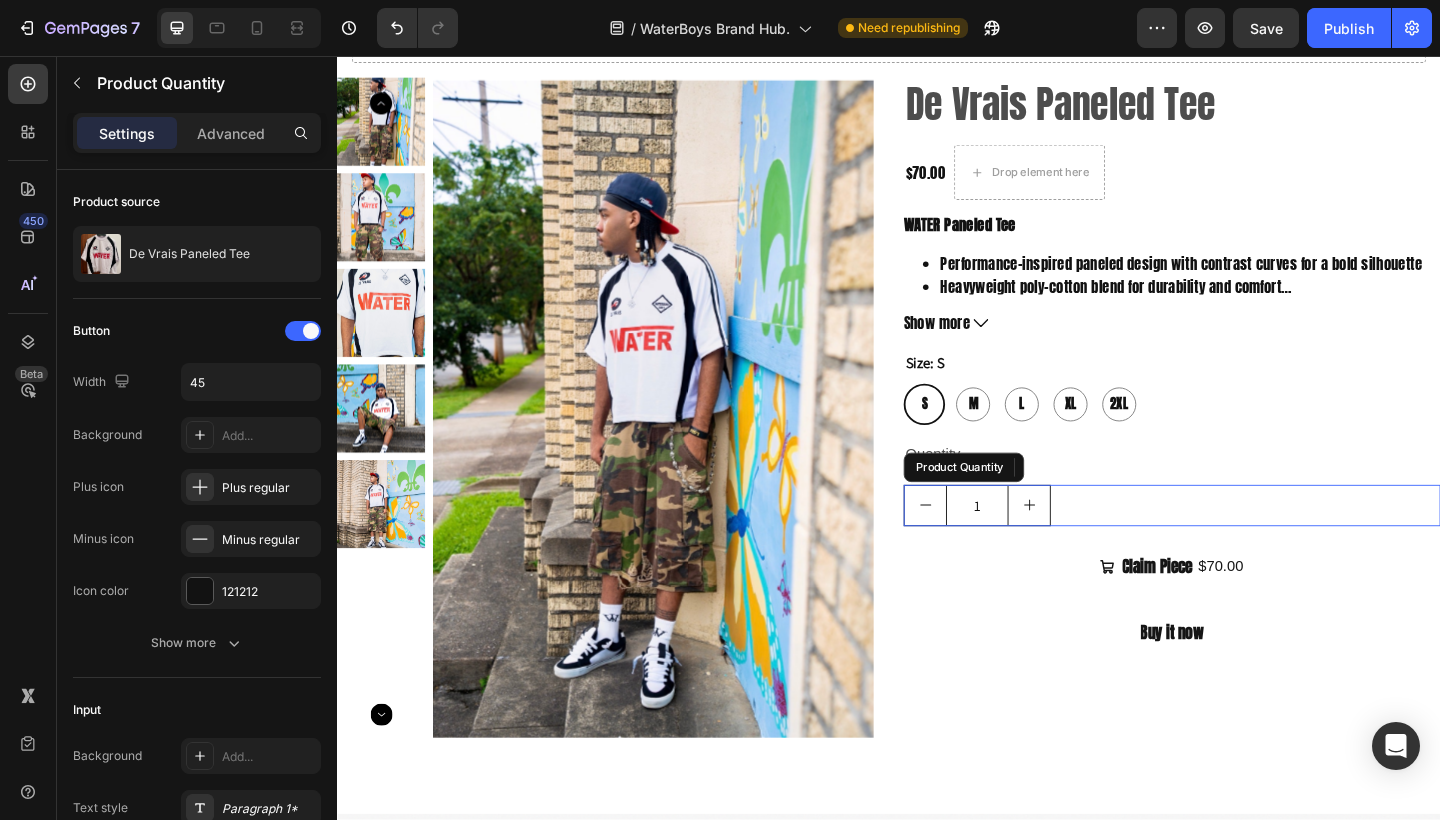 click on "1" at bounding box center (1033, 545) 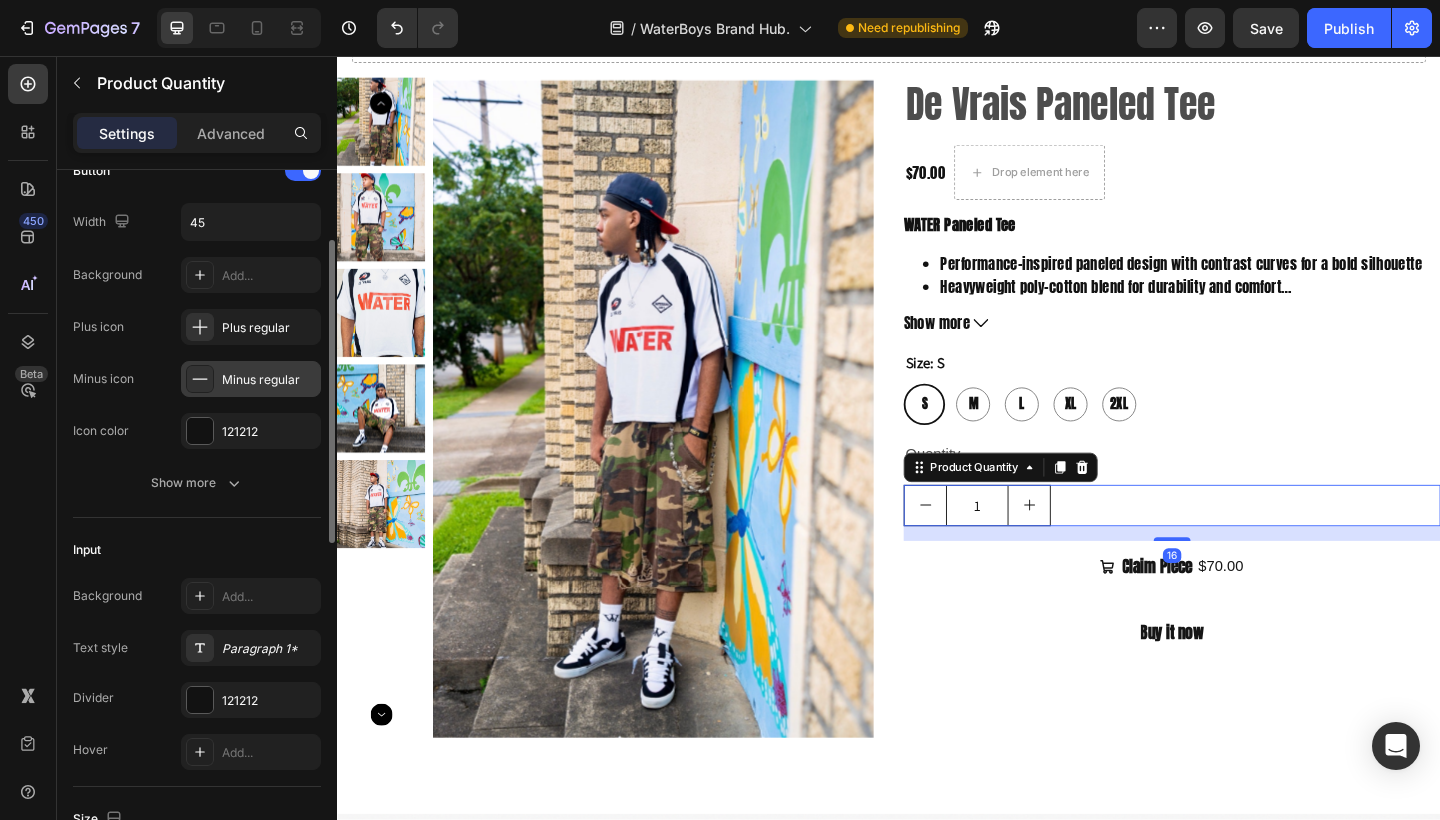 scroll, scrollTop: 161, scrollLeft: 0, axis: vertical 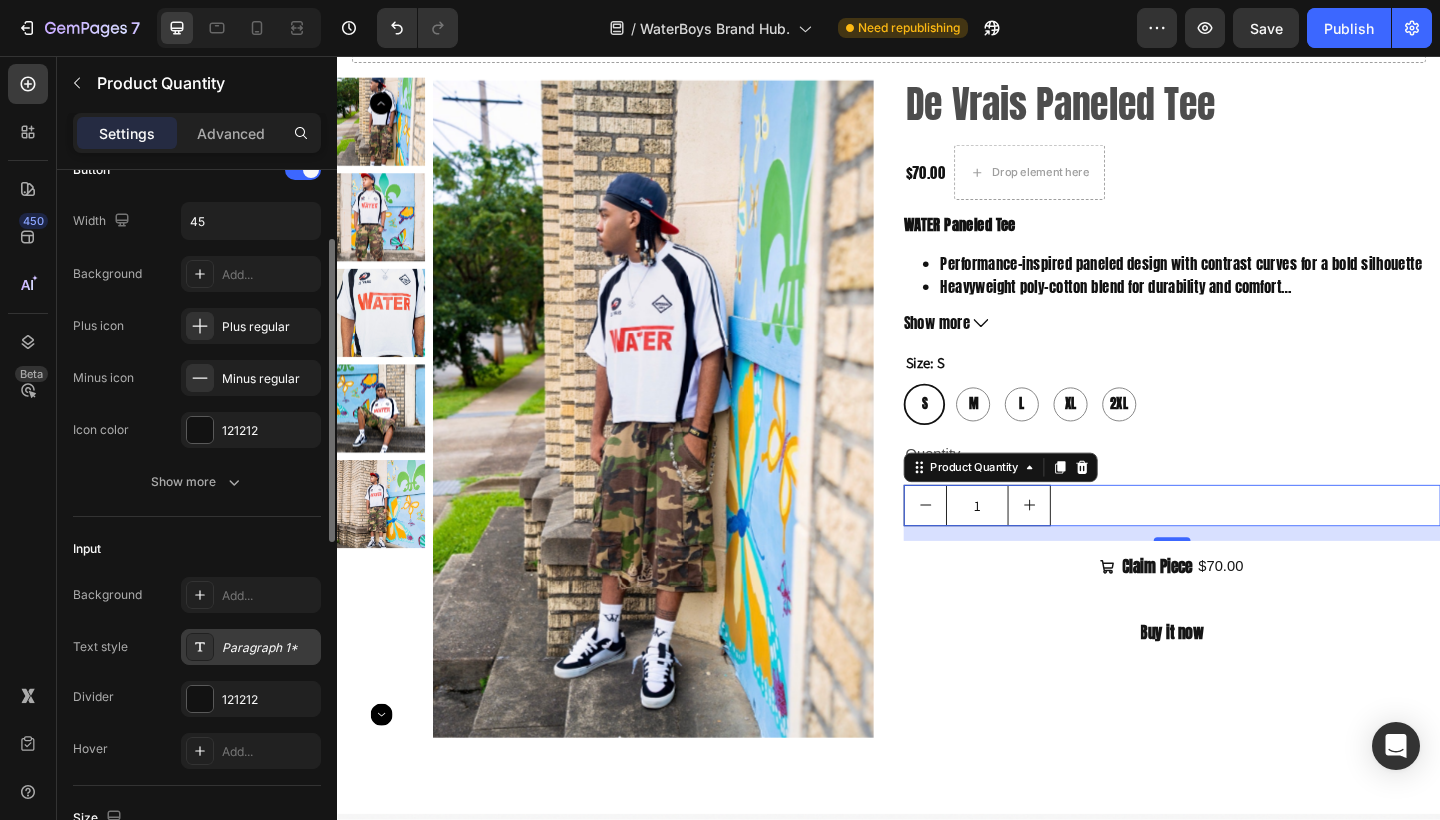 click on "Paragraph 1*" at bounding box center [269, 648] 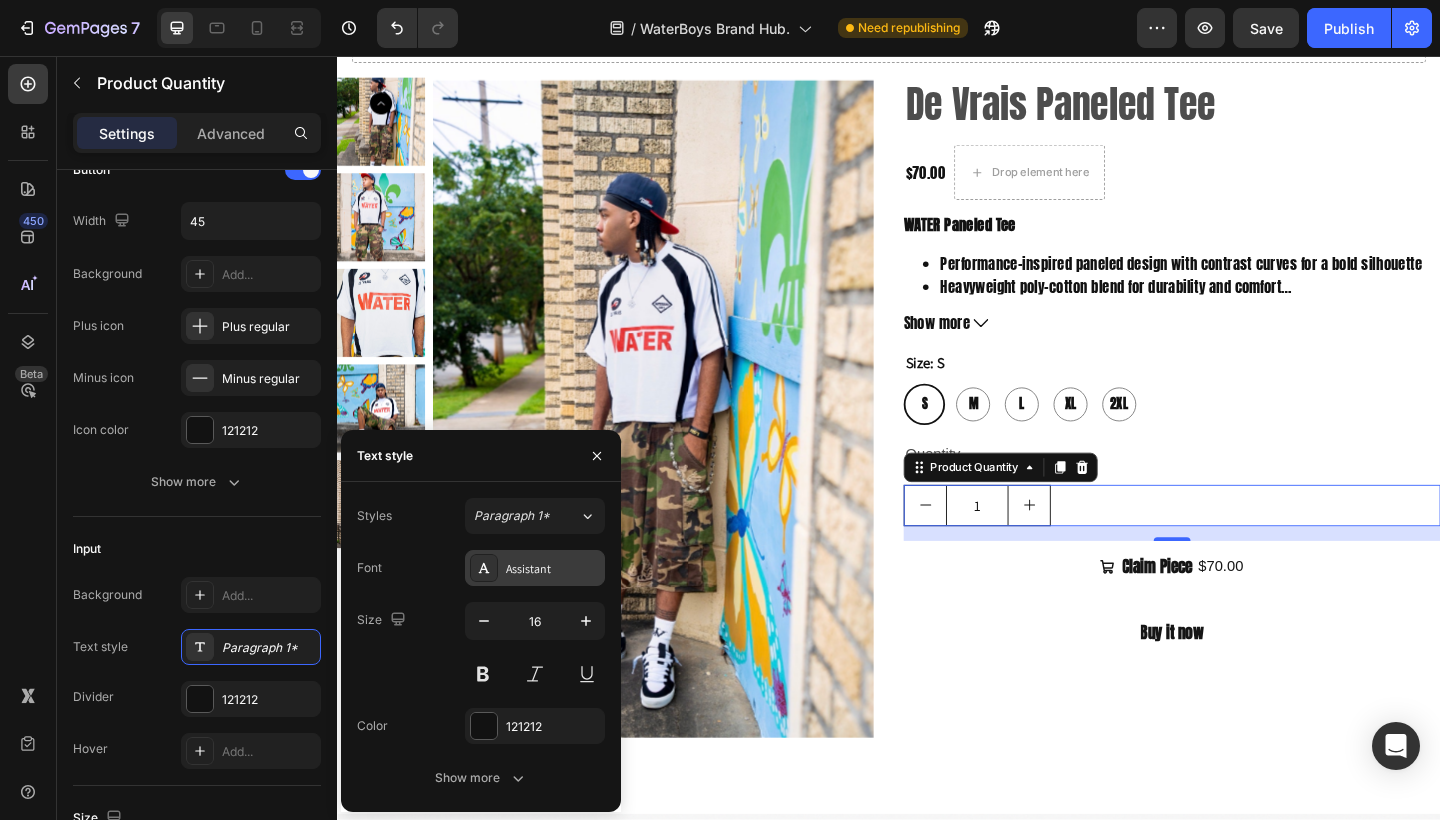 click on "Assistant" at bounding box center [553, 569] 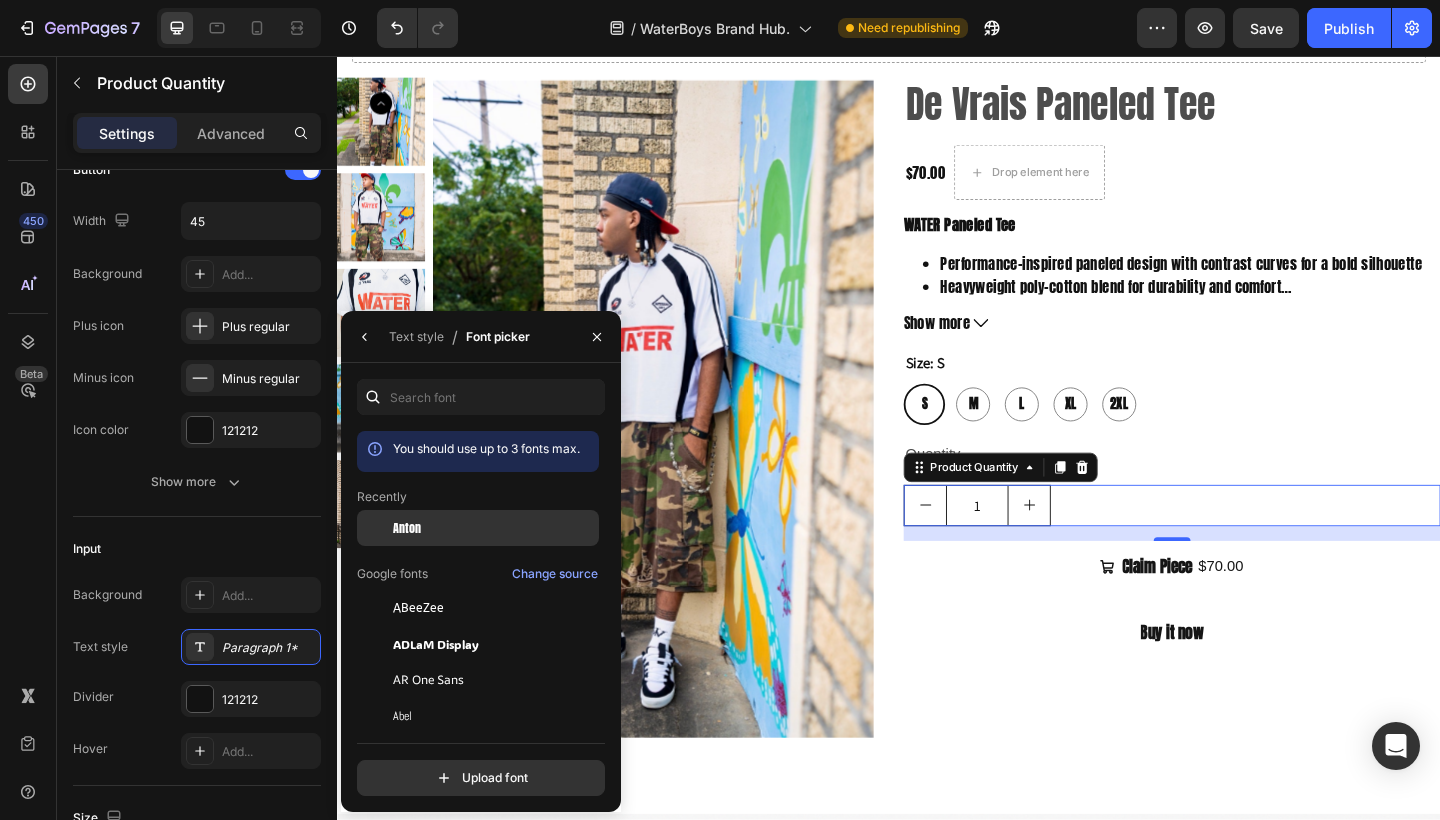 click on "Anton" at bounding box center [494, 528] 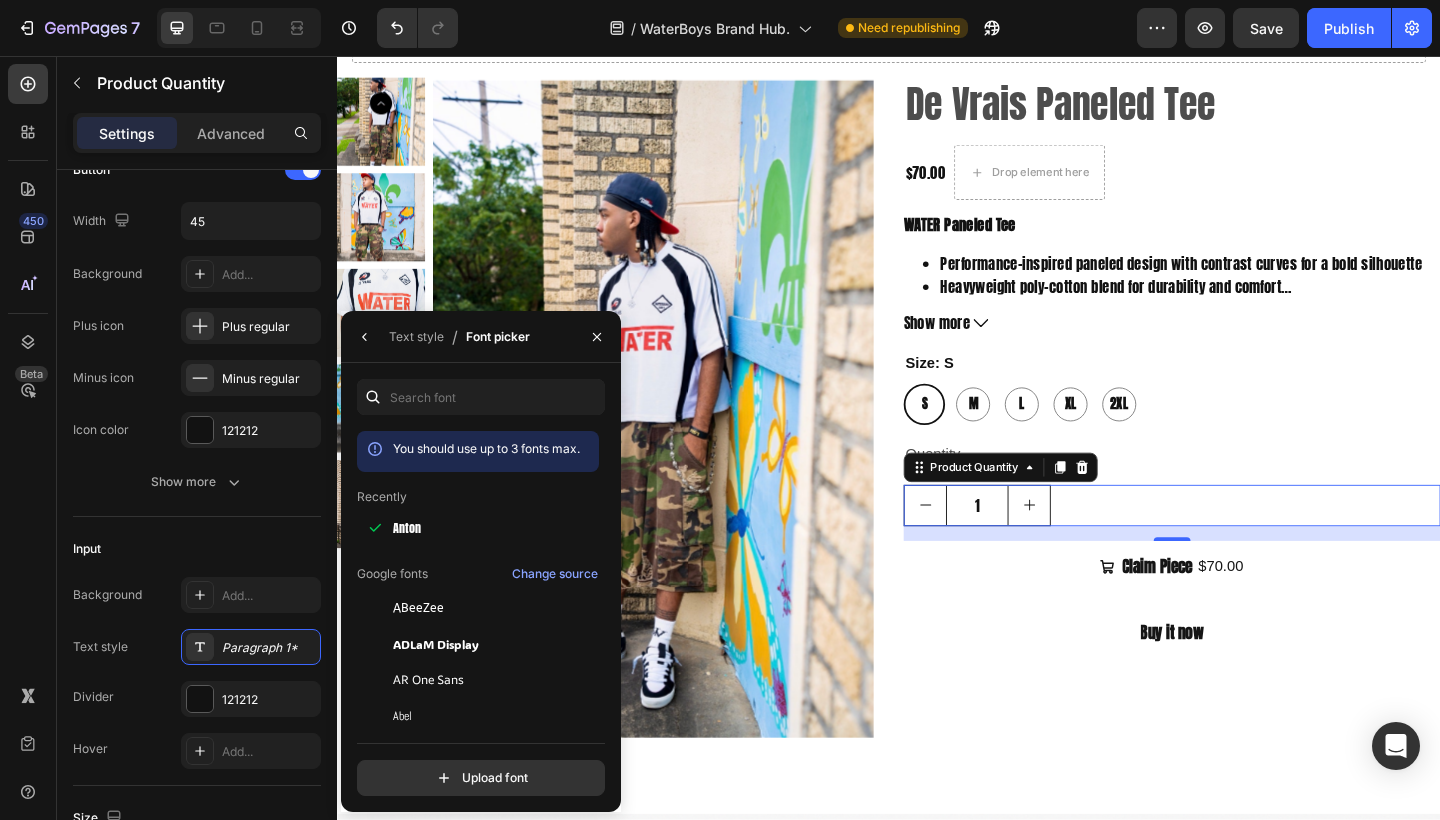drag, startPoint x: 1287, startPoint y: 758, endPoint x: 1004, endPoint y: 759, distance: 283.00177 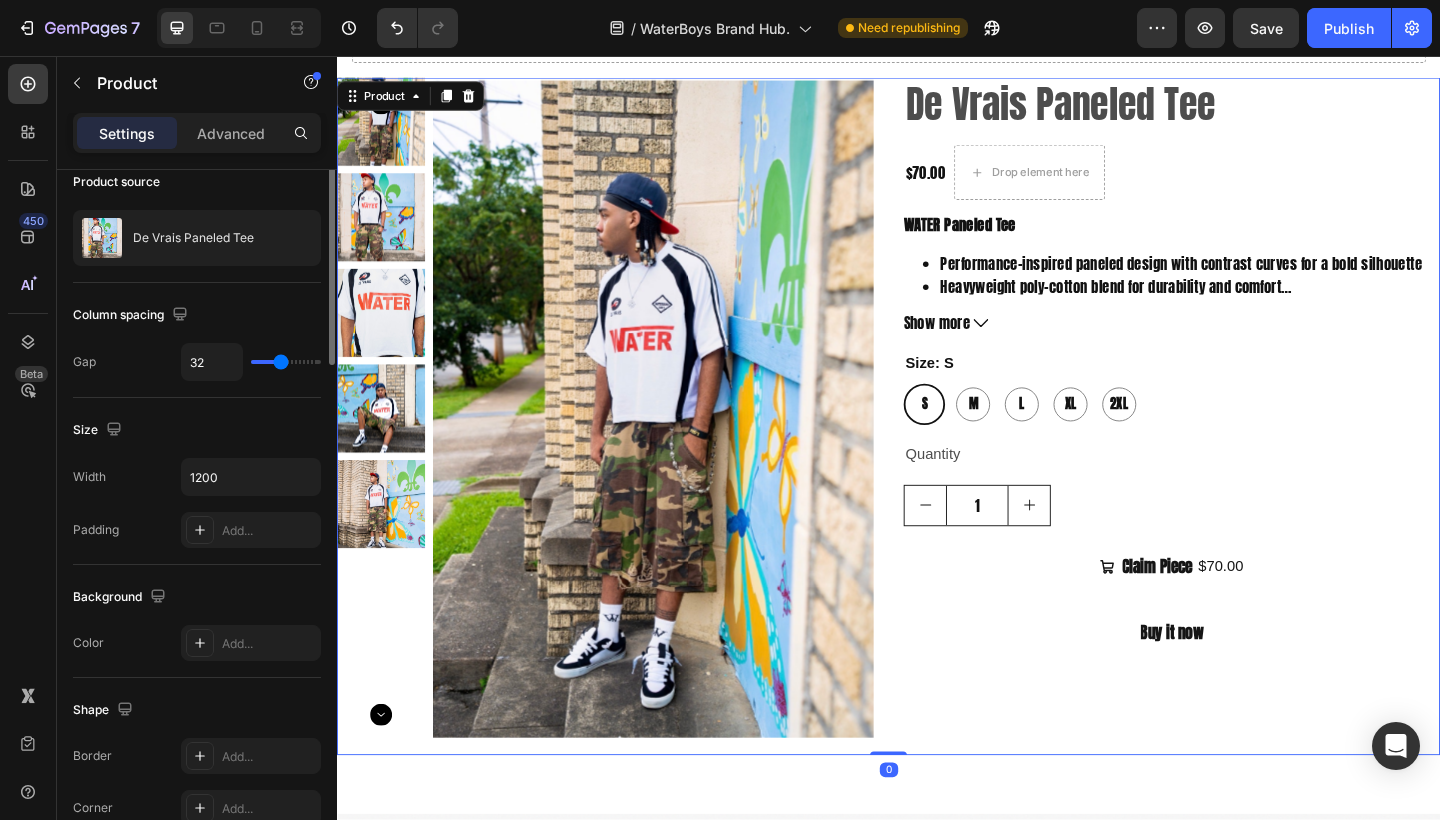 scroll, scrollTop: 0, scrollLeft: 0, axis: both 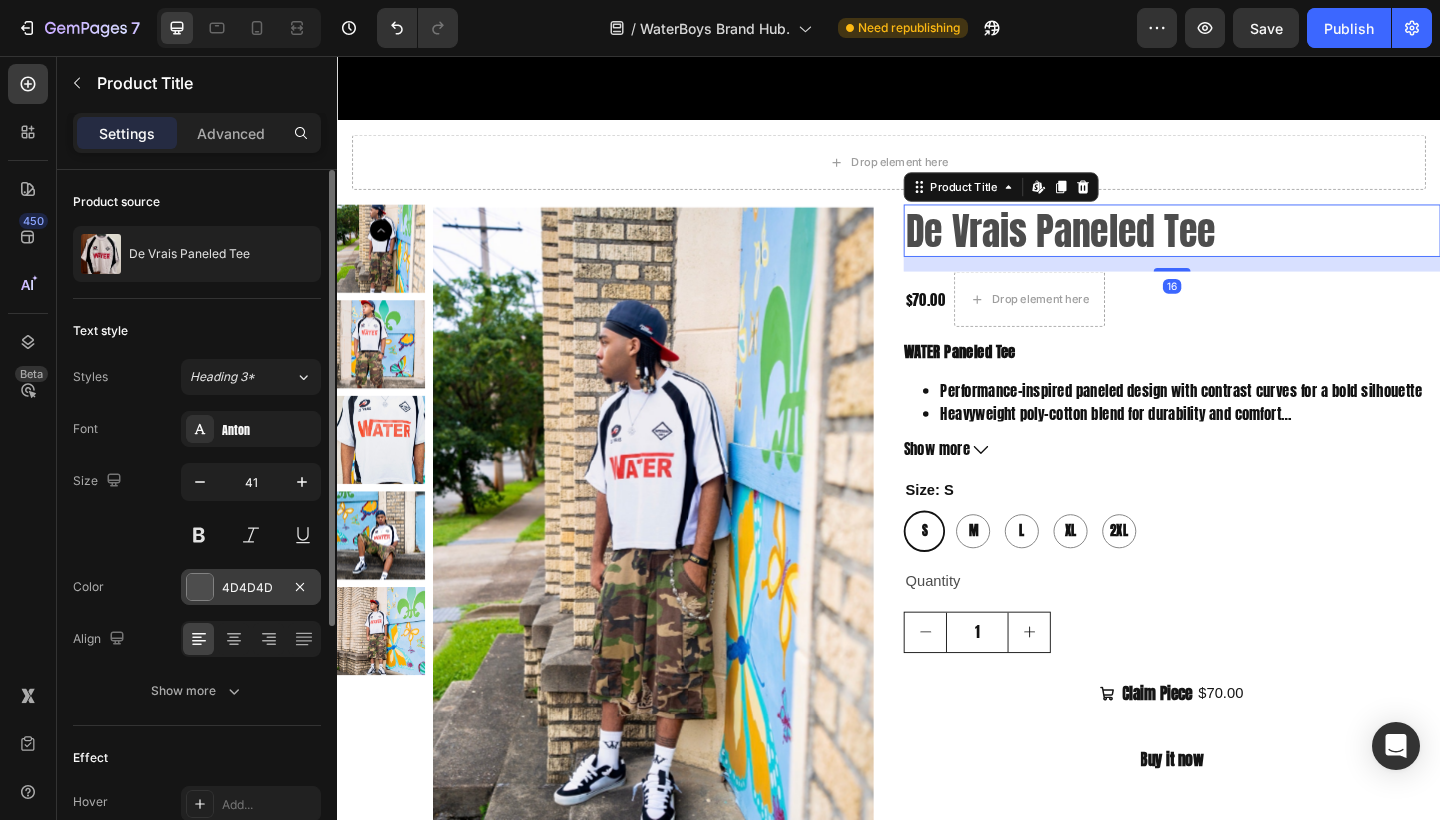 click at bounding box center (200, 587) 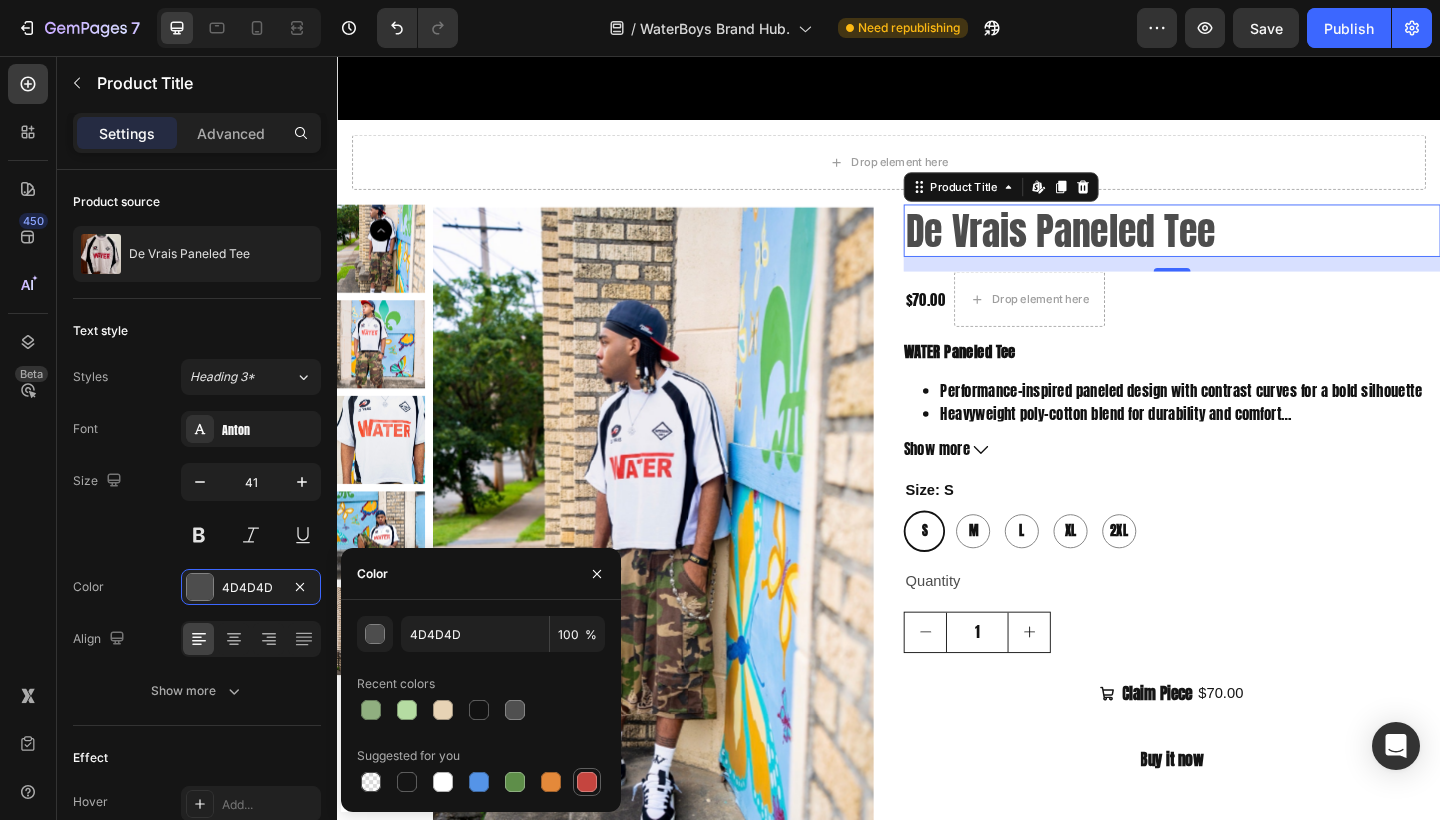 click at bounding box center [587, 782] 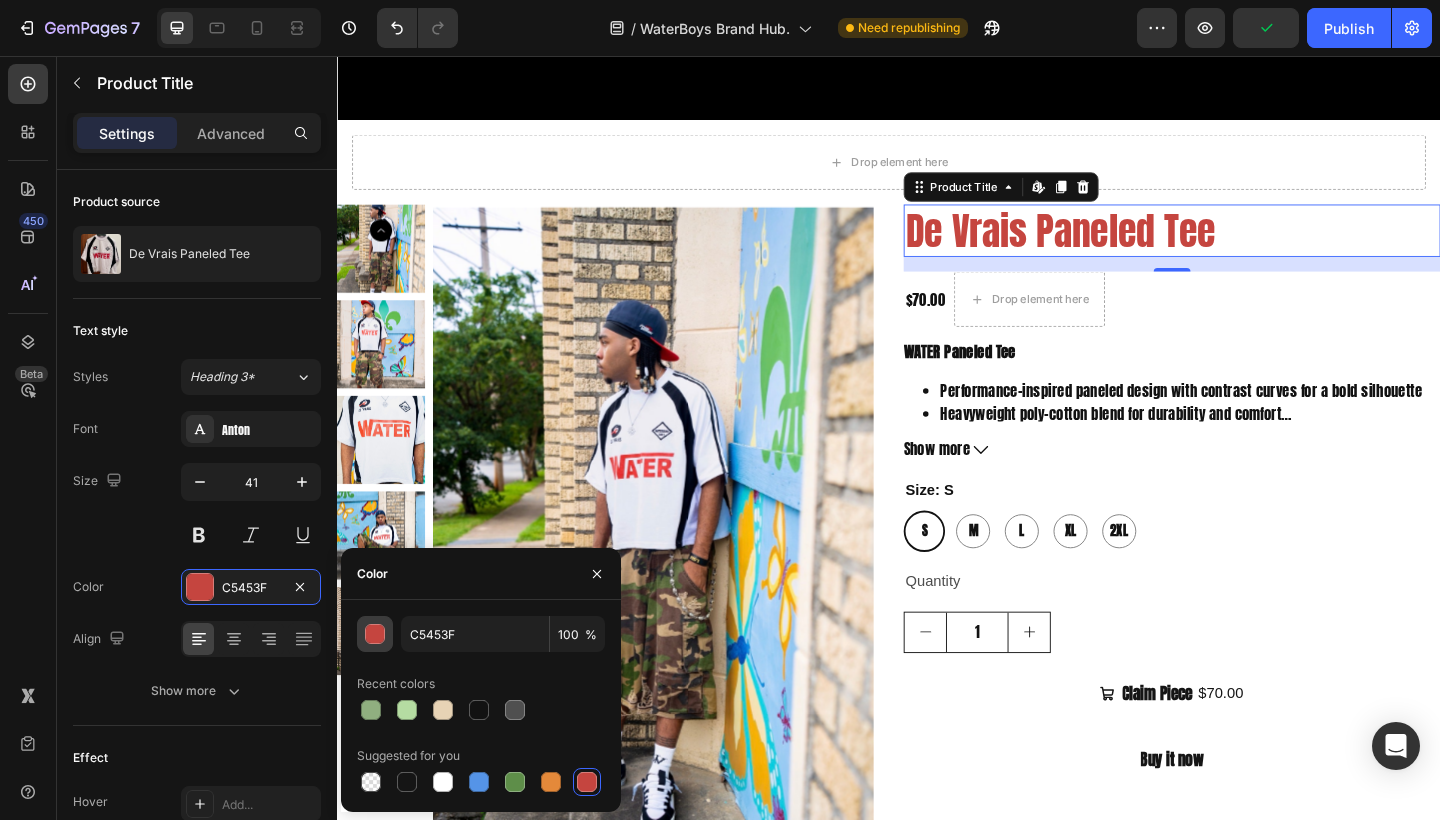 click at bounding box center [376, 635] 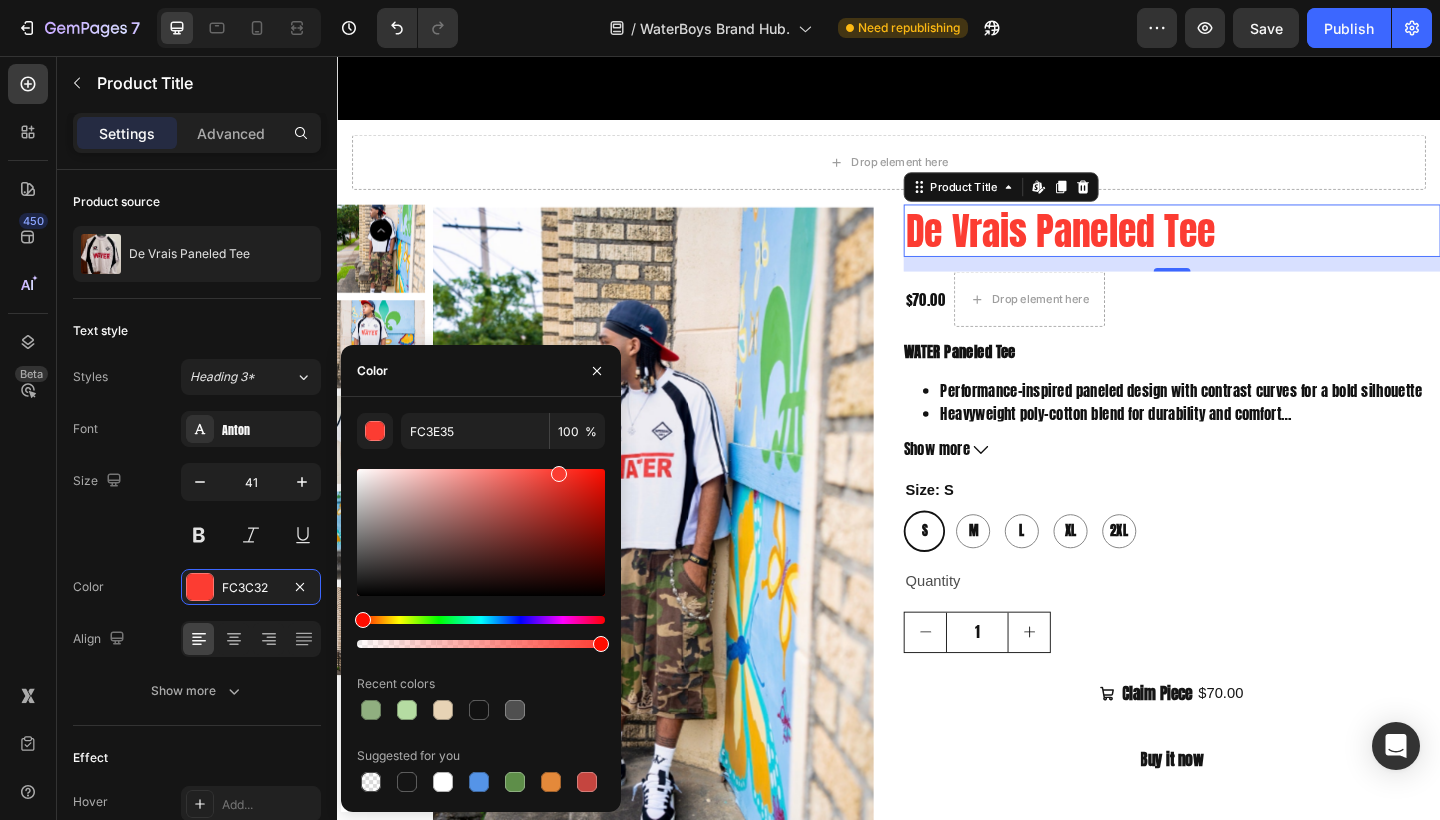 drag, startPoint x: 539, startPoint y: 511, endPoint x: 555, endPoint y: 470, distance: 44.011364 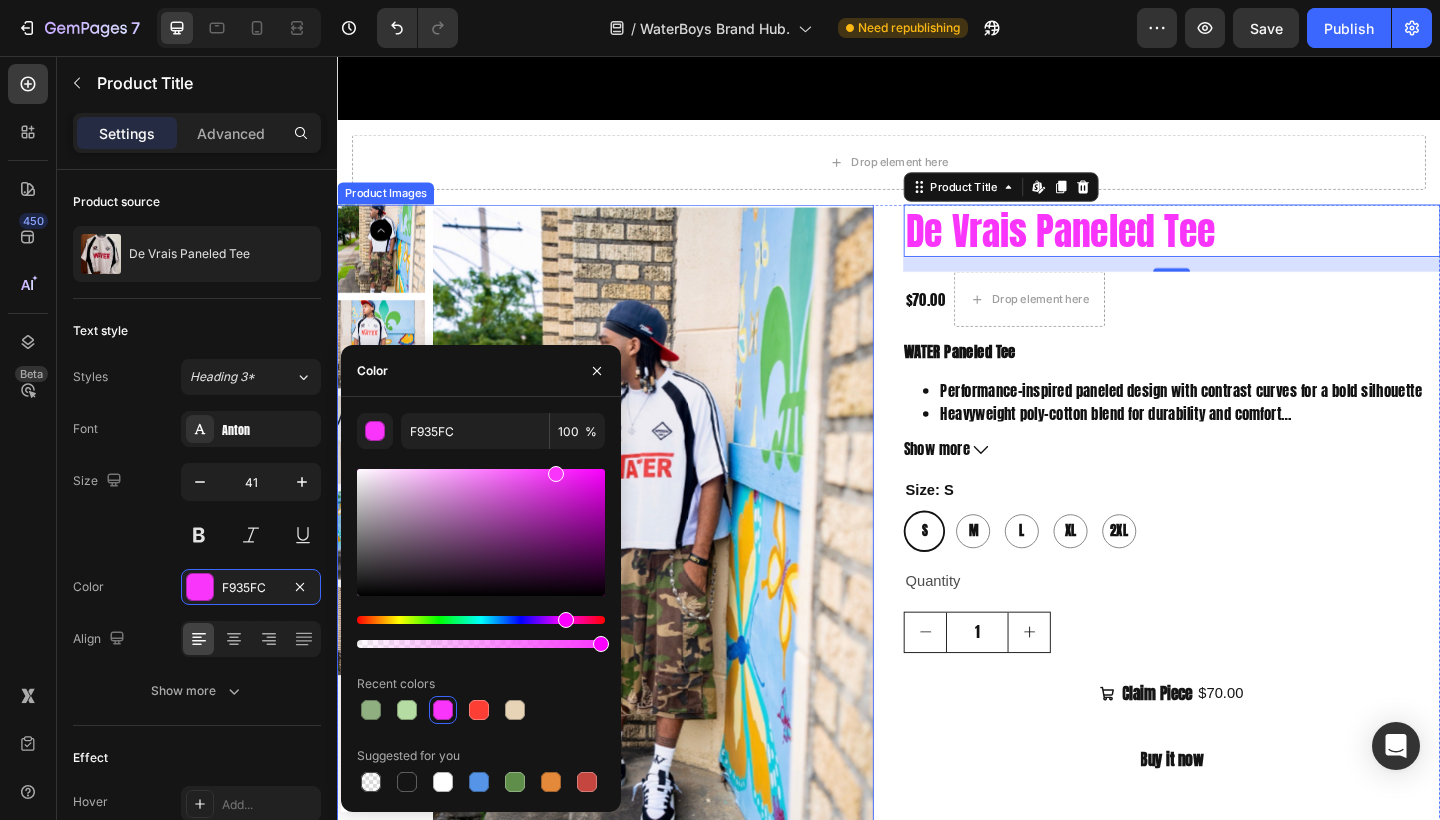 drag, startPoint x: 703, startPoint y: 677, endPoint x: 685, endPoint y: 677, distance: 18 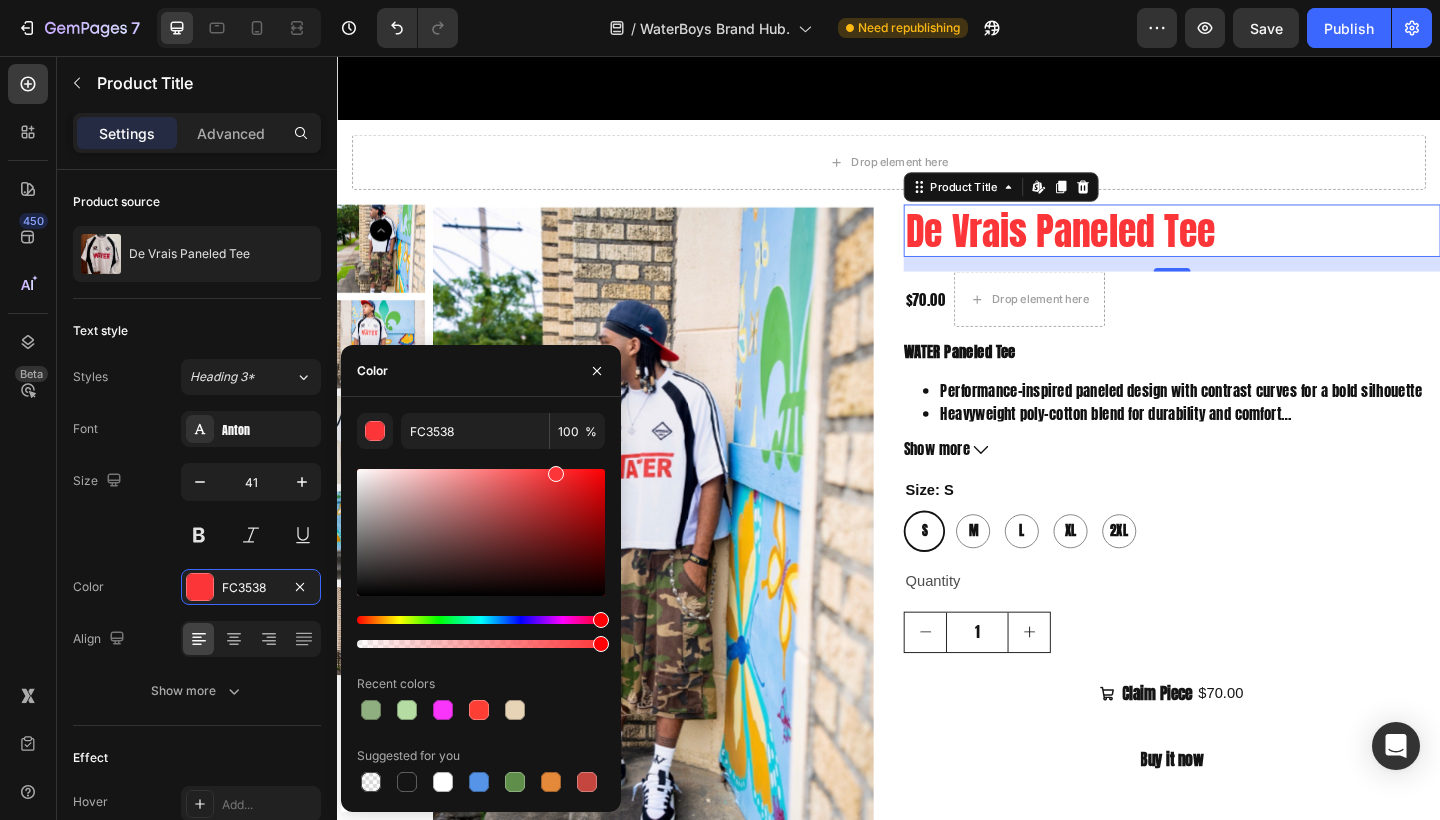 drag, startPoint x: 566, startPoint y: 618, endPoint x: 618, endPoint y: 617, distance: 52.009613 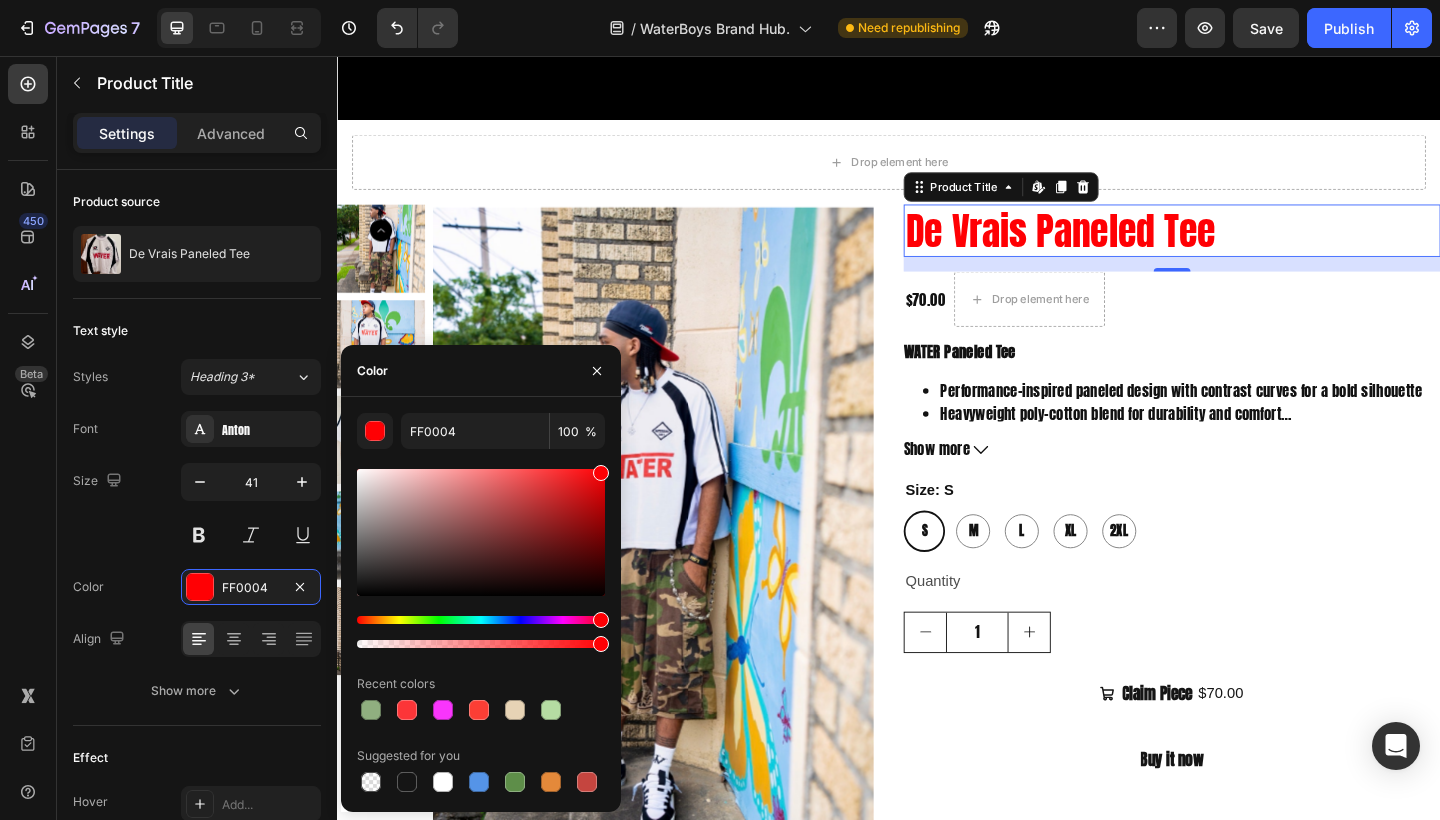 drag, startPoint x: 562, startPoint y: 476, endPoint x: 605, endPoint y: 460, distance: 45.88028 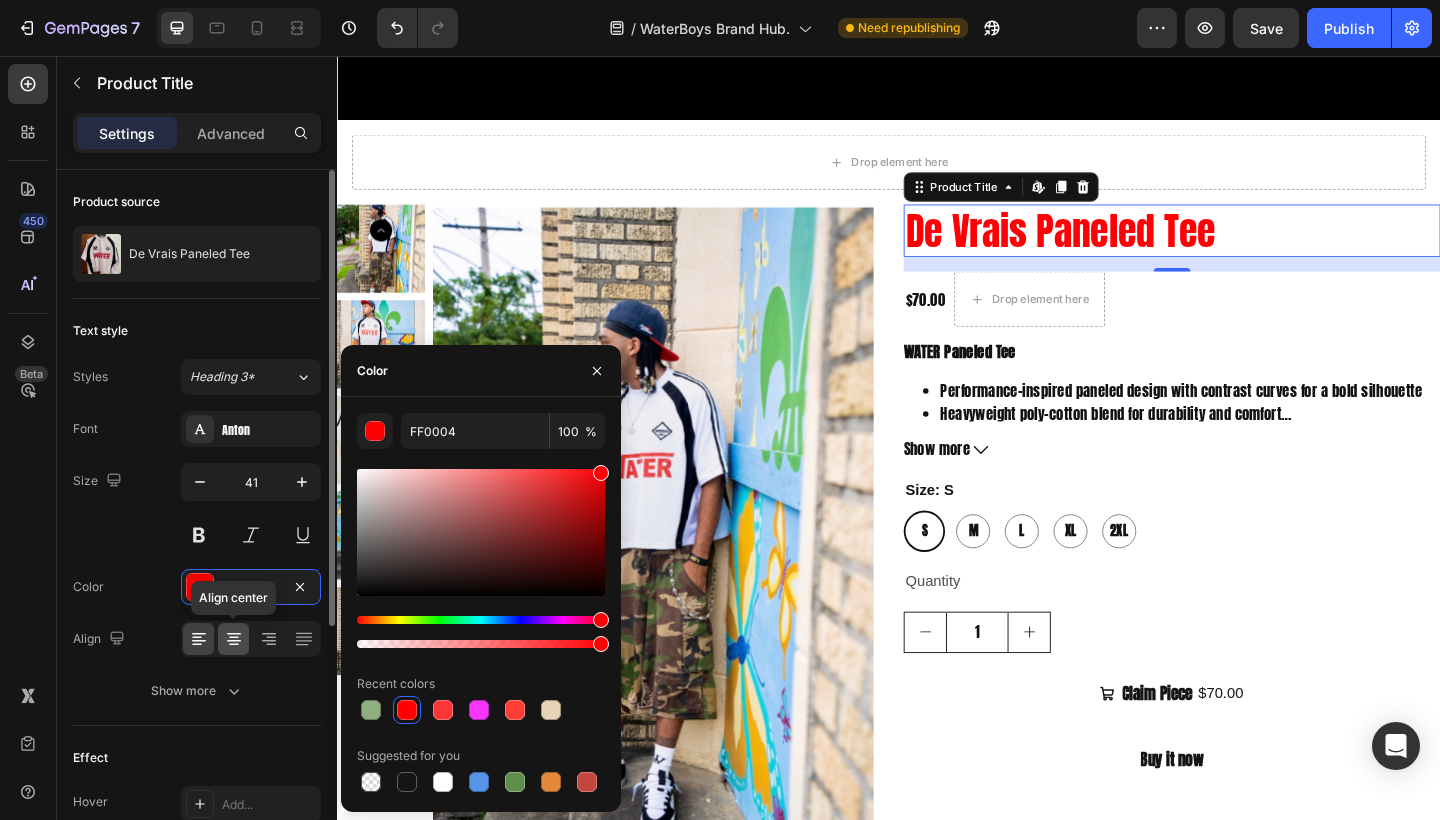 click 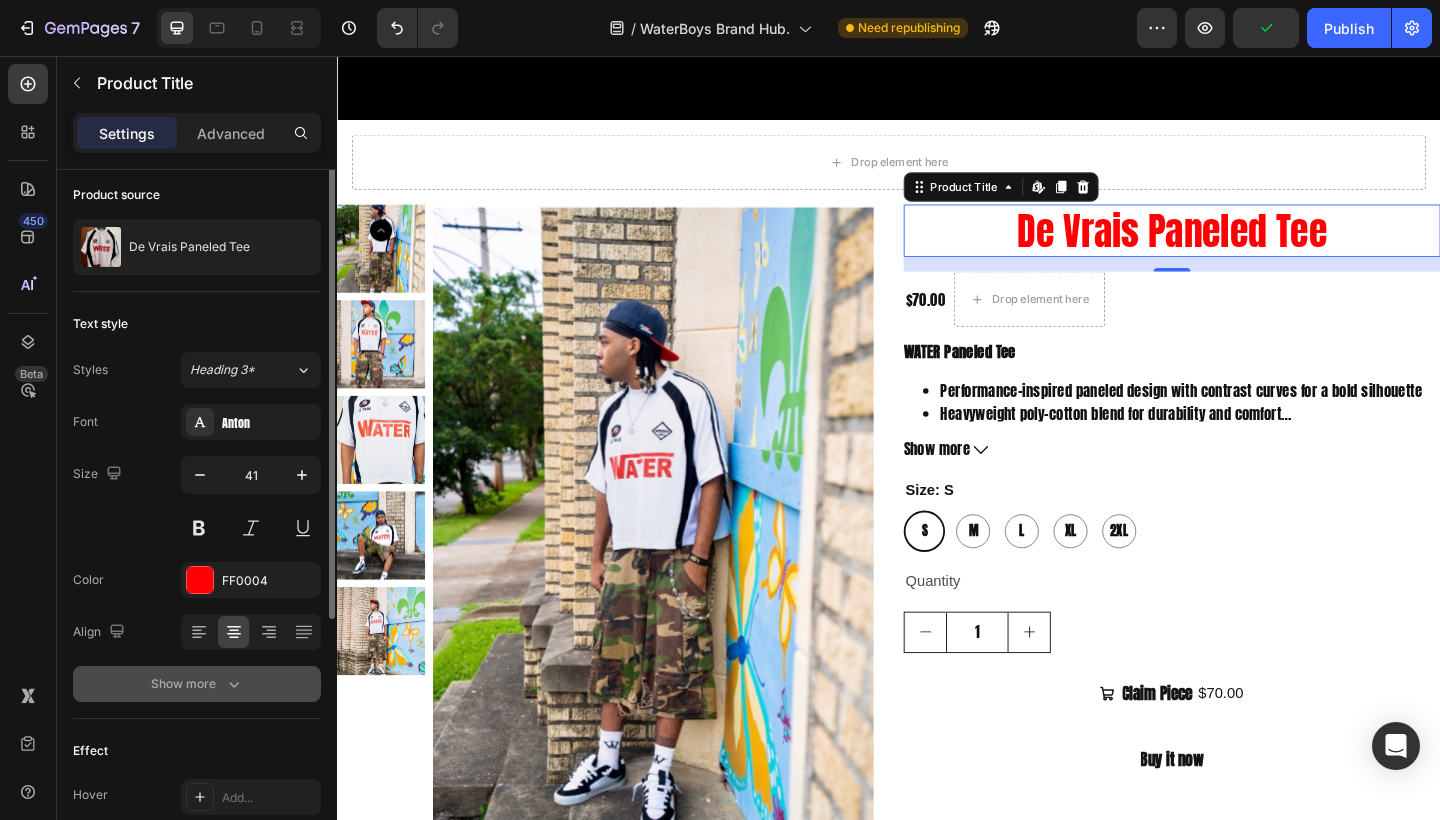 scroll, scrollTop: 0, scrollLeft: 0, axis: both 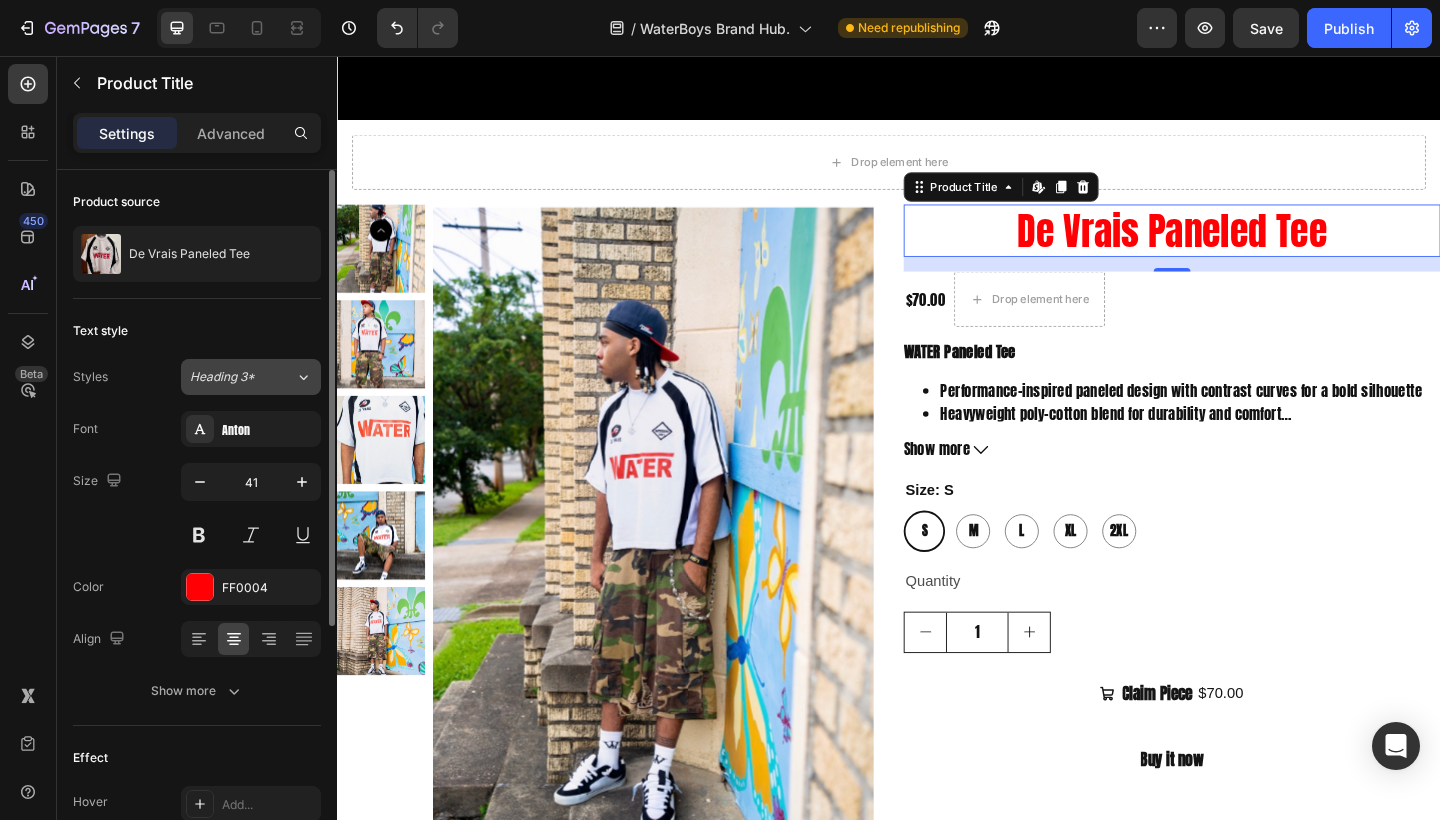 click on "Heading 3*" 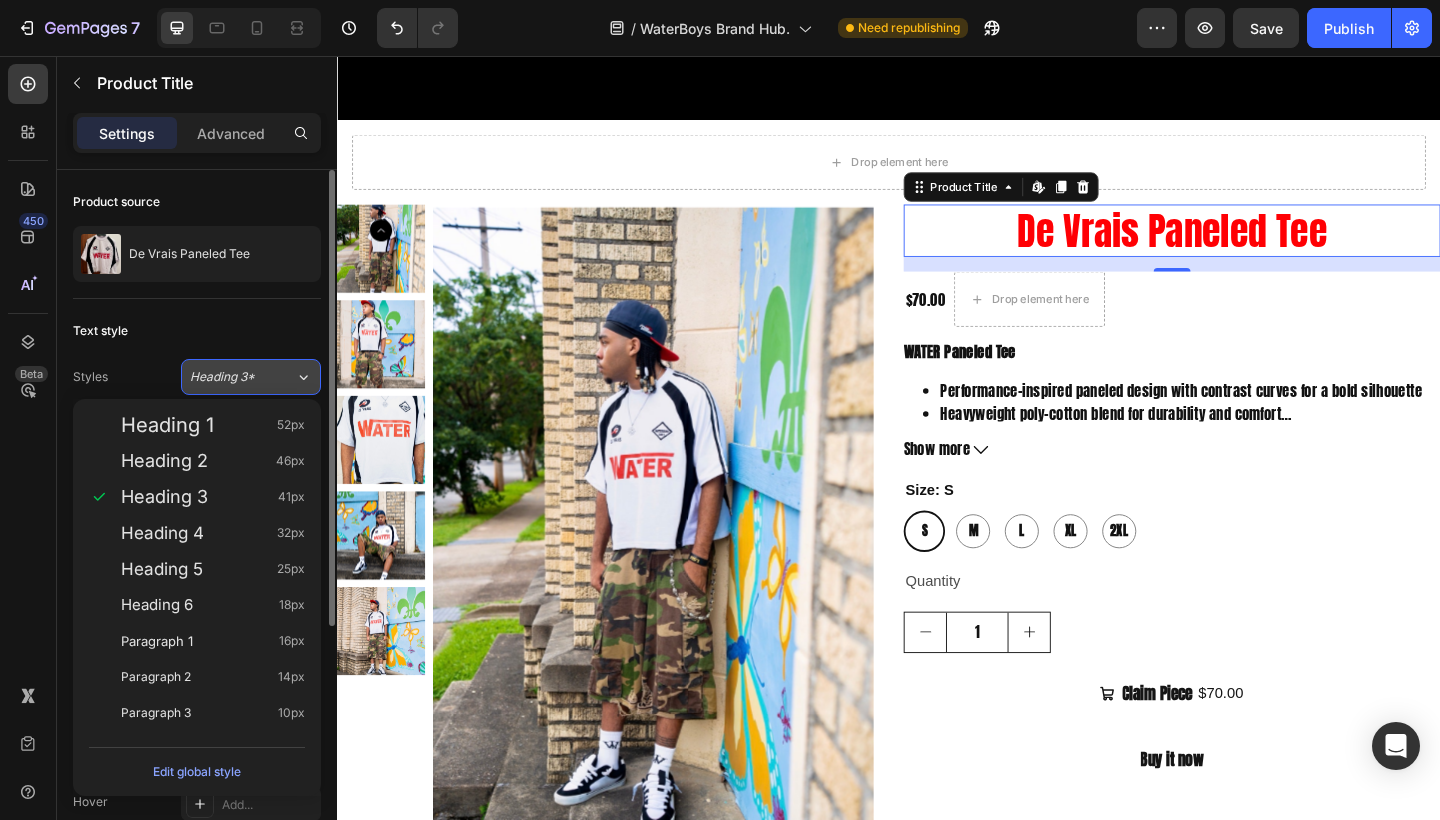 click on "Heading 3*" 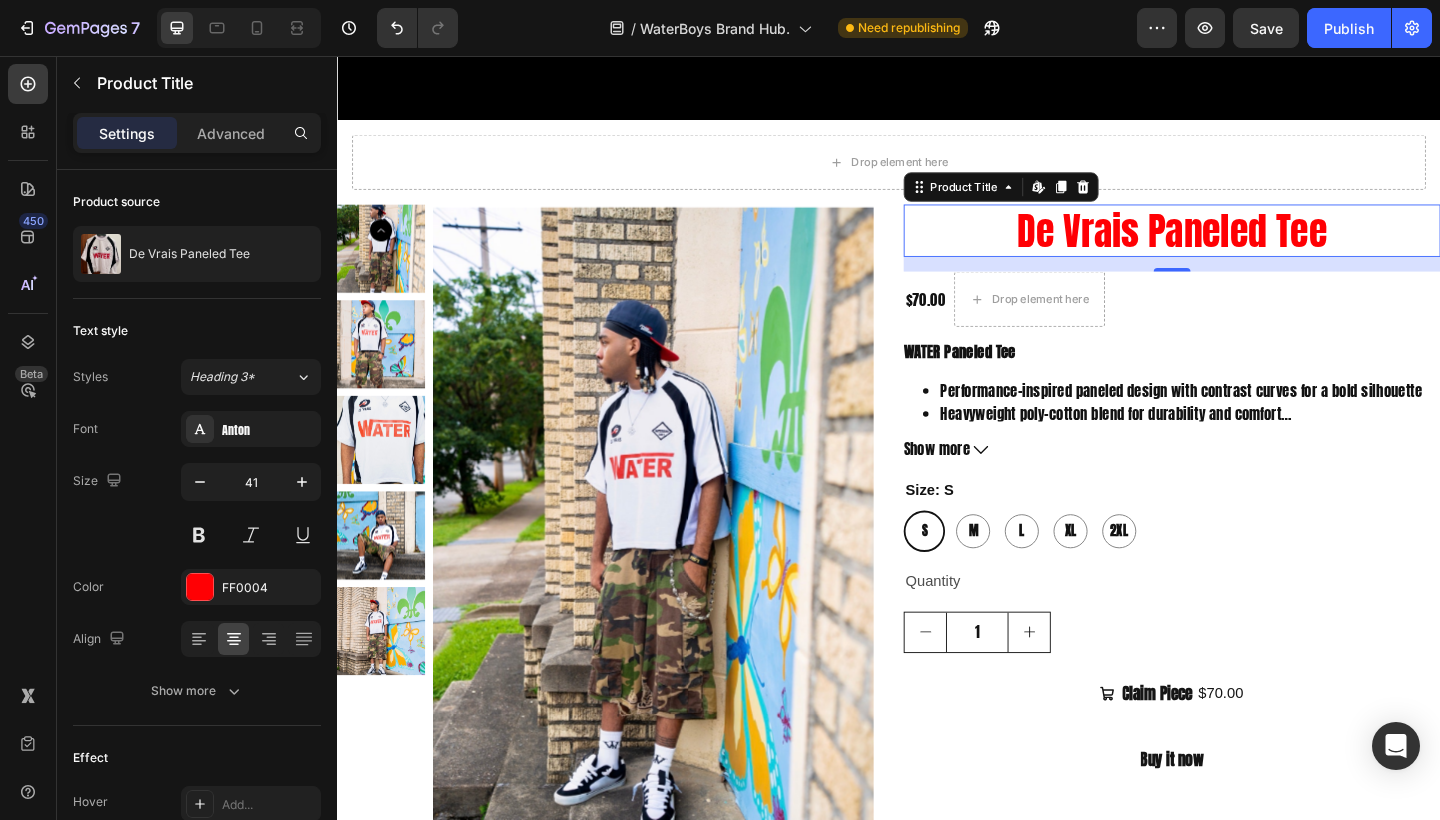 click on "De Vrais Paneled Tee" at bounding box center (1245, 246) 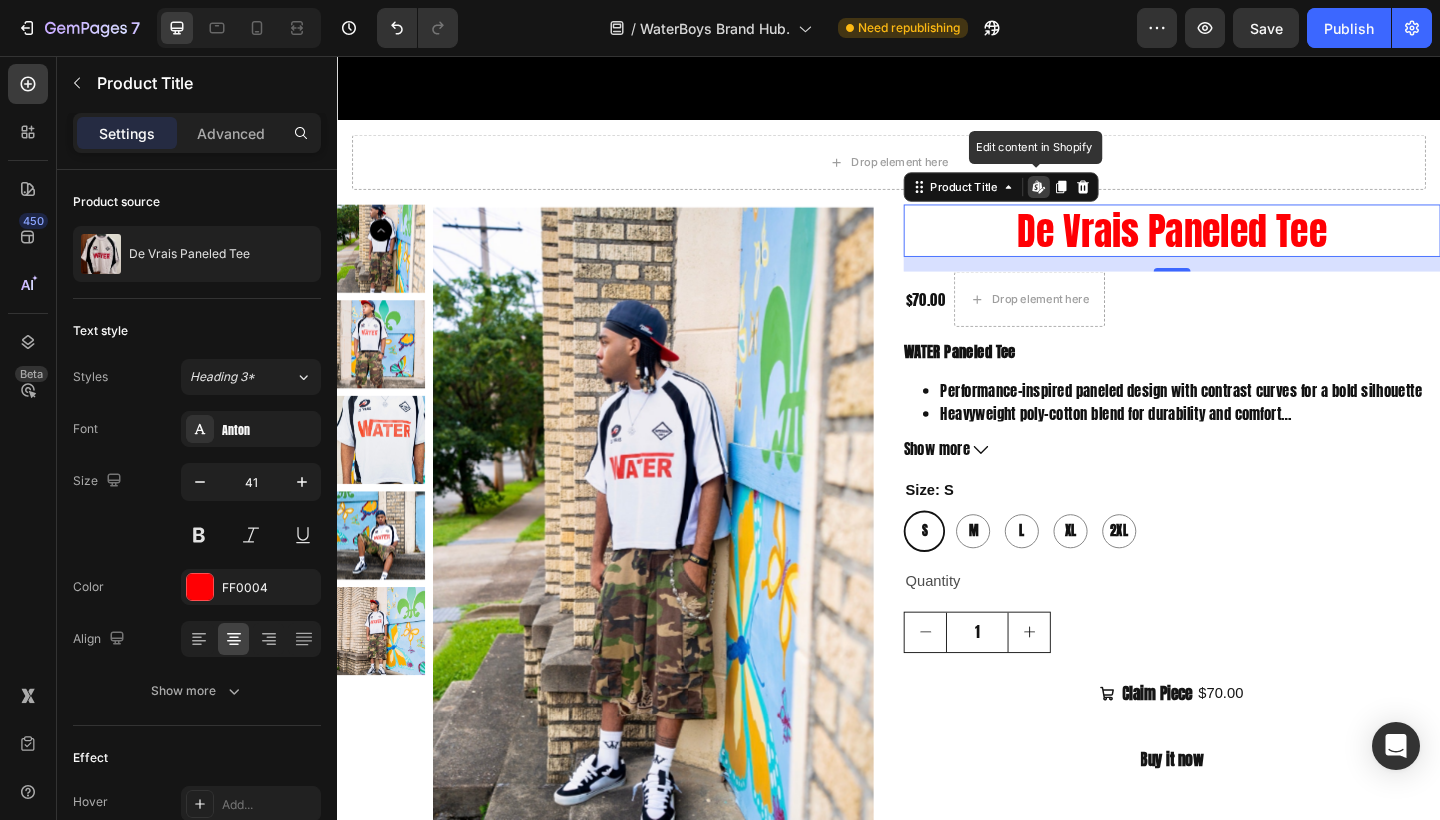 click on "De Vrais Paneled Tee" at bounding box center (1245, 246) 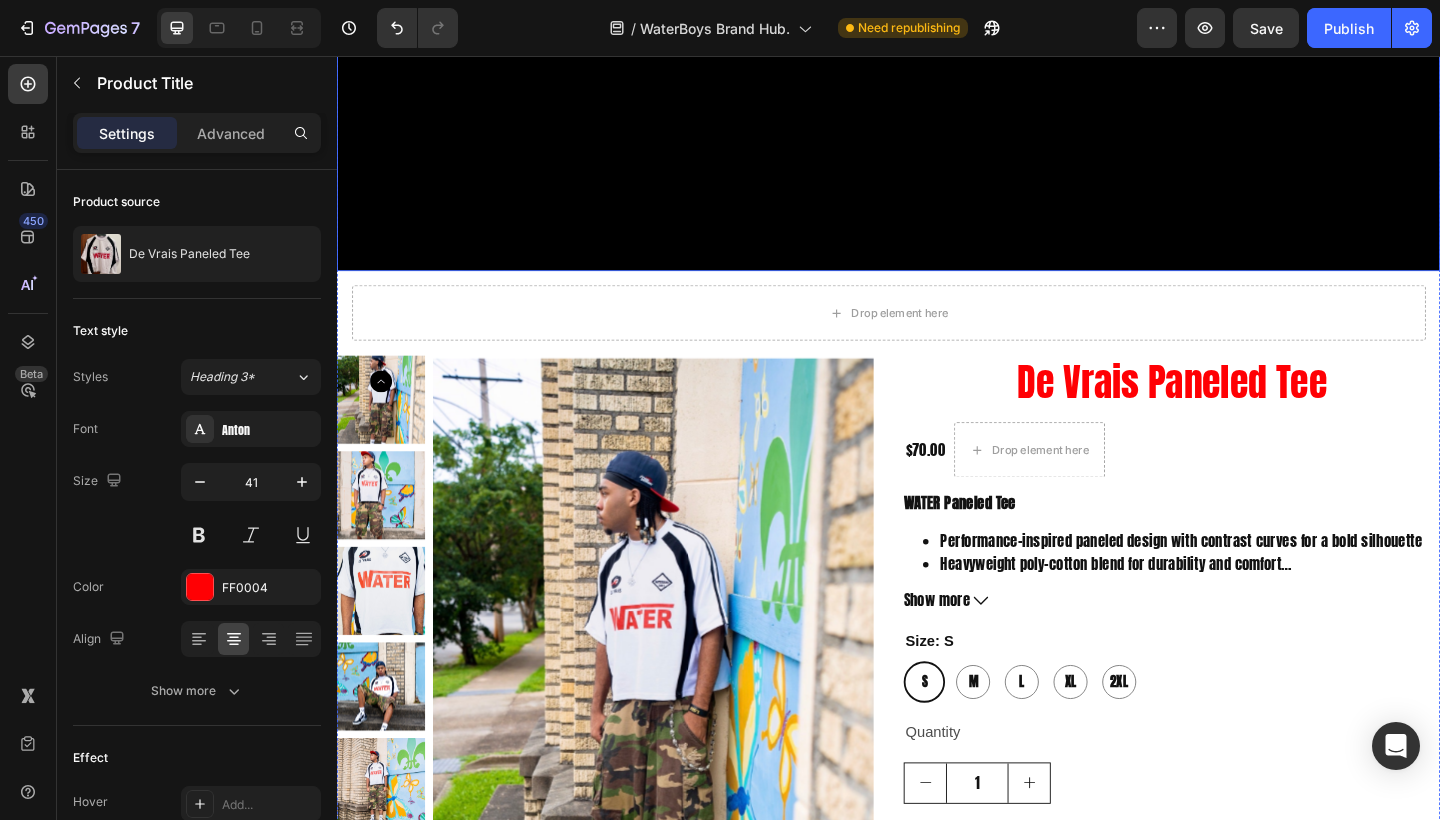 scroll, scrollTop: 812, scrollLeft: 0, axis: vertical 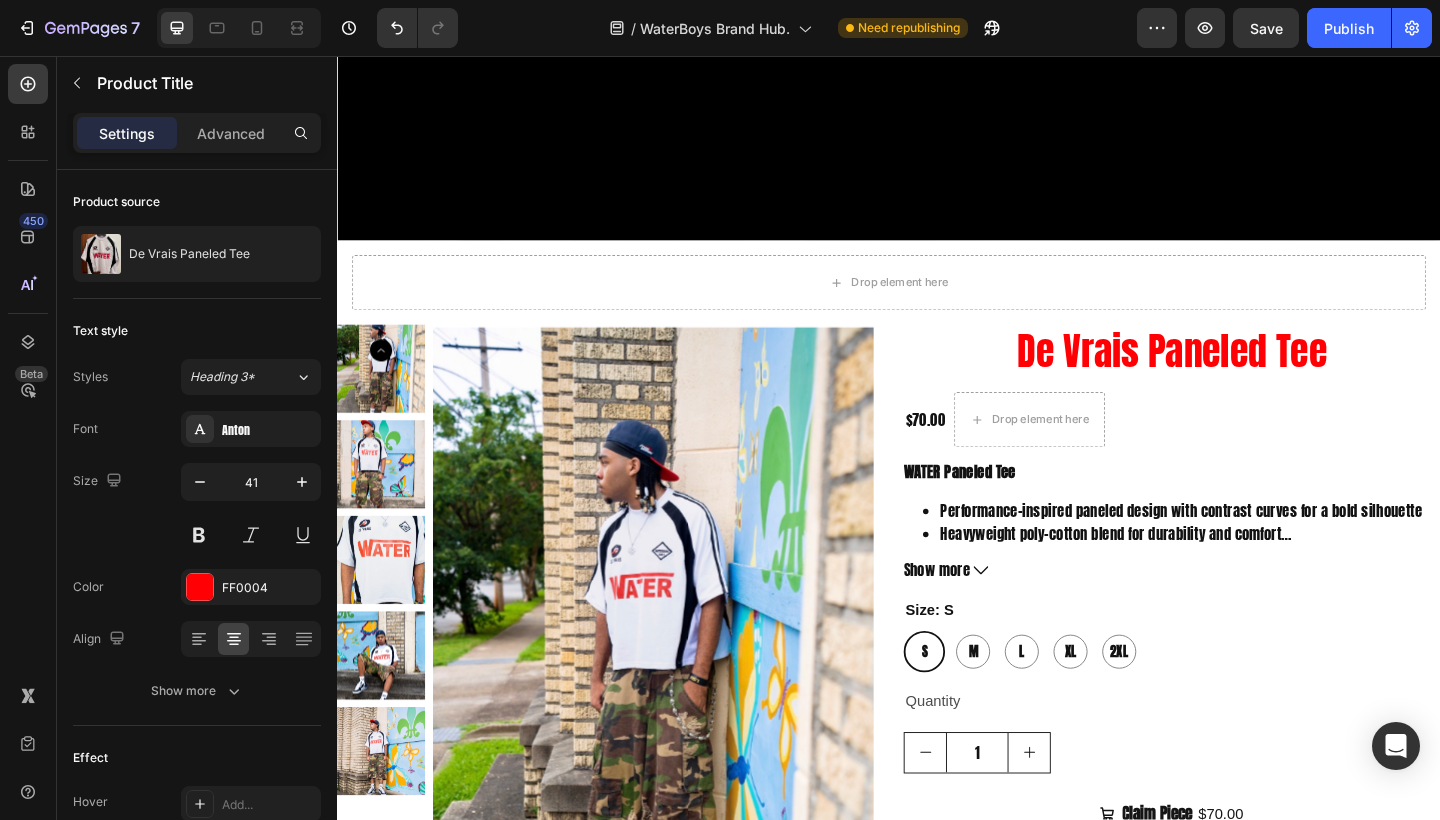 click on "De Vrais Paneled Tee" at bounding box center (1245, 377) 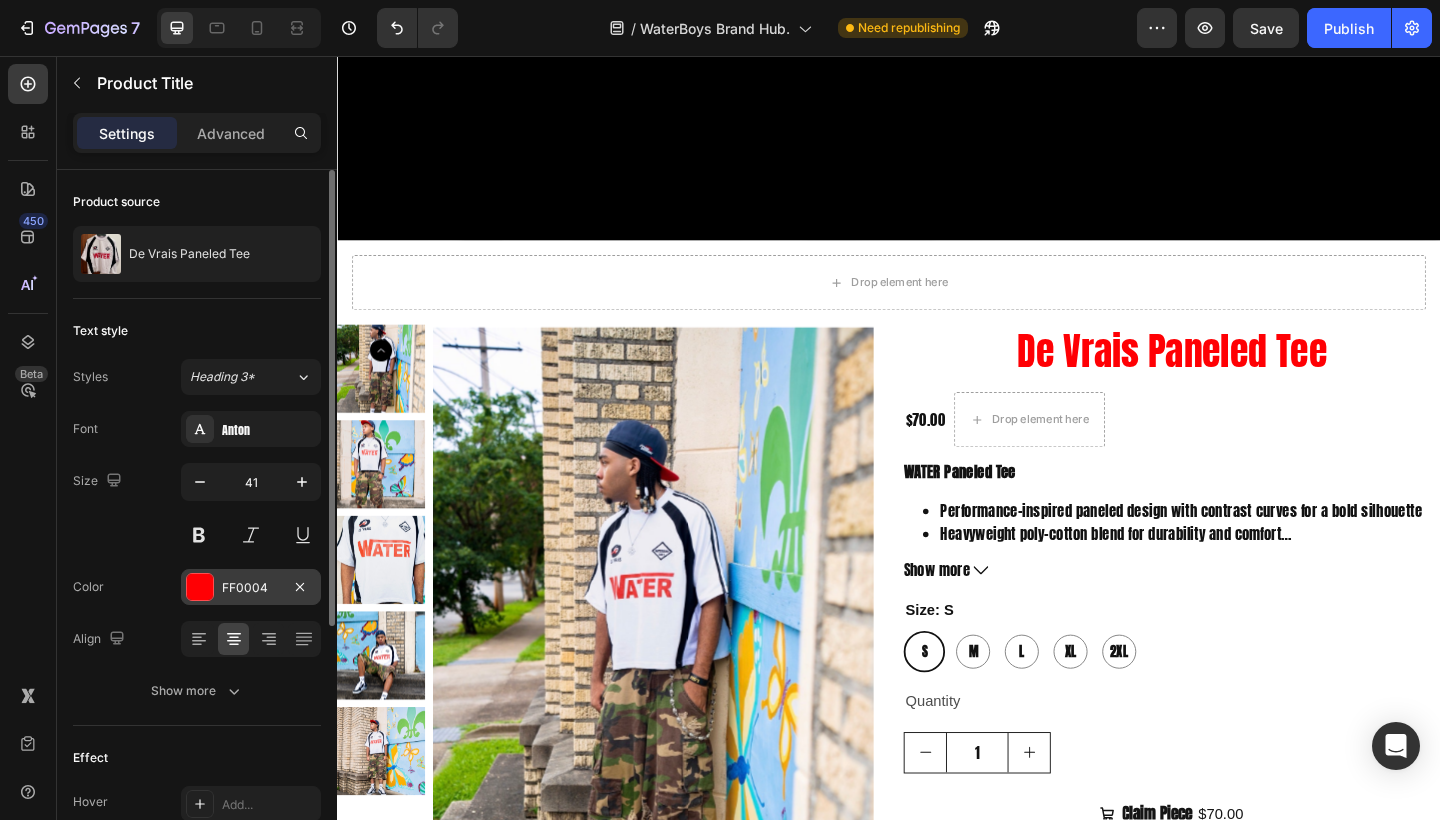 click at bounding box center (200, 587) 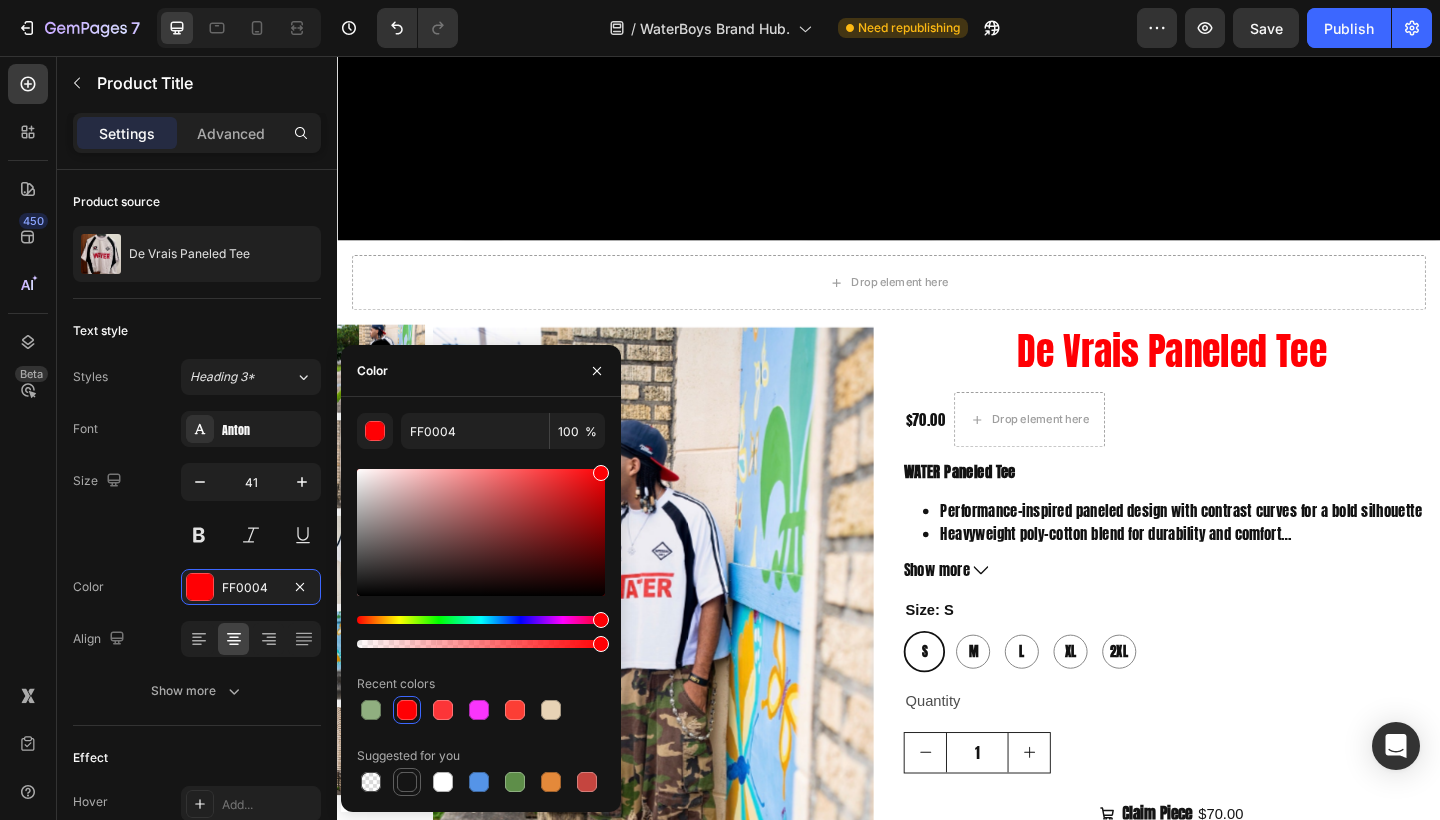 click at bounding box center [407, 782] 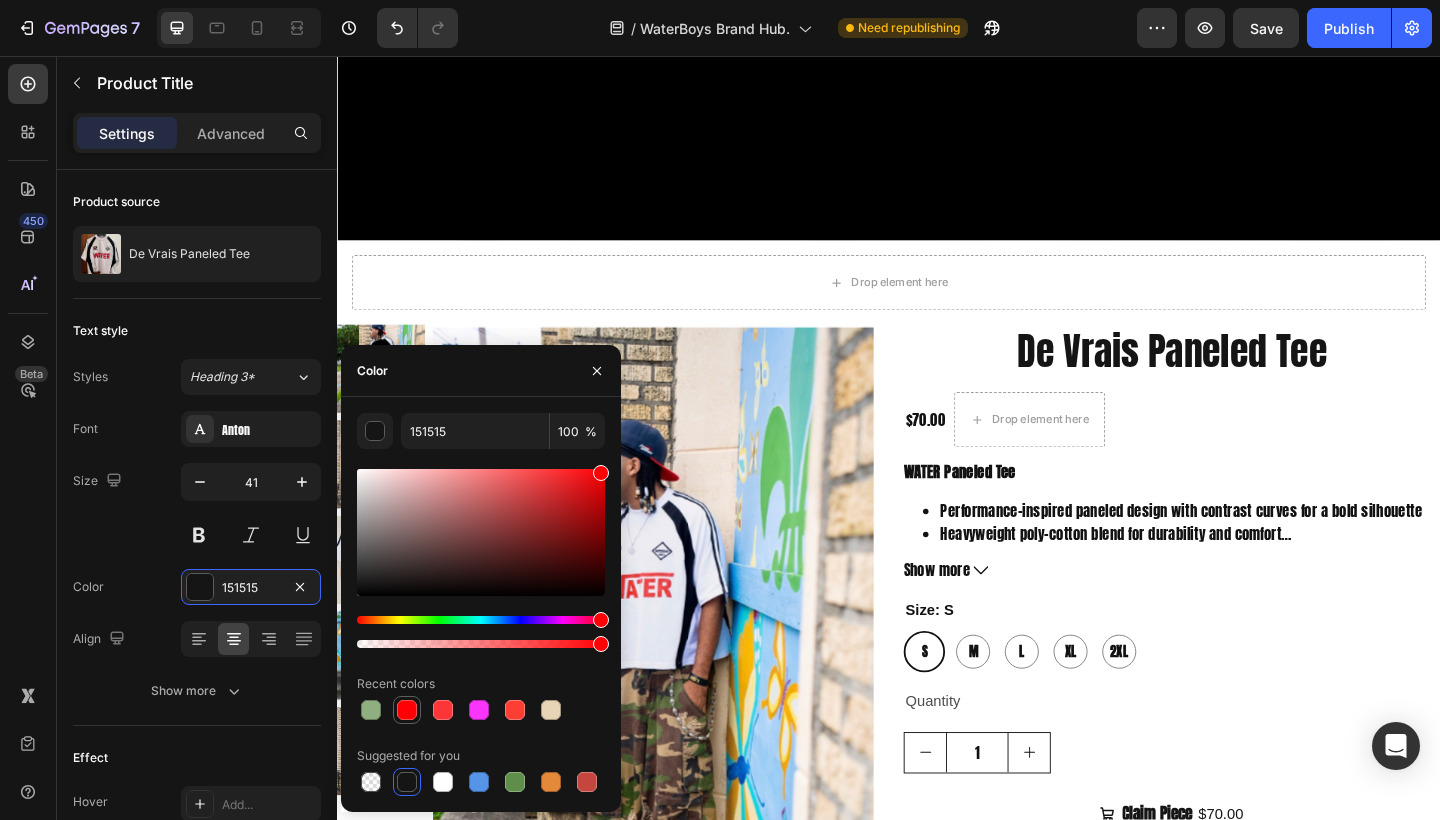 click at bounding box center (407, 710) 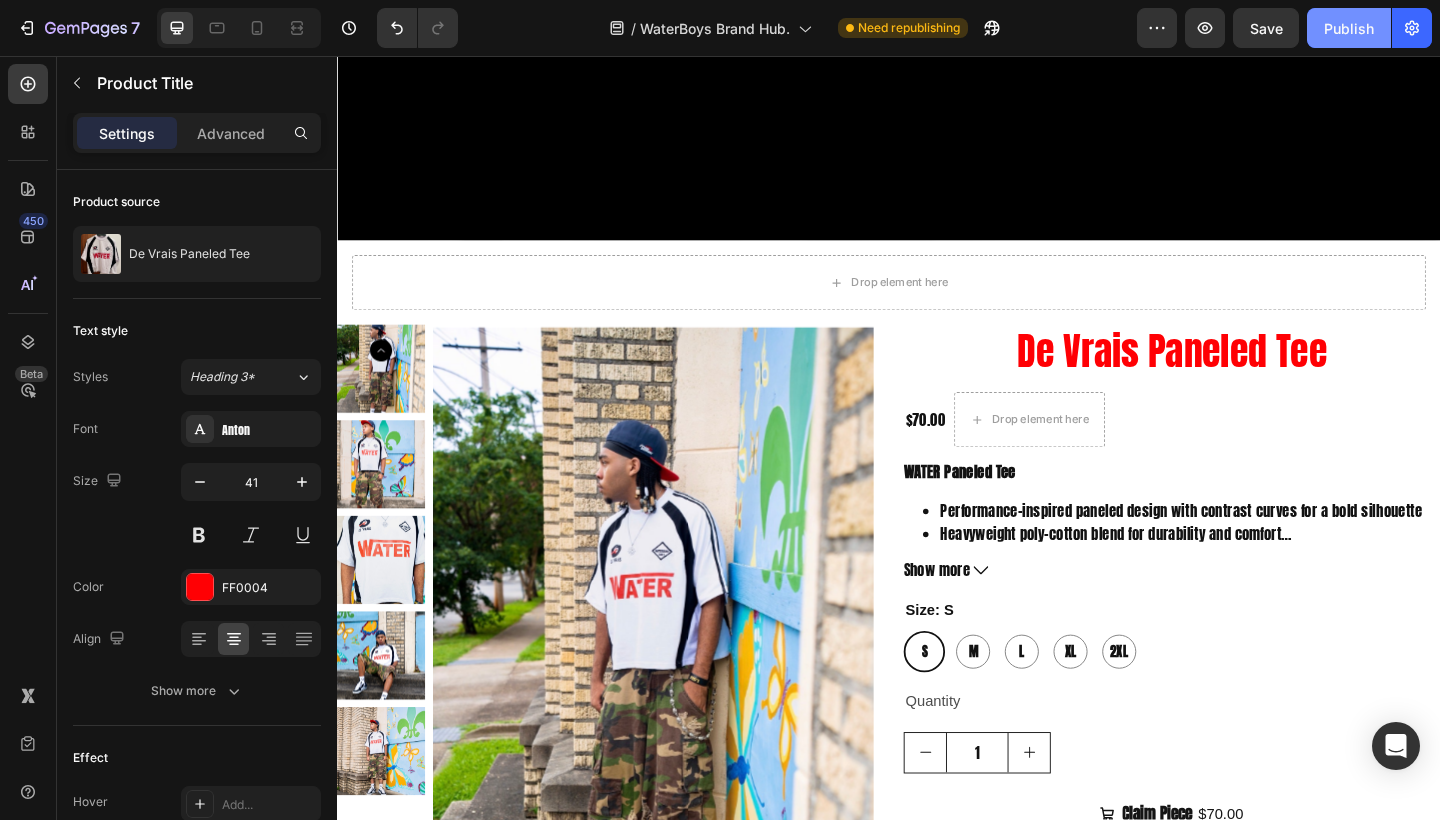 click on "Publish" at bounding box center (1349, 28) 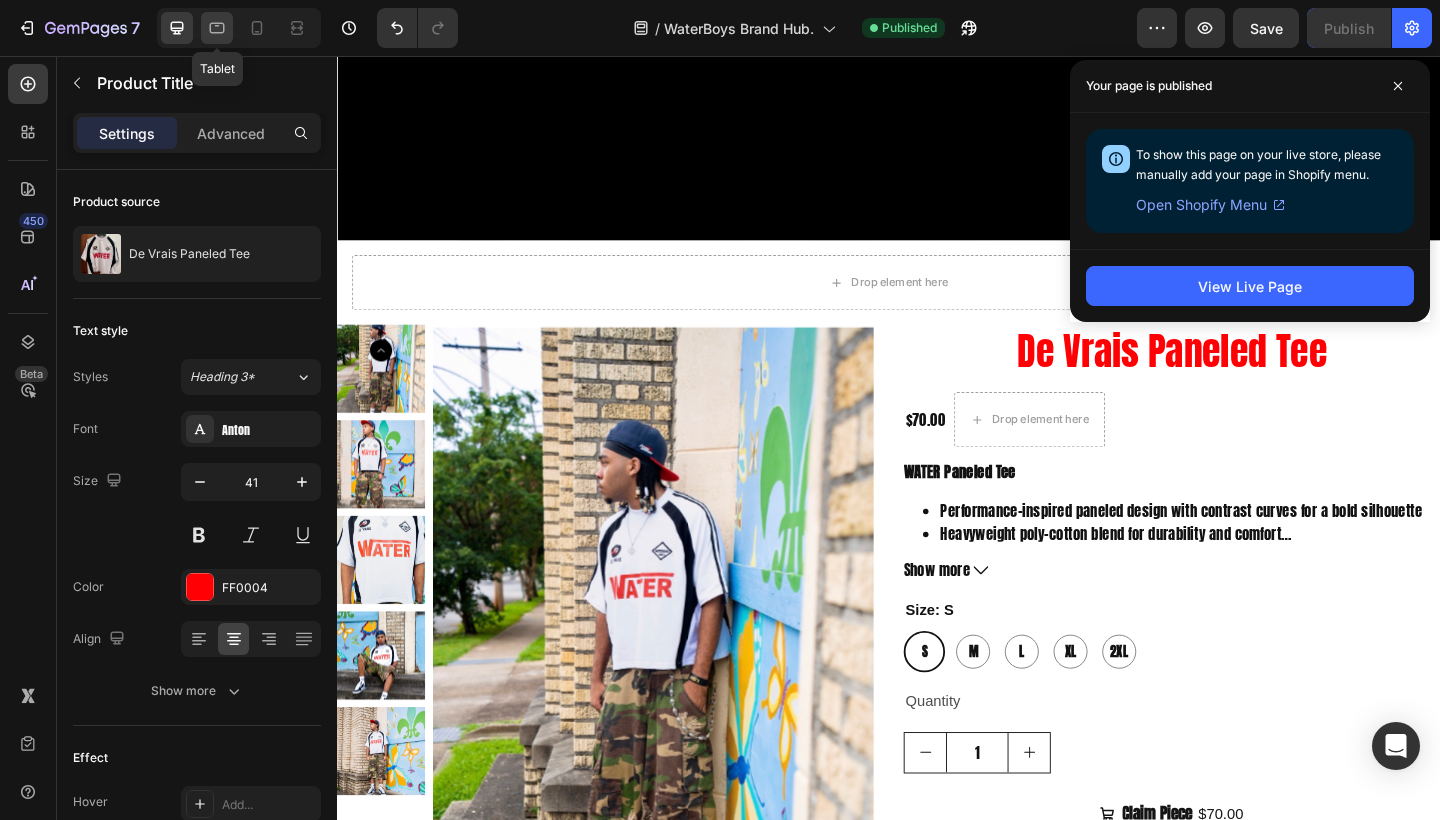 click 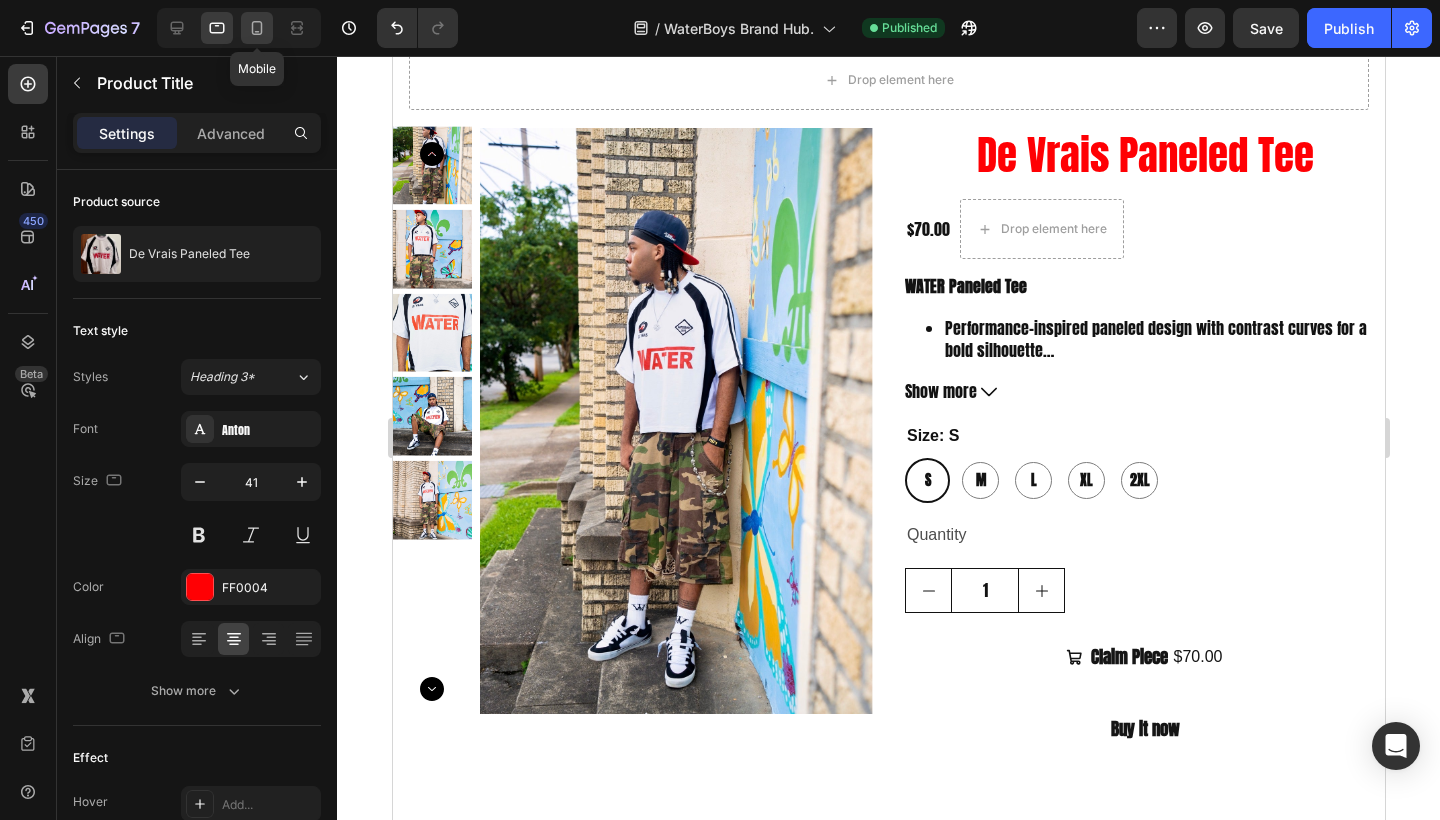 click 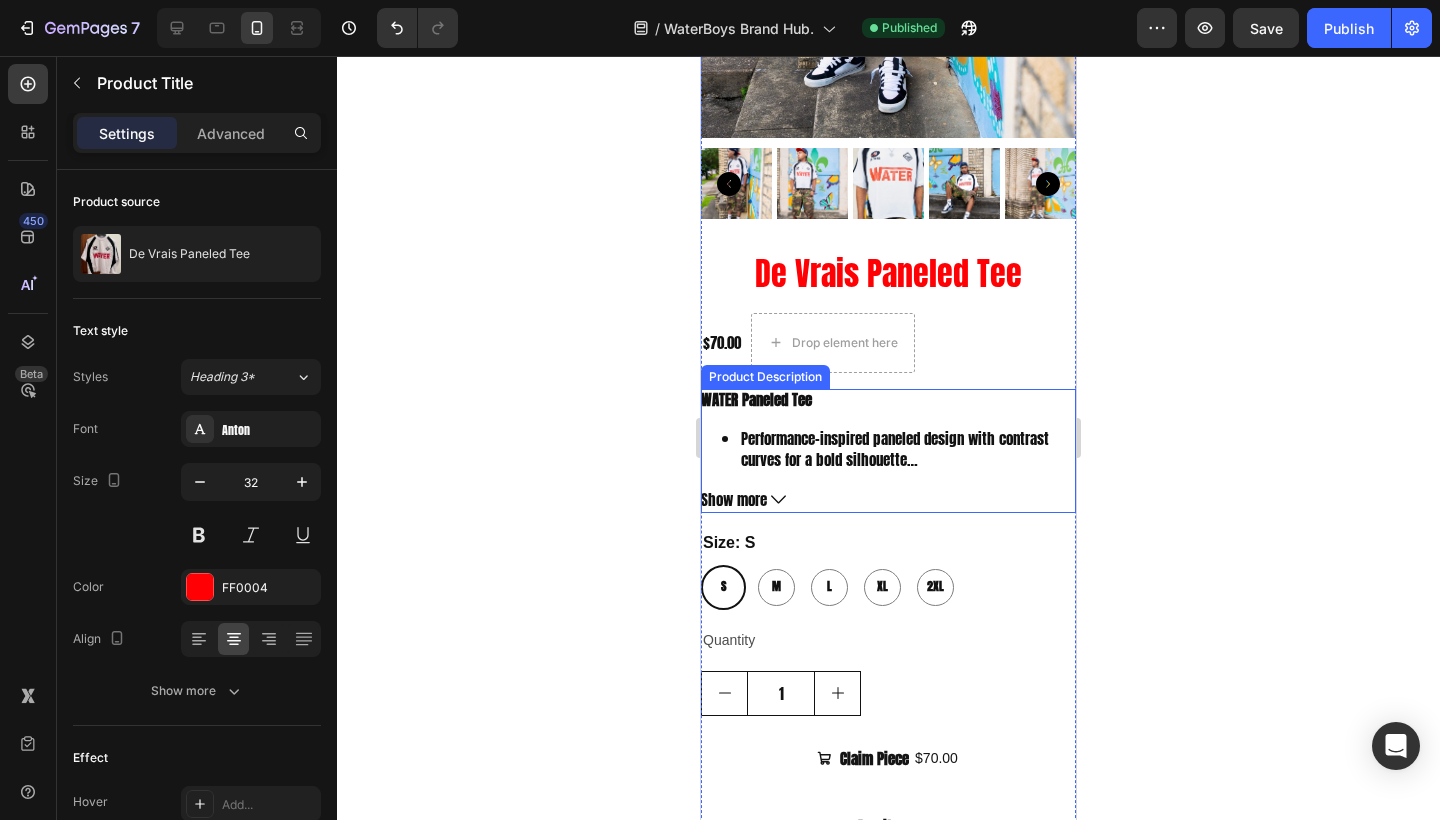 scroll, scrollTop: 1531, scrollLeft: 0, axis: vertical 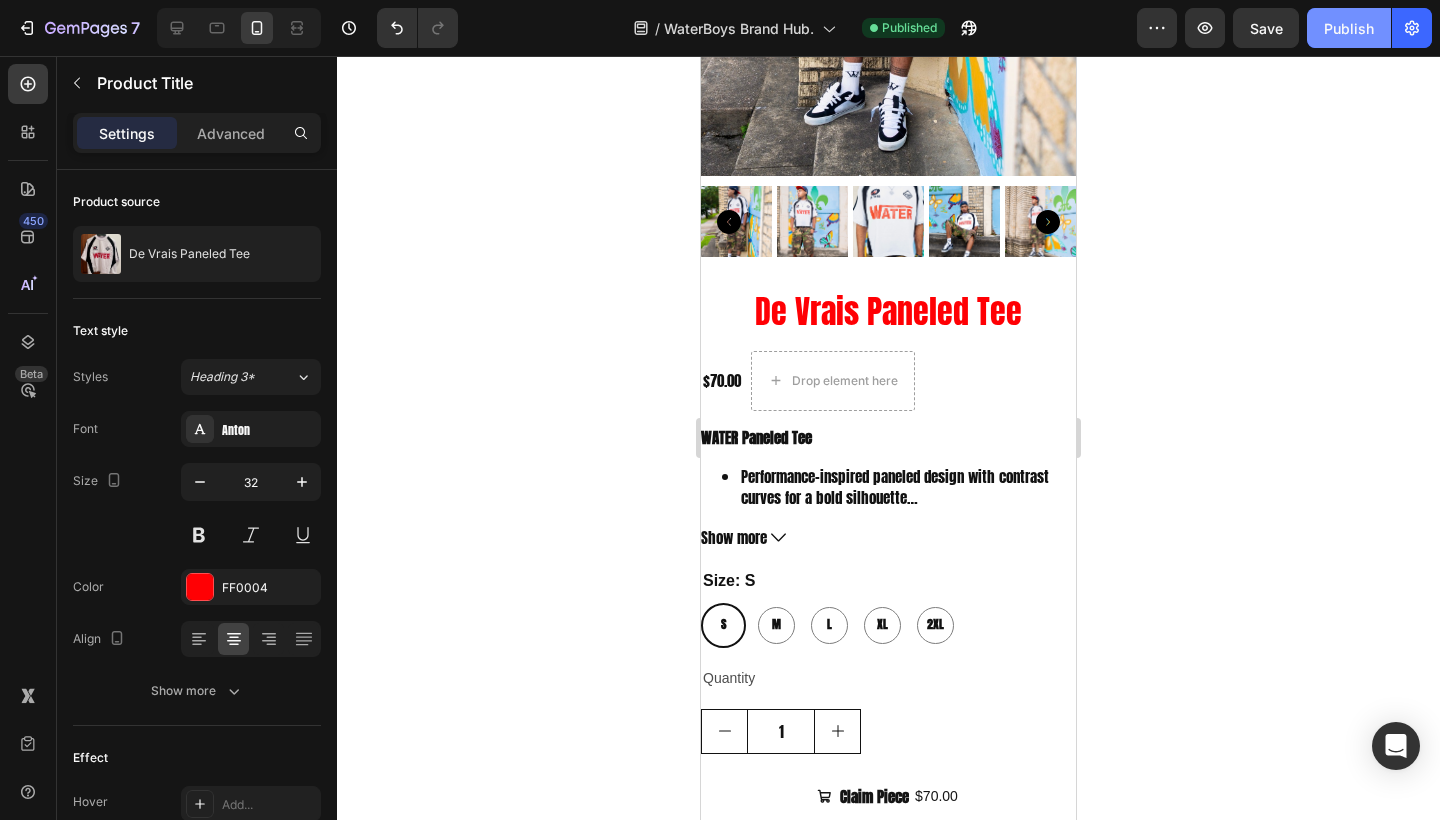 click on "Publish" at bounding box center [1349, 28] 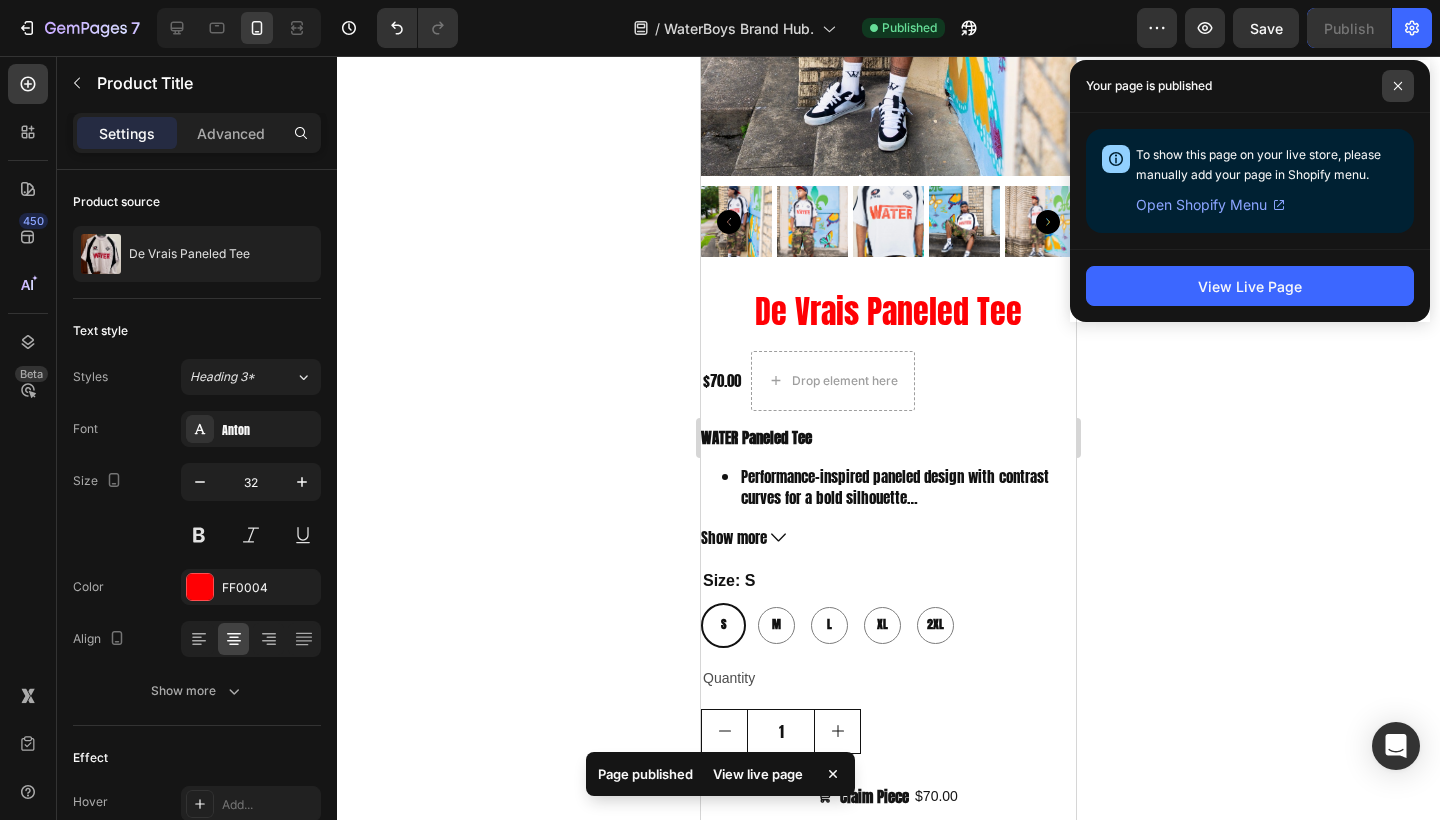 click 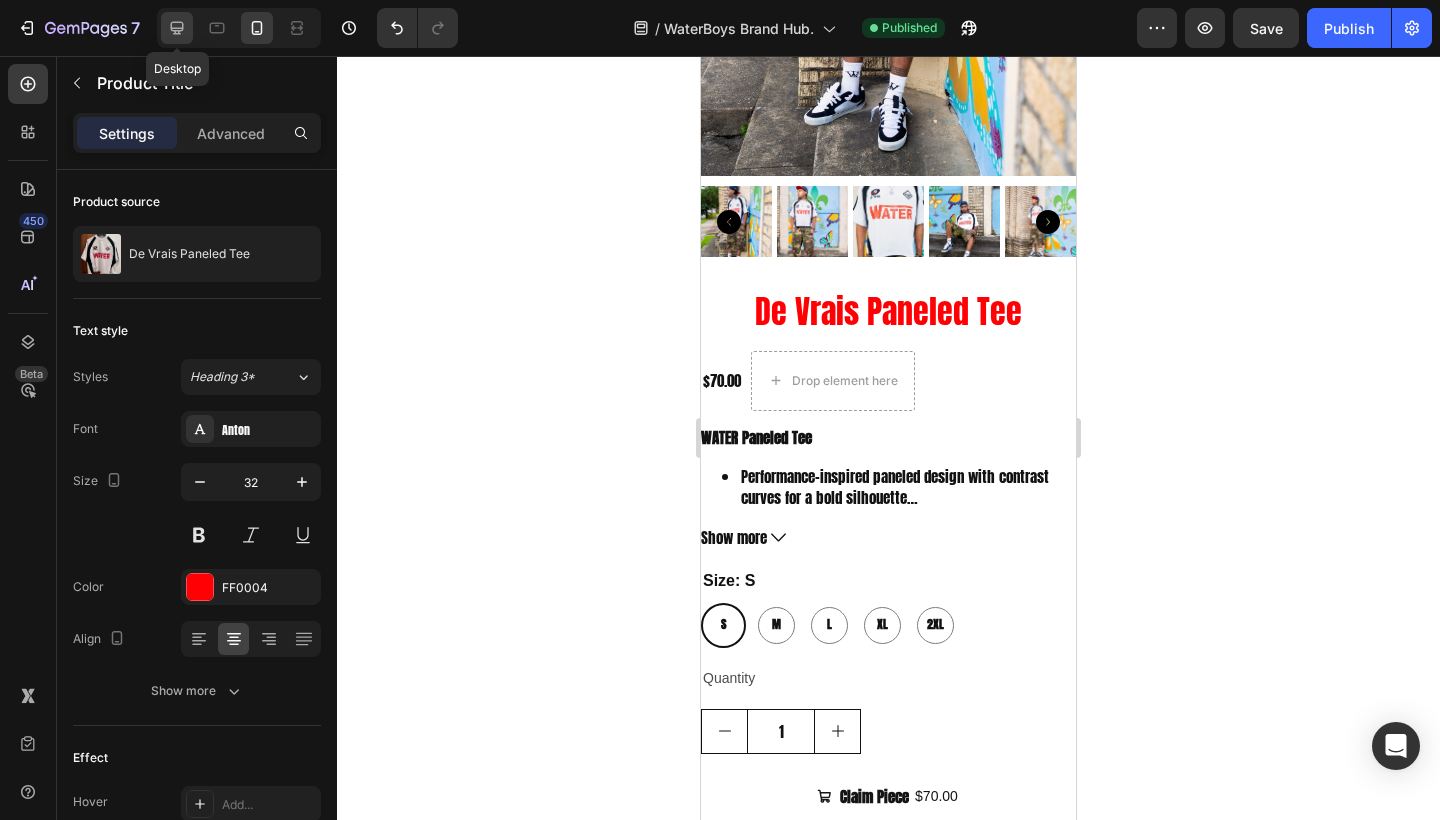 click 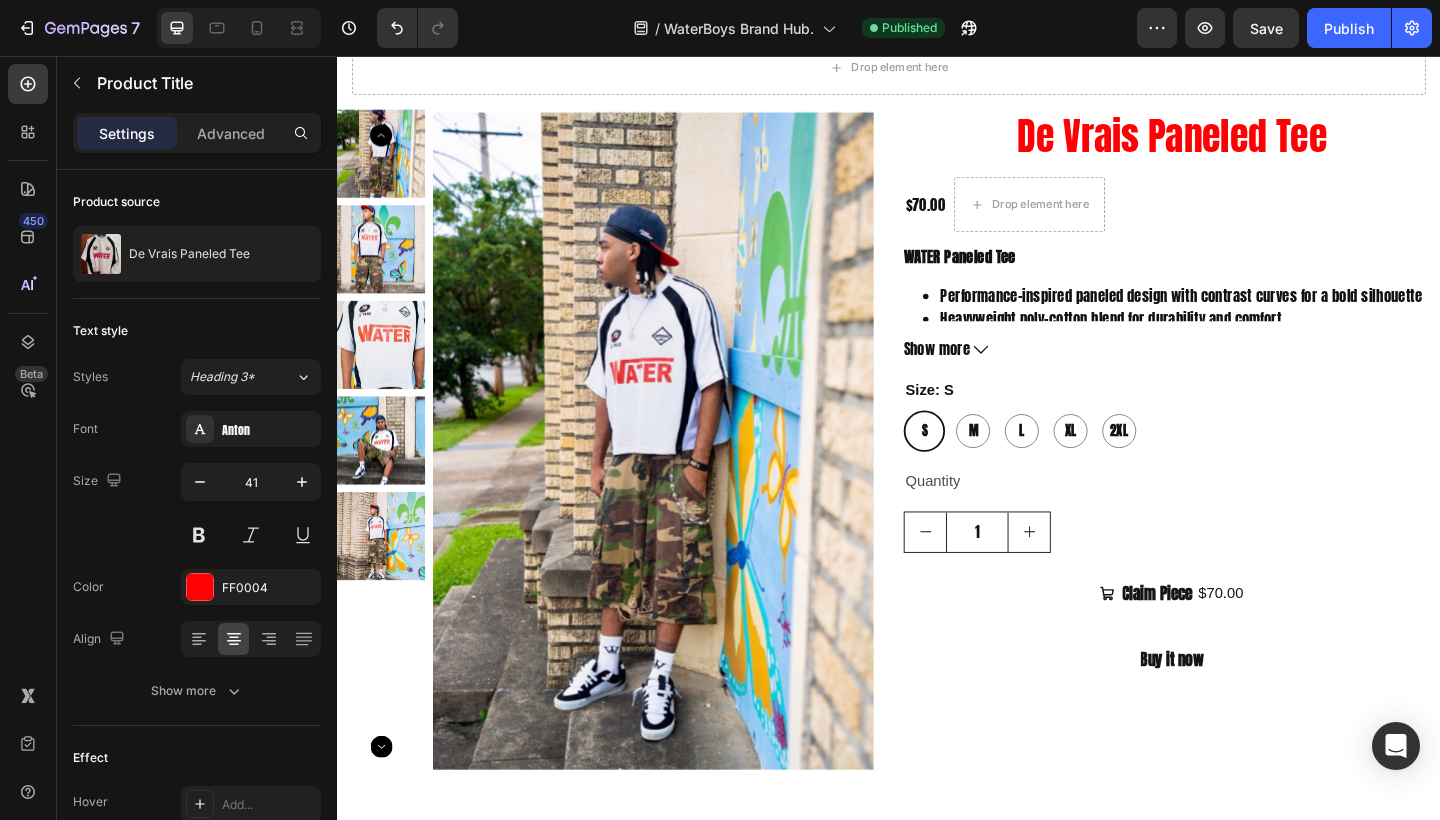 scroll, scrollTop: 1035, scrollLeft: 0, axis: vertical 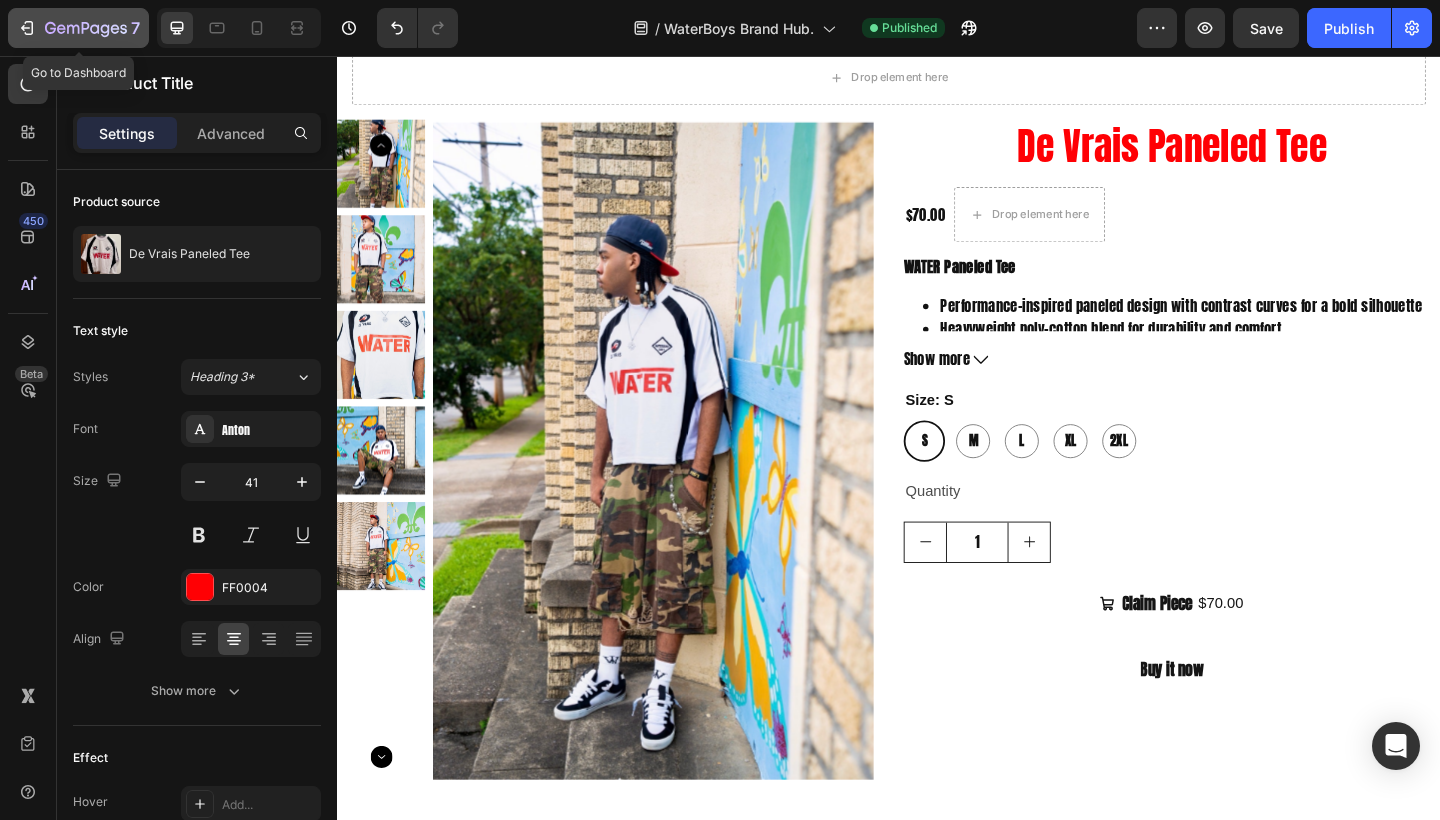 click 